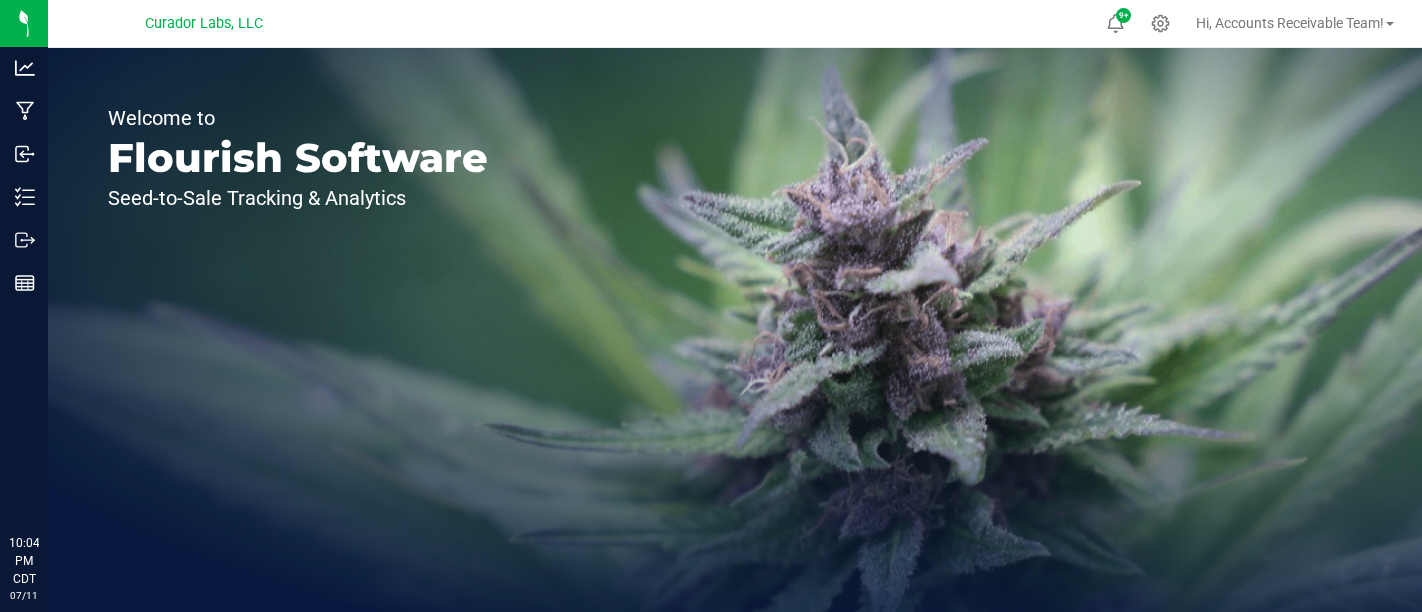 scroll, scrollTop: 0, scrollLeft: 0, axis: both 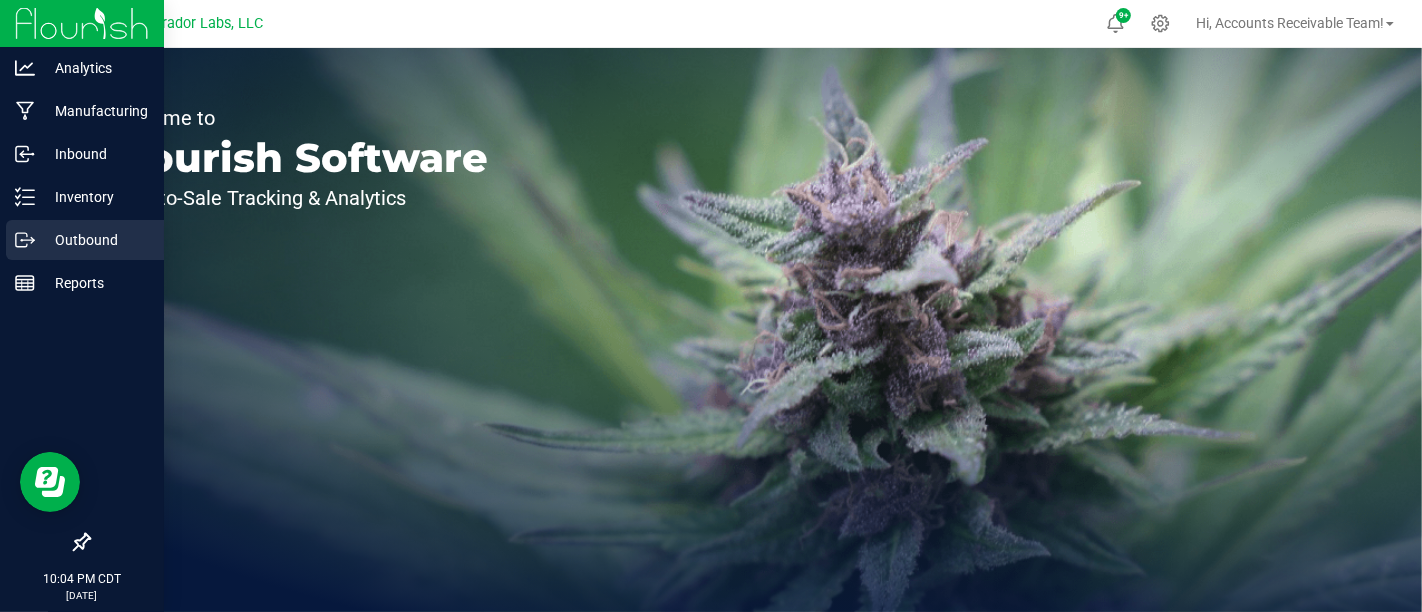 click on "Outbound" at bounding box center [95, 240] 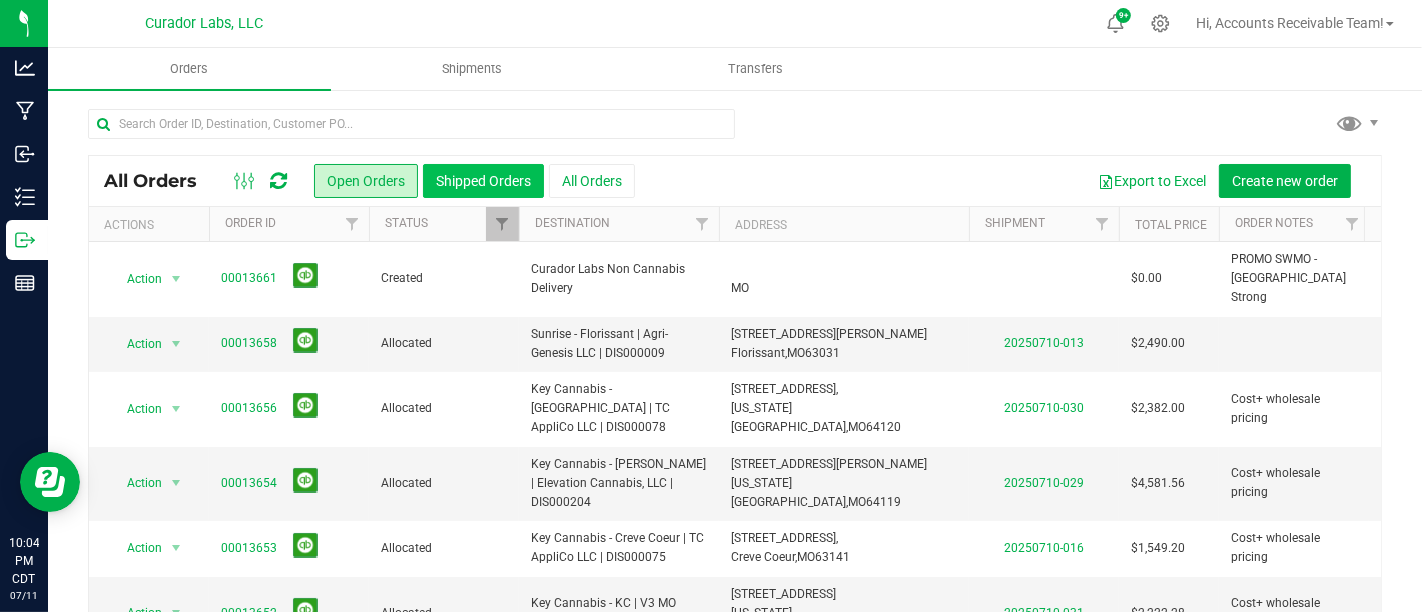 click on "Shipped Orders" at bounding box center (483, 181) 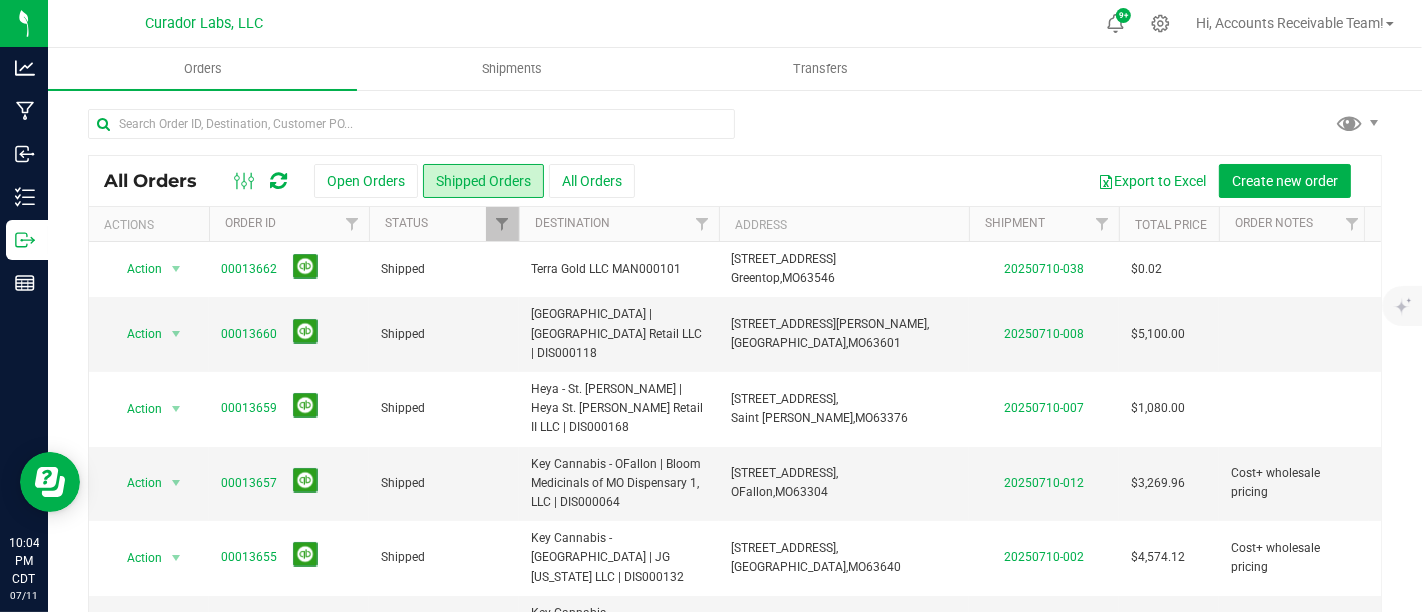 click at bounding box center (735, 132) 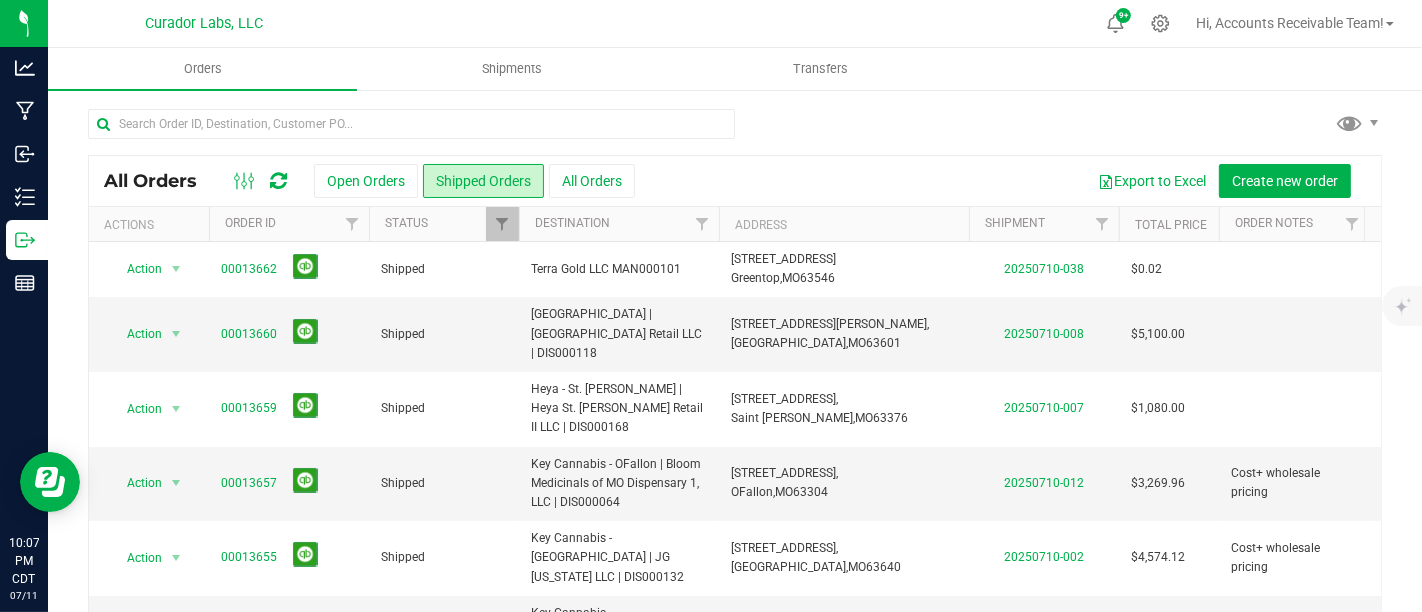 click at bounding box center [735, 132] 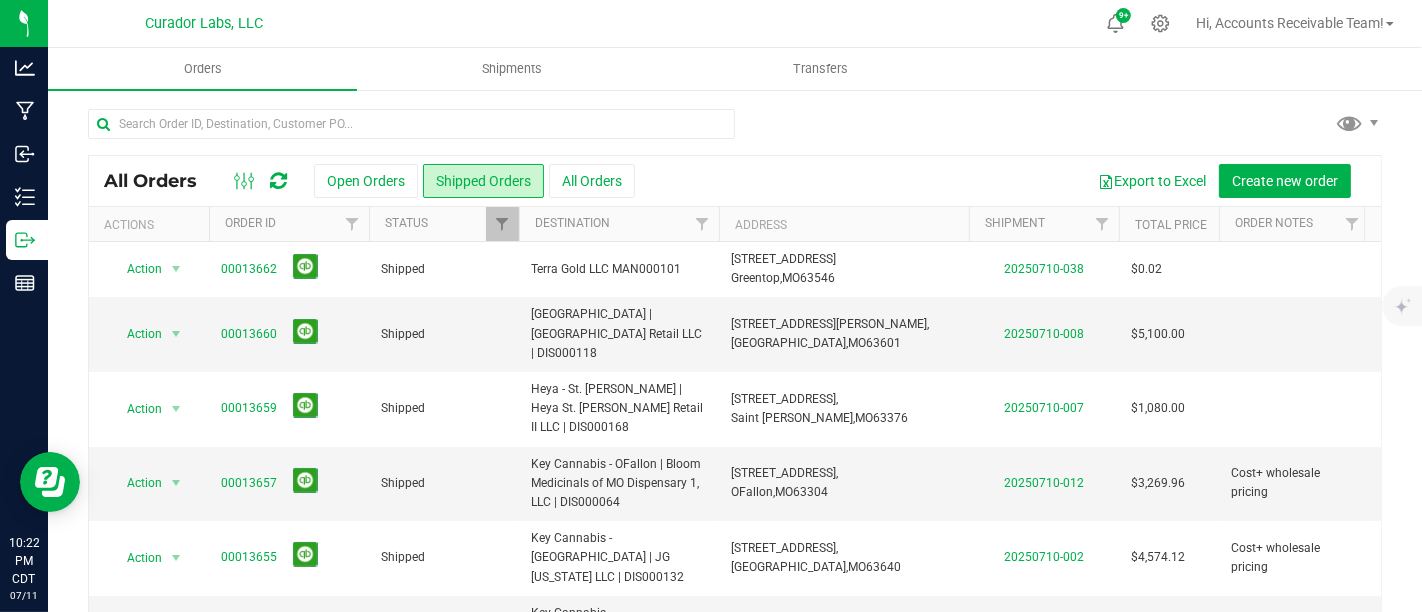 click on "Export to Excel
Create new order" at bounding box center (1000, 181) 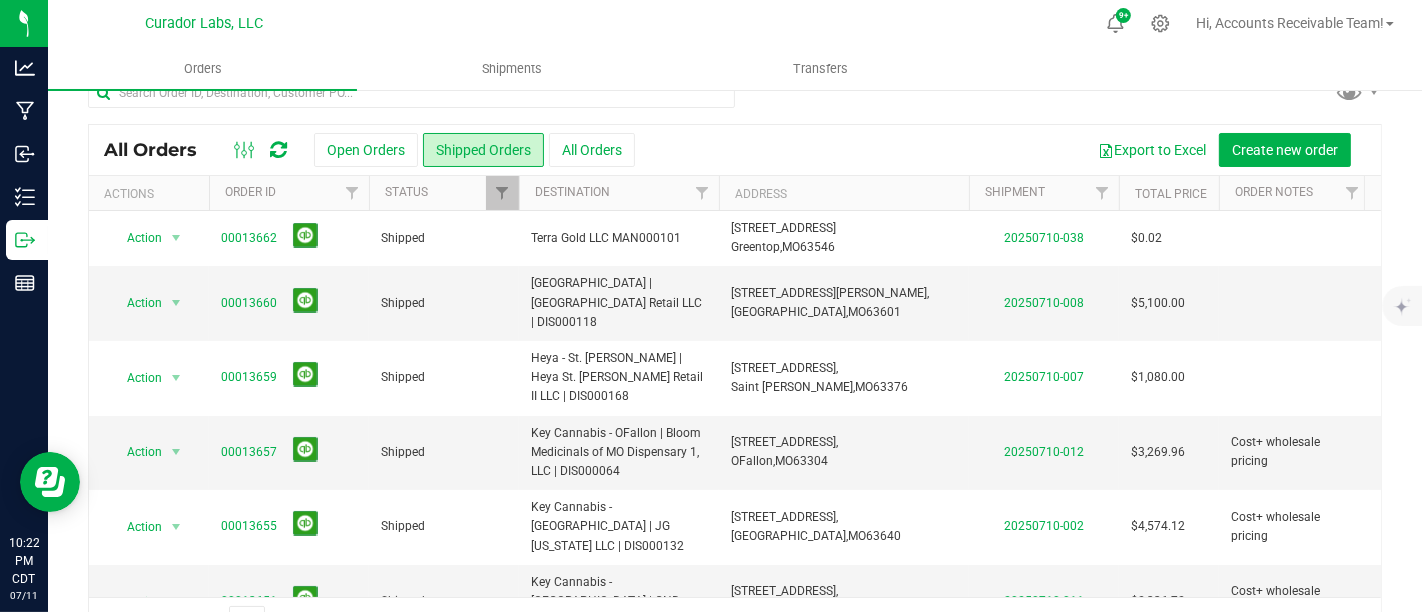 scroll, scrollTop: 82, scrollLeft: 0, axis: vertical 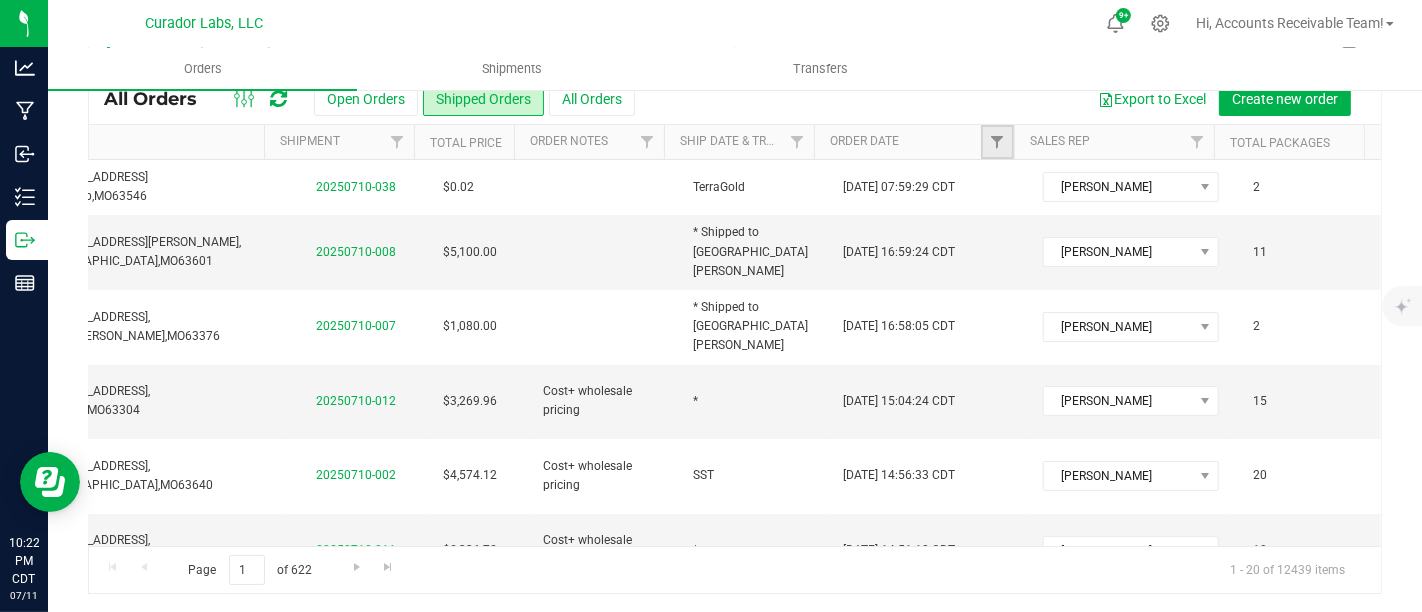 click at bounding box center [997, 142] 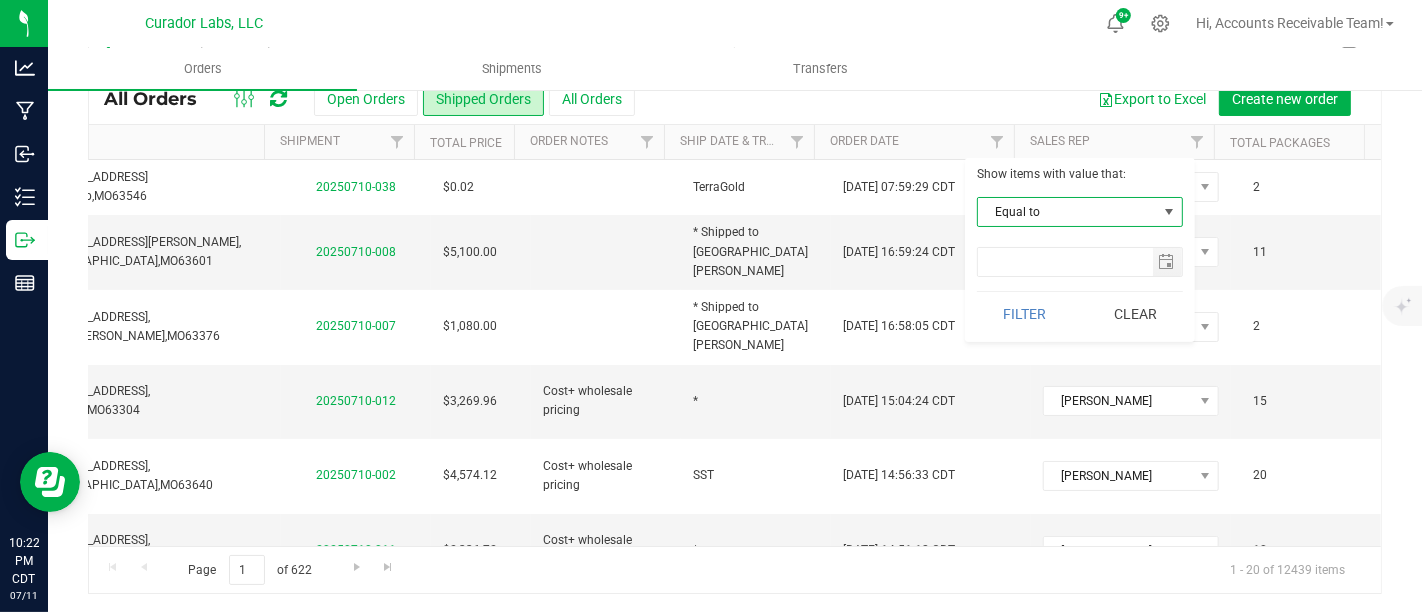 click on "Equal to" at bounding box center (1067, 212) 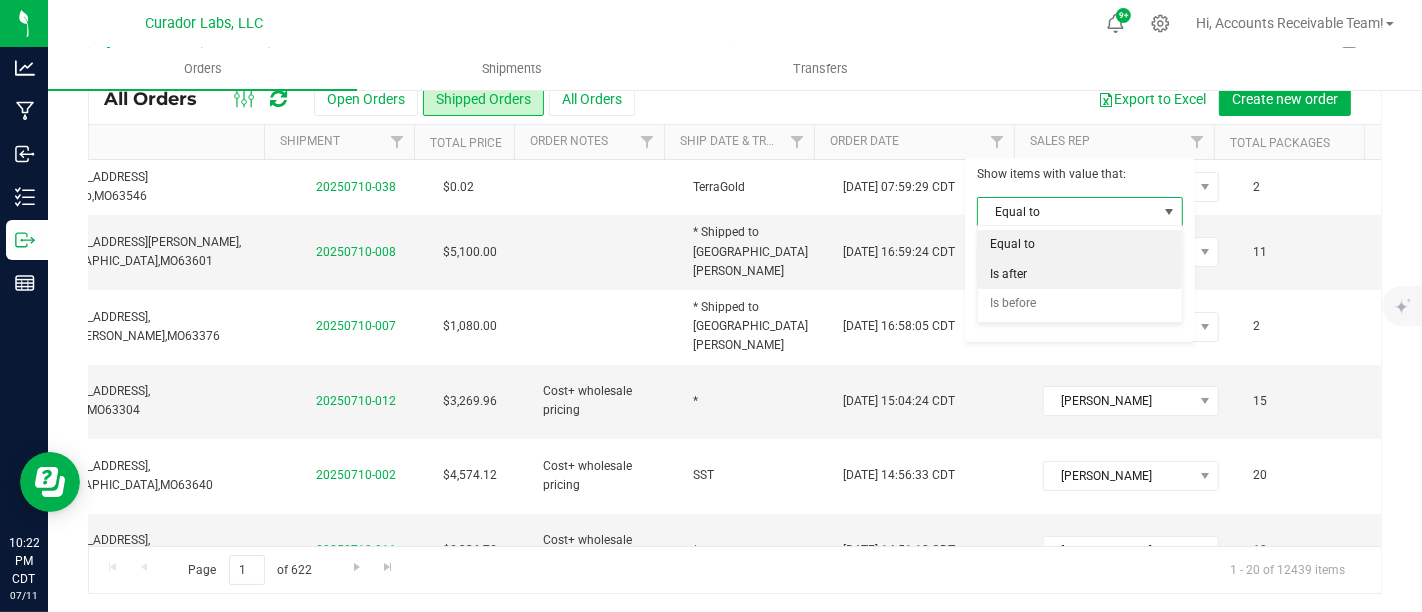 click on "Is after" at bounding box center [1080, 275] 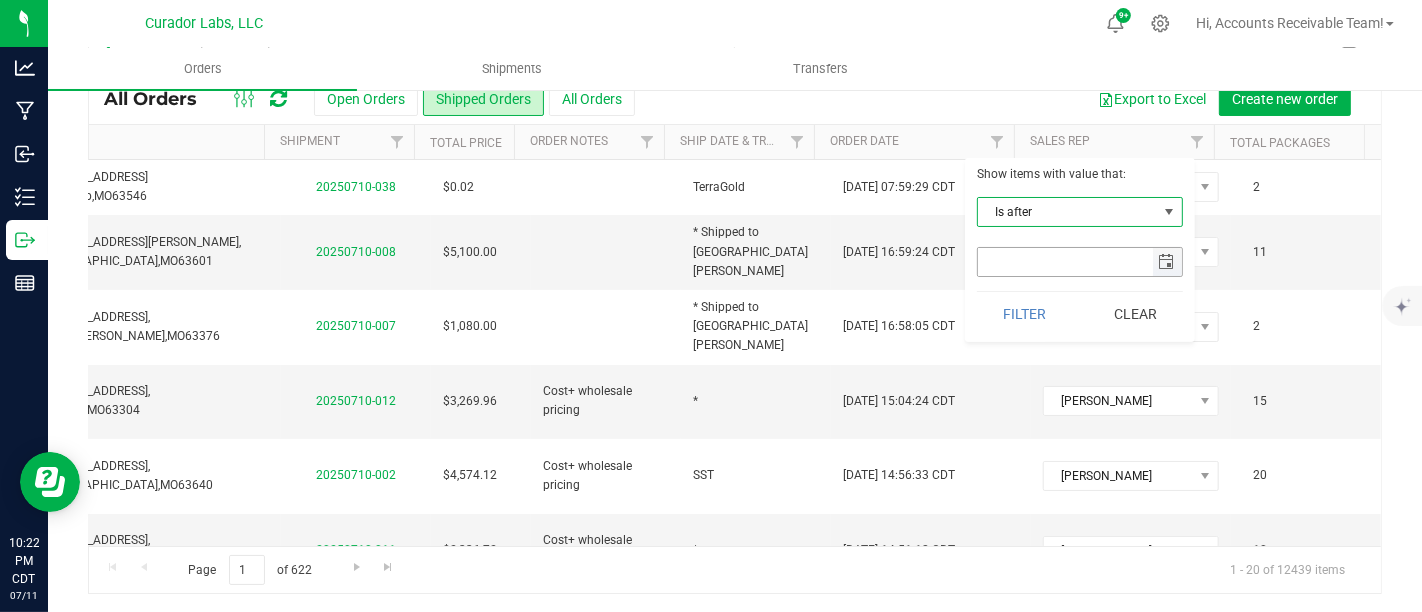 click at bounding box center (1167, 262) 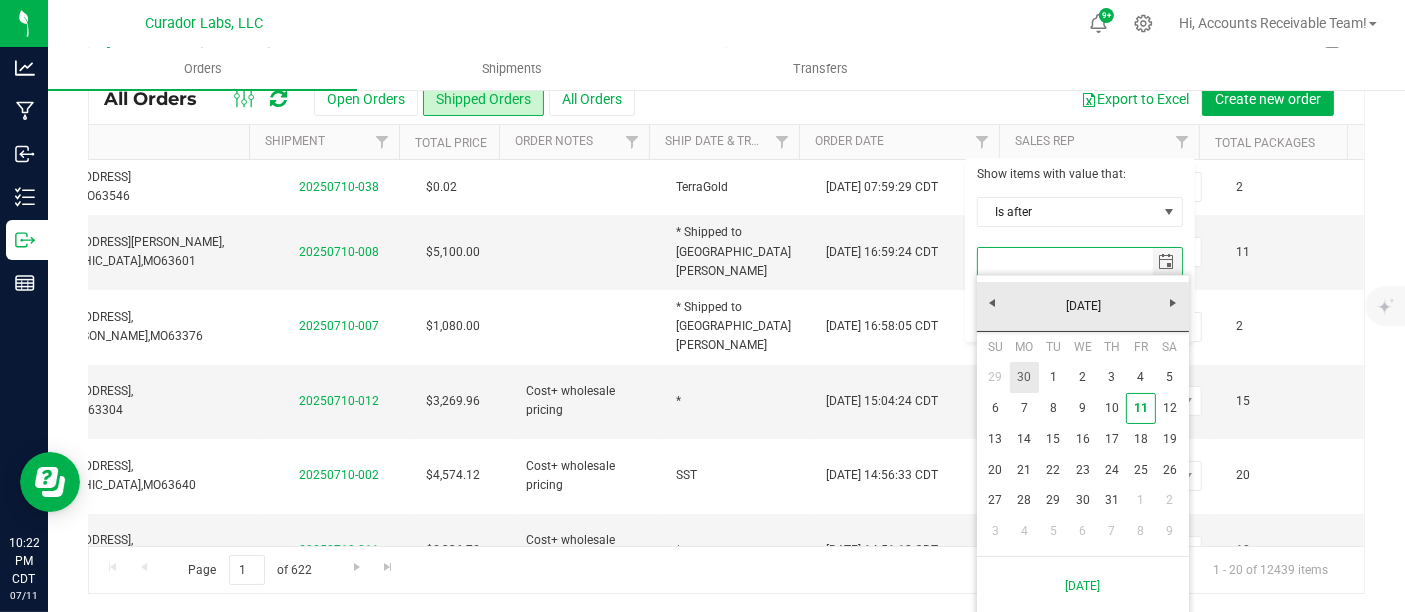 click on "30" at bounding box center [1024, 377] 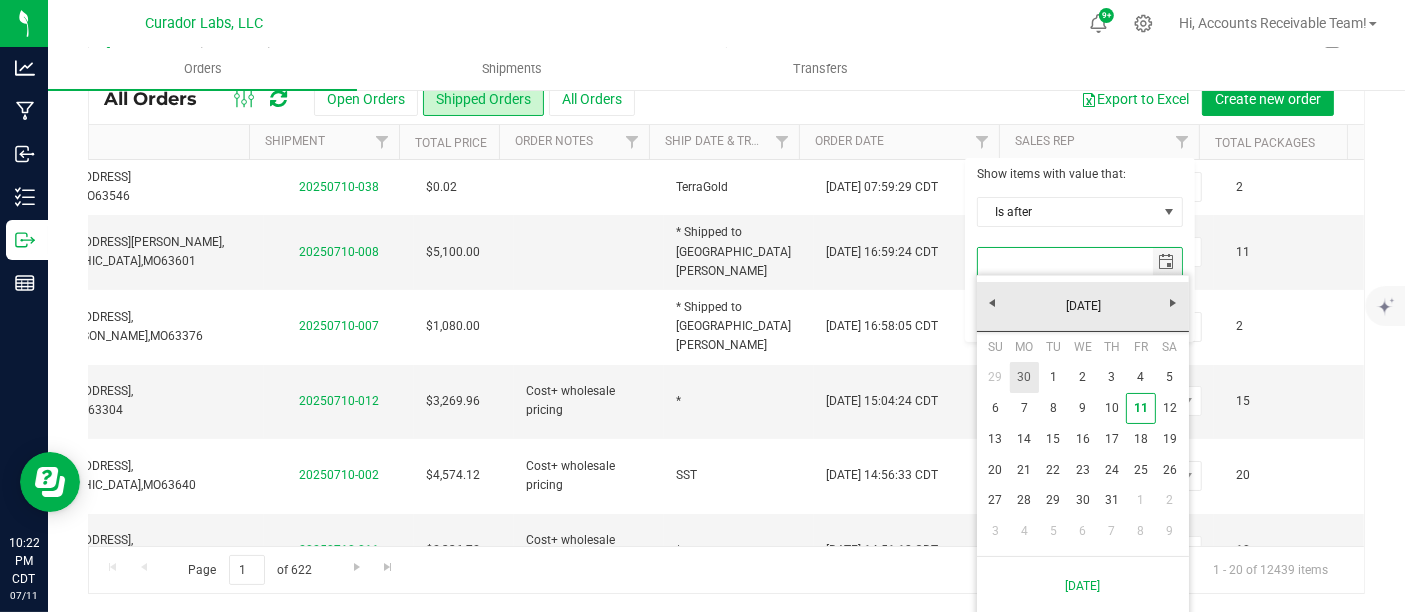 type on "[DATE]" 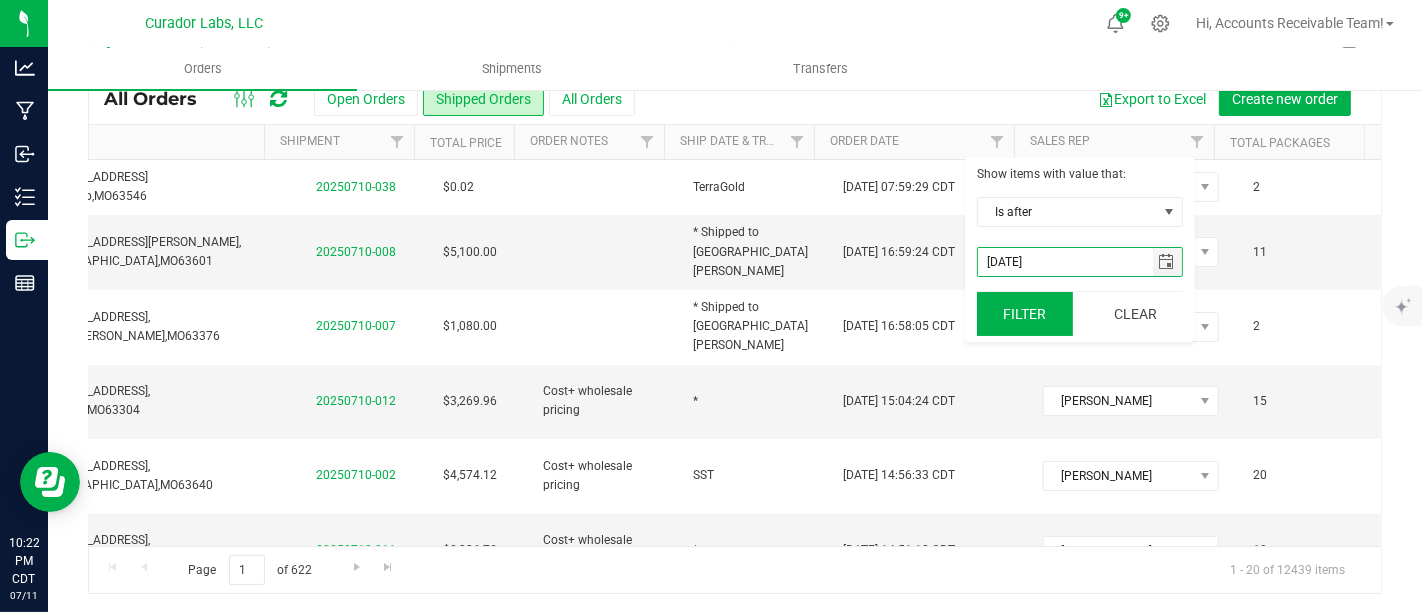 click on "Filter" at bounding box center (1025, 314) 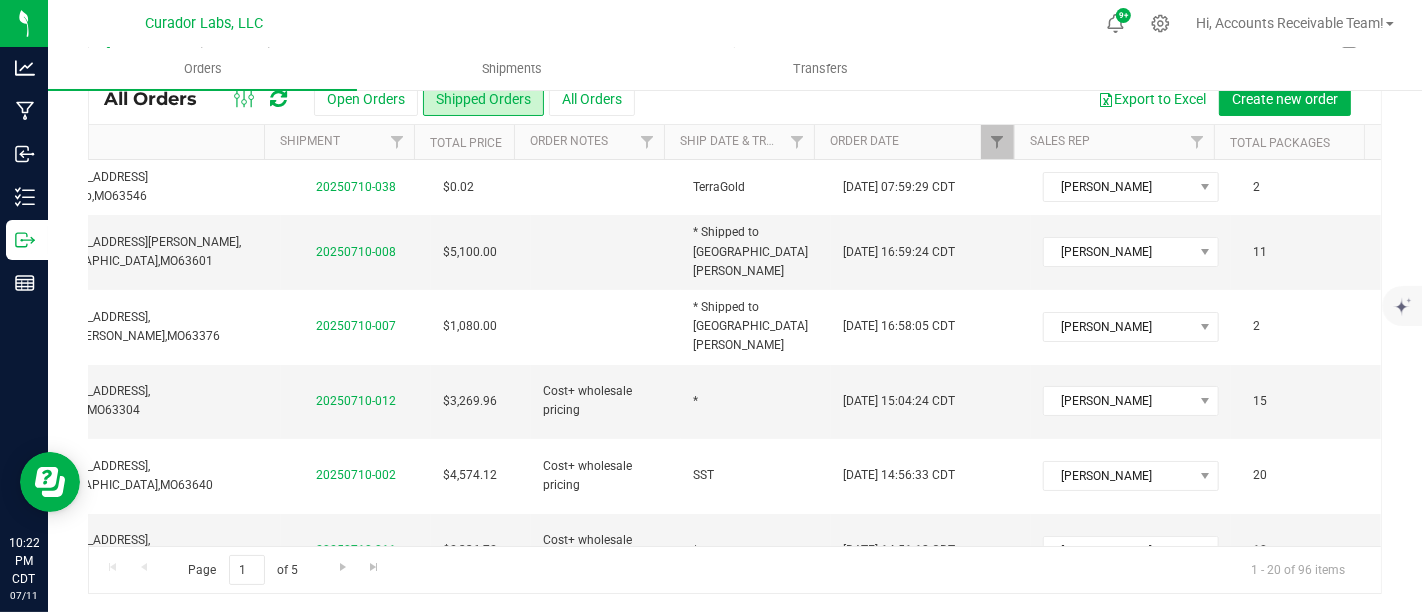 scroll, scrollTop: 0, scrollLeft: 0, axis: both 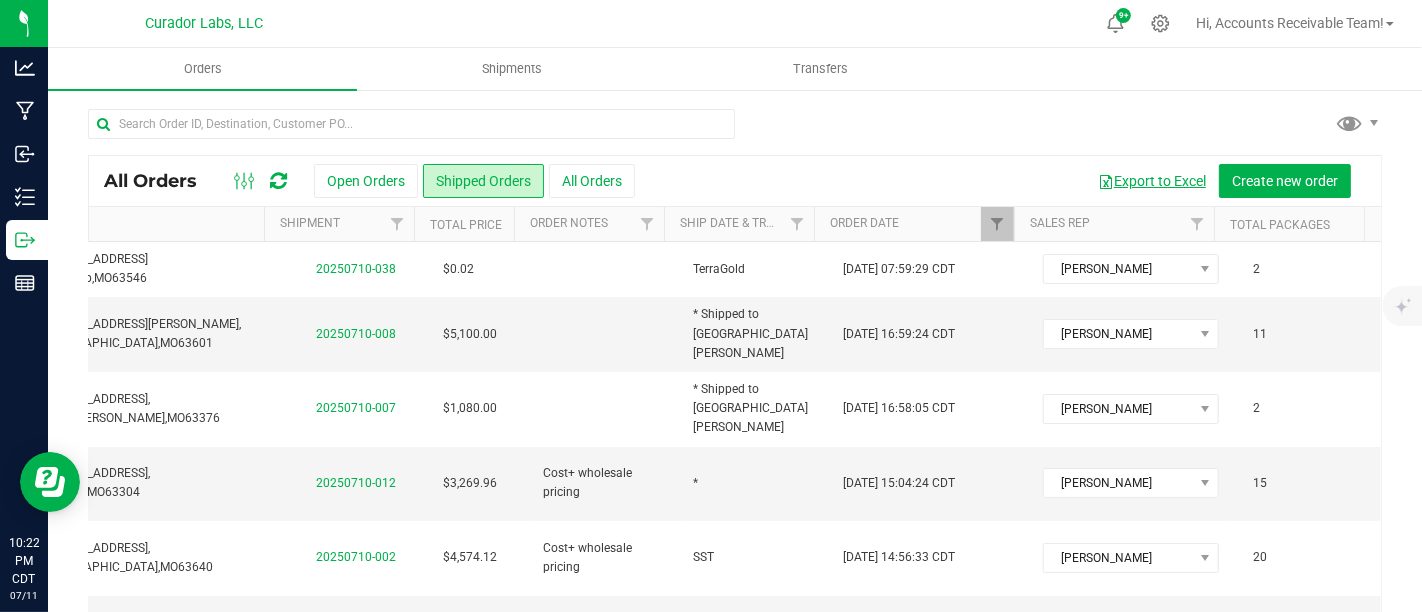click on "Export to Excel" at bounding box center (1152, 181) 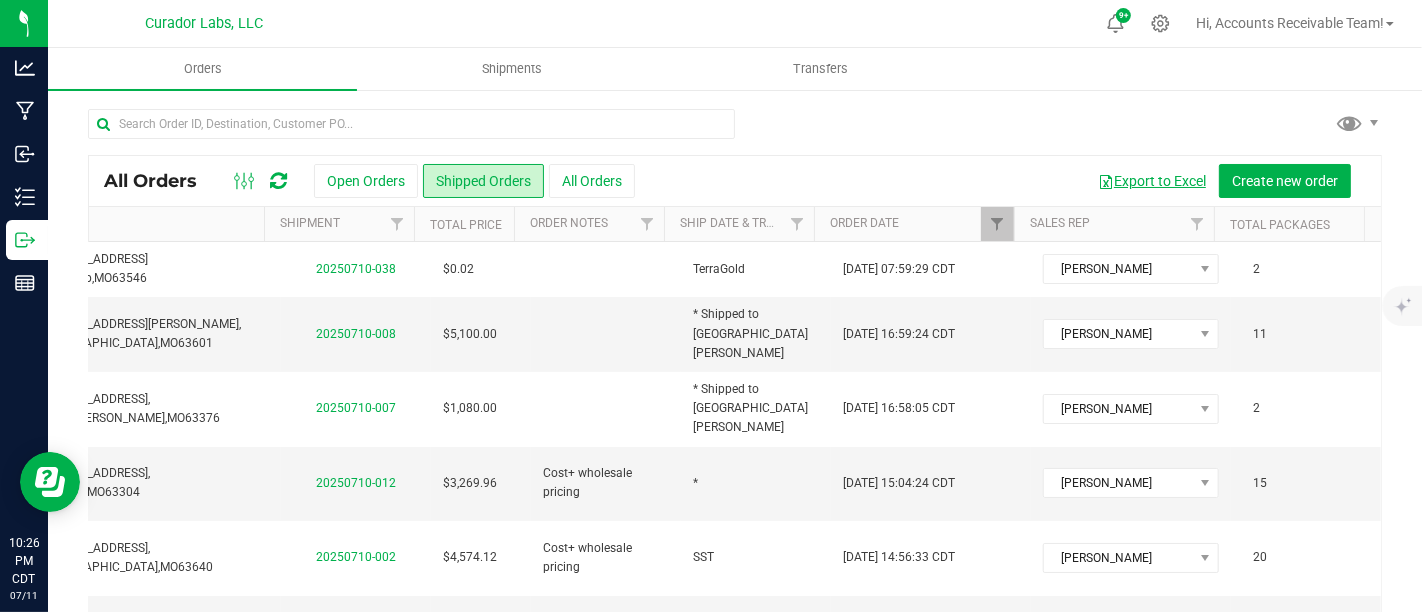 scroll, scrollTop: 82, scrollLeft: 0, axis: vertical 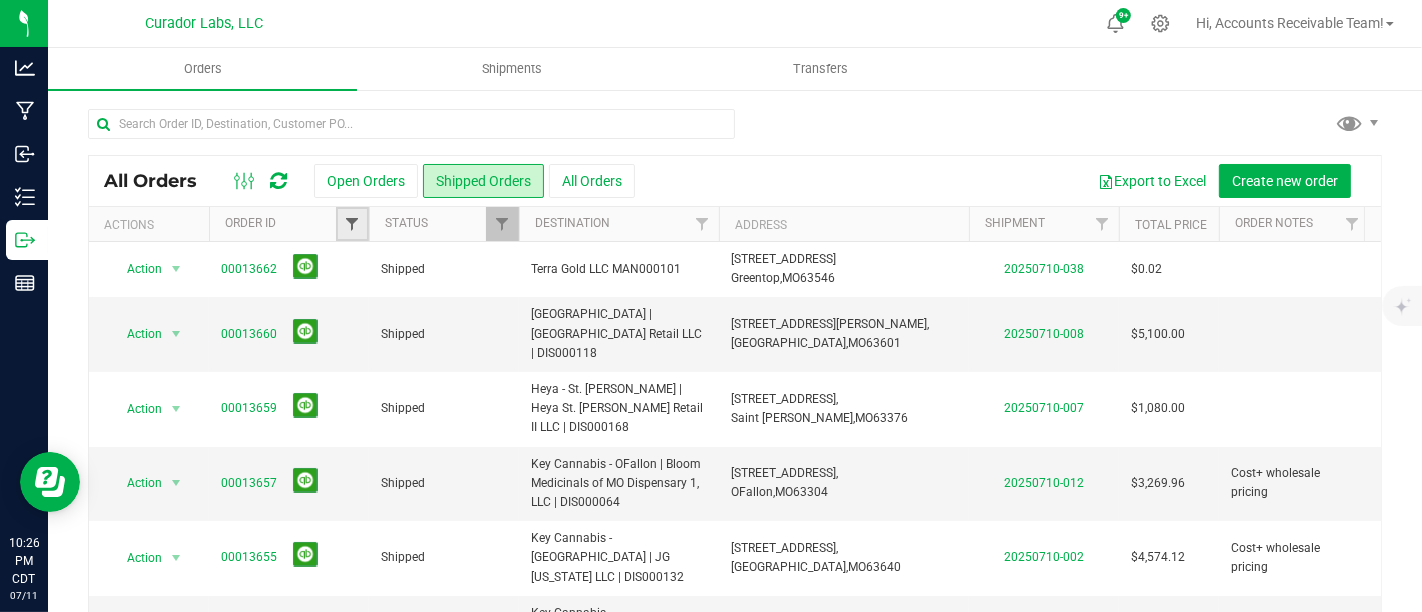 click at bounding box center (352, 224) 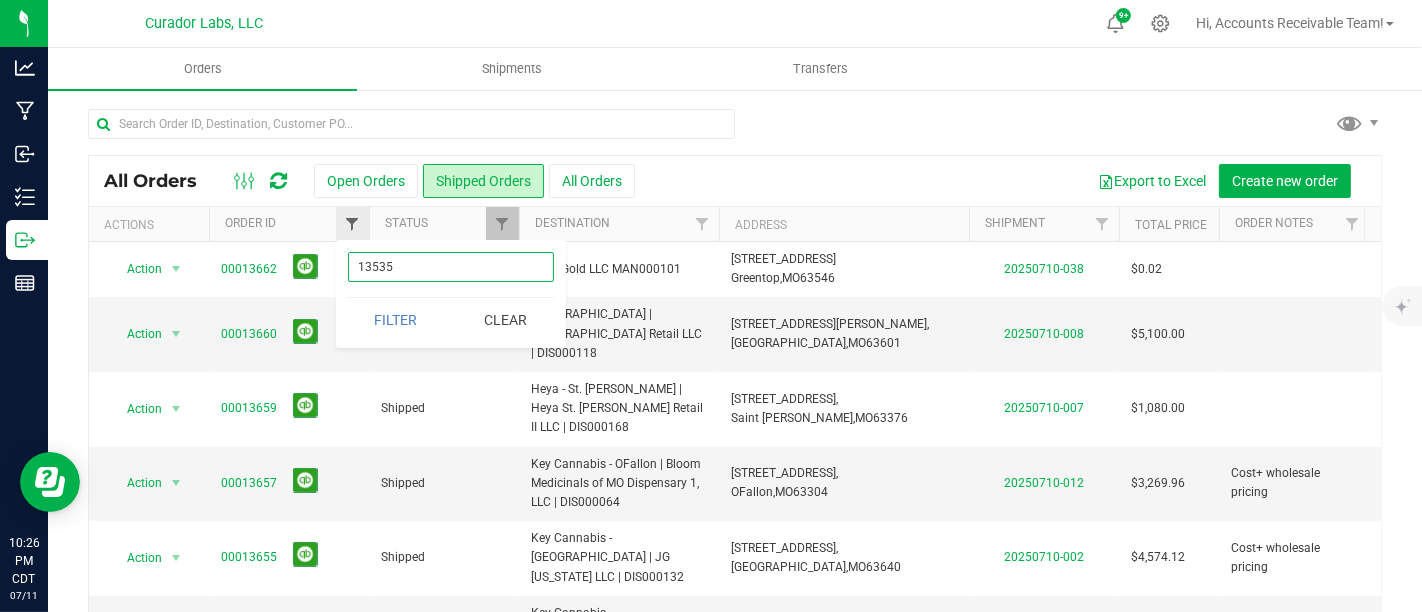 type on "13535" 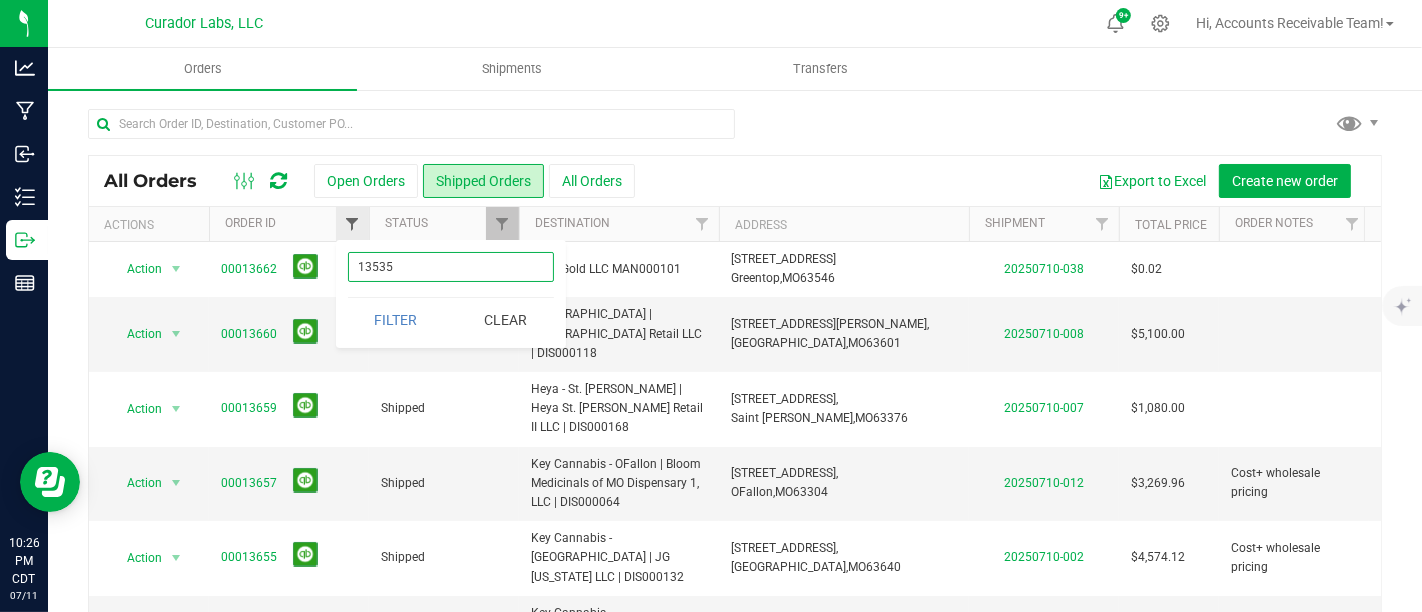 click on "Filter" at bounding box center (396, 320) 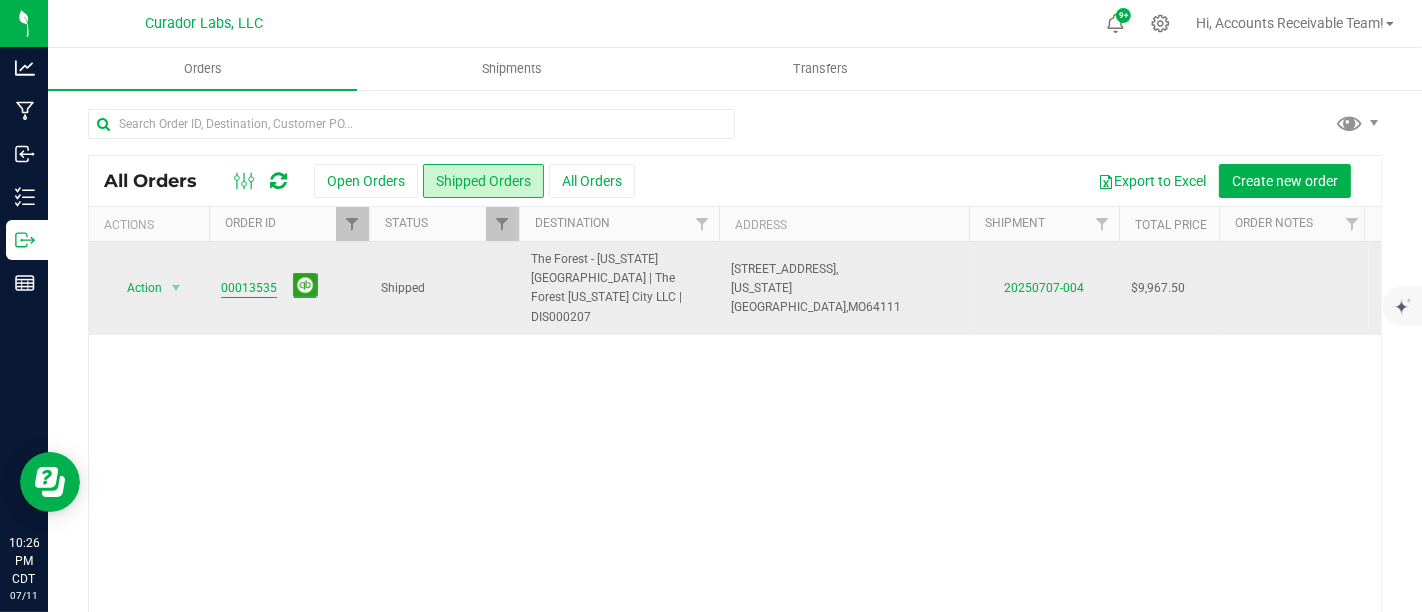 click on "00013535" at bounding box center (249, 288) 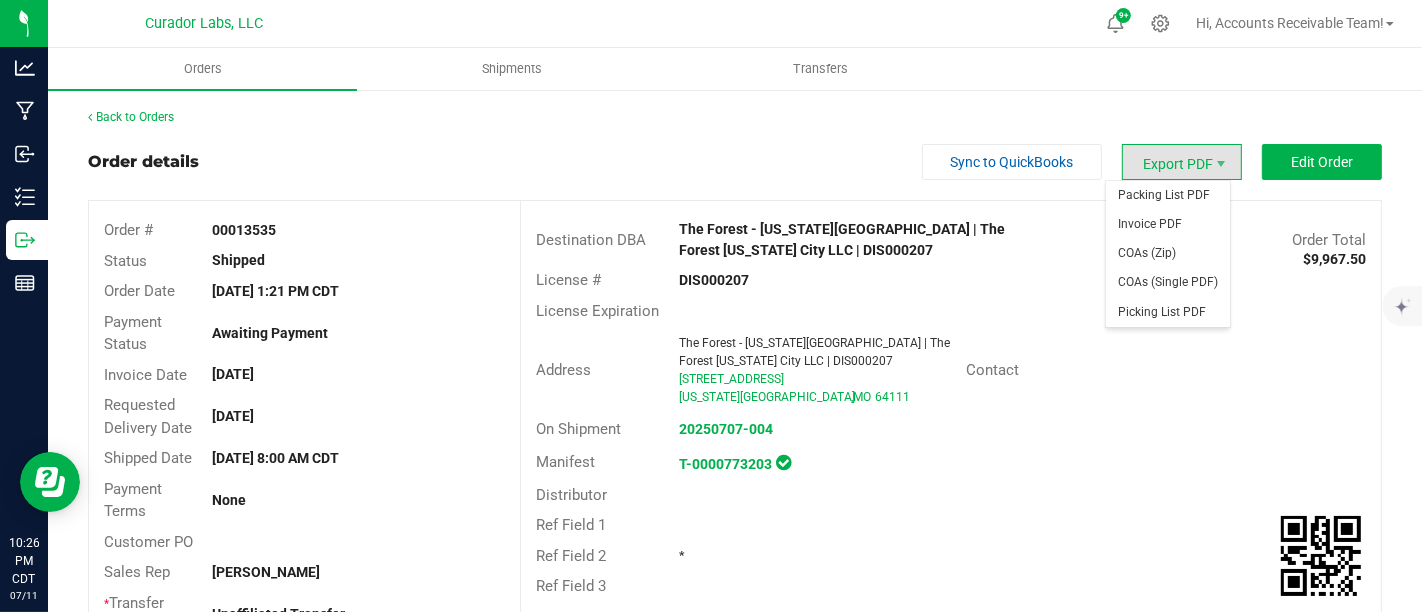 click on "Export PDF" at bounding box center (1182, 162) 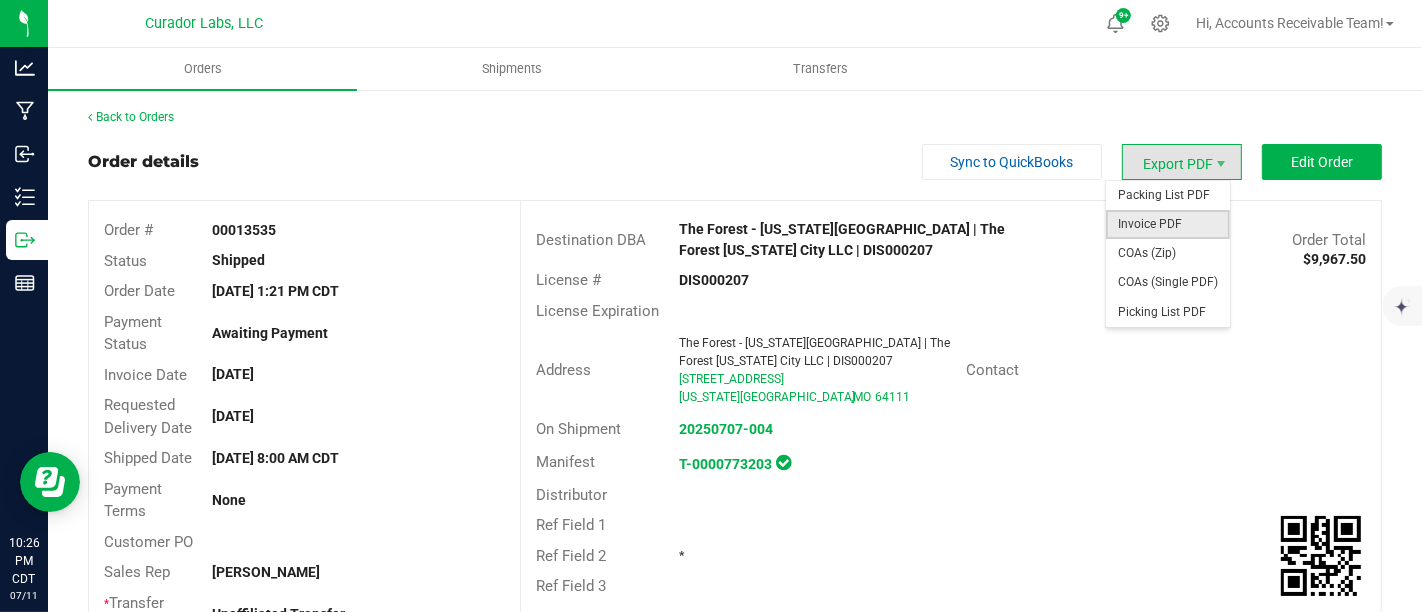 click on "Invoice PDF" at bounding box center [1168, 224] 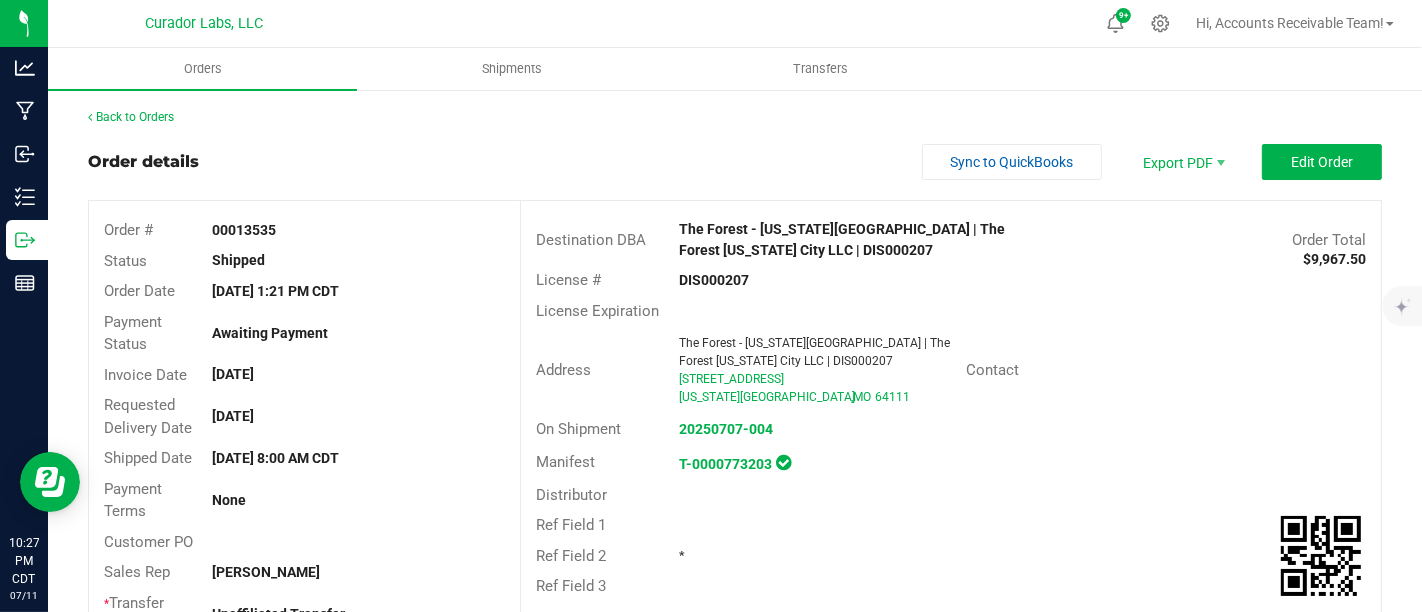 click on "Back to Orders
Order details   Sync to QuickBooks   Export PDF   Edit Order   Order #   00013535   Status   Shipped   Order Date   [DATE] 1:21 PM CDT   Payment Status   Awaiting Payment   Invoice Date   [DATE]   Requested Delivery Date   [DATE]   Shipped Date   [DATE] 8:00 AM CDT   Payment Terms   None   Customer PO      Sales Rep   [PERSON_NAME]  *  Transfer Type   Unaffiliated Transfer   Destination DBA   The Forest - [US_STATE][GEOGRAPHIC_DATA] | The Forest [US_STATE] City LLC | DIS000207   Order Total   $9,967.50   License #   DIS000207   License Expiration   Address  The Forest - [US_STATE][GEOGRAPHIC_DATA] | The Forest [US_STATE] City LLC | DIS000207 [STREET_ADDRESS][US_STATE]  Contact   On Shipment   20250707-004   Manifest   T-0000773203
Distributor      Ref Field 1      Ref Field 2   *   Ref Field 3" at bounding box center [735, 1100] 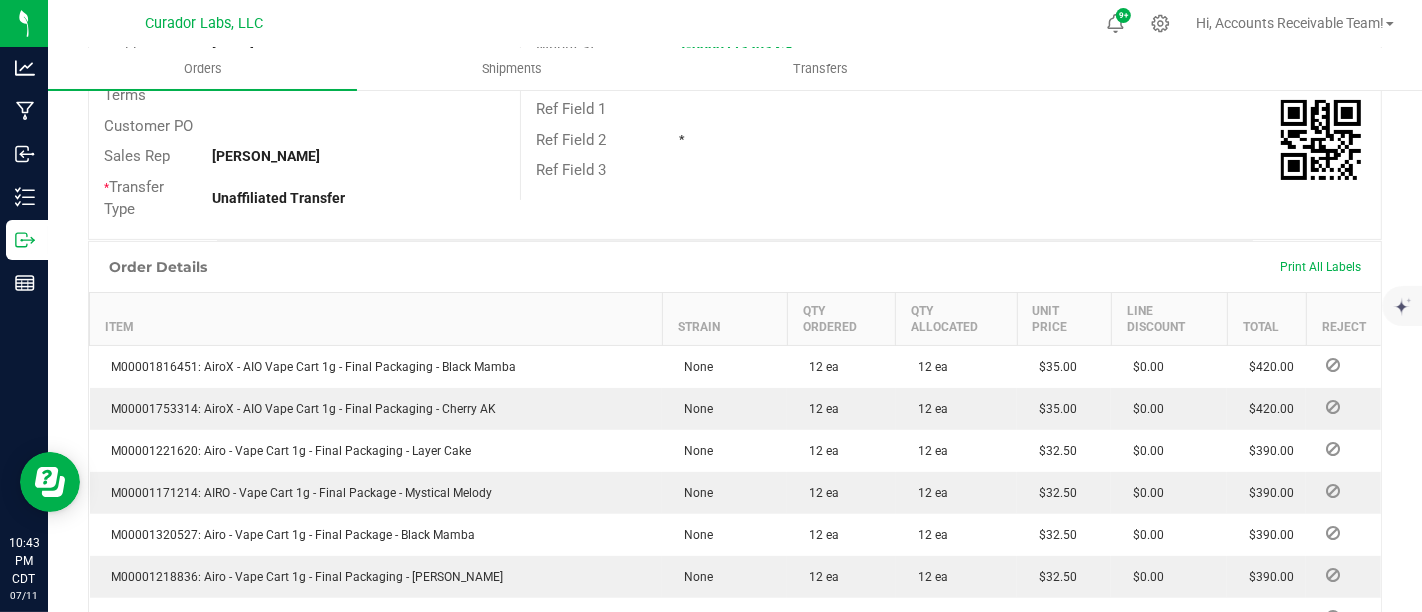 scroll, scrollTop: 555, scrollLeft: 0, axis: vertical 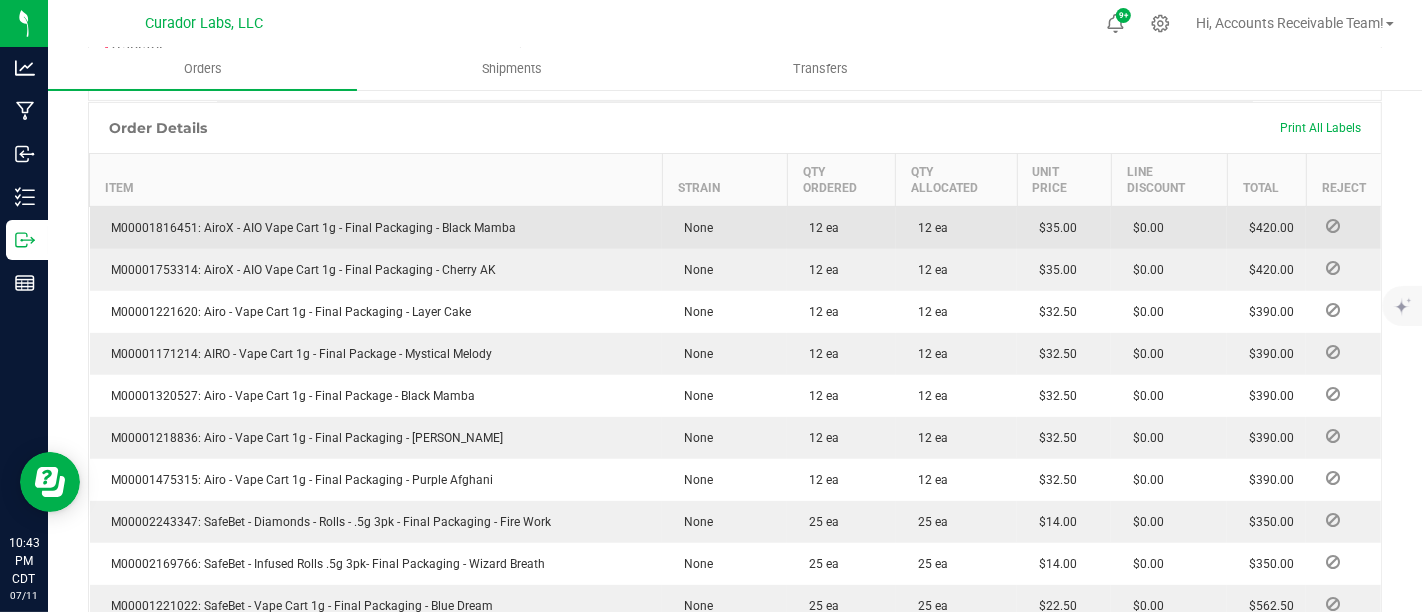 click on "M00001816451: AiroX - AIO Vape Cart 1g - Final Packaging - Black Mamba" at bounding box center (309, 228) 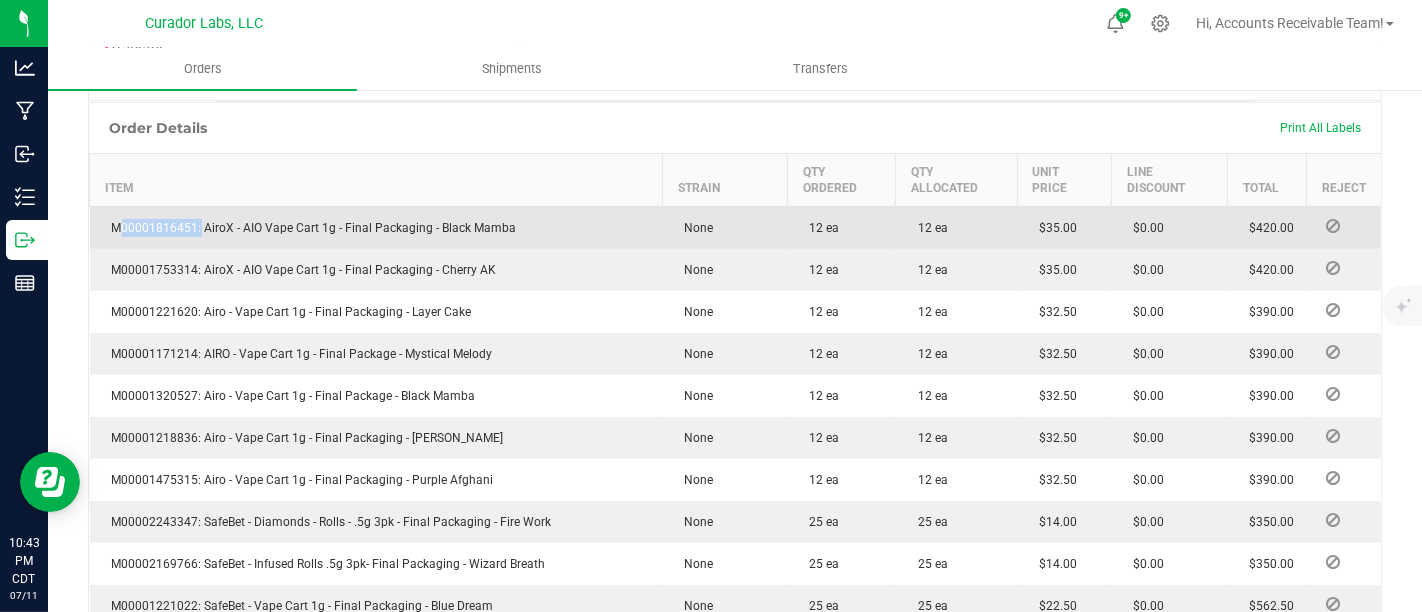 click on "M00001816451: AiroX - AIO Vape Cart 1g - Final Packaging - Black Mamba" at bounding box center [309, 228] 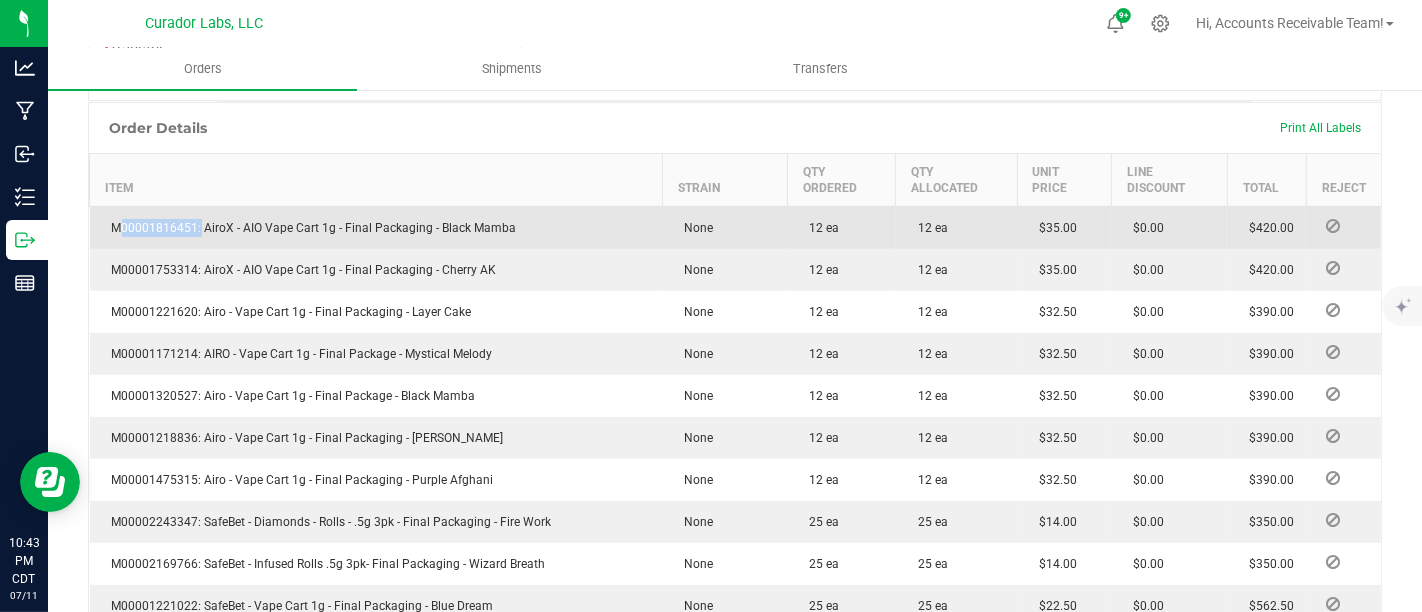 copy on "M00001816451" 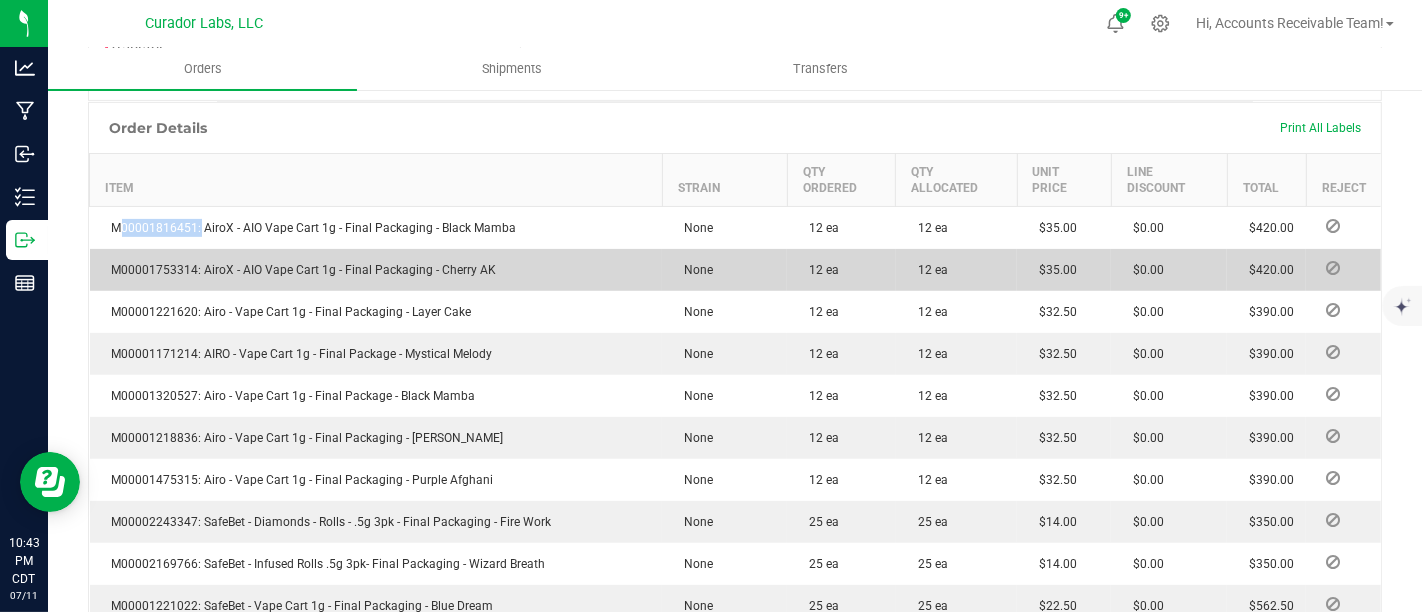 click on "M00001753314: AiroX - AIO Vape Cart 1g - Final Packaging - Cherry AK" at bounding box center [299, 270] 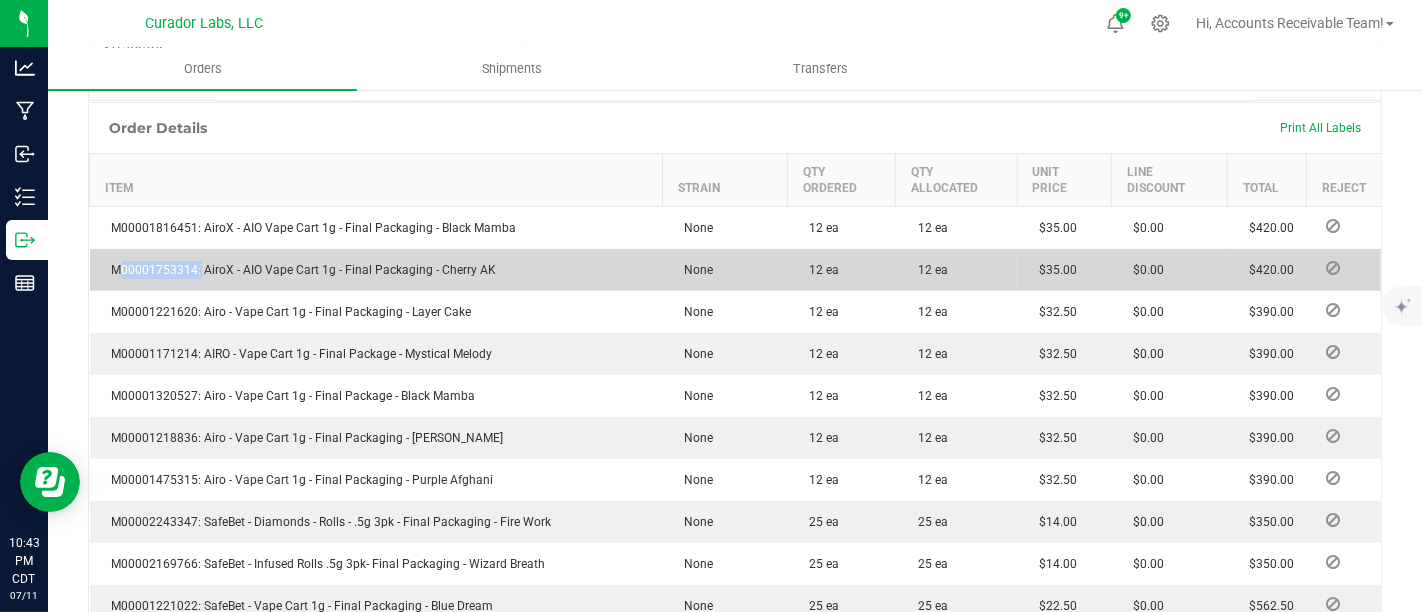 click on "M00001753314: AiroX - AIO Vape Cart 1g - Final Packaging - Cherry AK" at bounding box center [299, 270] 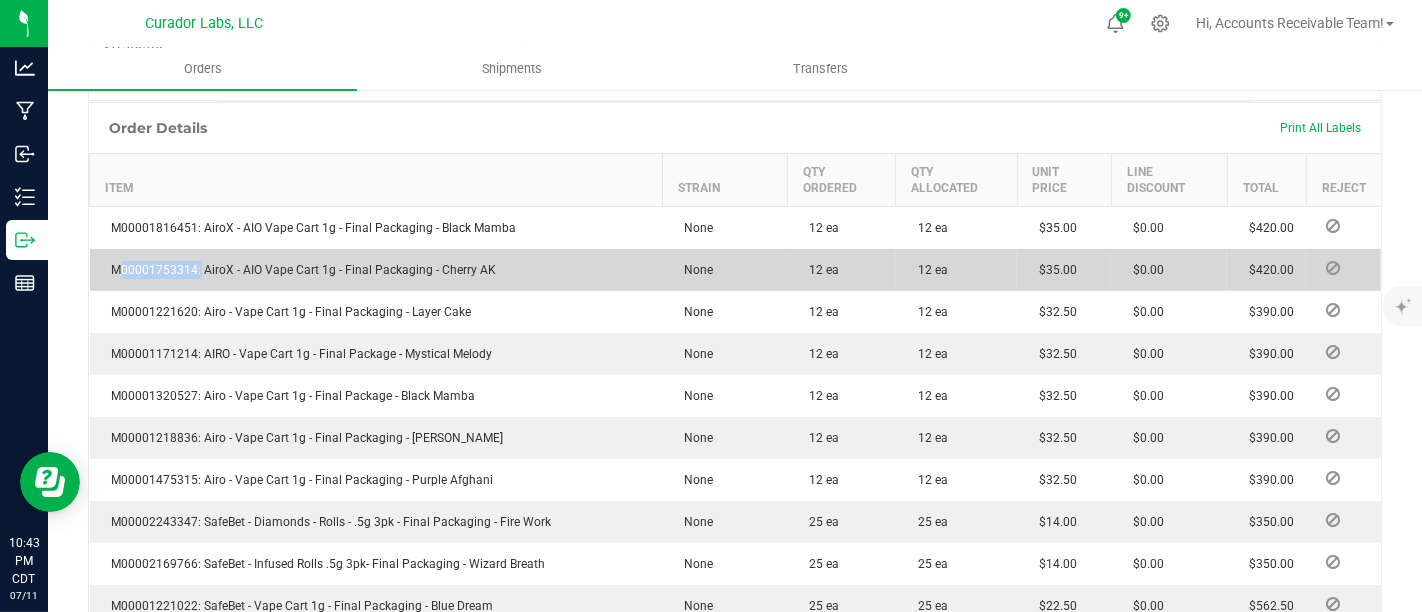 copy on "M00001753314" 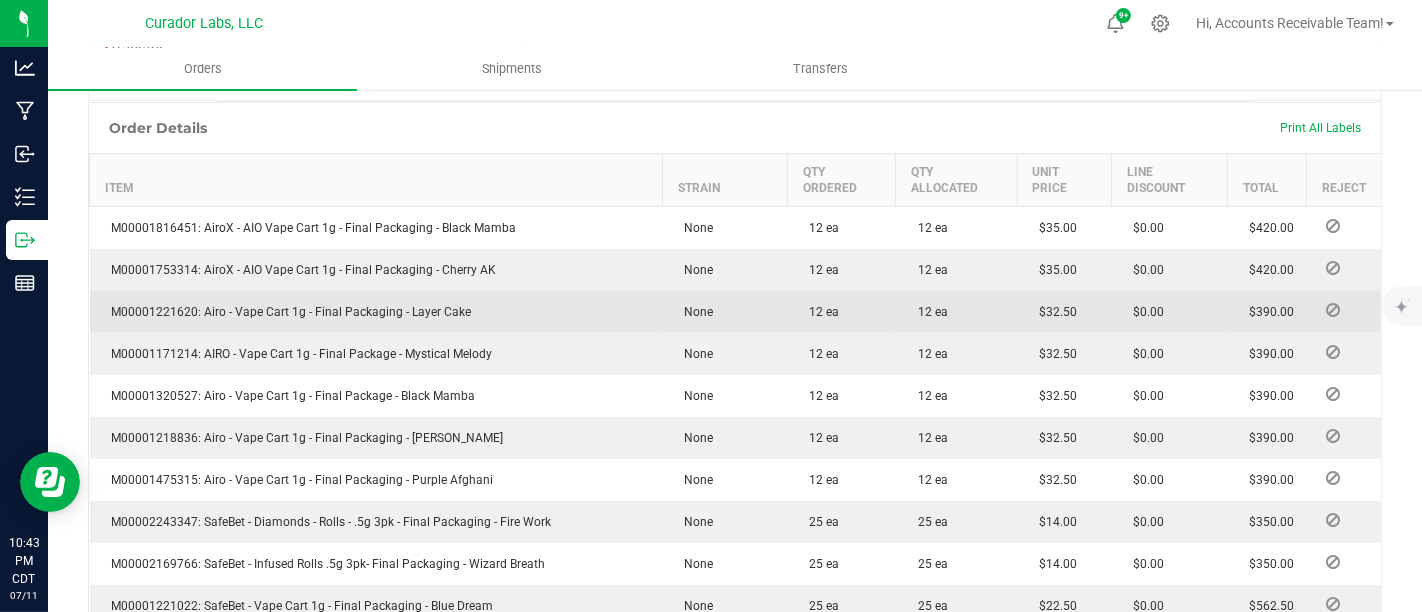 click on "M00001221620: Airo - Vape Cart 1g - Final Packaging - Layer Cake" at bounding box center [287, 312] 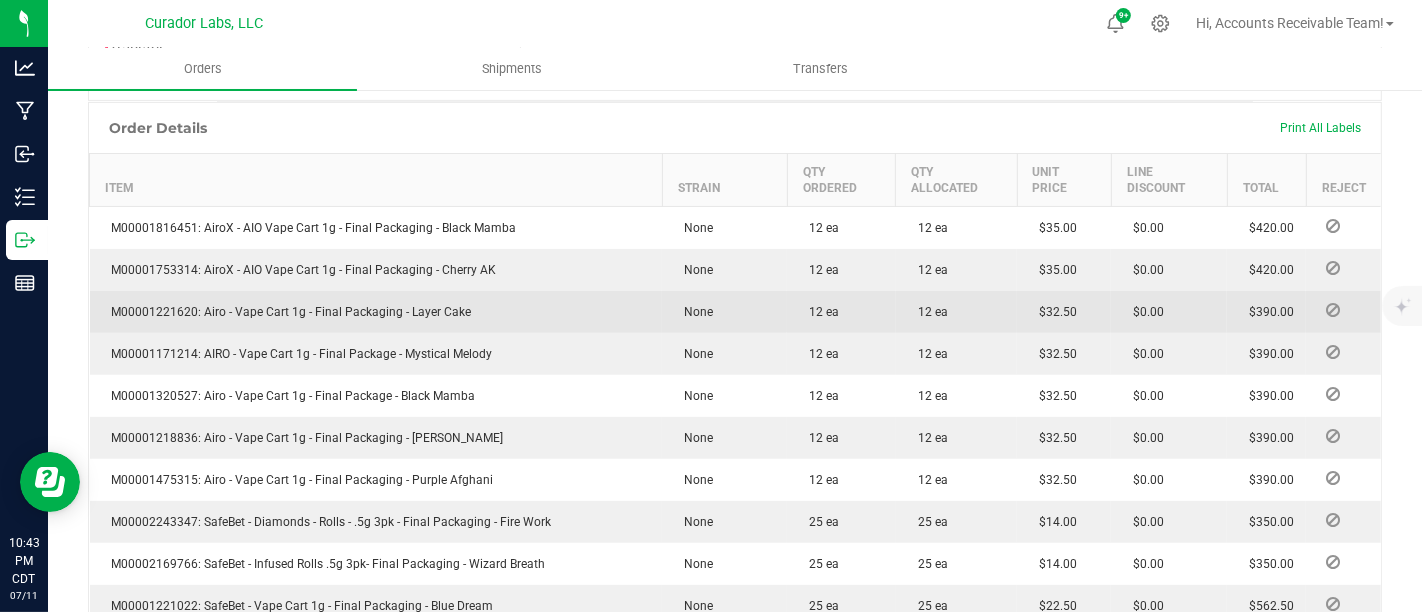 click on "M00001221620: Airo - Vape Cart 1g - Final Packaging - Layer Cake" at bounding box center [287, 312] 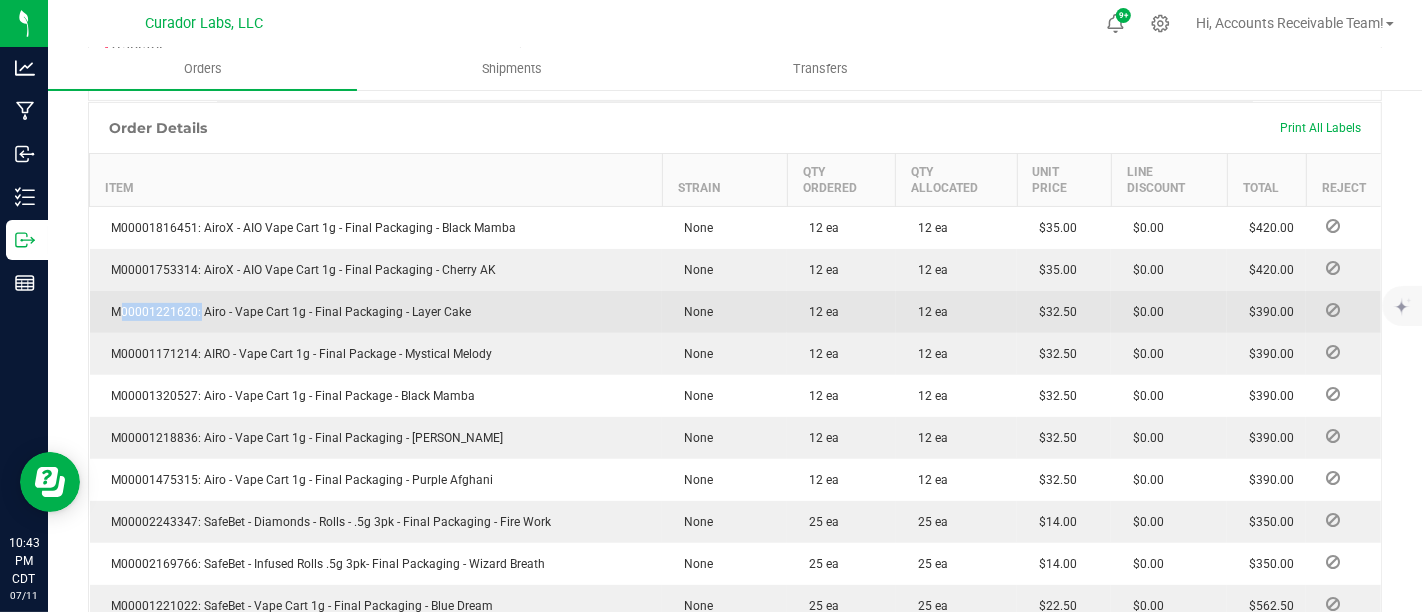 copy on "M00001221620" 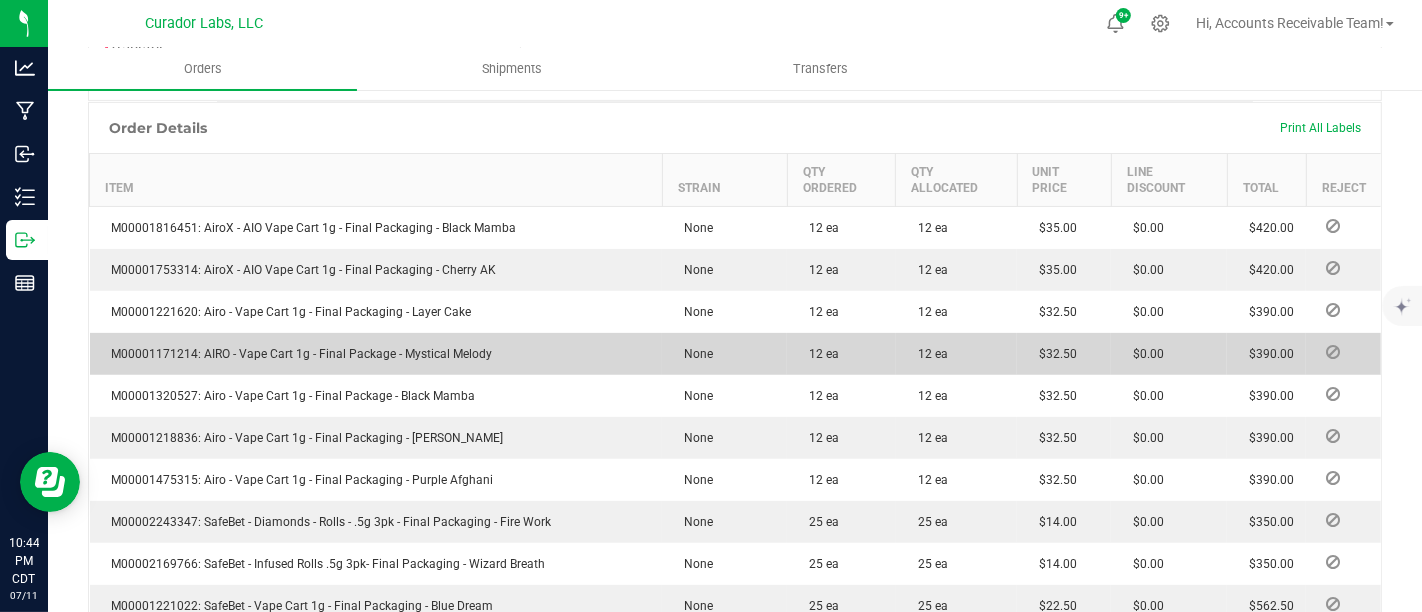 click on "M00001171214: AIRO - Vape Cart 1g - Final Package - Mystical Melody" at bounding box center [297, 354] 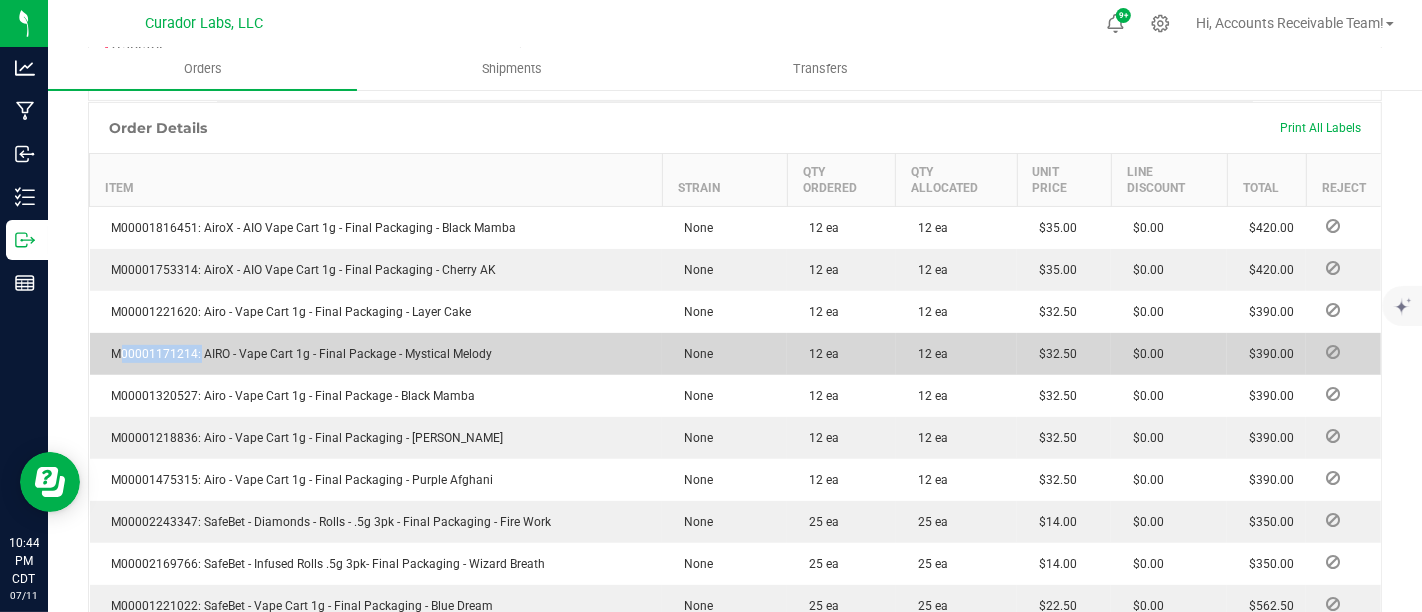 click on "M00001171214: AIRO - Vape Cart 1g - Final Package - Mystical Melody" at bounding box center [297, 354] 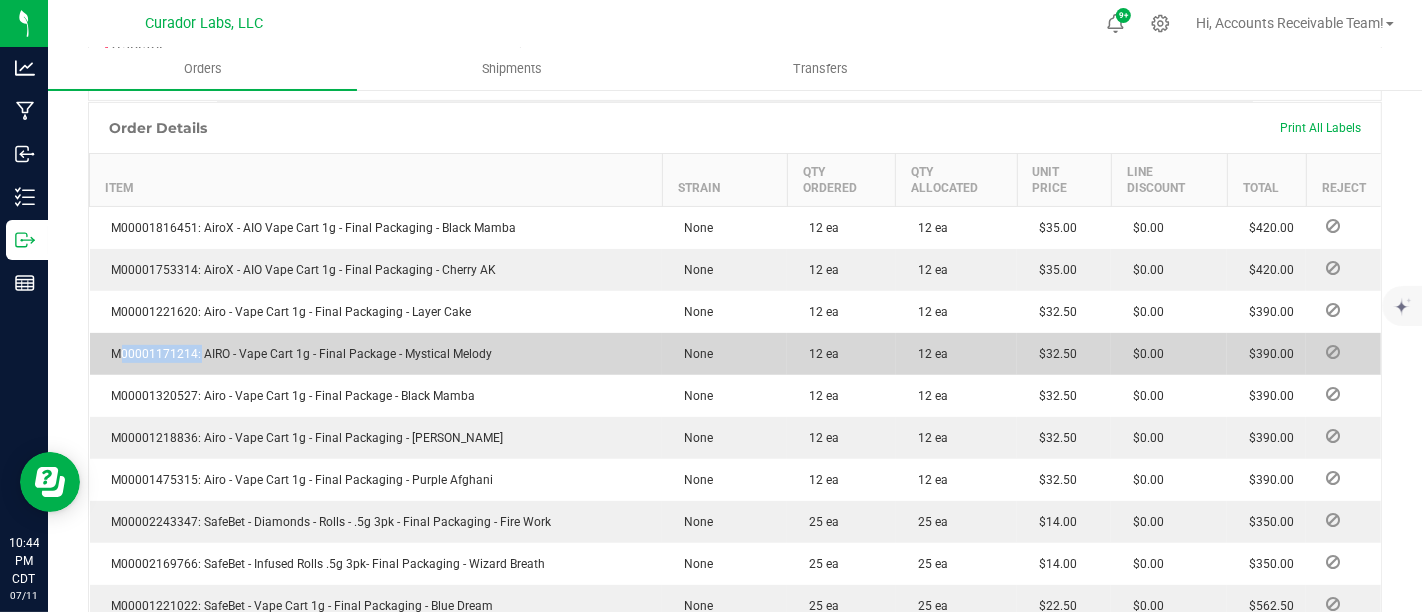 copy on "M00001171214" 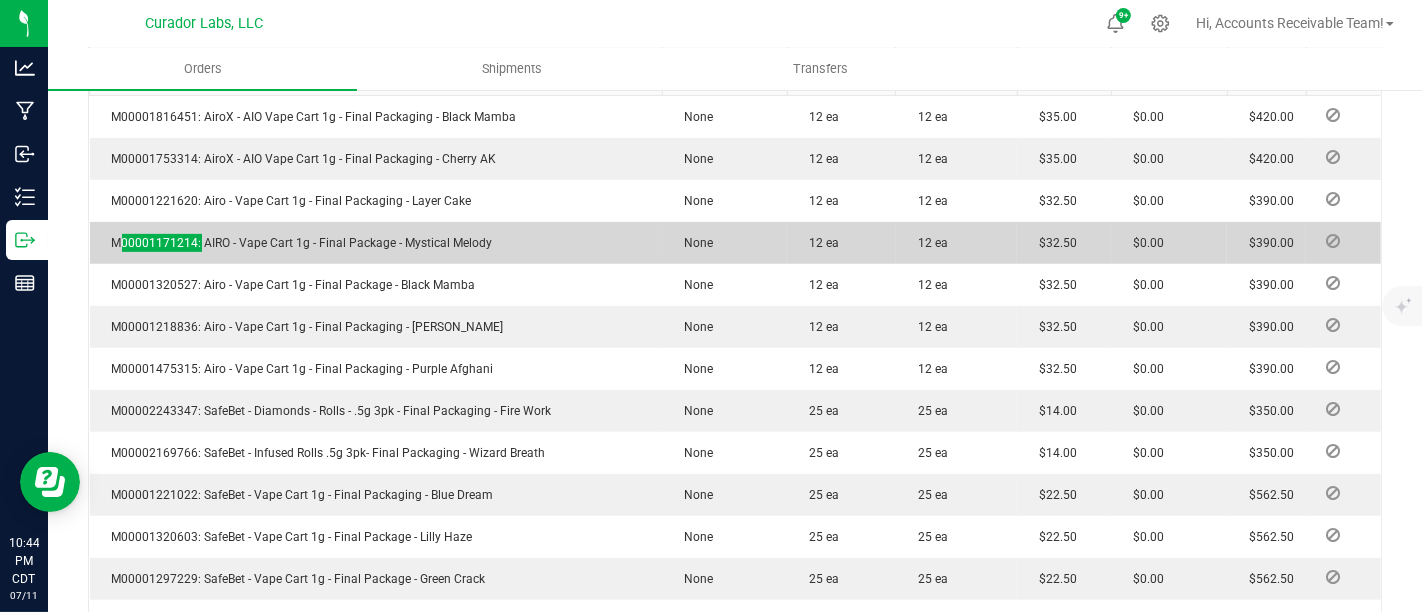 scroll, scrollTop: 777, scrollLeft: 0, axis: vertical 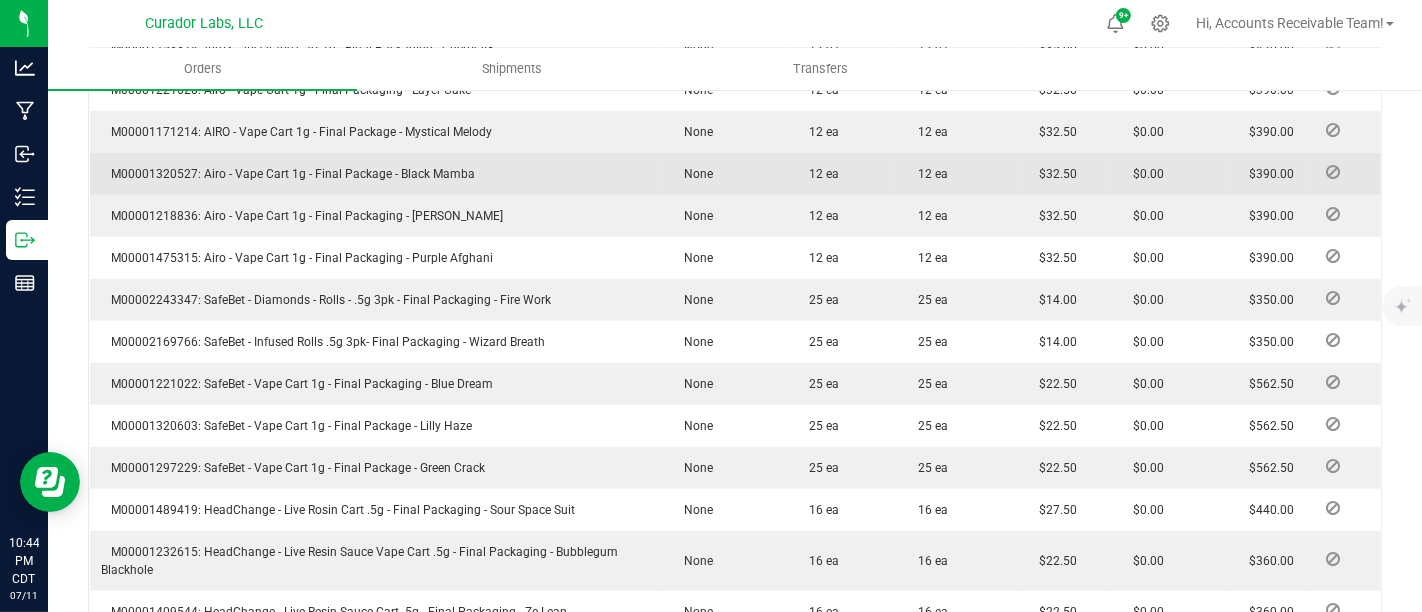 click on "M00001320527: Airo - Vape Cart 1g - Final Package - Black Mamba" at bounding box center [289, 174] 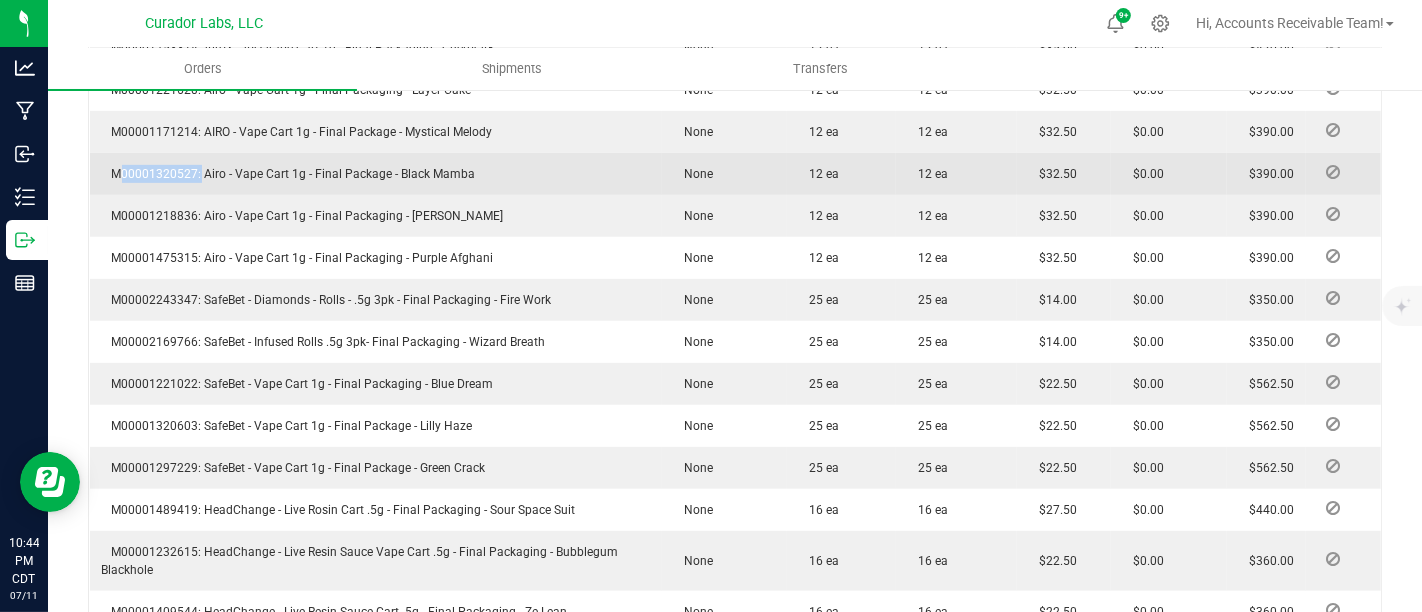 click on "M00001320527: Airo - Vape Cart 1g - Final Package - Black Mamba" at bounding box center (289, 174) 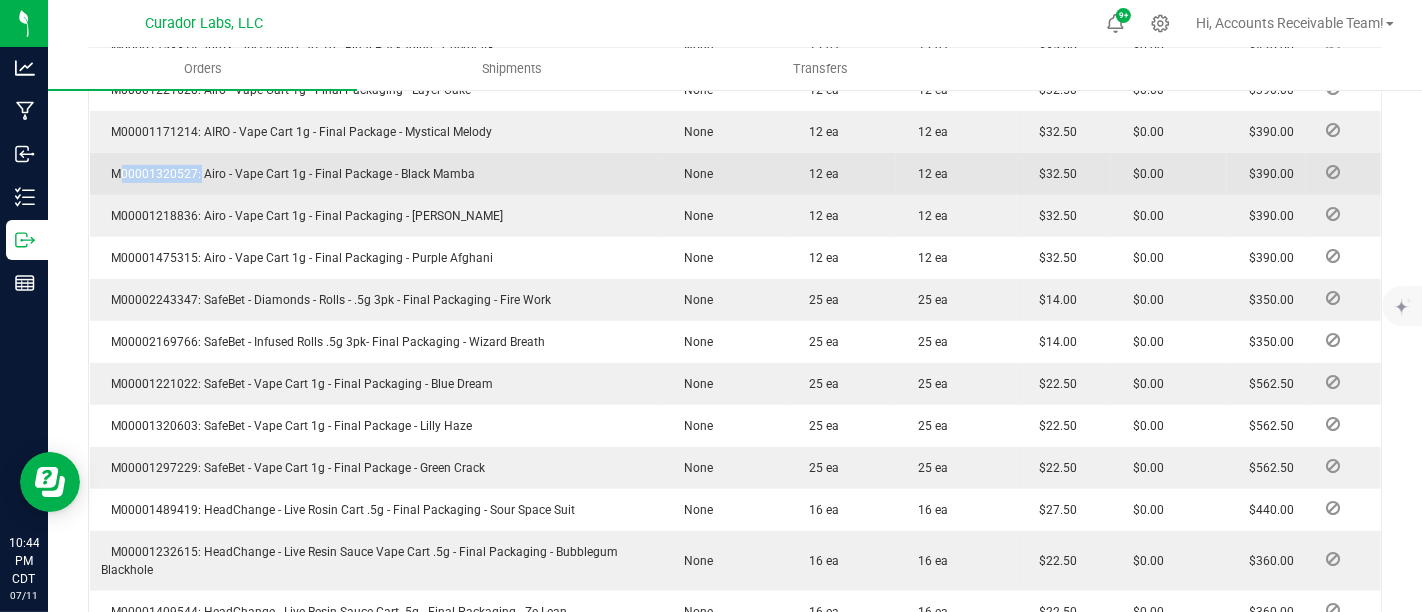 copy on "M00001320527" 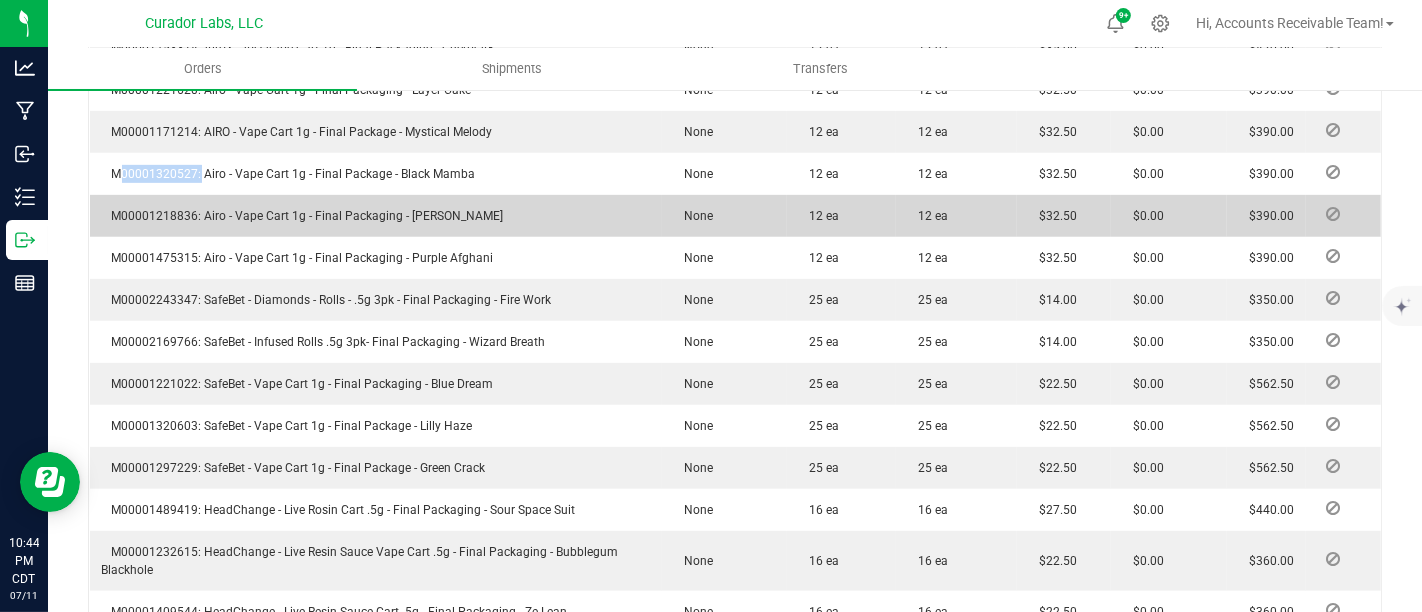 click on "M00001218836: Airo - Vape Cart 1g - Final Packaging - [PERSON_NAME]" at bounding box center (303, 216) 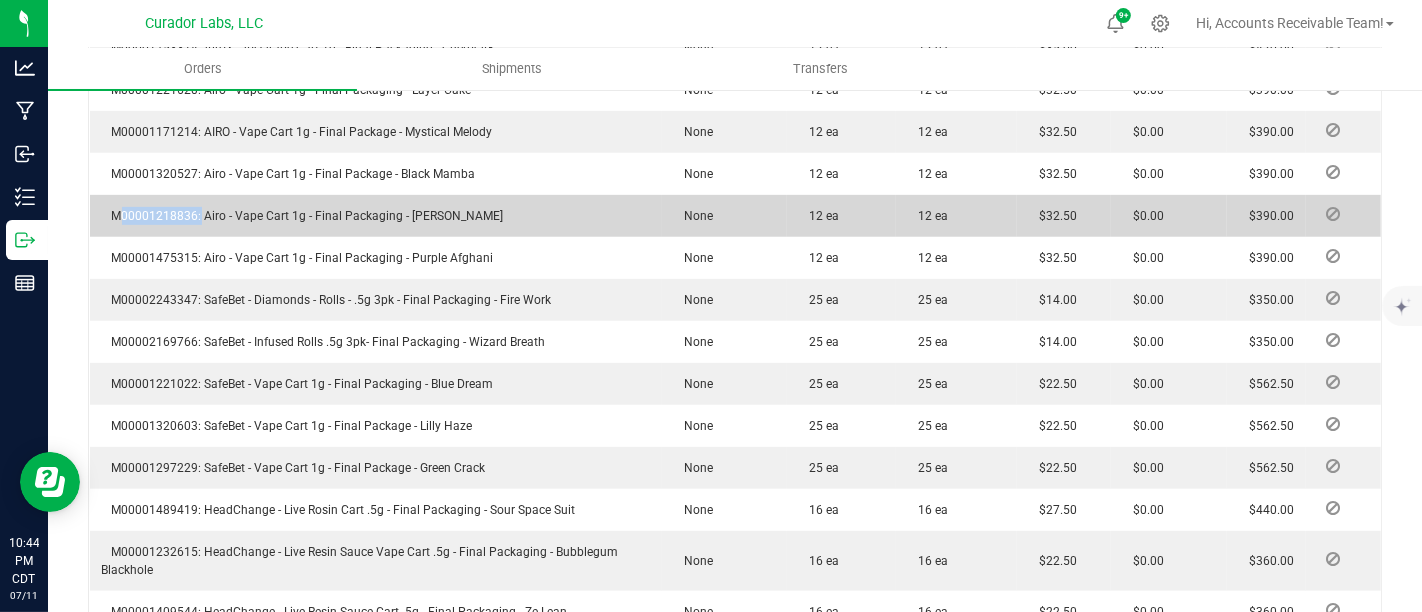 click on "M00001218836: Airo - Vape Cart 1g - Final Packaging - [PERSON_NAME]" at bounding box center (303, 216) 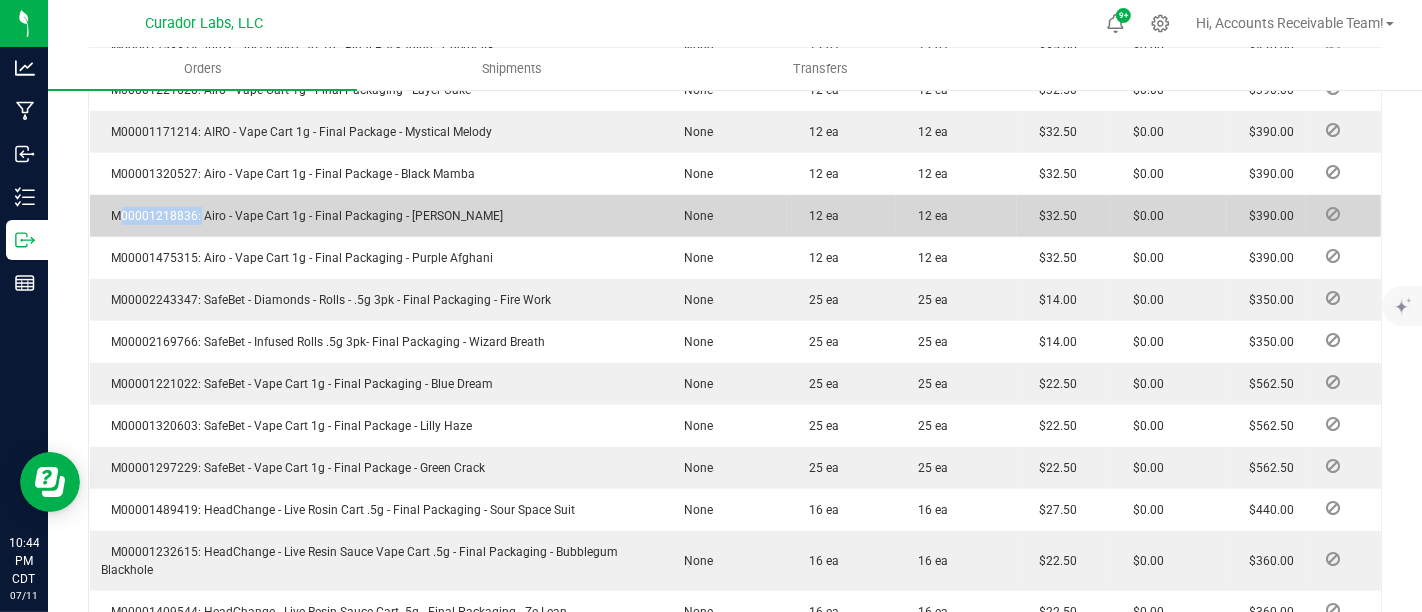 copy on "M00001218836" 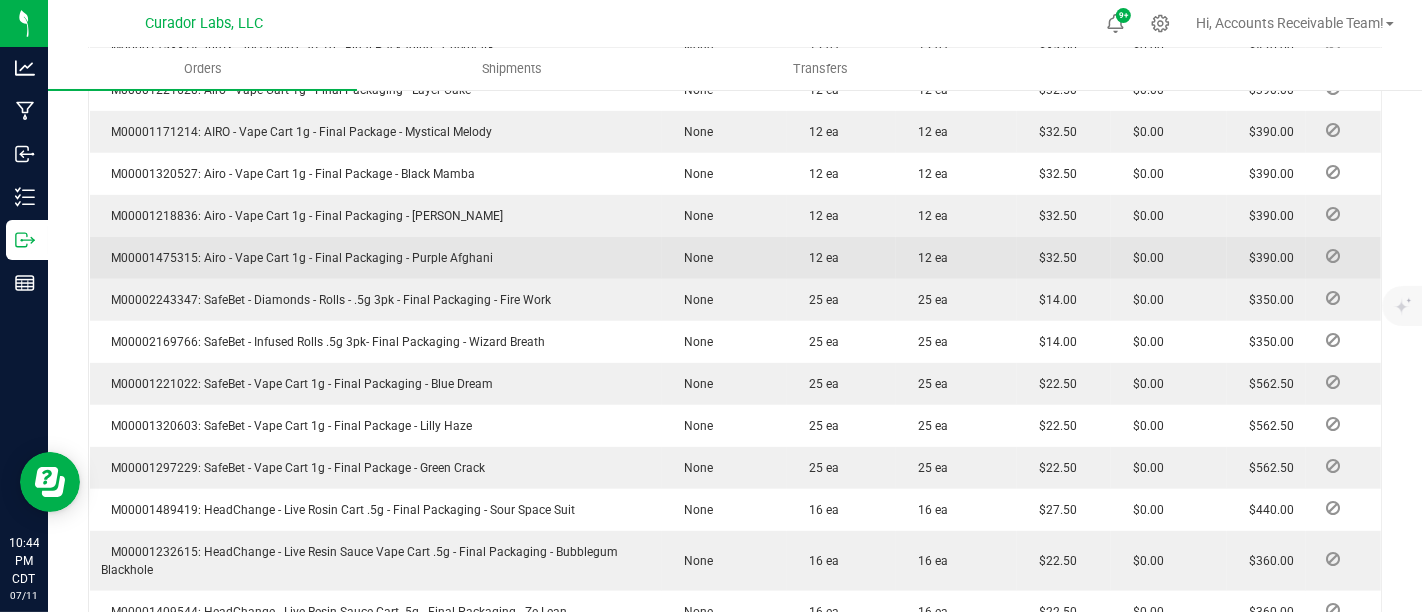 click on "M00001475315: Airo - Vape Cart 1g - Final Packaging - Purple Afghani" at bounding box center (376, 258) 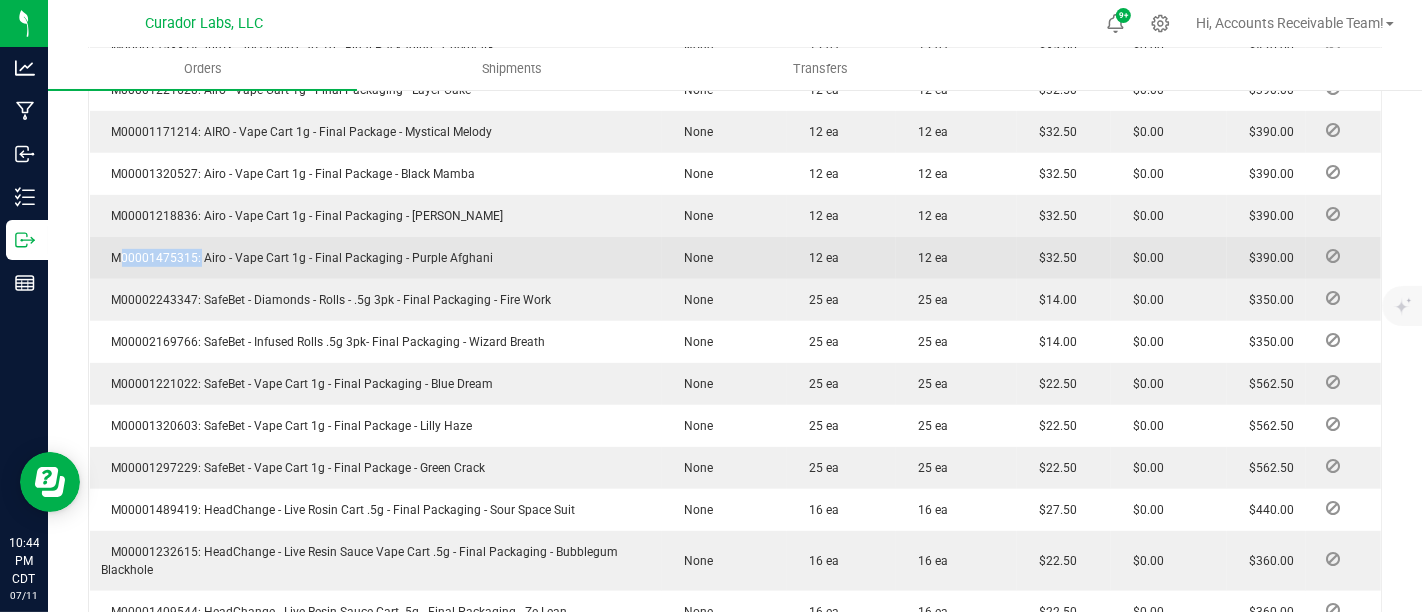 click on "M00001475315: Airo - Vape Cart 1g - Final Packaging - Purple Afghani" at bounding box center [376, 258] 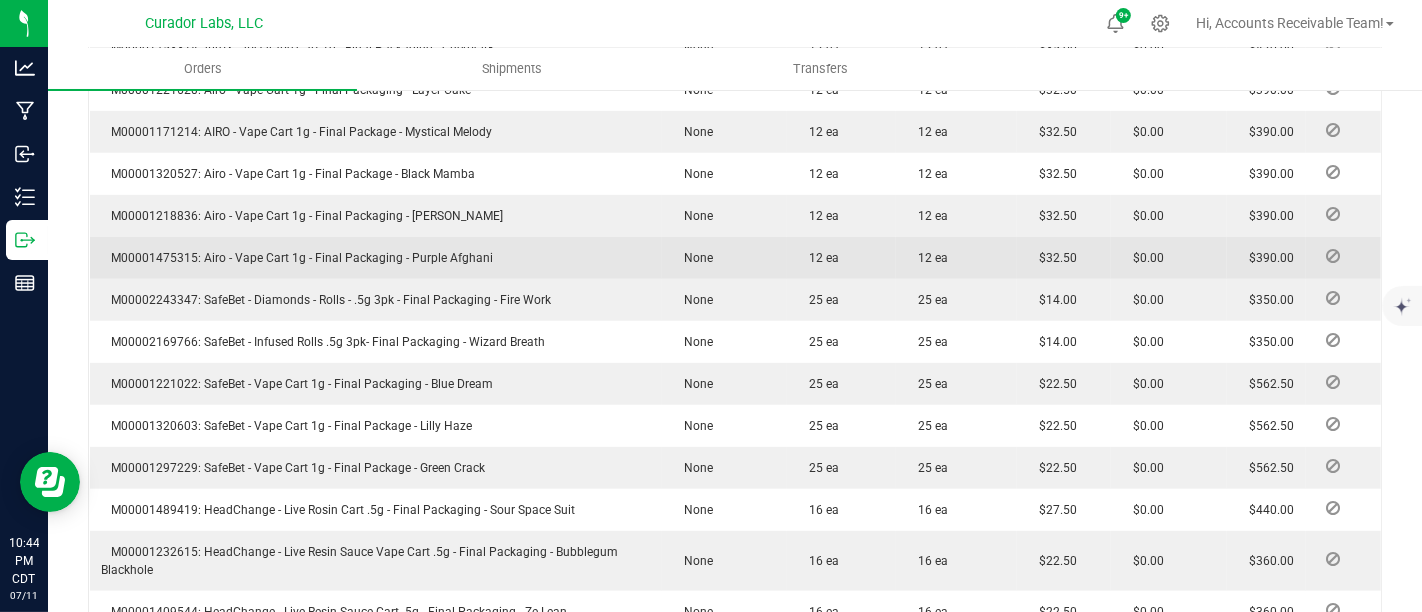 drag, startPoint x: 139, startPoint y: 261, endPoint x: 128, endPoint y: 254, distance: 13.038404 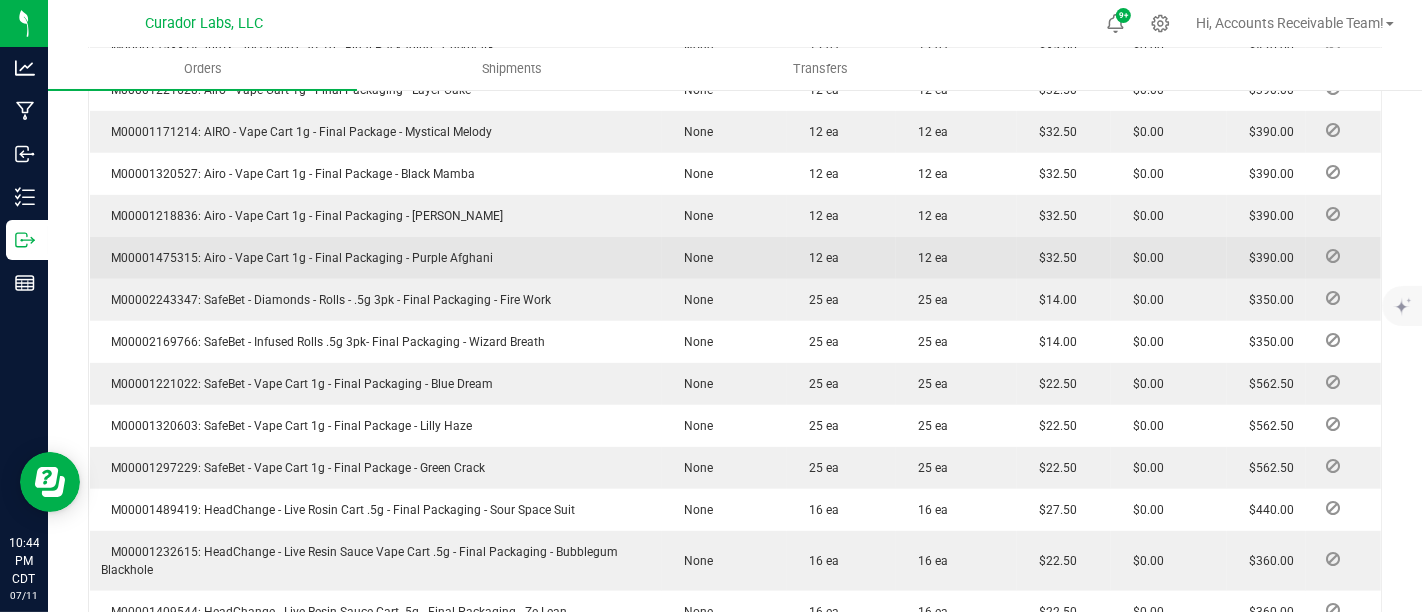 click on "M00001475315: Airo - Vape Cart 1g - Final Packaging - Purple Afghani" at bounding box center (298, 258) 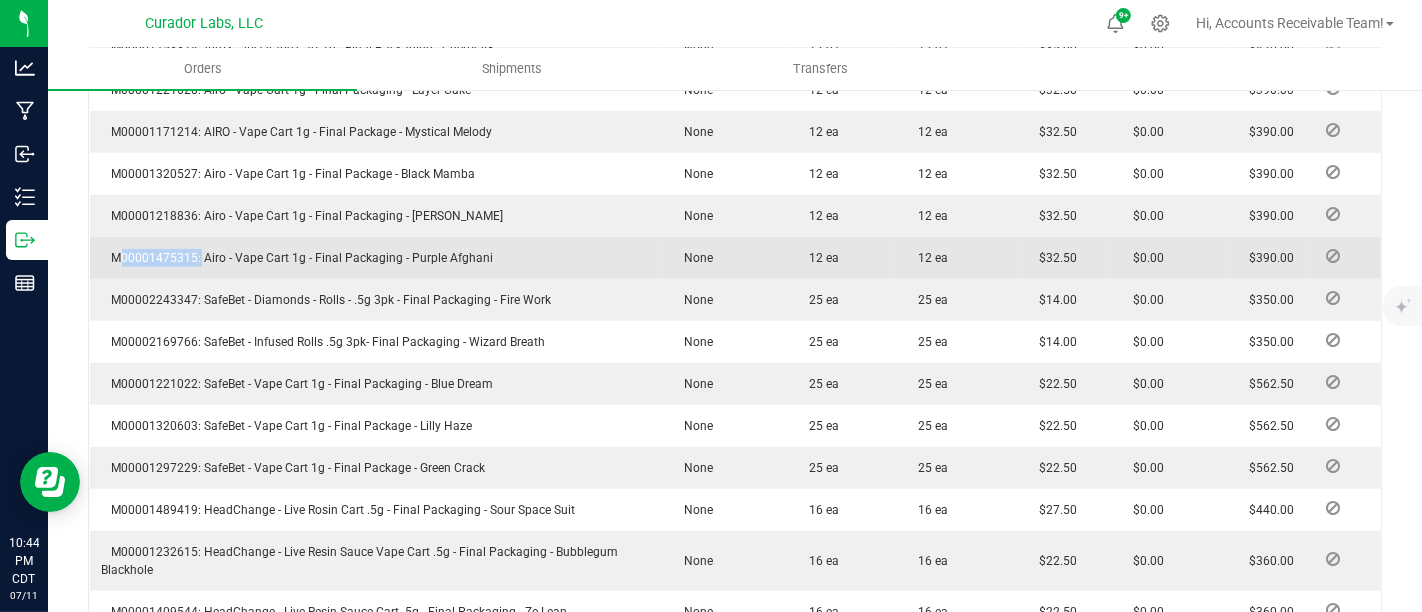 click on "M00001475315: Airo - Vape Cart 1g - Final Packaging - Purple Afghani" at bounding box center (298, 258) 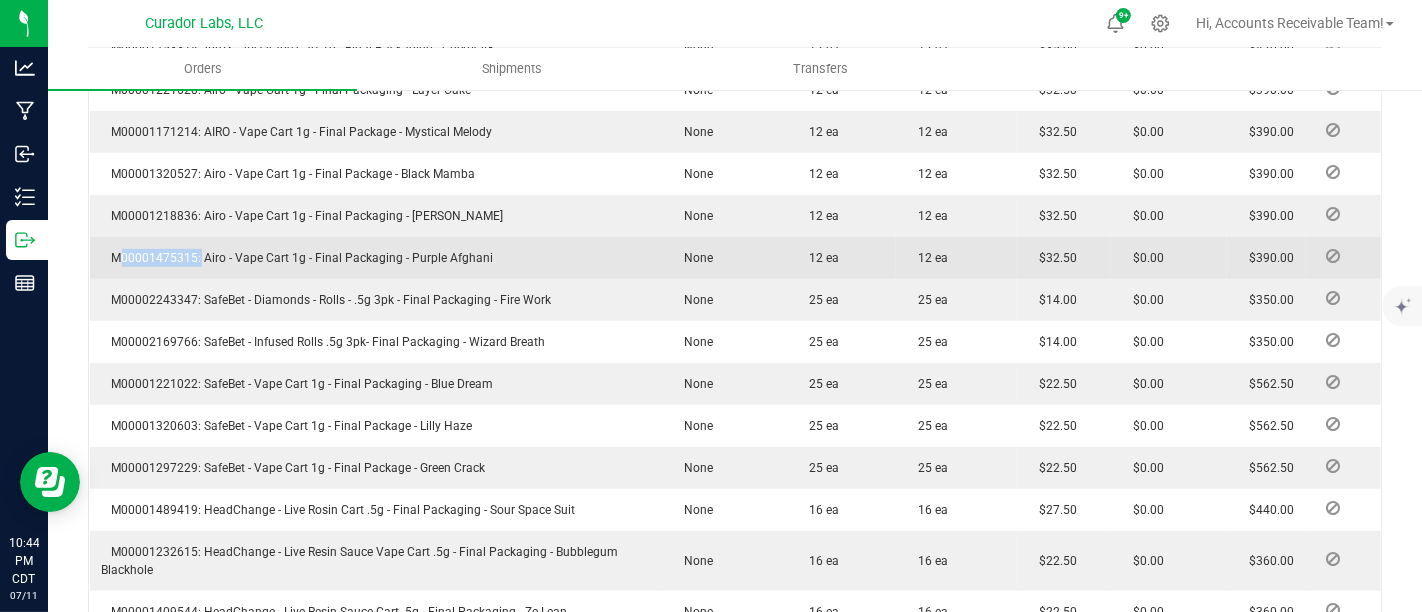 copy on "M00001475315" 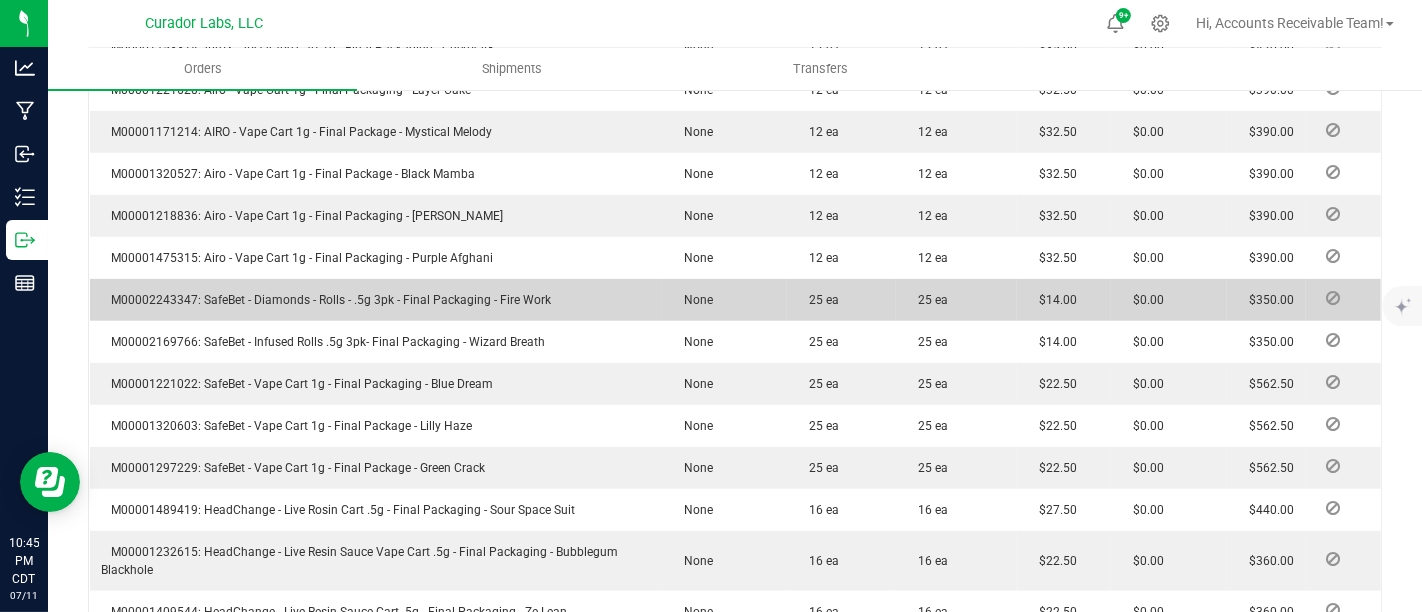 click on "M00002243347: SafeBet - Diamonds - Rolls - .5g 3pk - Final Packaging - Fire Work" at bounding box center [327, 300] 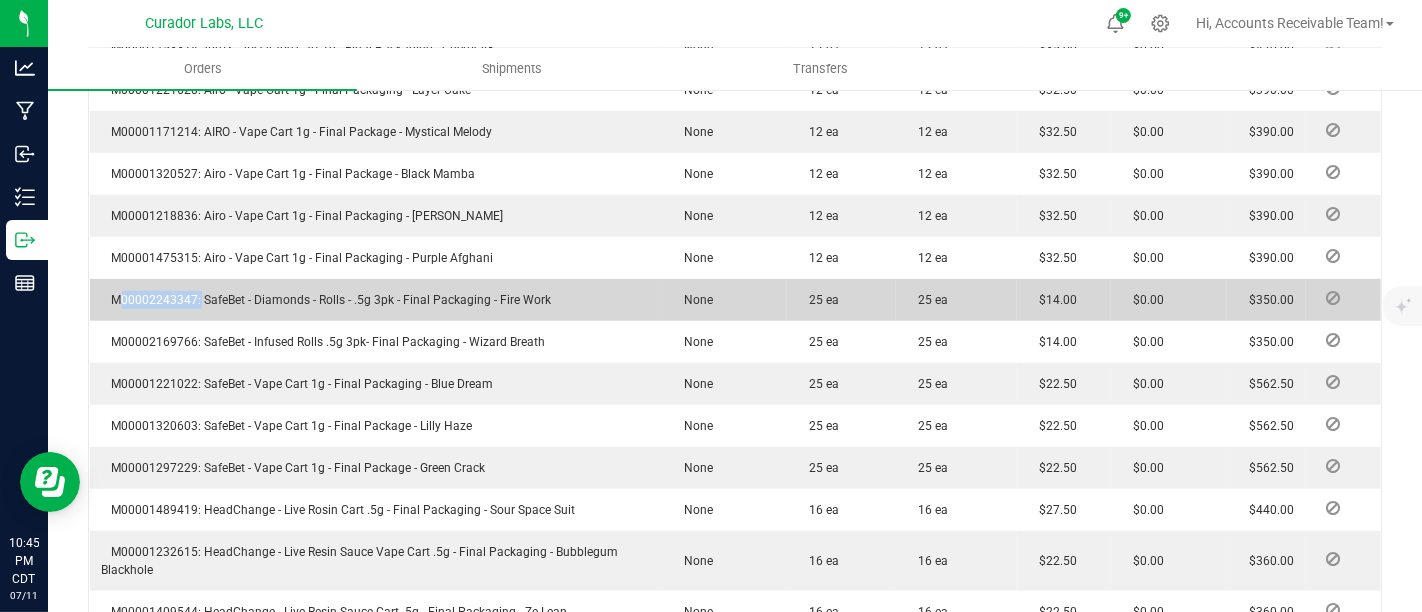 click on "M00002243347: SafeBet - Diamonds - Rolls - .5g 3pk - Final Packaging - Fire Work" at bounding box center (327, 300) 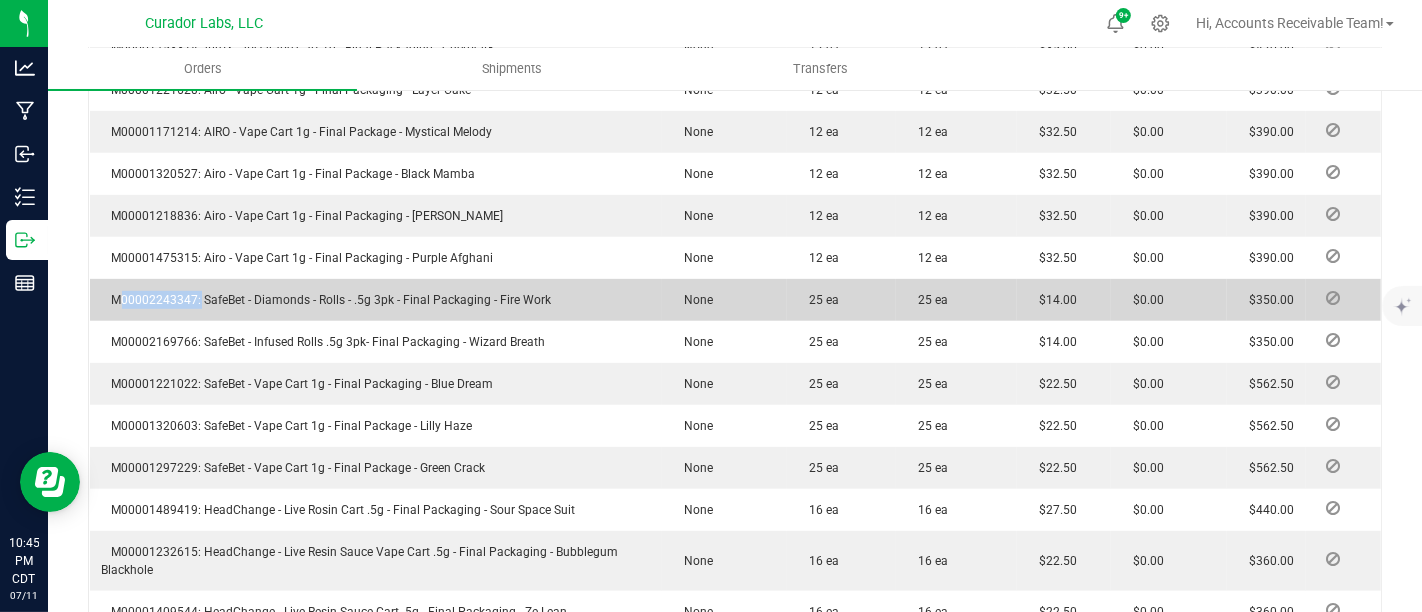 copy on "M00002243347" 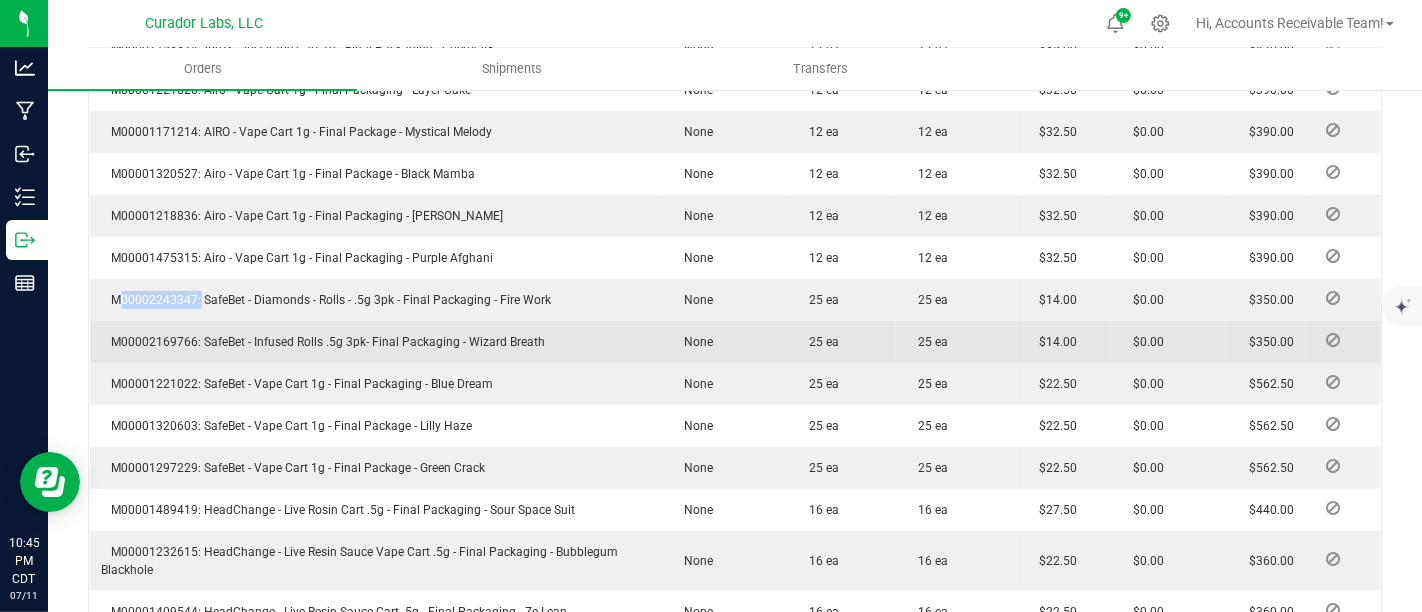 click on "M00002169766: SafeBet - Infused Rolls .5g 3pk- Final Packaging - Wizard Breath" at bounding box center (324, 342) 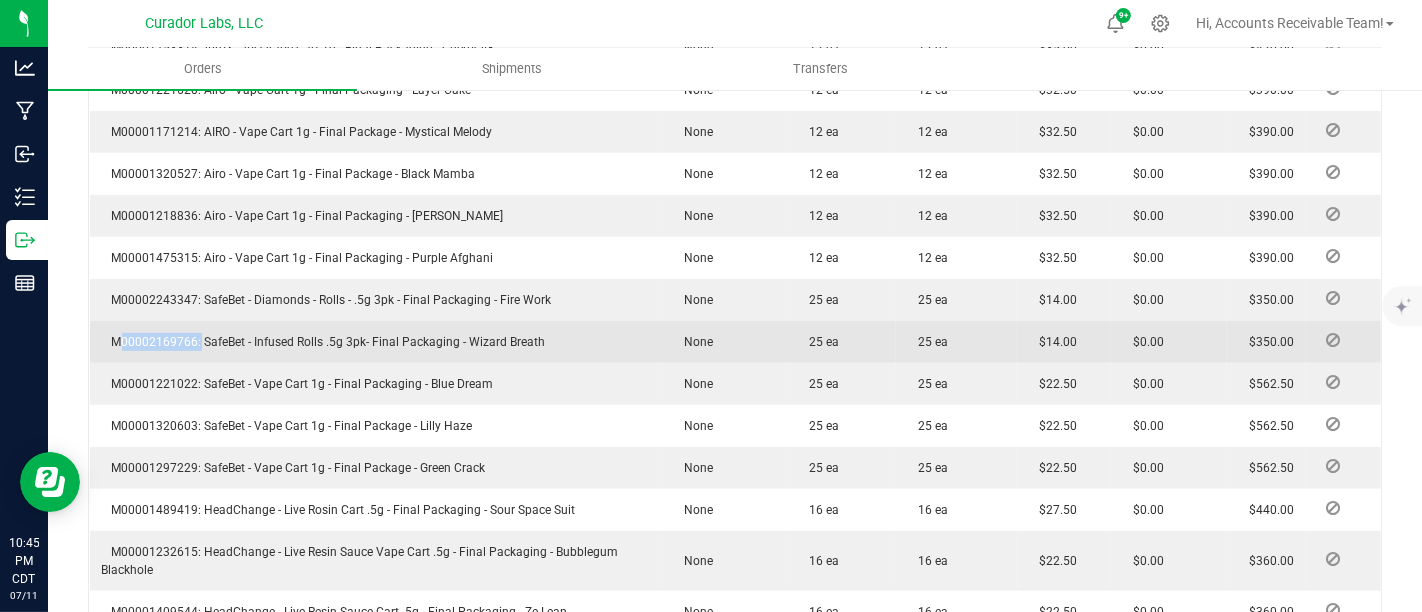 click on "M00002169766: SafeBet - Infused Rolls .5g 3pk- Final Packaging - Wizard Breath" at bounding box center (324, 342) 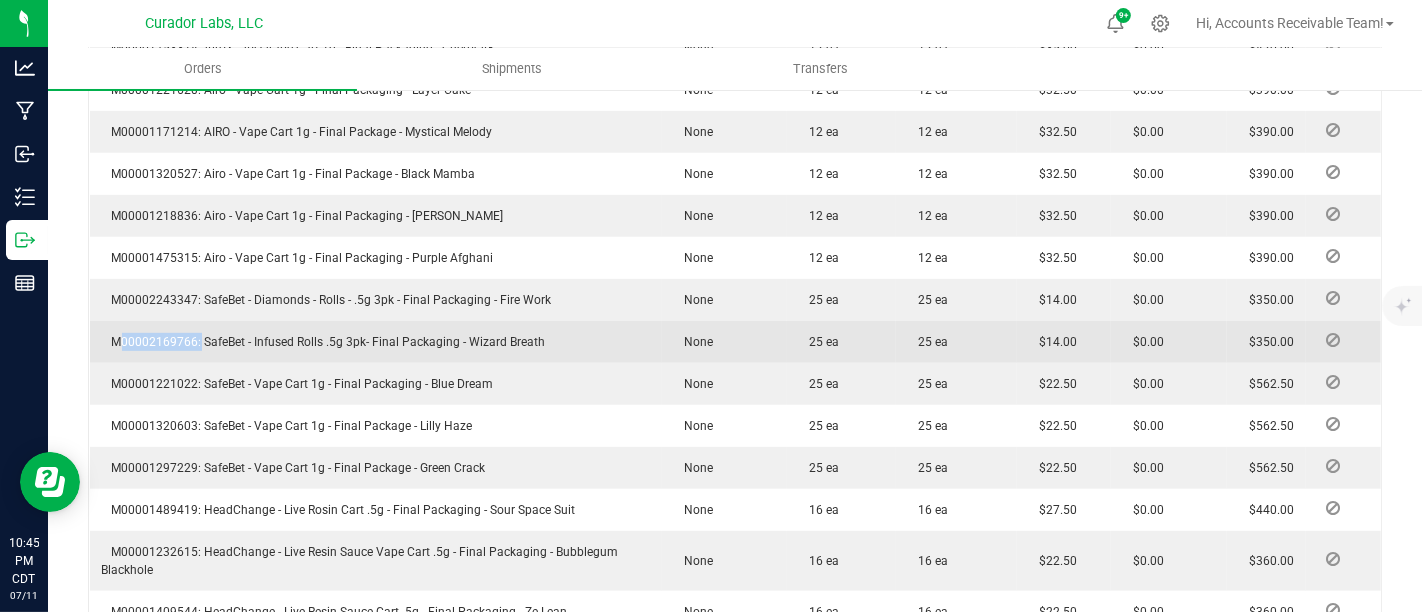 copy on "M00002169766" 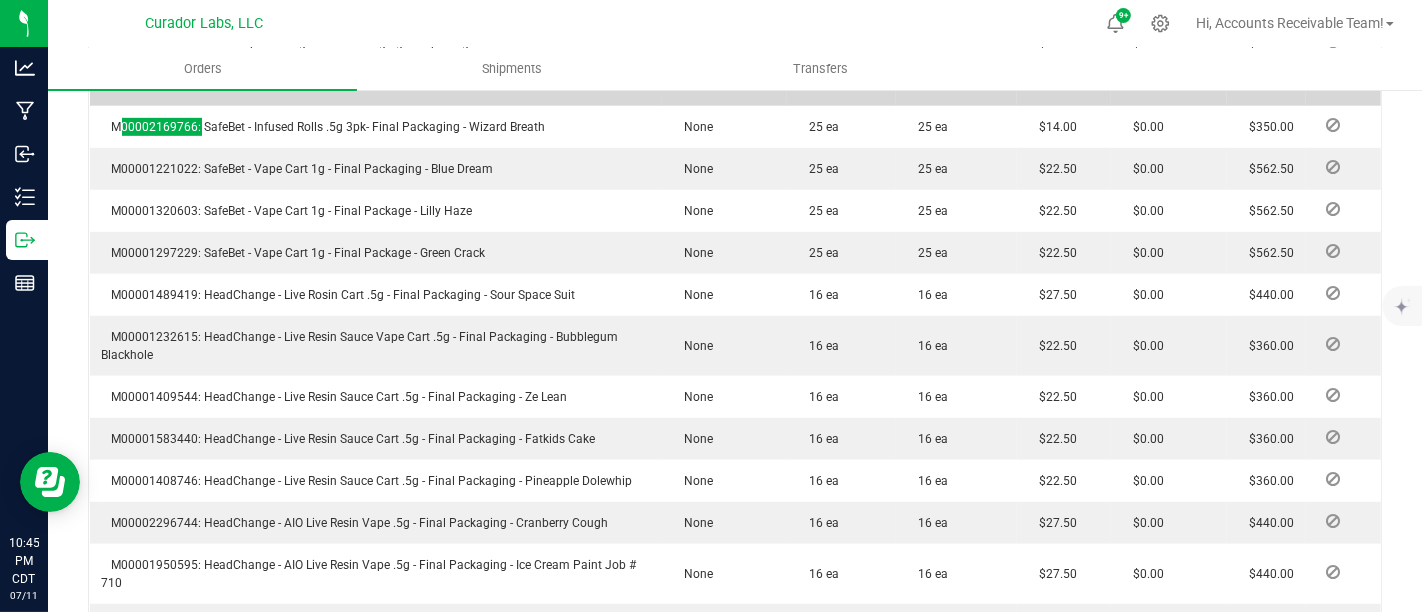 scroll, scrollTop: 1000, scrollLeft: 0, axis: vertical 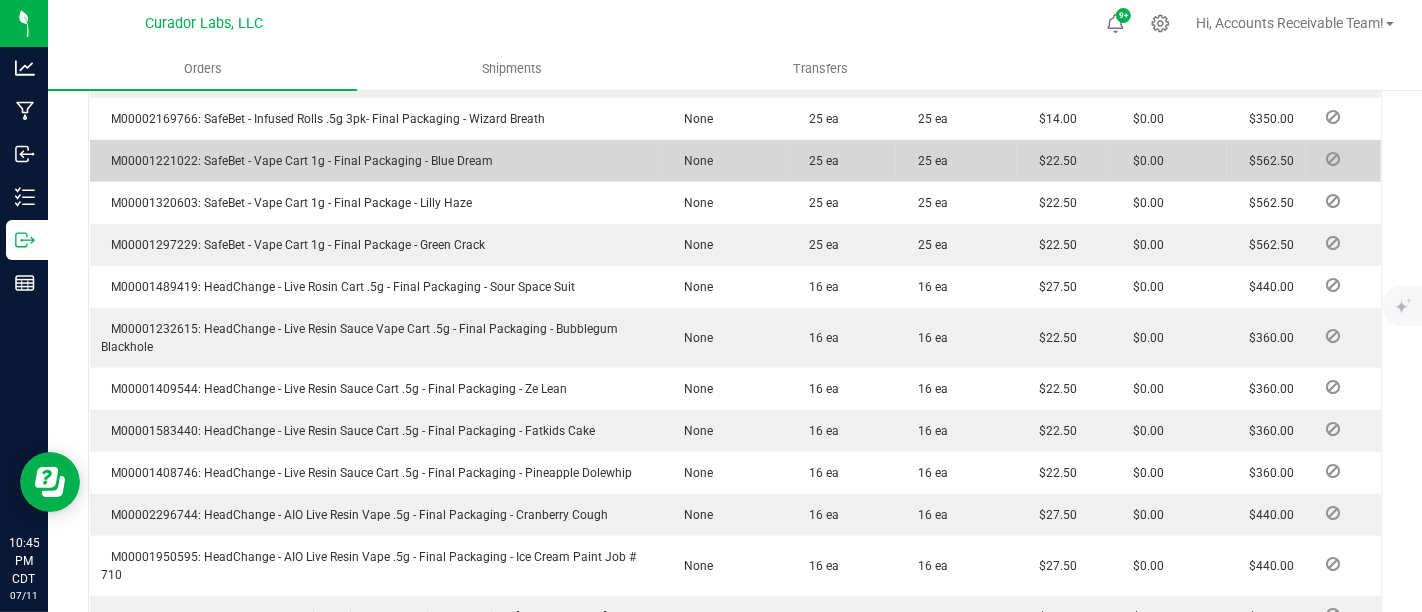 click on "M00001221022: SafeBet - Vape Cart 1g - Final Packaging - Blue Dream" at bounding box center (298, 161) 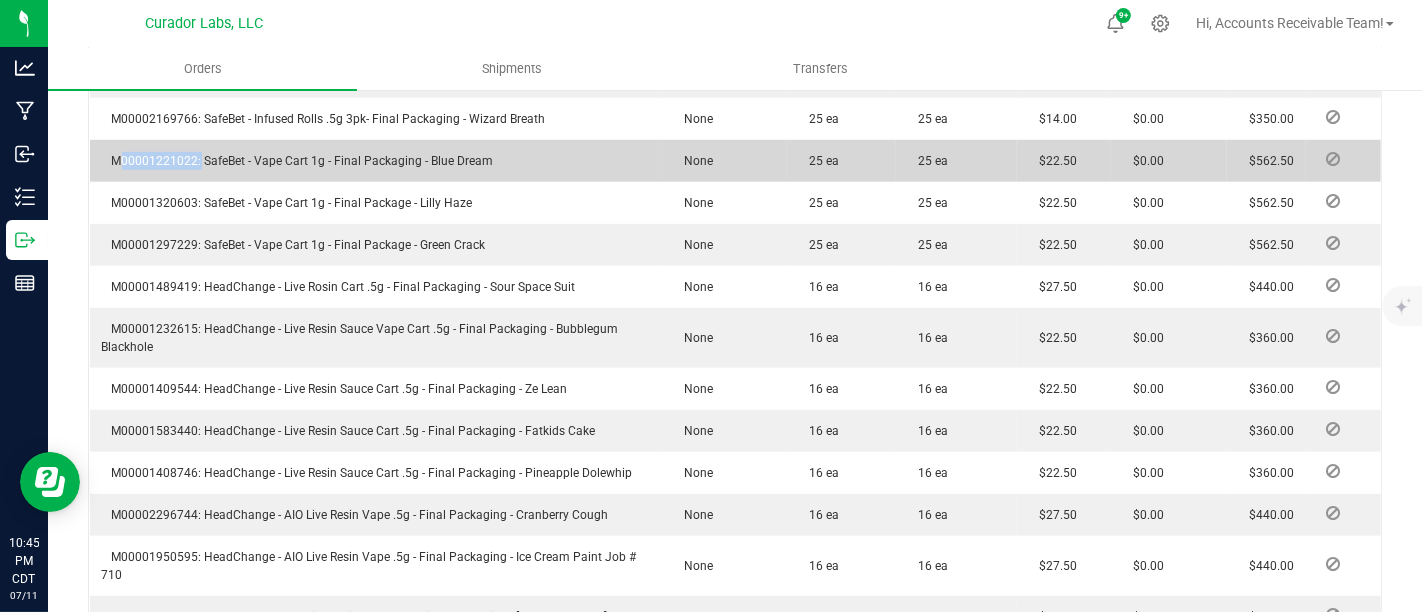 click on "M00001221022: SafeBet - Vape Cart 1g - Final Packaging - Blue Dream" at bounding box center [298, 161] 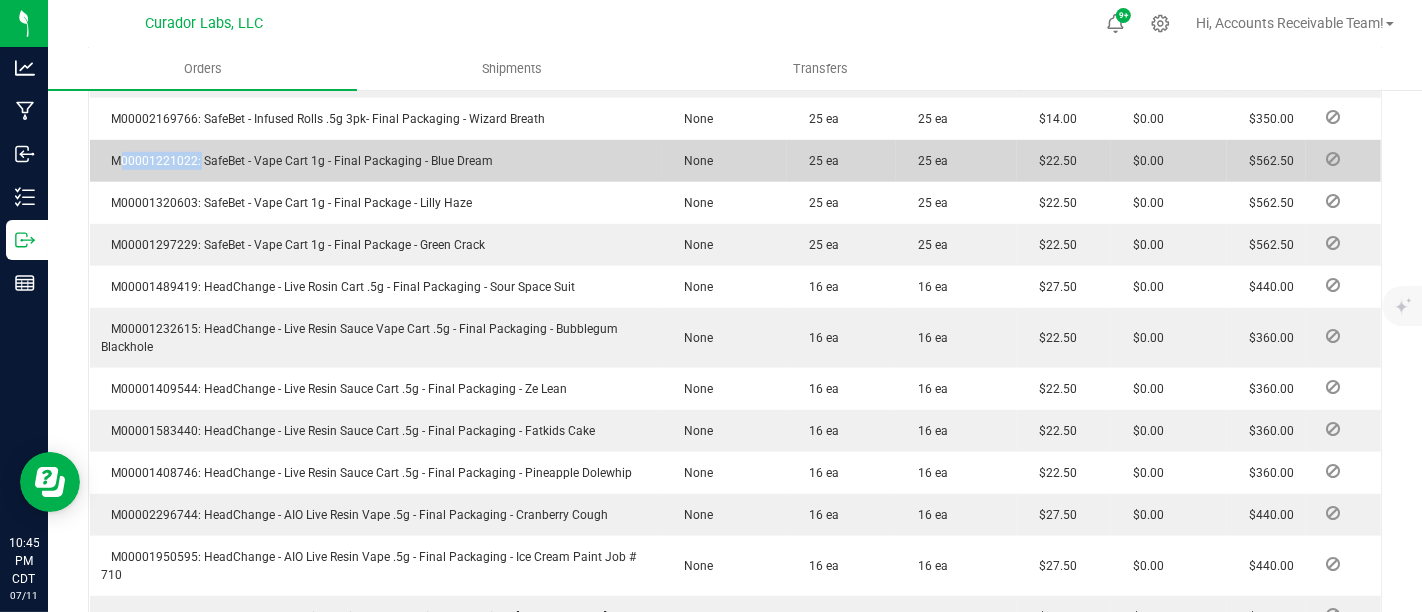 copy on "M00001221022" 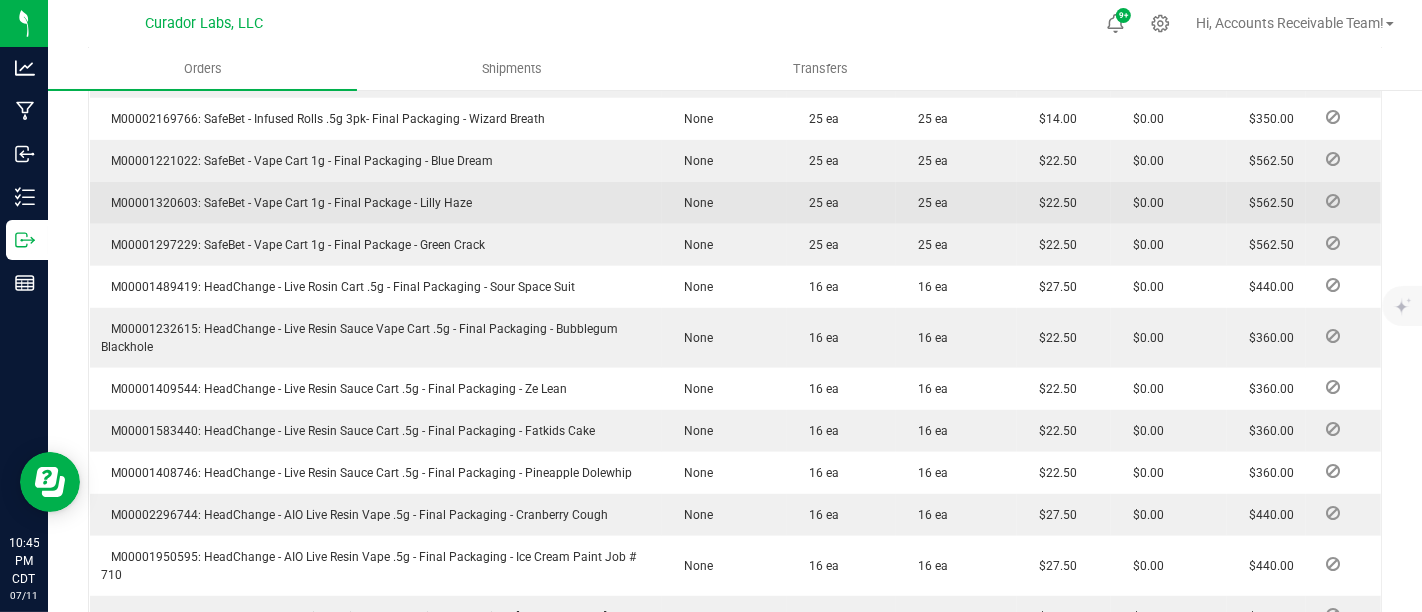 click on "M00001320603: SafeBet - Vape Cart 1g - Final Package - Lilly Haze" at bounding box center [287, 203] 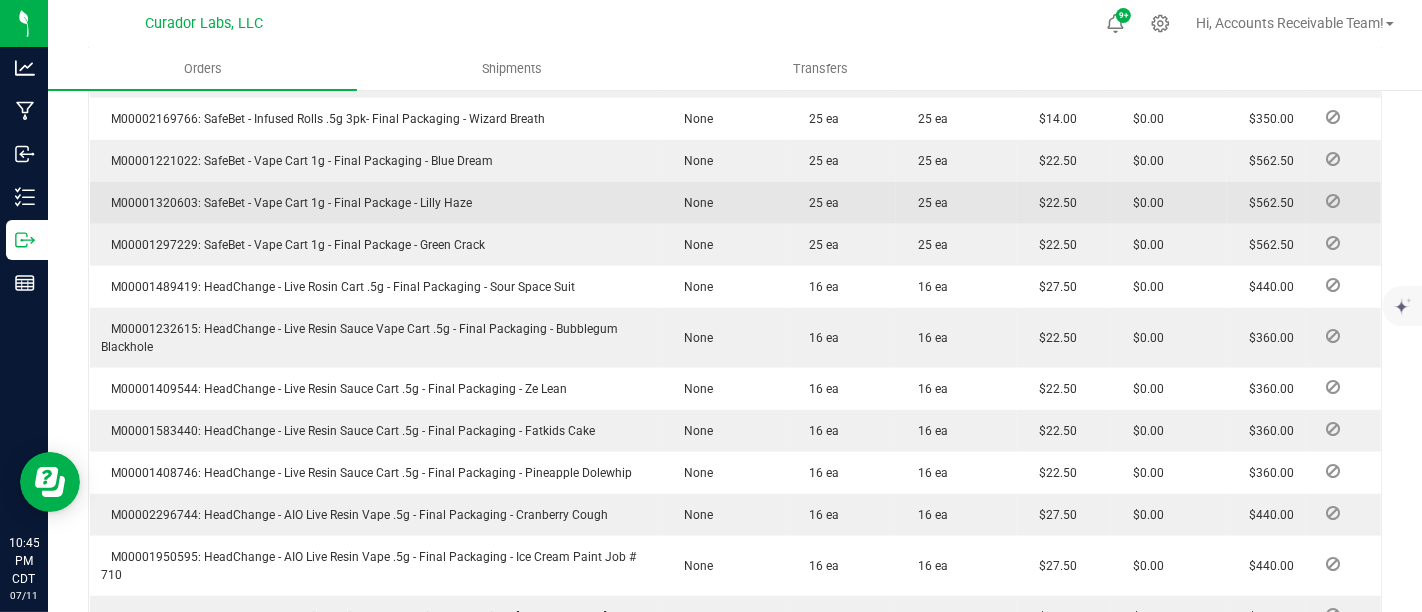 click on "M00001320603: SafeBet - Vape Cart 1g - Final Package - Lilly Haze" at bounding box center (287, 203) 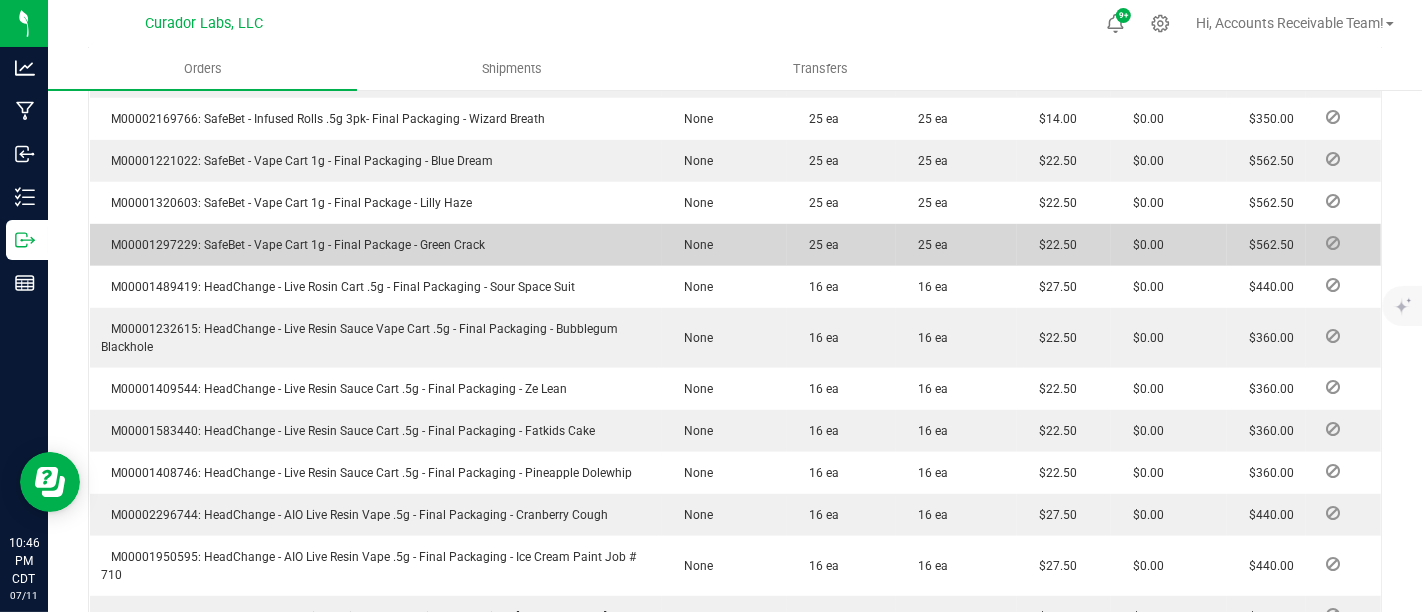 click on "M00001297229: SafeBet - Vape Cart 1g - Final Package - Green Crack" at bounding box center (294, 245) 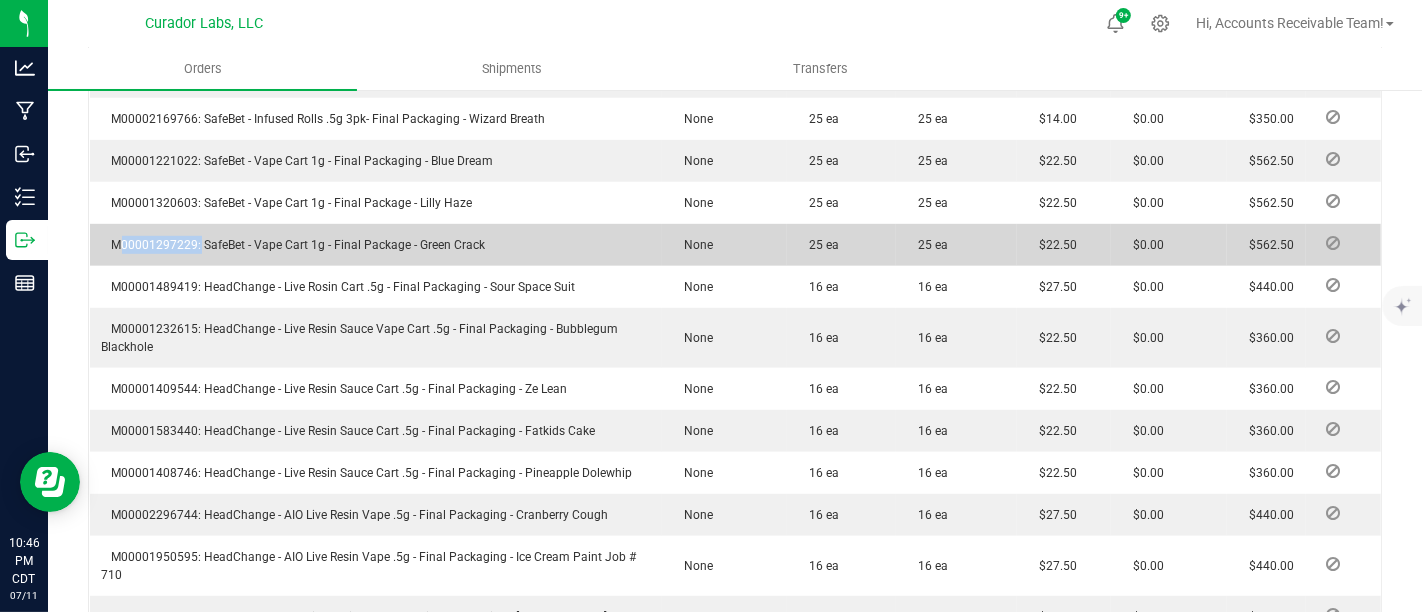 click on "M00001297229: SafeBet - Vape Cart 1g - Final Package - Green Crack" at bounding box center (294, 245) 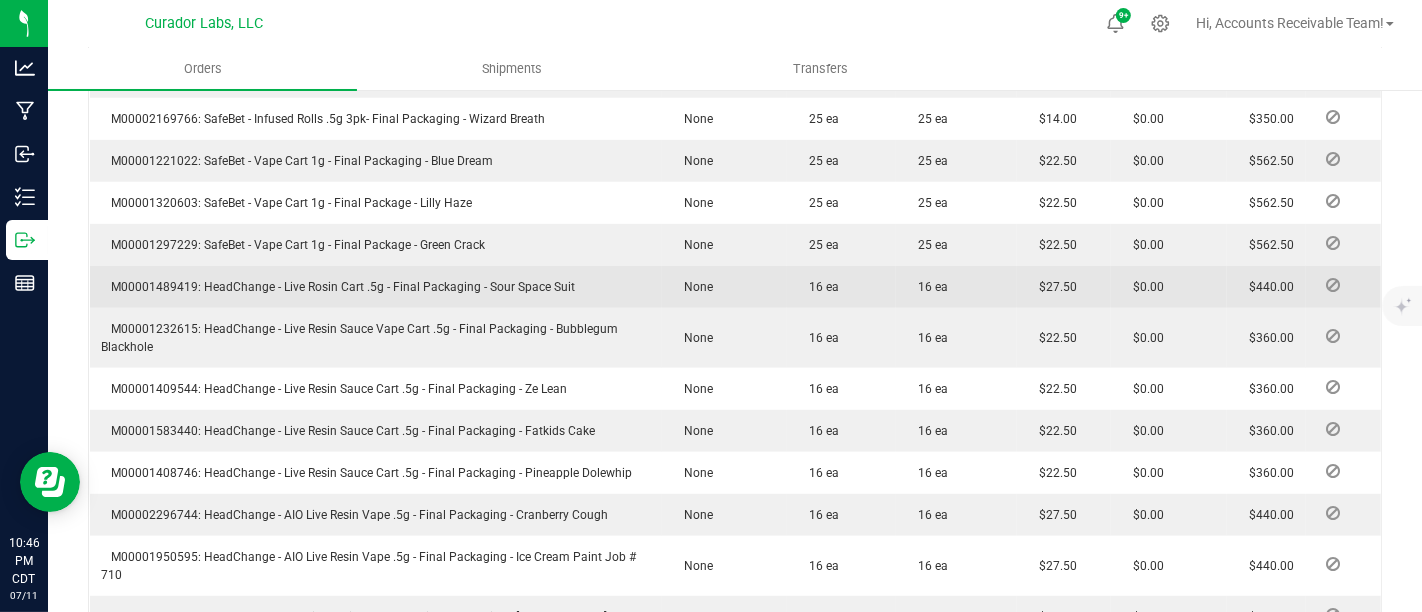 click on "M00001489419: HeadChange - Live Rosin Cart .5g - Final Packaging - Sour Space Suit" at bounding box center [339, 287] 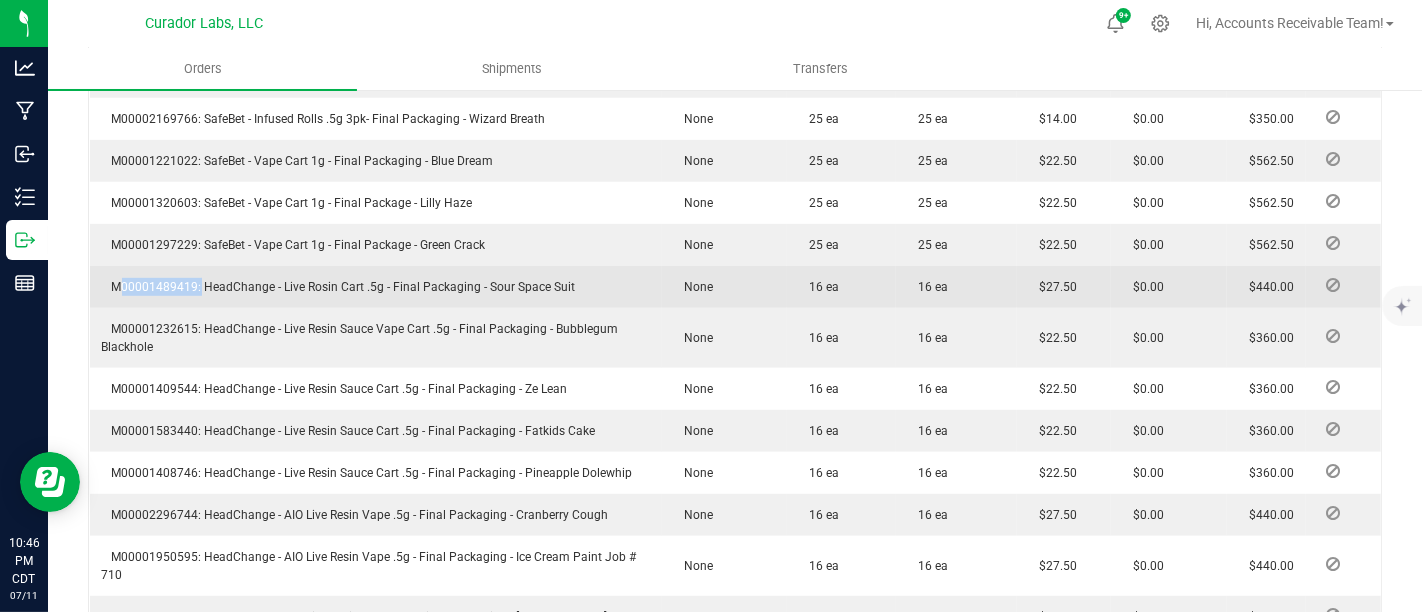 click on "M00001489419: HeadChange - Live Rosin Cart .5g - Final Packaging - Sour Space Suit" at bounding box center [339, 287] 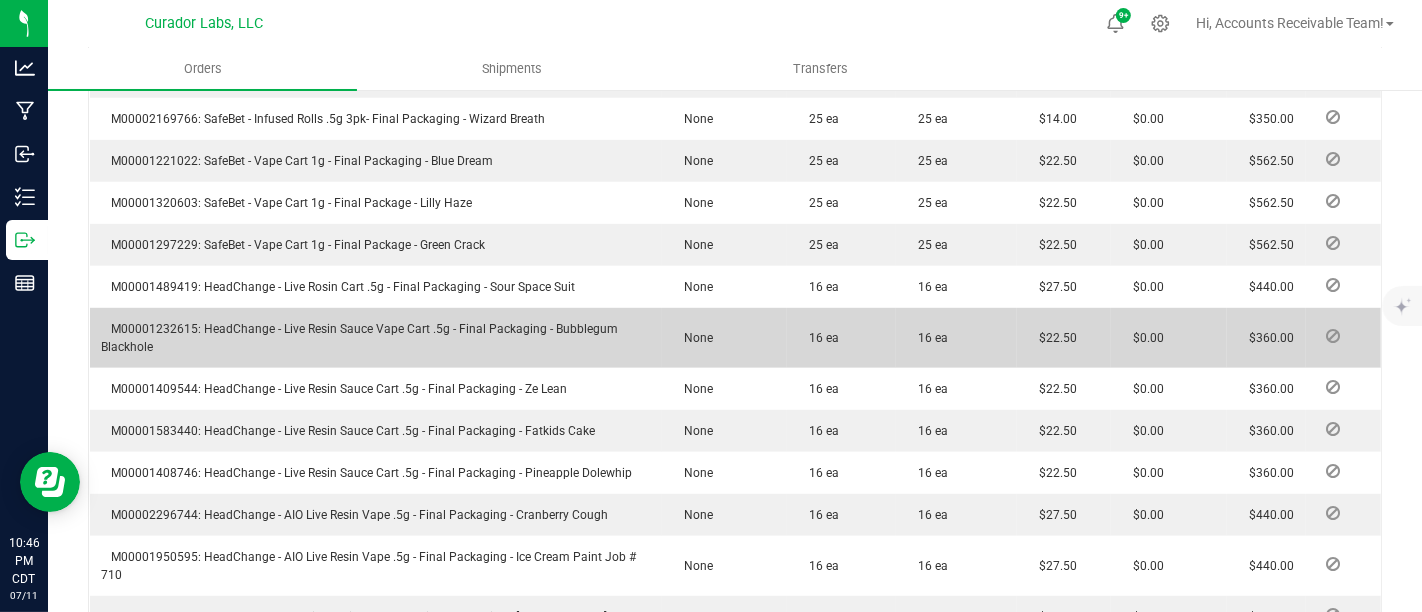 click on "M00001232615: HeadChange - Live Resin Sauce Vape Cart .5g - Final Packaging - Bubblegum Blackhole" at bounding box center (360, 338) 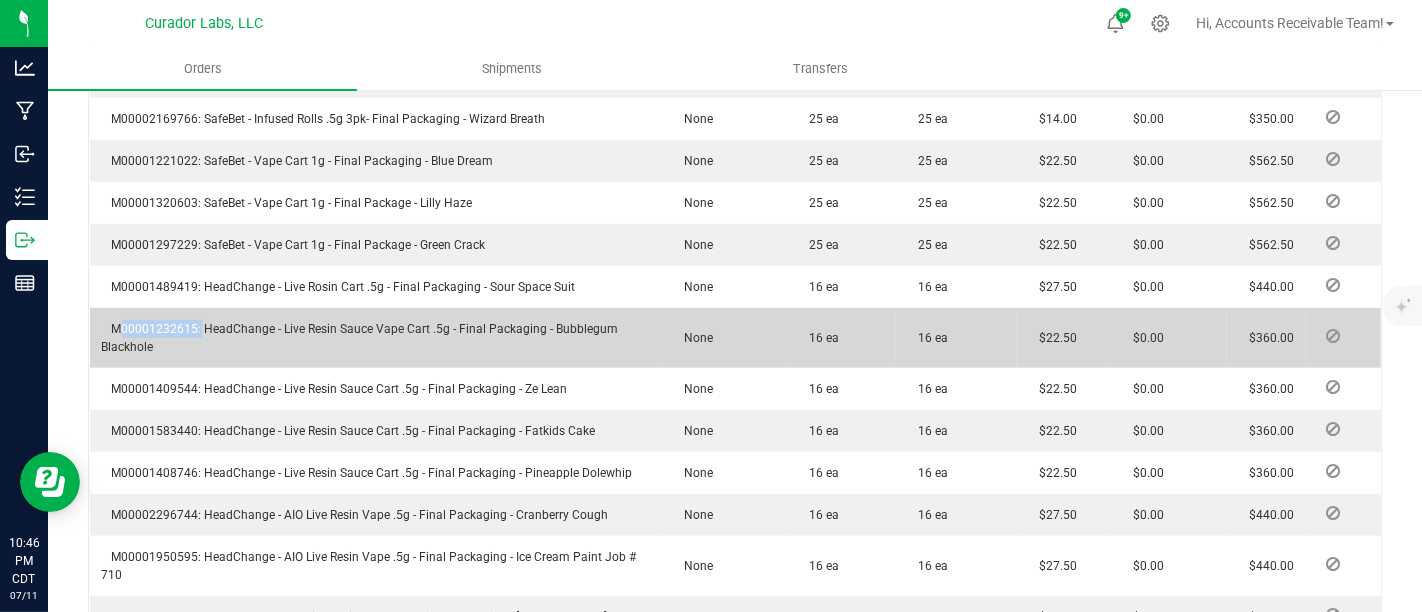 click on "M00001232615: HeadChange - Live Resin Sauce Vape Cart .5g - Final Packaging - Bubblegum Blackhole" at bounding box center [360, 338] 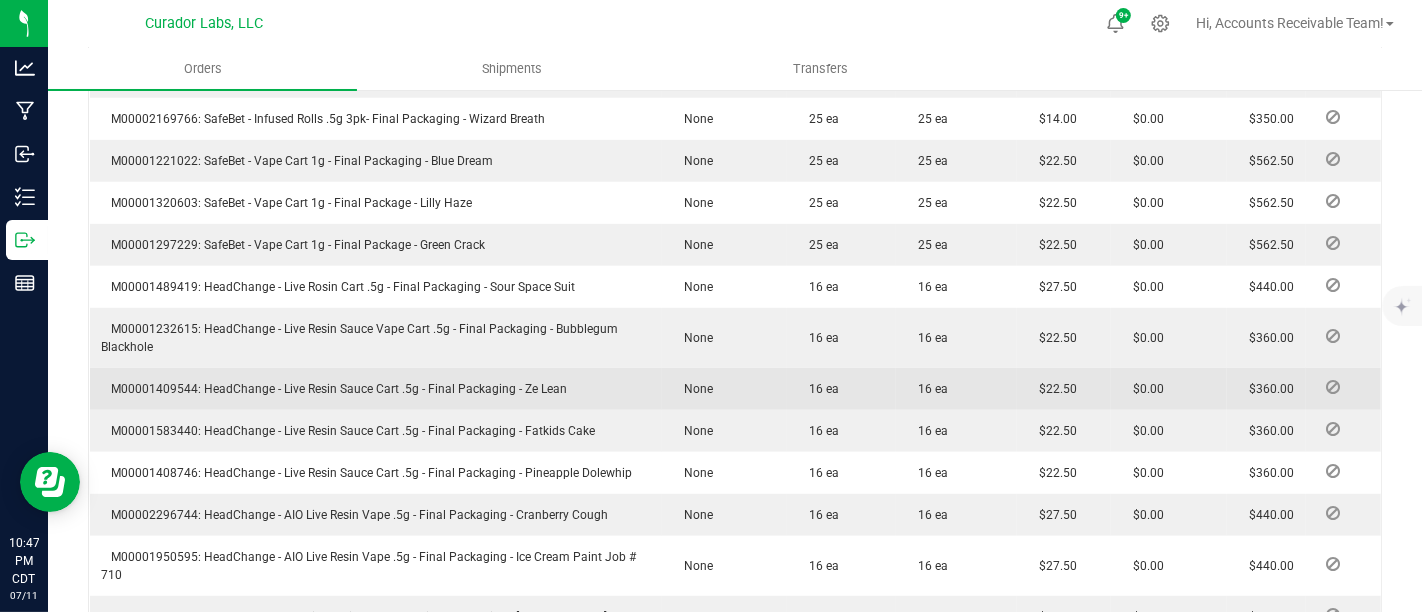 click on "M00001409544: HeadChange - Live Resin Sauce Cart .5g - Final Packaging - Ze Lean" at bounding box center (335, 389) 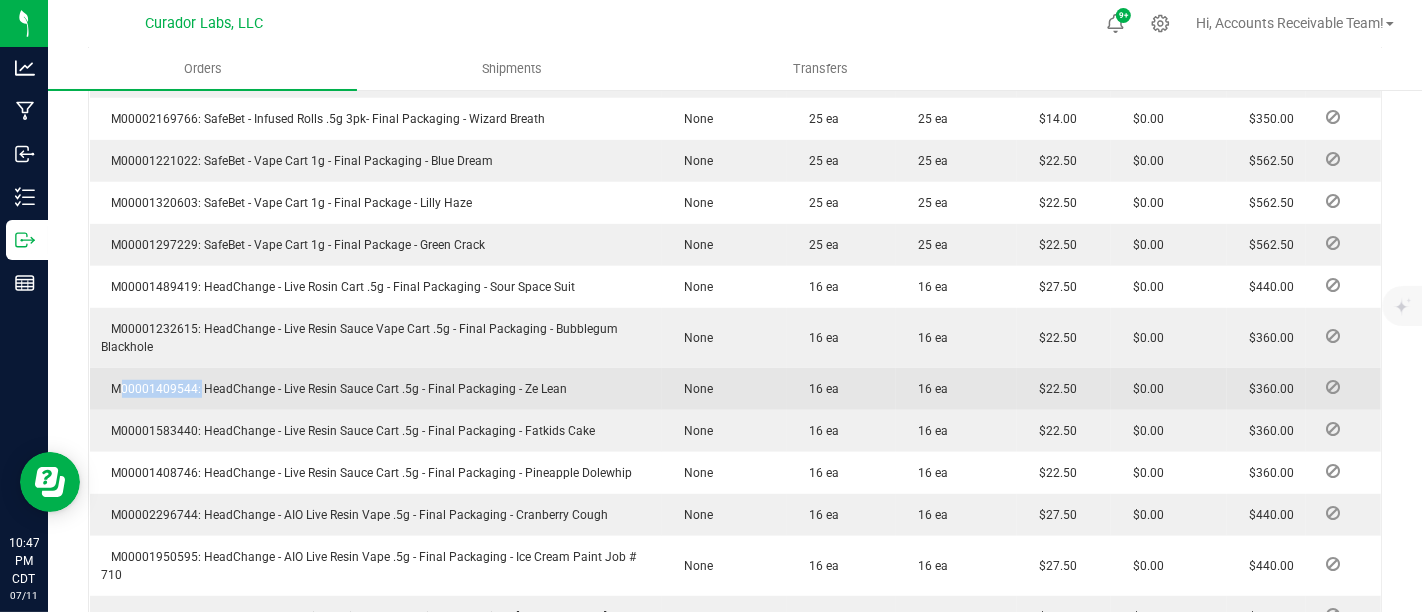 click on "M00001409544: HeadChange - Live Resin Sauce Cart .5g - Final Packaging - Ze Lean" at bounding box center (335, 389) 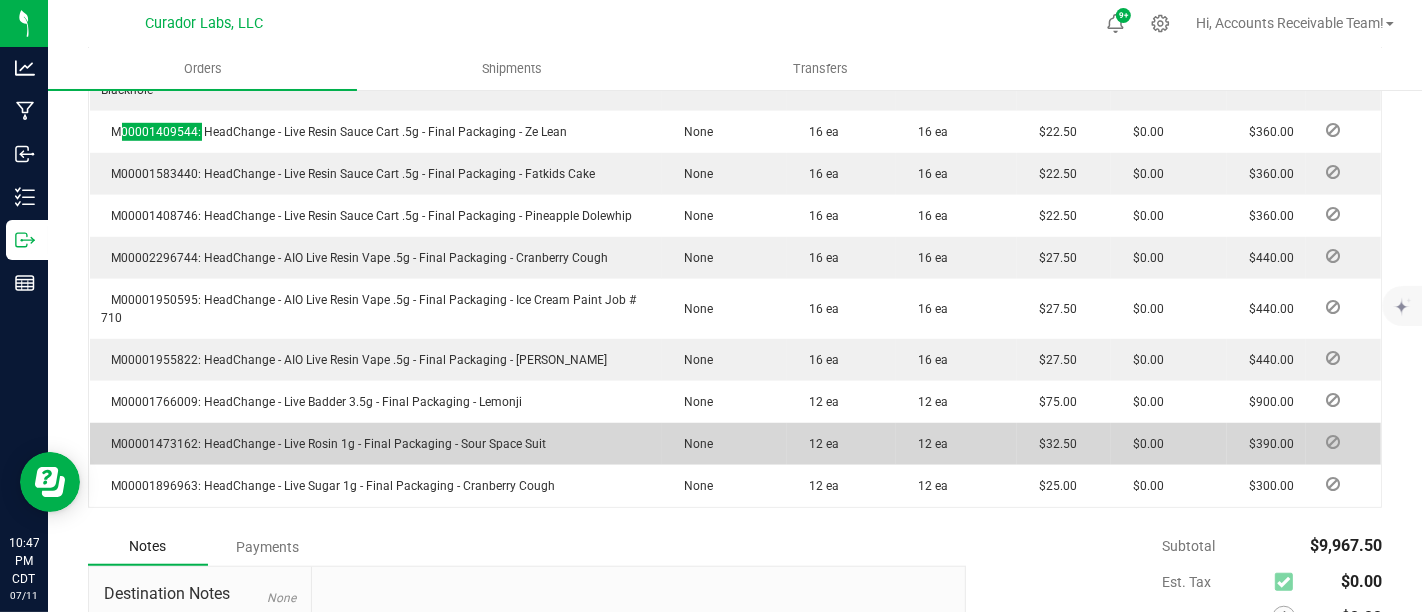 scroll, scrollTop: 1222, scrollLeft: 0, axis: vertical 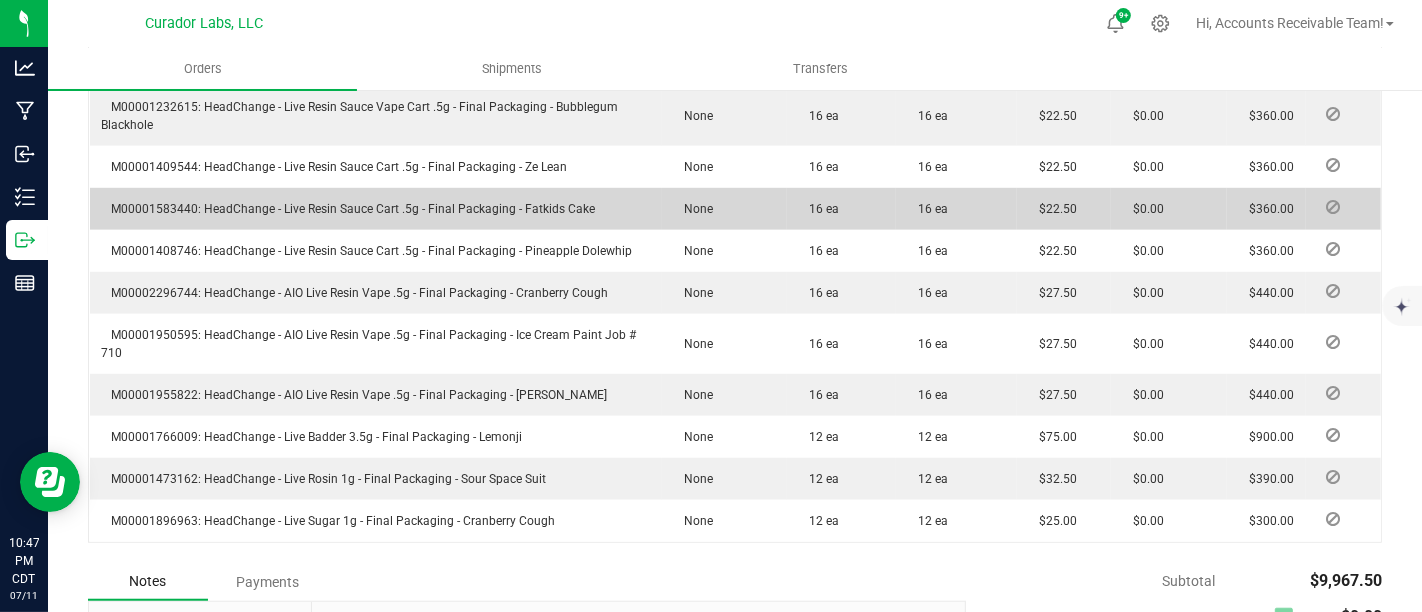 click on "M00001583440: HeadChange - Live Resin Sauce Cart .5g - Final Packaging - Fatkids Cake" at bounding box center (349, 209) 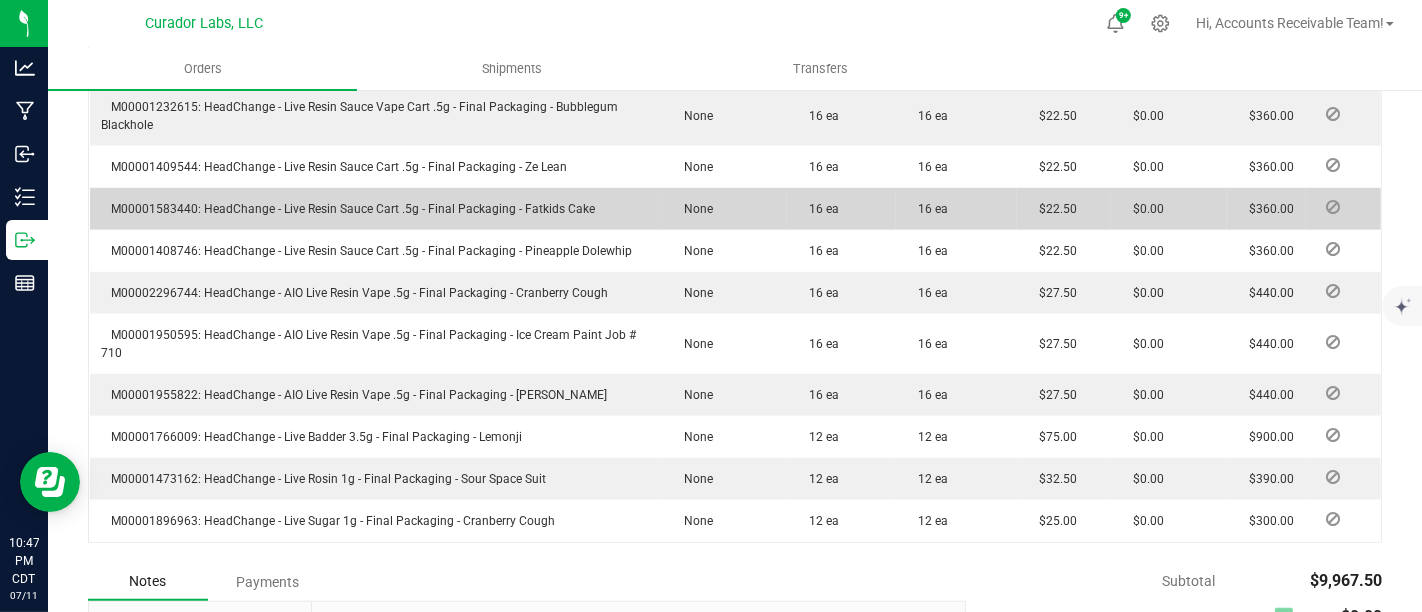 click on "M00001583440: HeadChange - Live Resin Sauce Cart .5g - Final Packaging - Fatkids Cake" at bounding box center [349, 209] 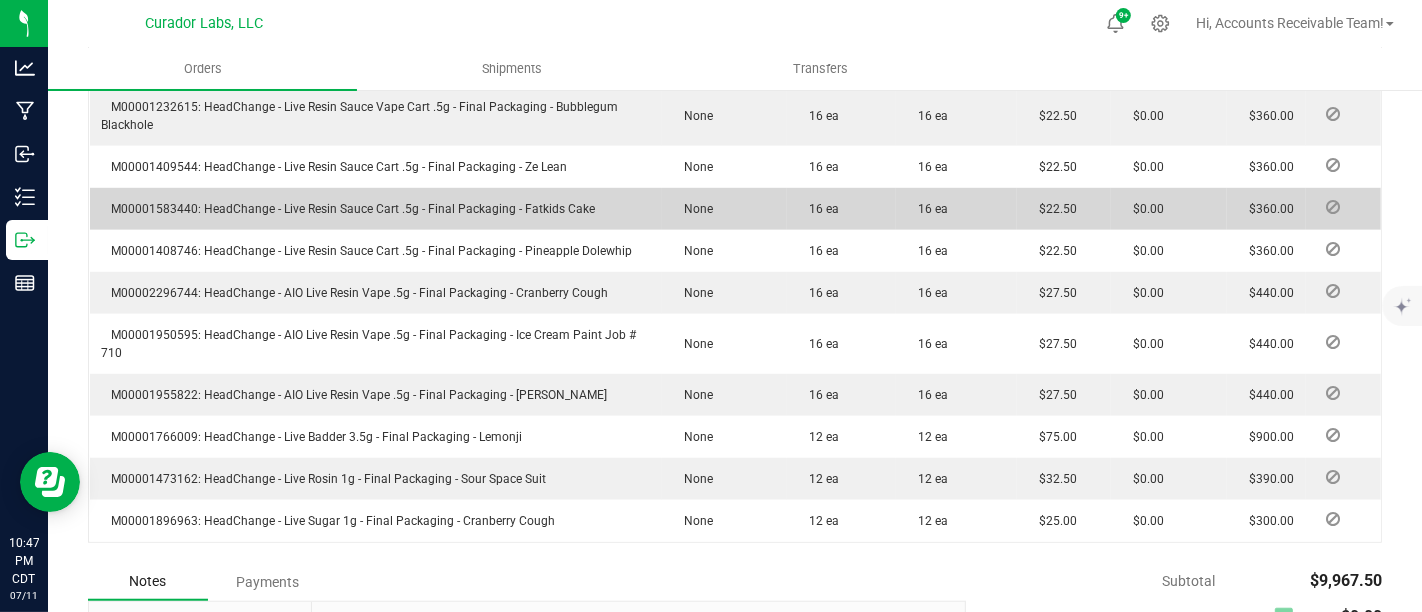 drag, startPoint x: 151, startPoint y: 202, endPoint x: 134, endPoint y: 209, distance: 18.384777 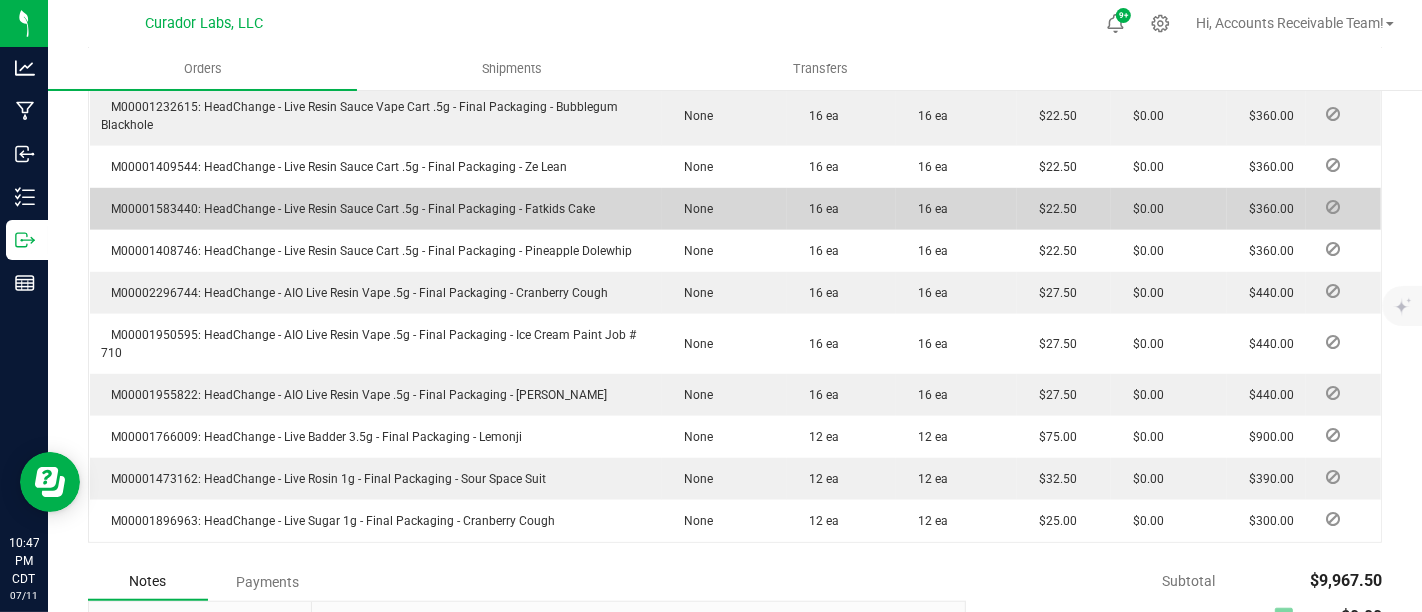 click on "M00001583440: HeadChange - Live Resin Sauce Cart .5g - Final Packaging - Fatkids Cake" at bounding box center (349, 209) 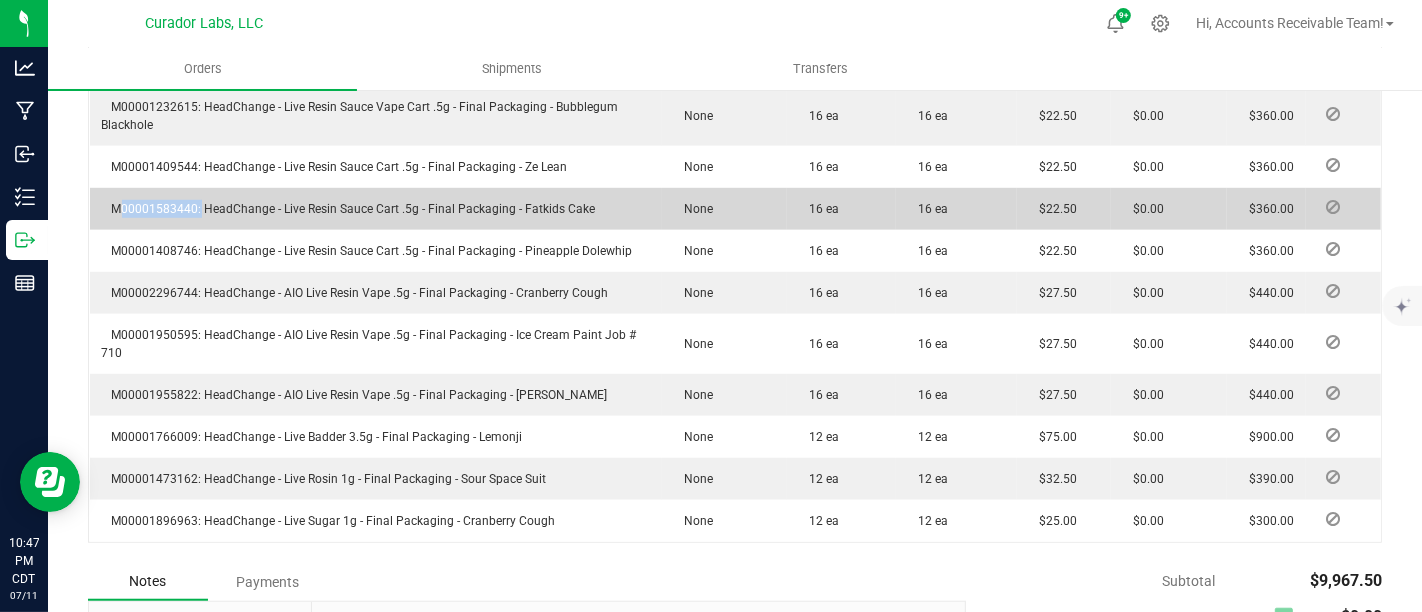 click on "M00001583440: HeadChange - Live Resin Sauce Cart .5g - Final Packaging - Fatkids Cake" at bounding box center [349, 209] 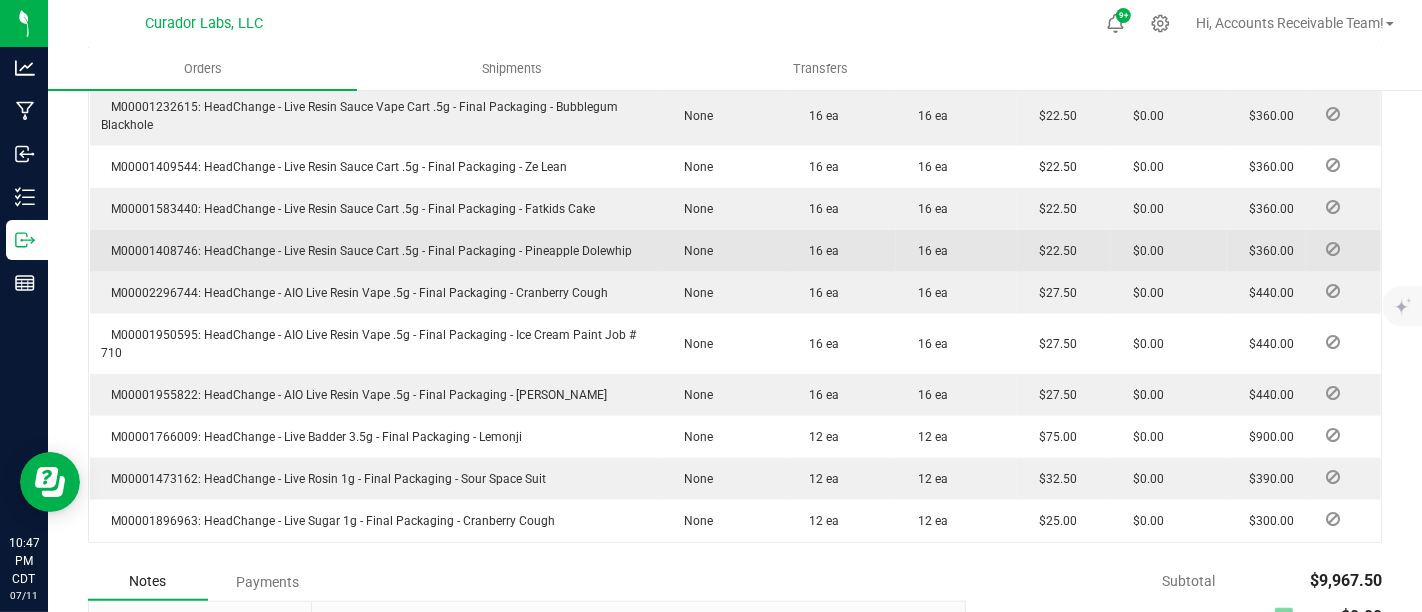 click on "M00001408746: HeadChange - Live Resin Sauce Cart .5g - Final Packaging - Pineapple Dolewhip" at bounding box center (367, 251) 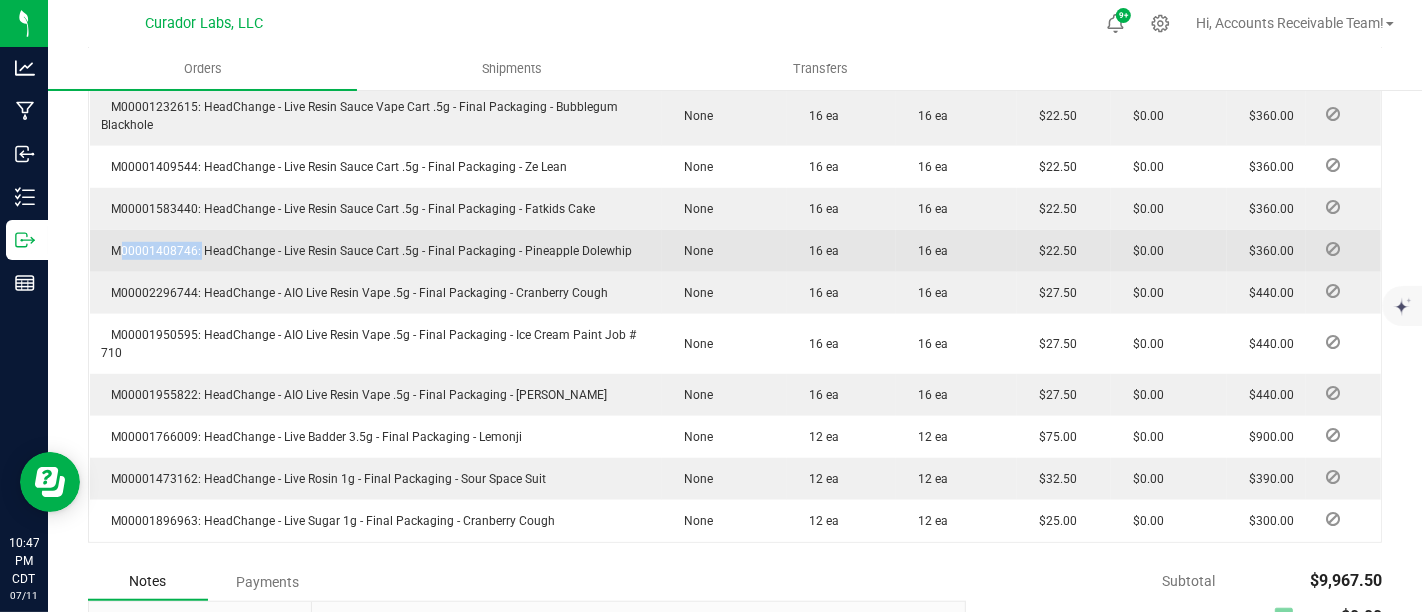 click on "M00001408746: HeadChange - Live Resin Sauce Cart .5g - Final Packaging - Pineapple Dolewhip" at bounding box center [367, 251] 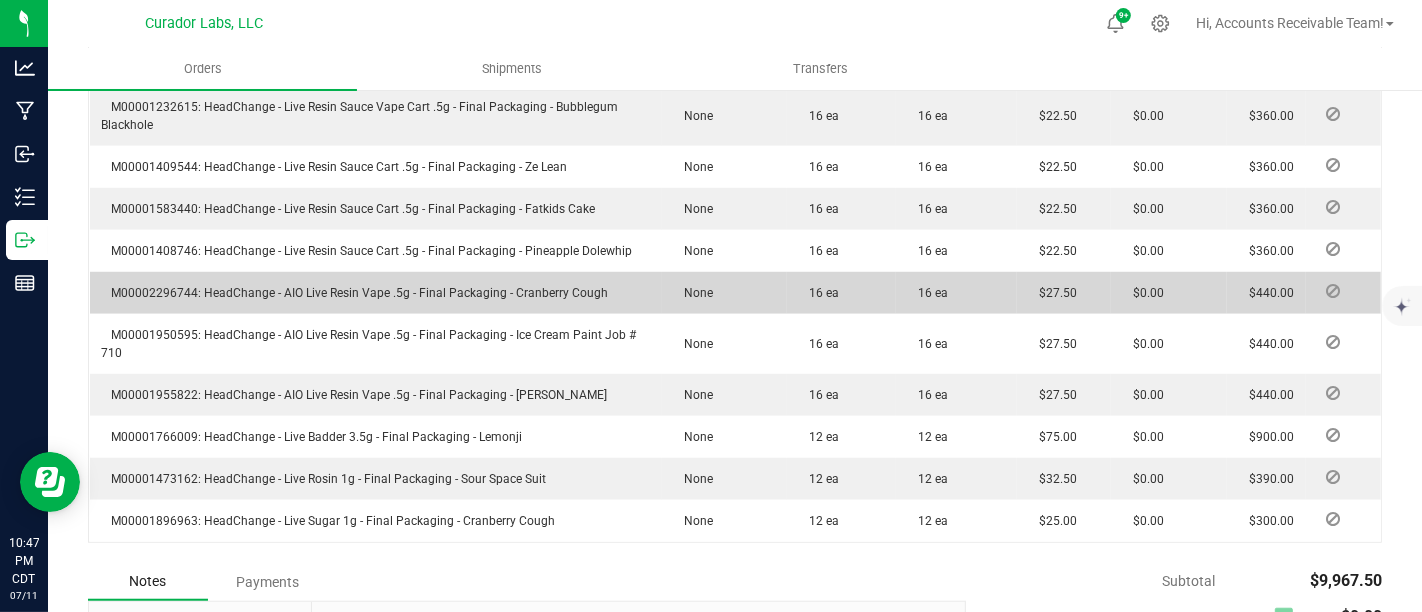 click on "M00002296744: HeadChange - AIO Live Resin Vape .5g - Final Packaging - Cranberry Cough" at bounding box center (355, 293) 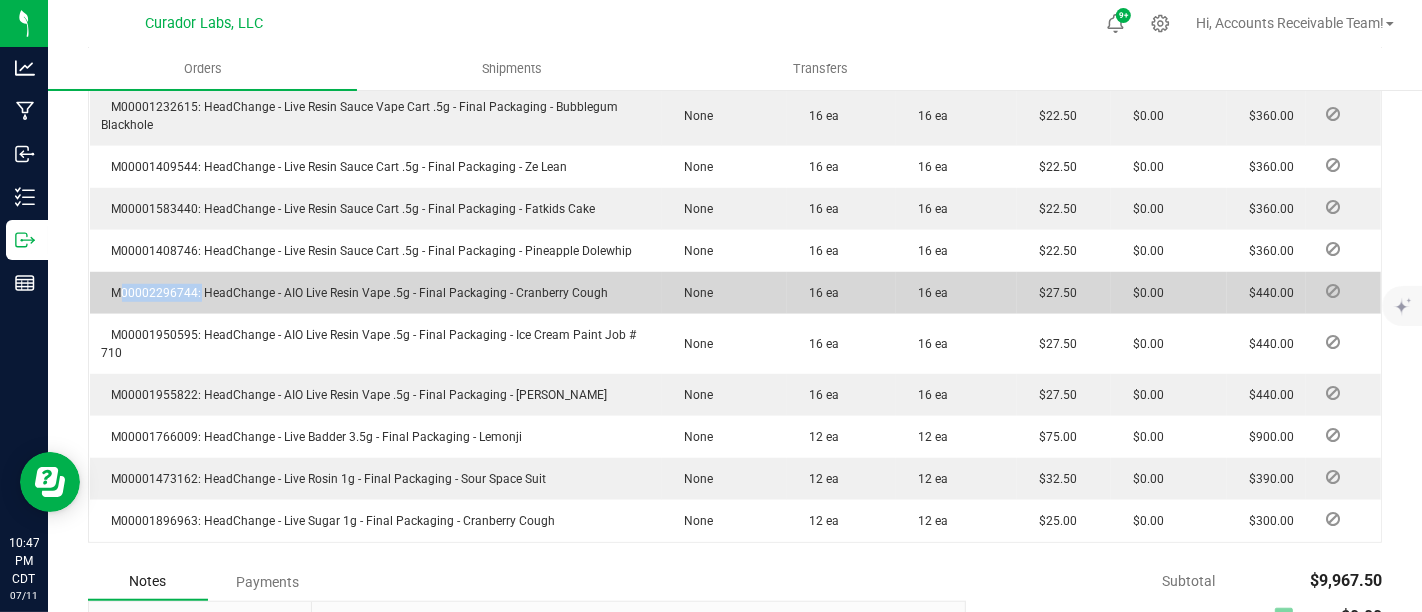 click on "M00002296744: HeadChange - AIO Live Resin Vape .5g - Final Packaging - Cranberry Cough" at bounding box center [355, 293] 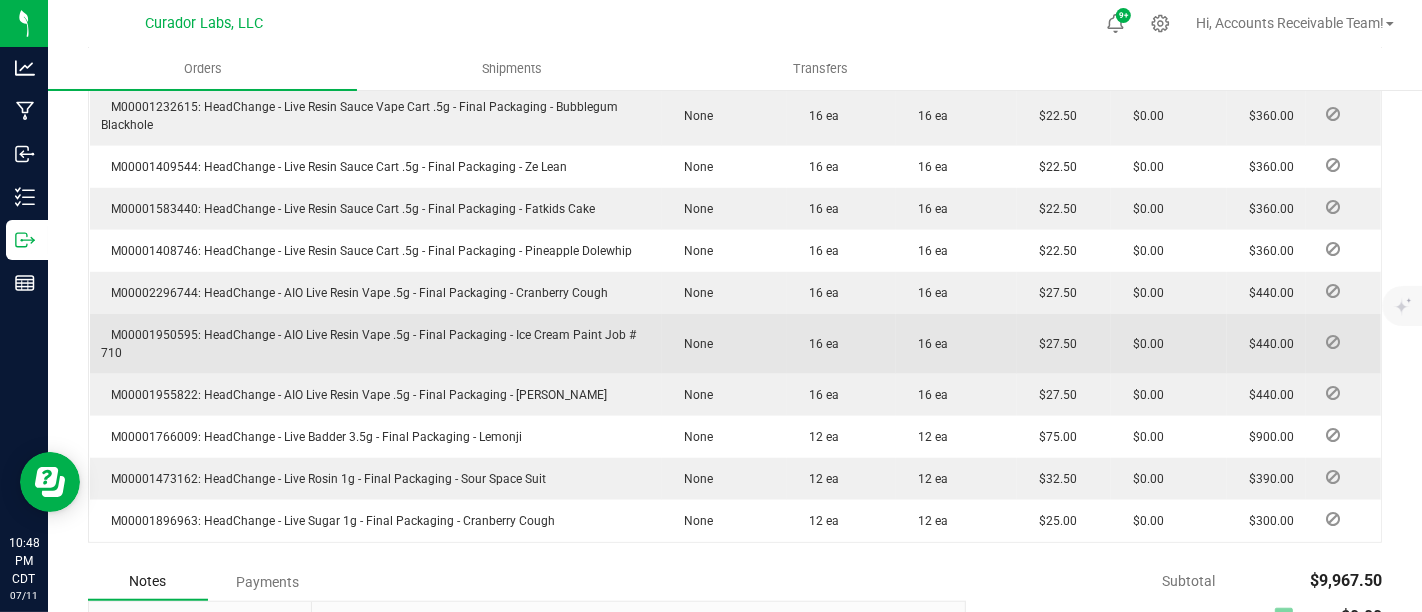 click on "M00001950595: HeadChange - AIO Live Resin Vape .5g - Final Packaging - Ice Cream Paint Job # 710" at bounding box center (369, 344) 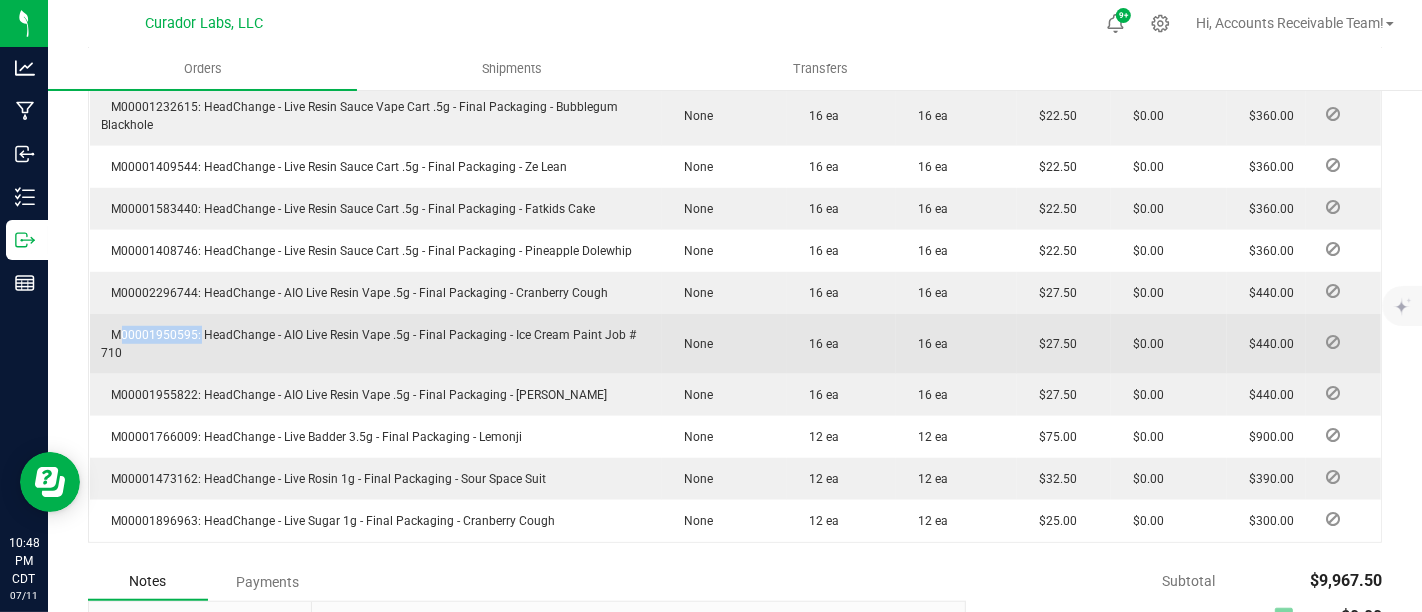 click on "M00001950595: HeadChange - AIO Live Resin Vape .5g - Final Packaging - Ice Cream Paint Job # 710" at bounding box center (369, 344) 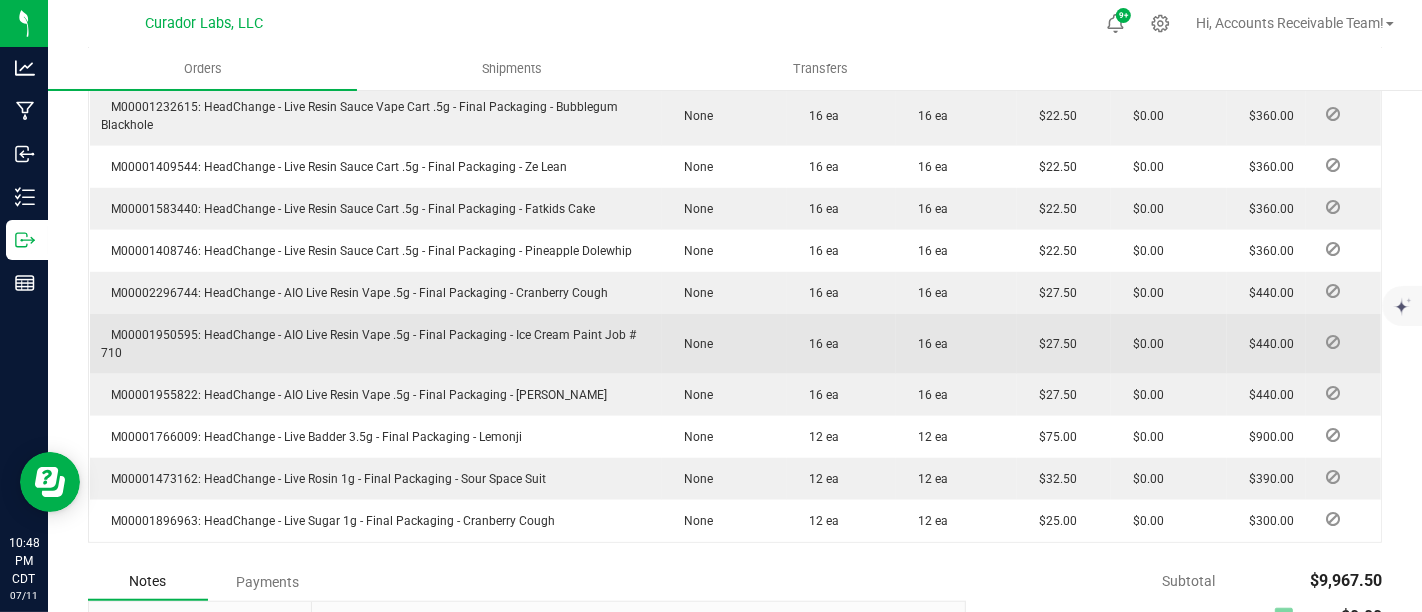 drag, startPoint x: 160, startPoint y: 330, endPoint x: 127, endPoint y: 330, distance: 33 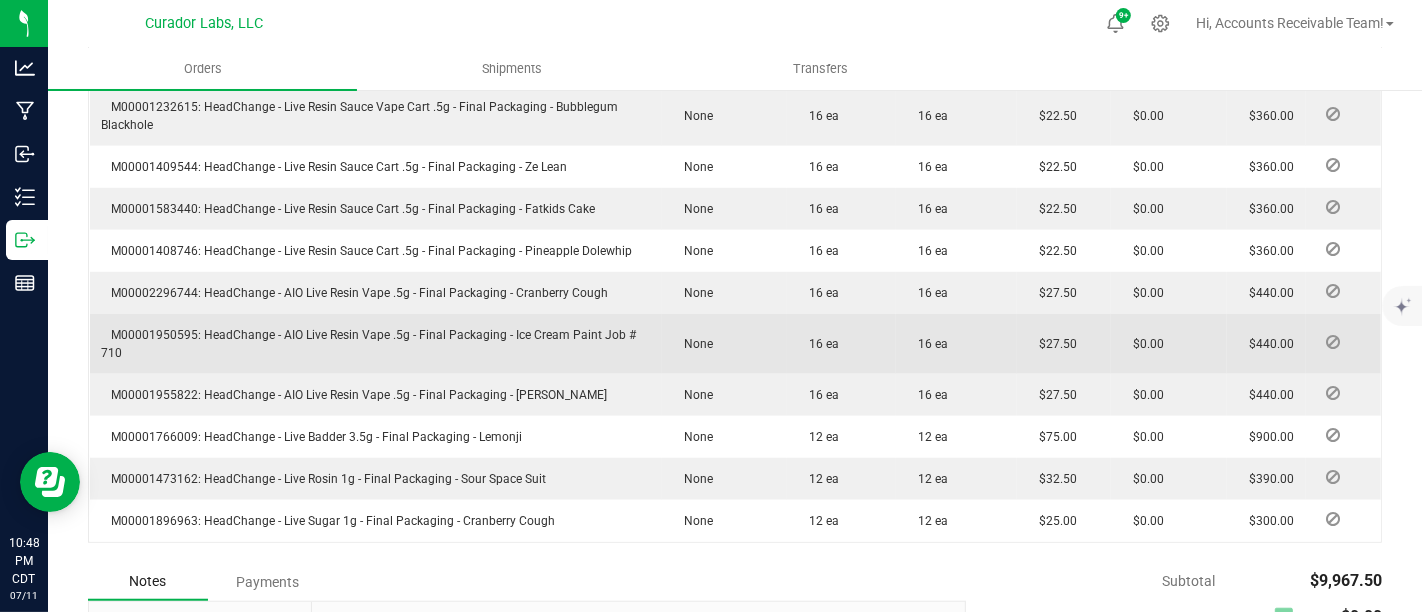click on "M00001950595: HeadChange - AIO Live Resin Vape .5g - Final Packaging - Ice Cream Paint Job # 710" at bounding box center (369, 344) 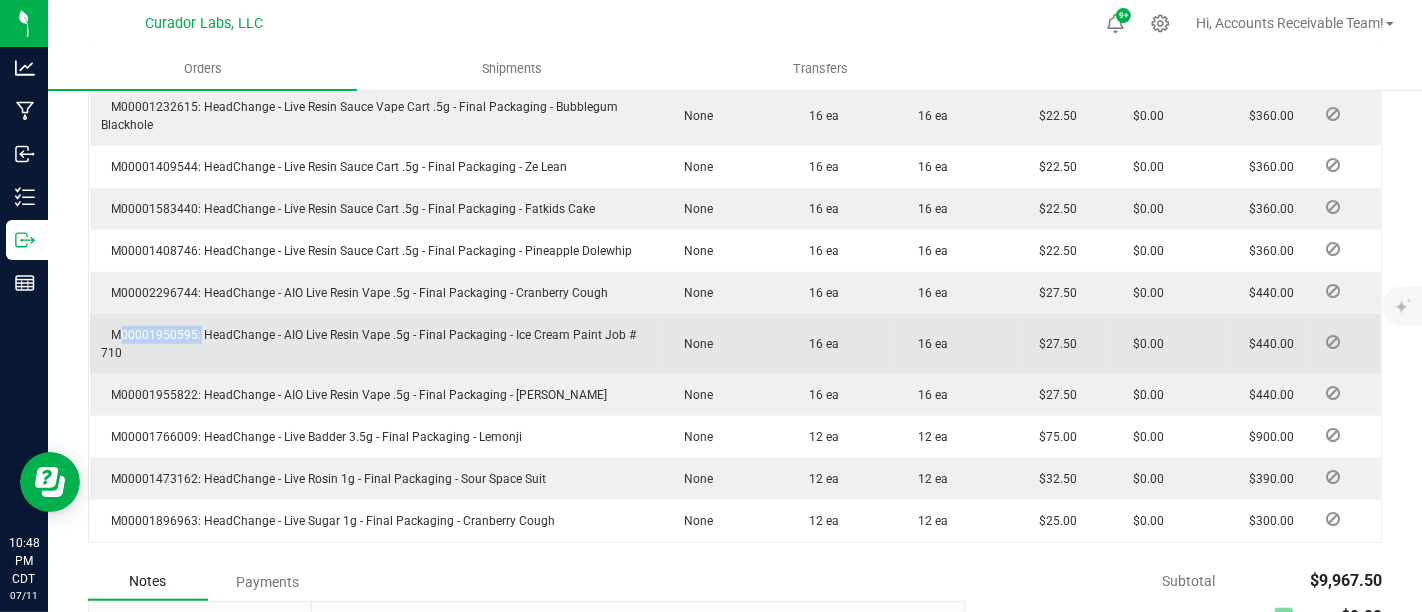 click on "M00001950595: HeadChange - AIO Live Resin Vape .5g - Final Packaging - Ice Cream Paint Job # 710" at bounding box center (369, 344) 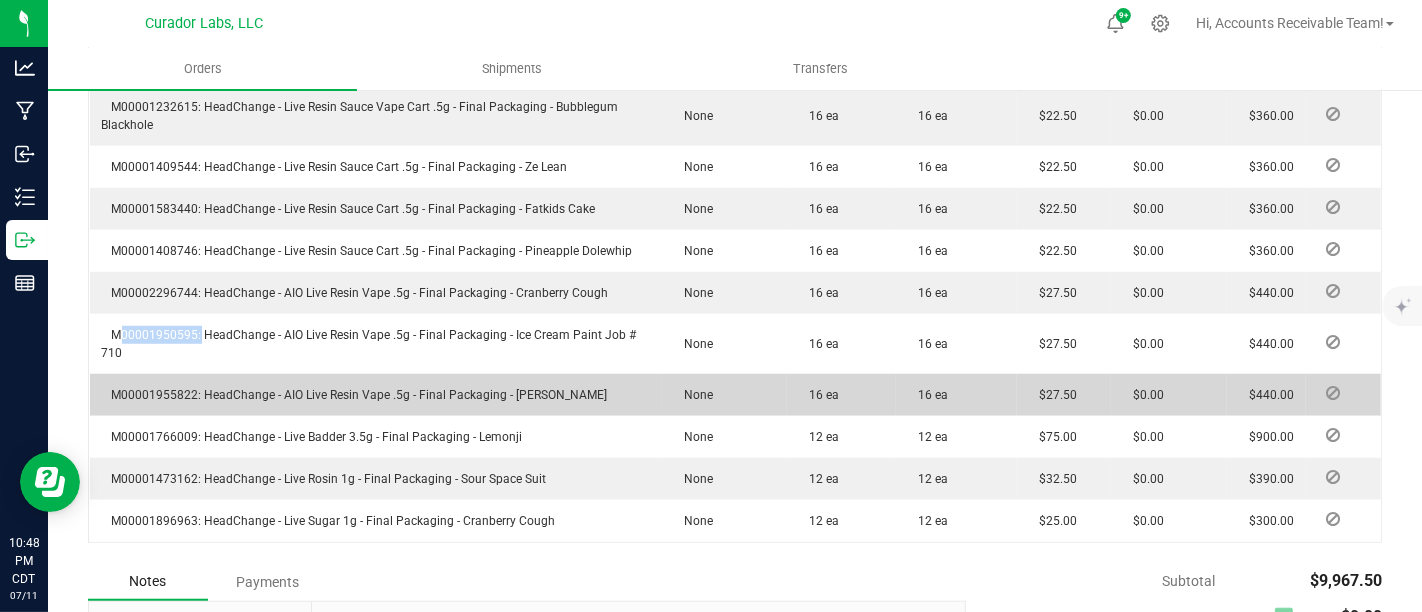 click on "M00001955822: HeadChange - AIO Live Resin Vape .5g - Final Packaging - [PERSON_NAME]" at bounding box center (355, 395) 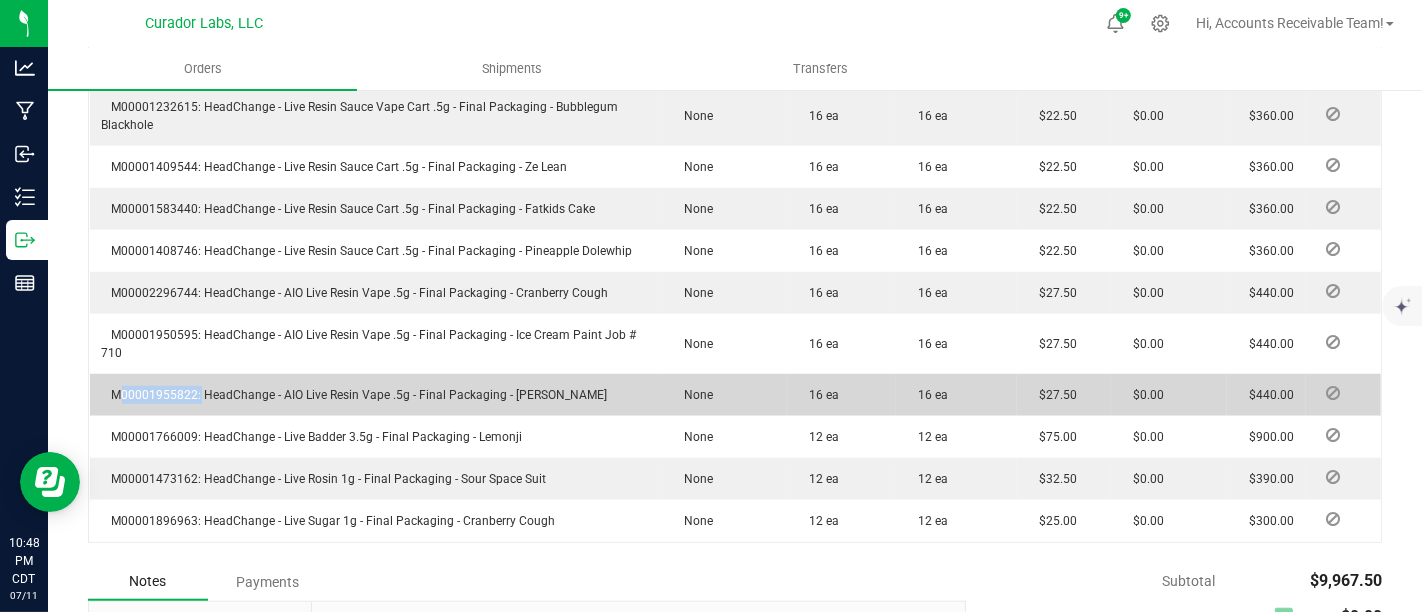 click on "M00001955822: HeadChange - AIO Live Resin Vape .5g - Final Packaging - [PERSON_NAME]" at bounding box center (355, 395) 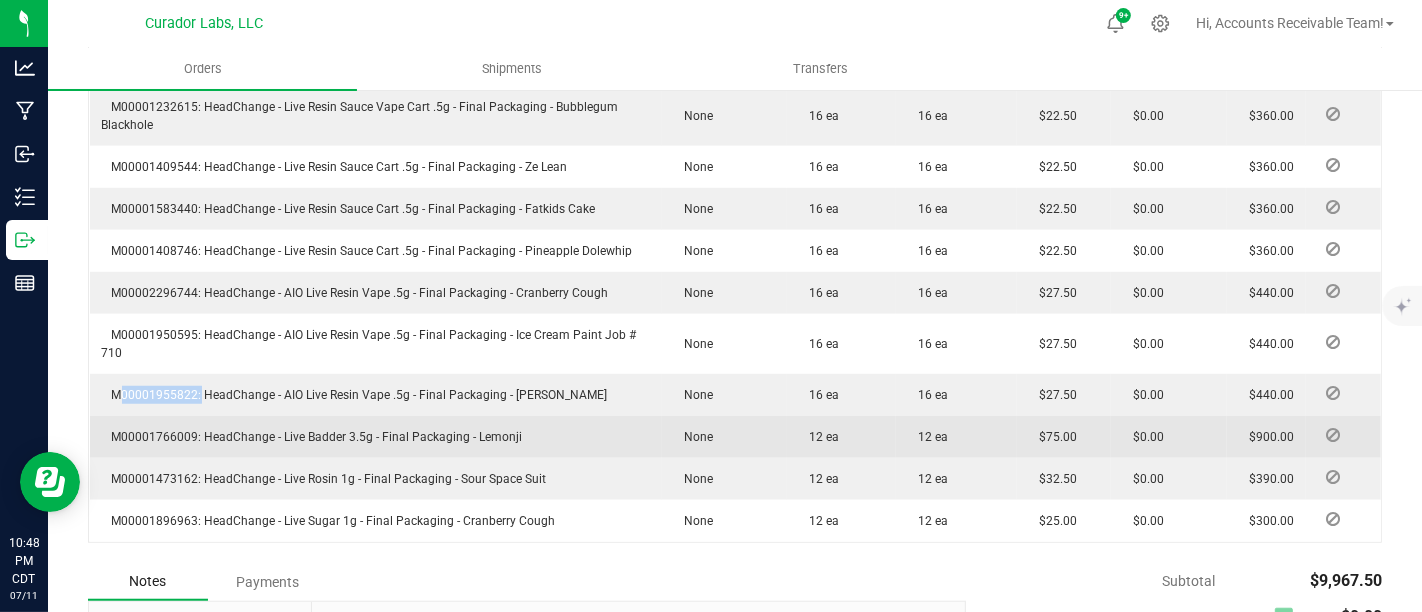click on "M00001766009: HeadChange - Live Badder 3.5g - Final Packaging - Lemonji" at bounding box center [312, 437] 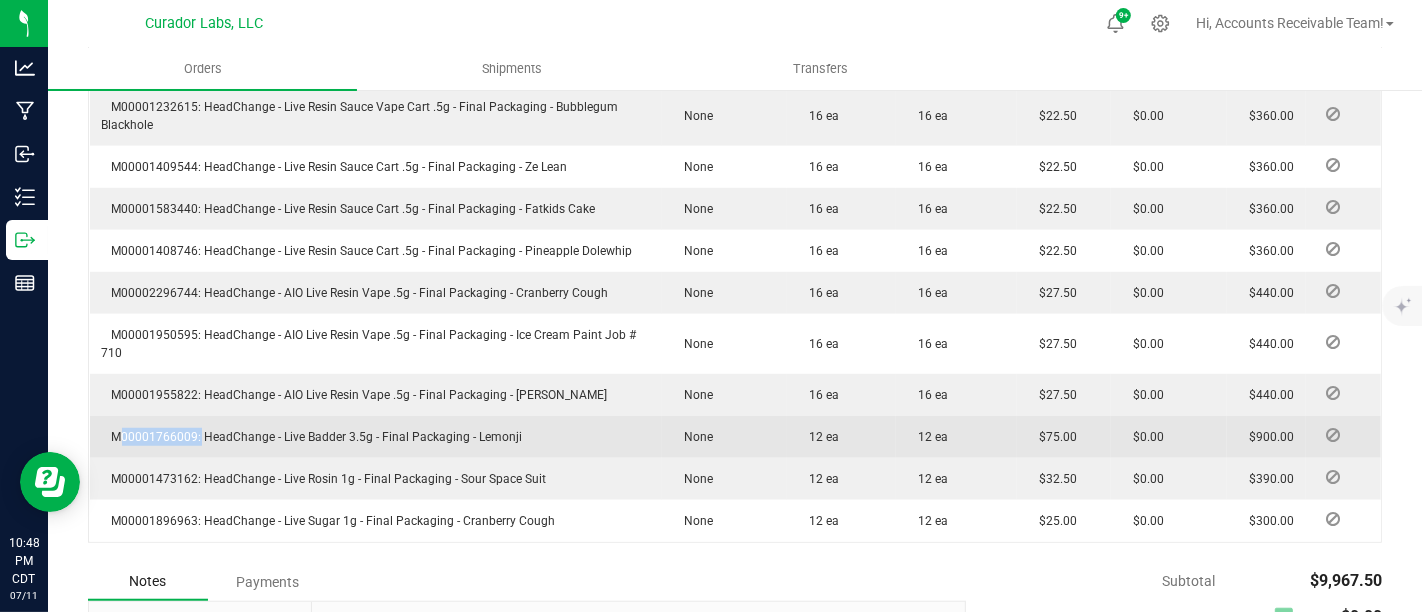 click on "M00001766009: HeadChange - Live Badder 3.5g - Final Packaging - Lemonji" at bounding box center [312, 437] 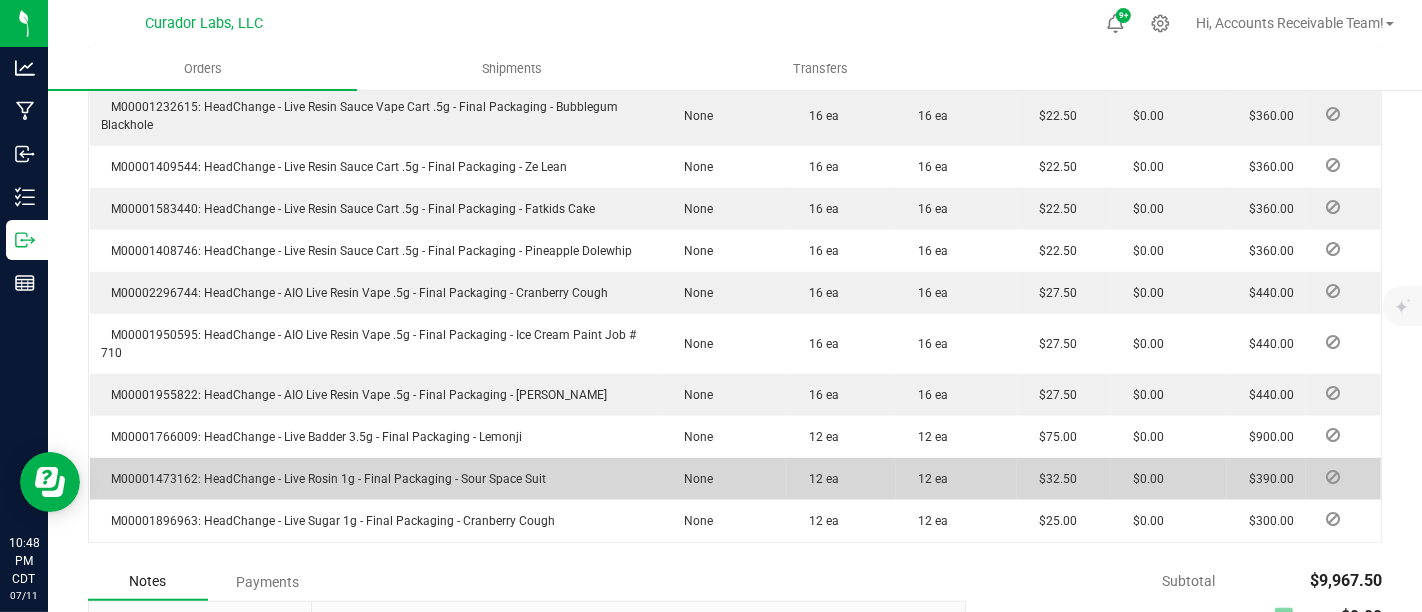 click on "M00001473162: HeadChange - Live Rosin 1g - Final Packaging - Sour Space Suit" at bounding box center [324, 479] 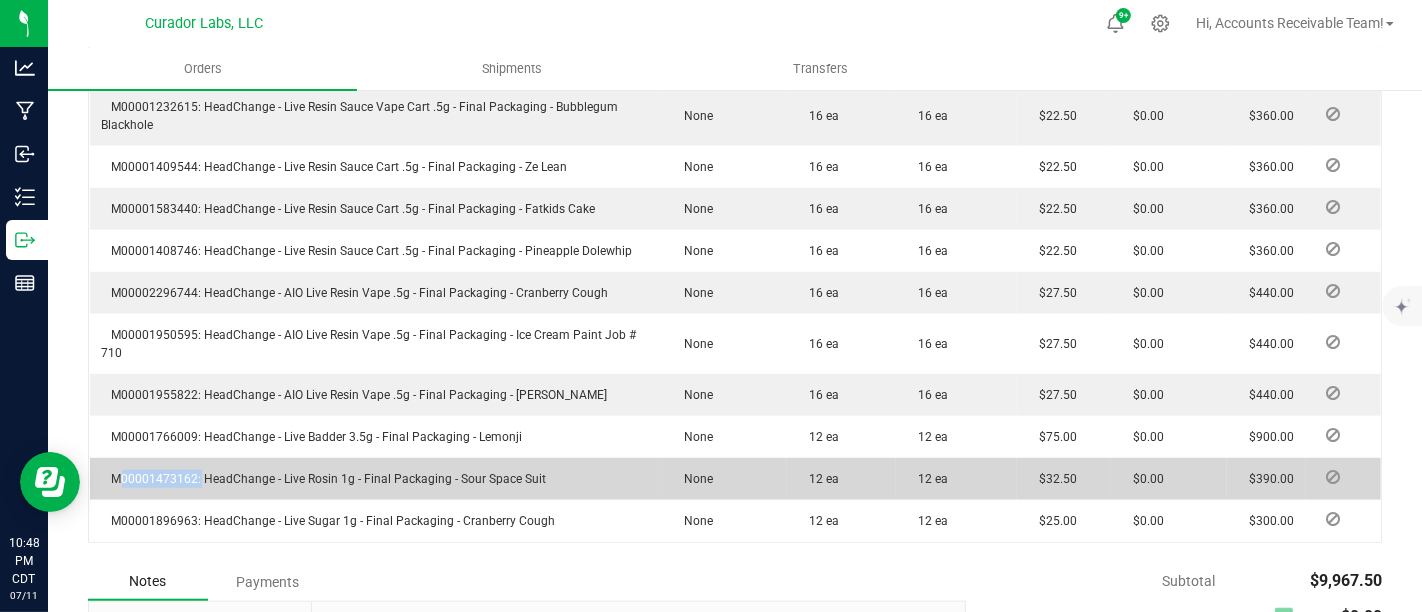 click on "M00001473162: HeadChange - Live Rosin 1g - Final Packaging - Sour Space Suit" at bounding box center (324, 479) 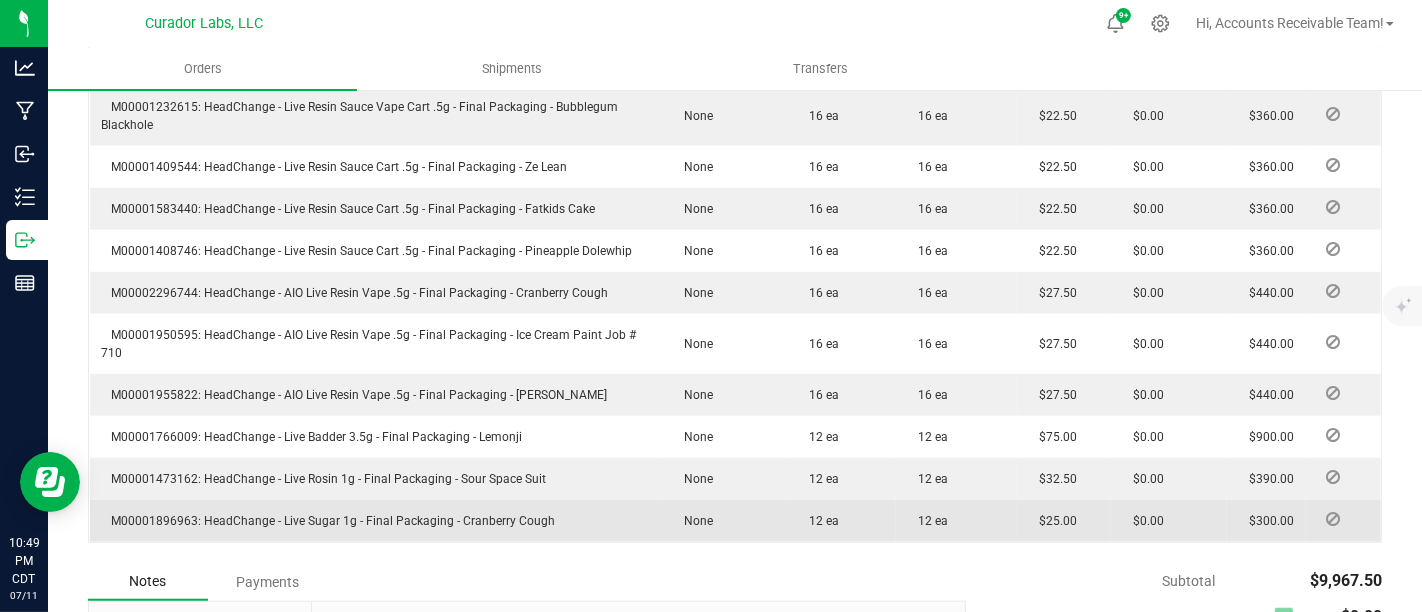 click on "M00001896963: HeadChange - Live Sugar 1g - Final Packaging - Cranberry Cough" at bounding box center [329, 521] 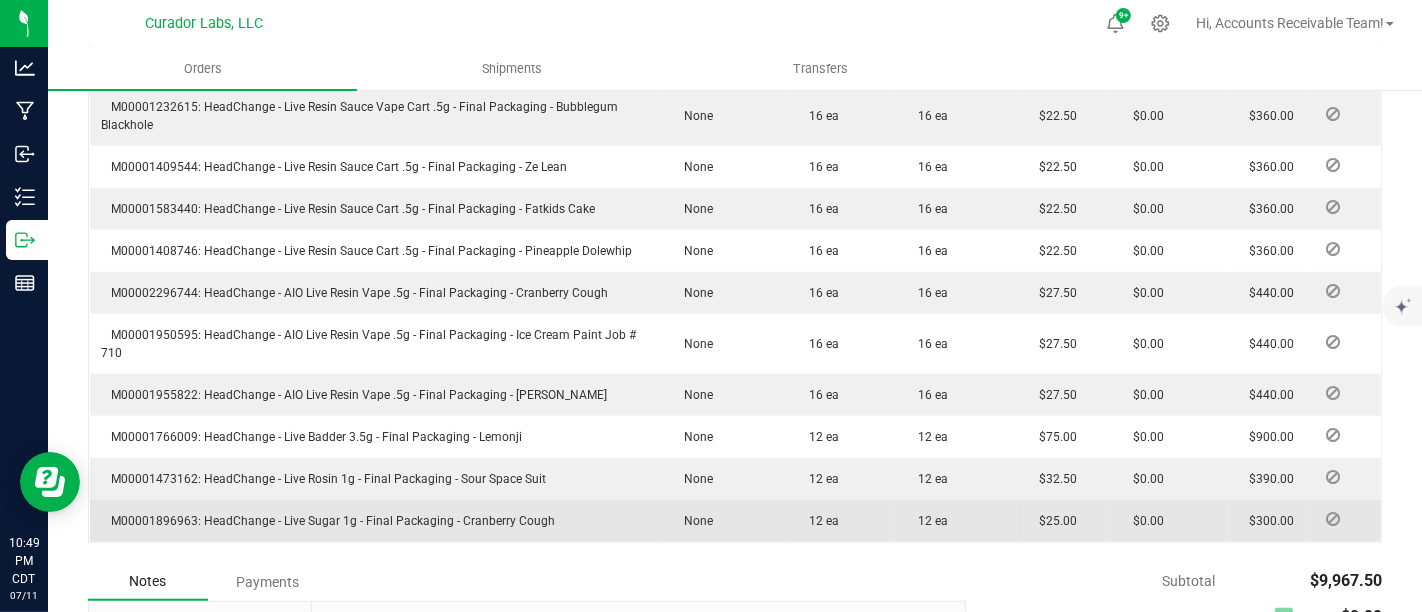 click on "M00001896963: HeadChange - Live Sugar 1g - Final Packaging - Cranberry Cough" at bounding box center [329, 521] 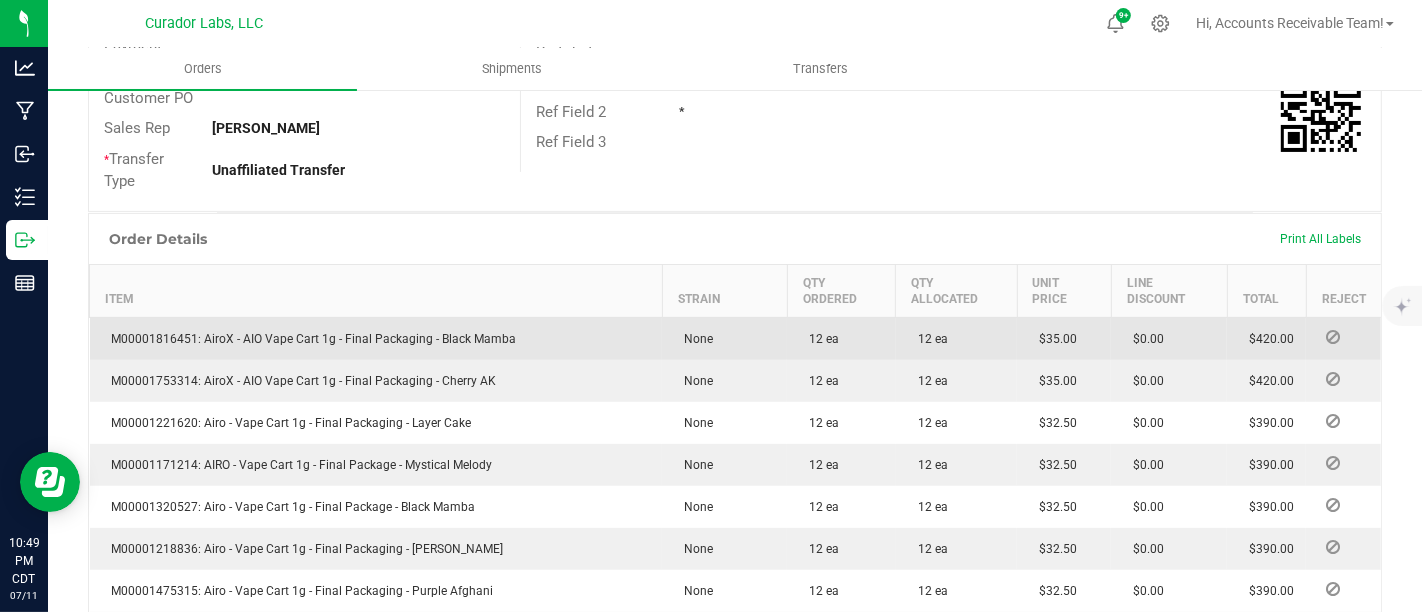 scroll, scrollTop: 0, scrollLeft: 0, axis: both 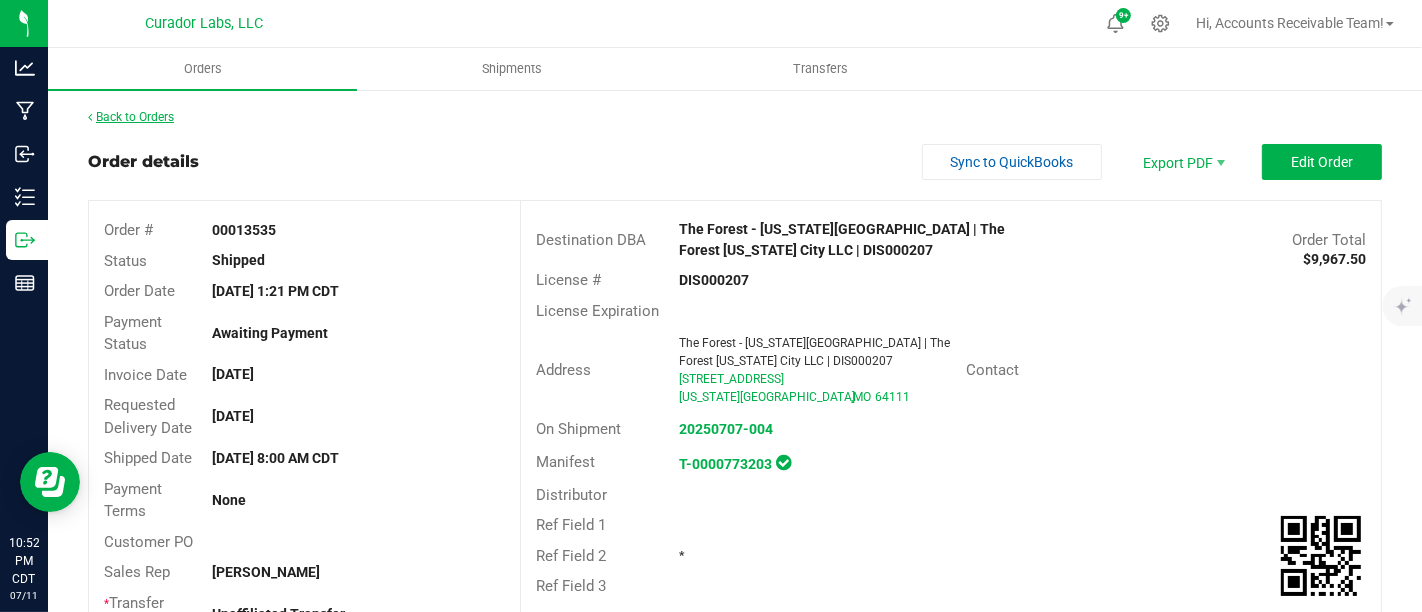 click on "Back to Orders" at bounding box center [131, 117] 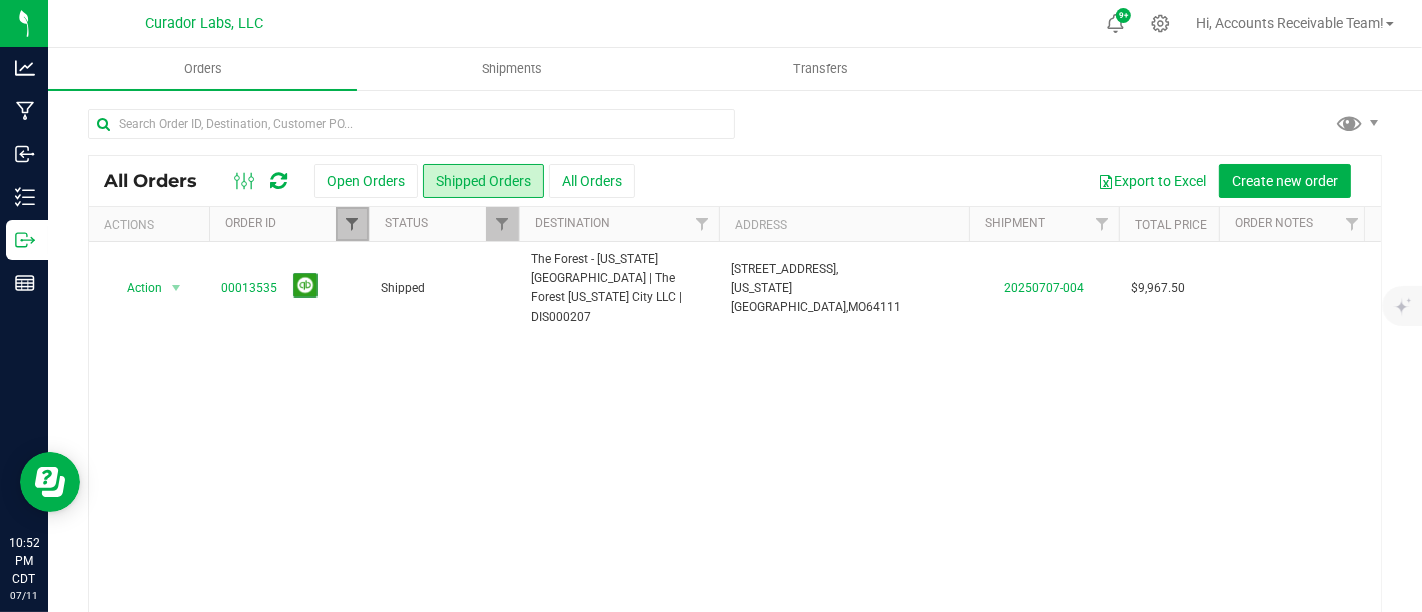 click at bounding box center (352, 224) 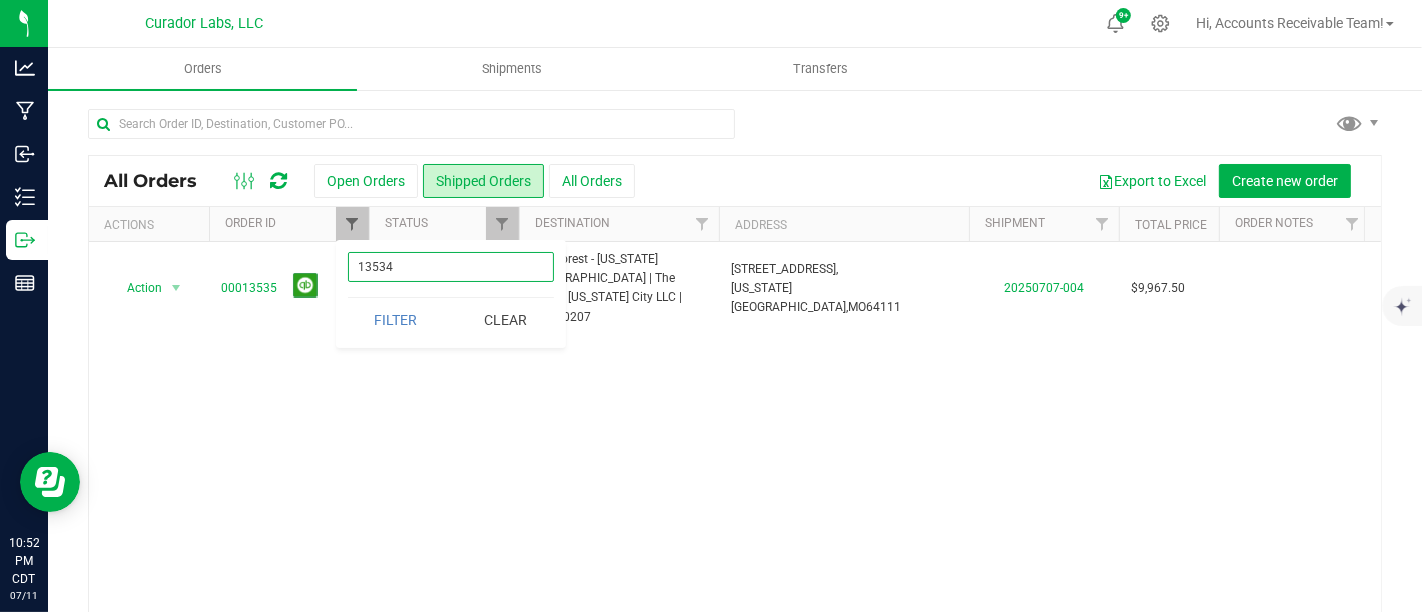 type on "13534" 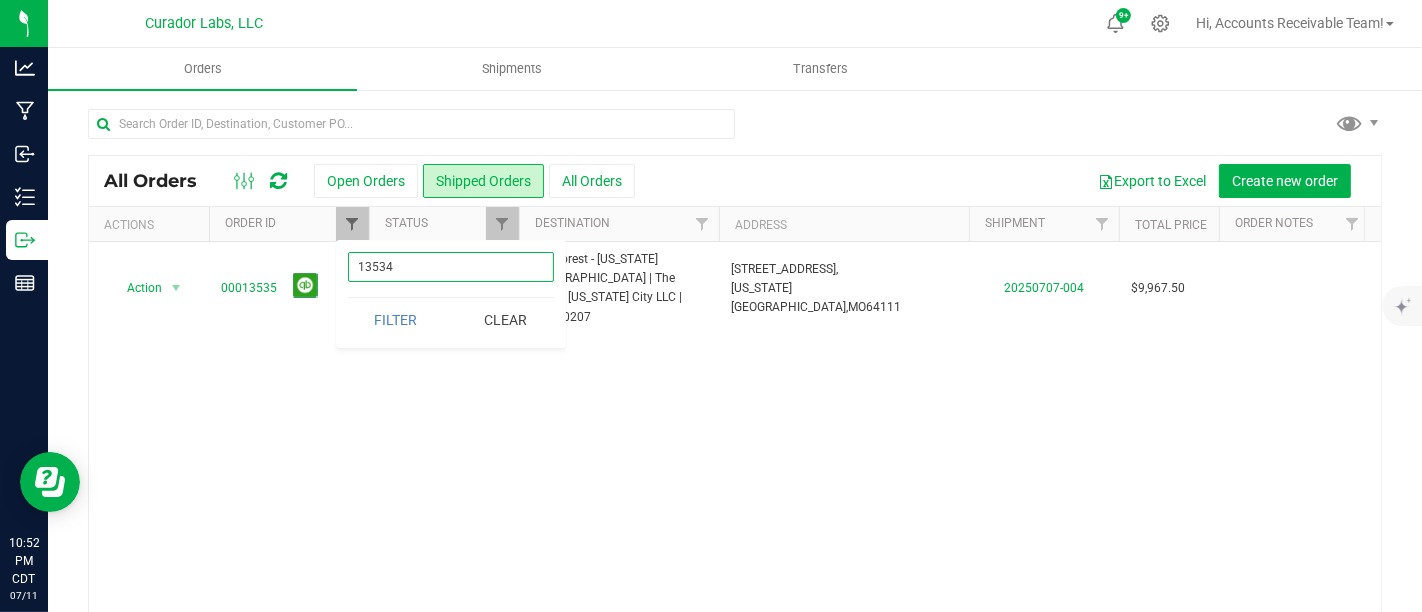 click on "Filter" at bounding box center (396, 320) 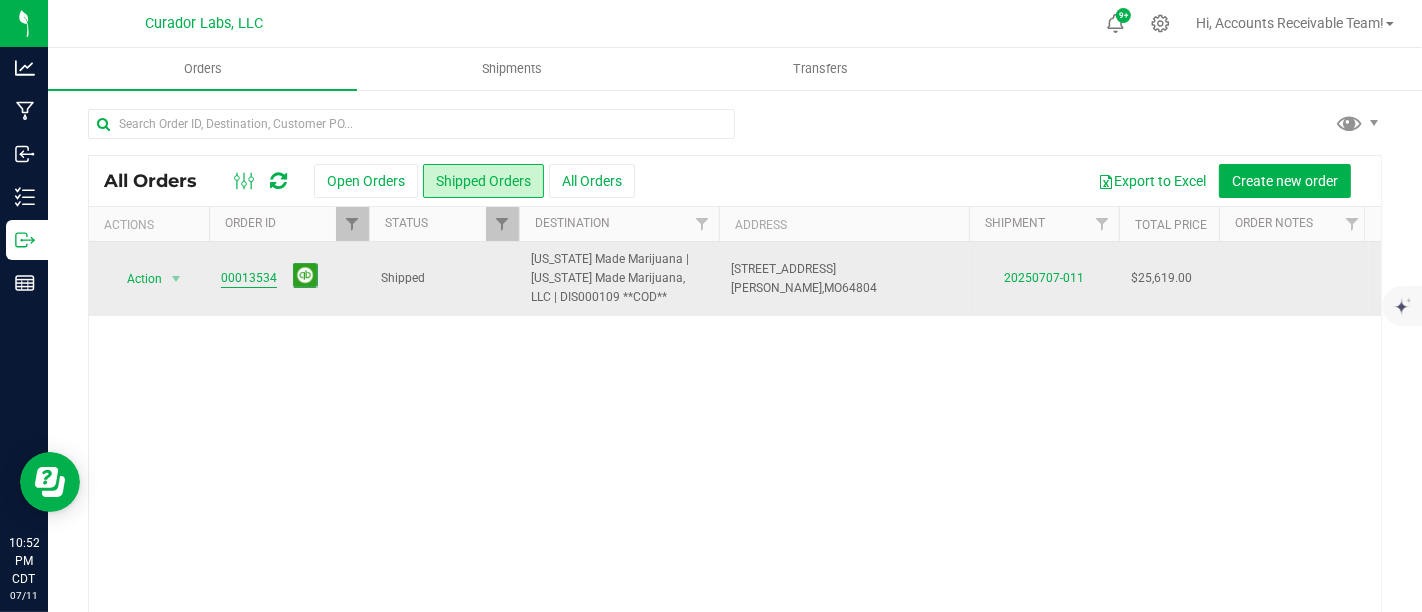 click on "00013534" at bounding box center (249, 278) 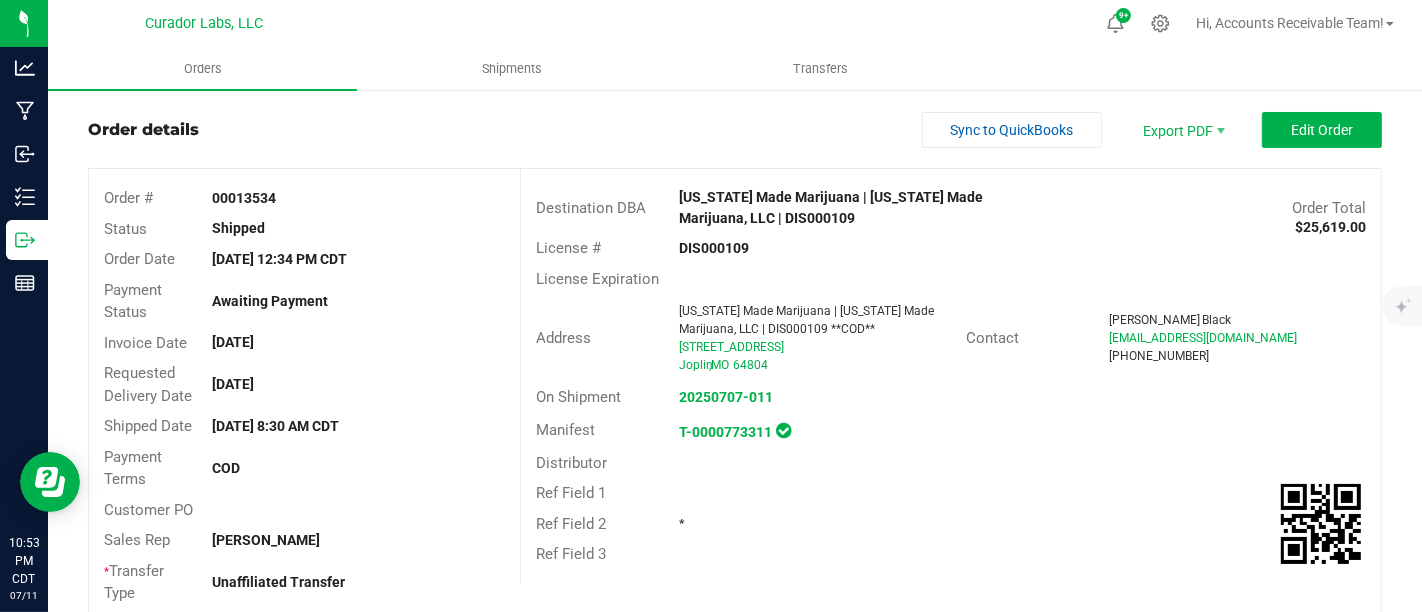 scroll, scrollTop: 0, scrollLeft: 0, axis: both 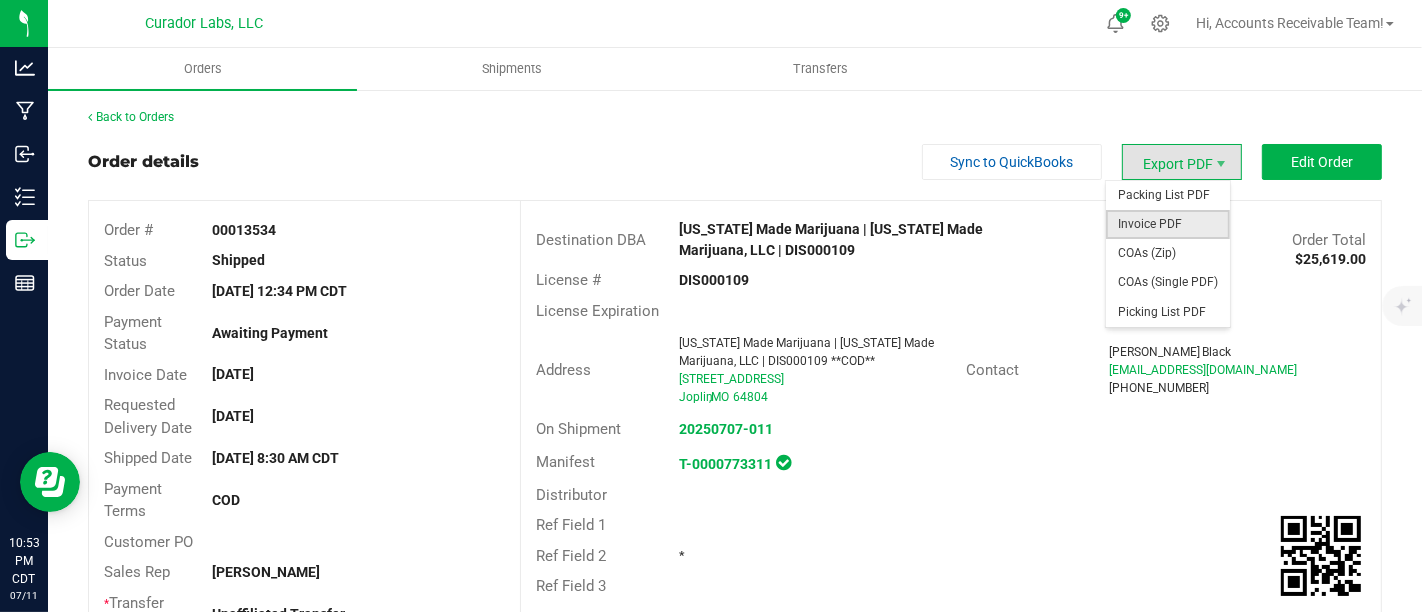 click on "Invoice PDF" at bounding box center (1168, 224) 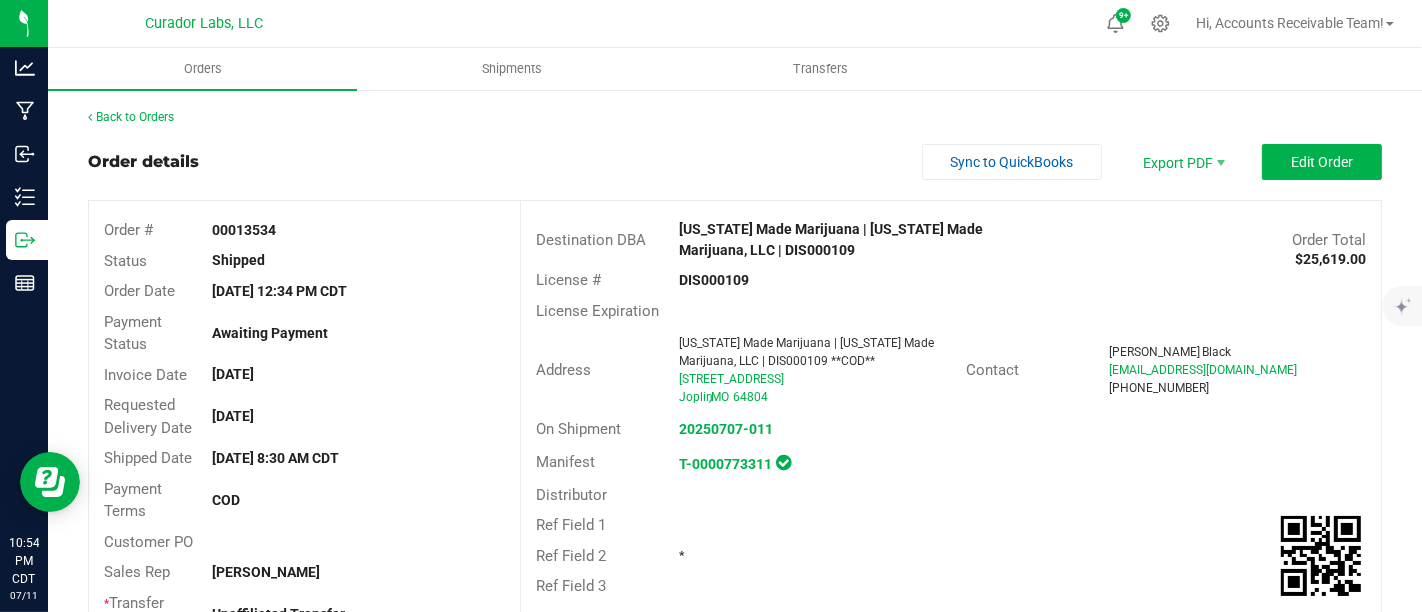click on "Back to Orders" at bounding box center [735, 117] 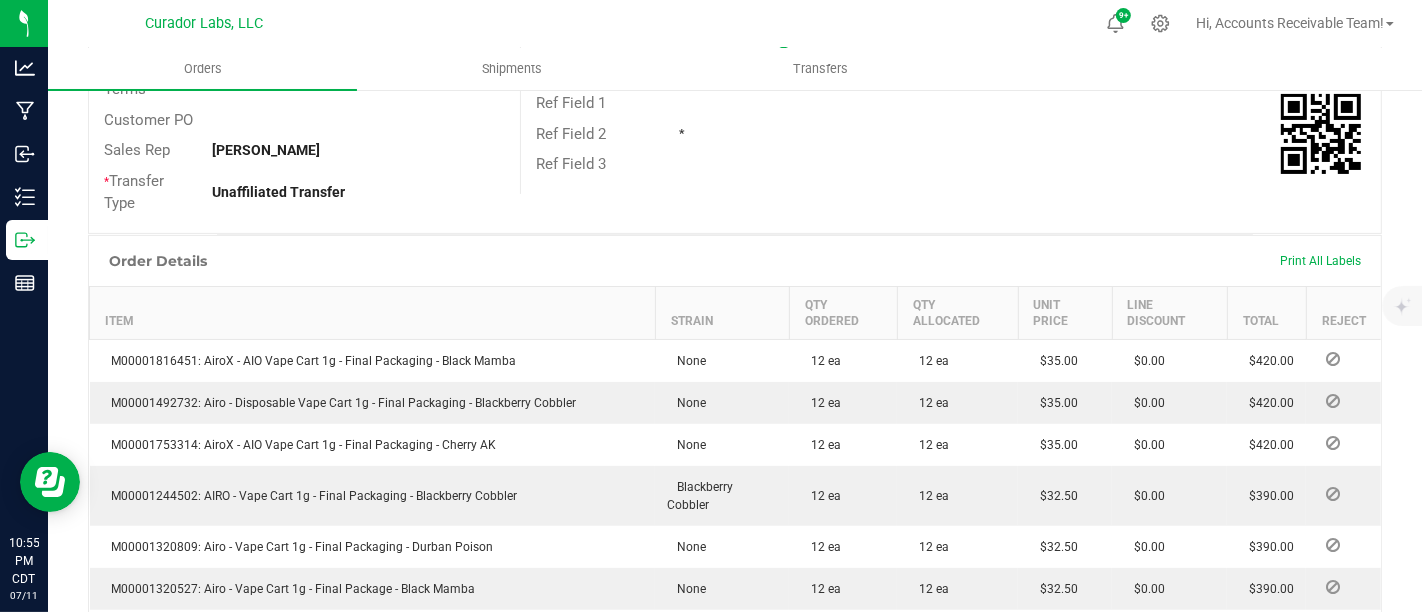 scroll, scrollTop: 555, scrollLeft: 0, axis: vertical 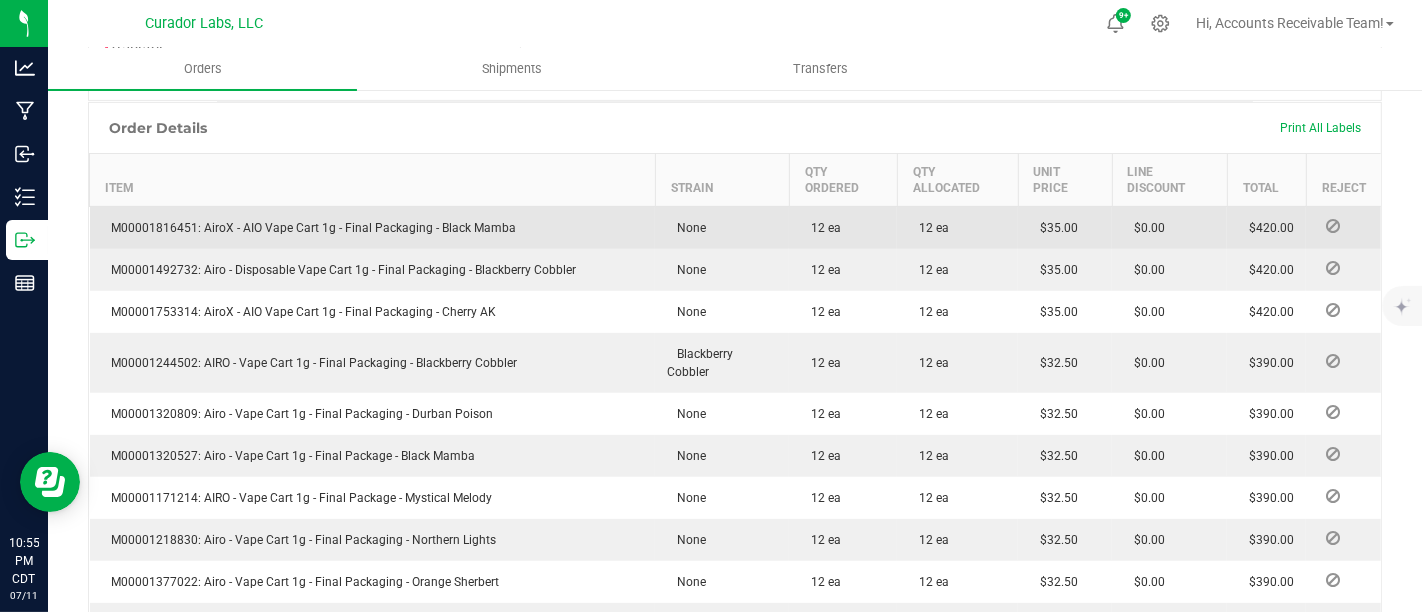 click on "M00001816451: AiroX - AIO Vape Cart 1g - Final Packaging - Black Mamba" at bounding box center [309, 228] 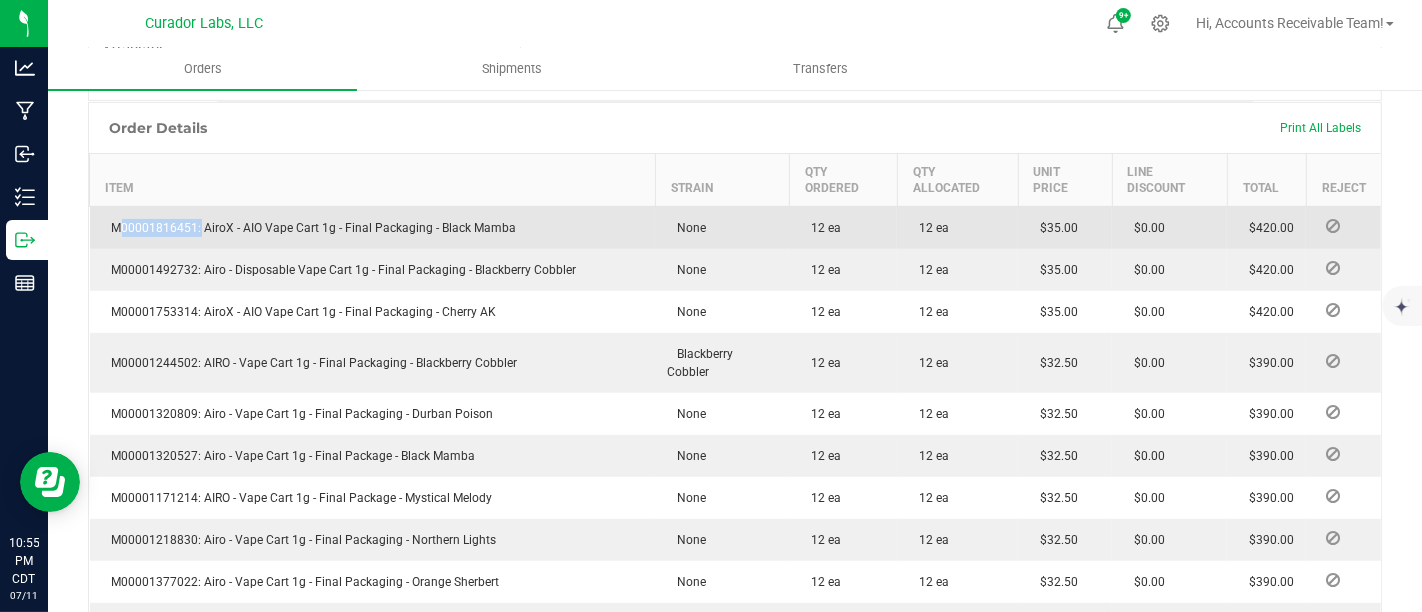click on "M00001816451: AiroX - AIO Vape Cart 1g - Final Packaging - Black Mamba" at bounding box center [309, 228] 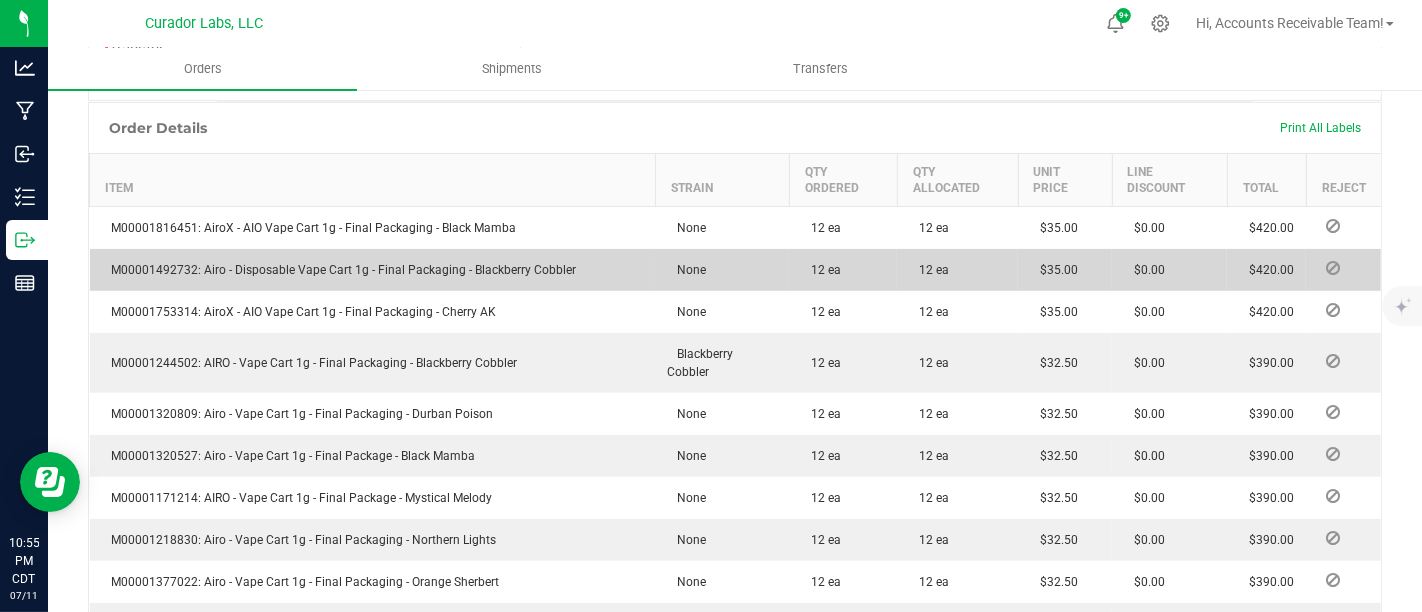 click on "M00001492732: Airo - Disposable Vape Cart 1g - Final Packaging - Blackberry Cobbler" at bounding box center [339, 270] 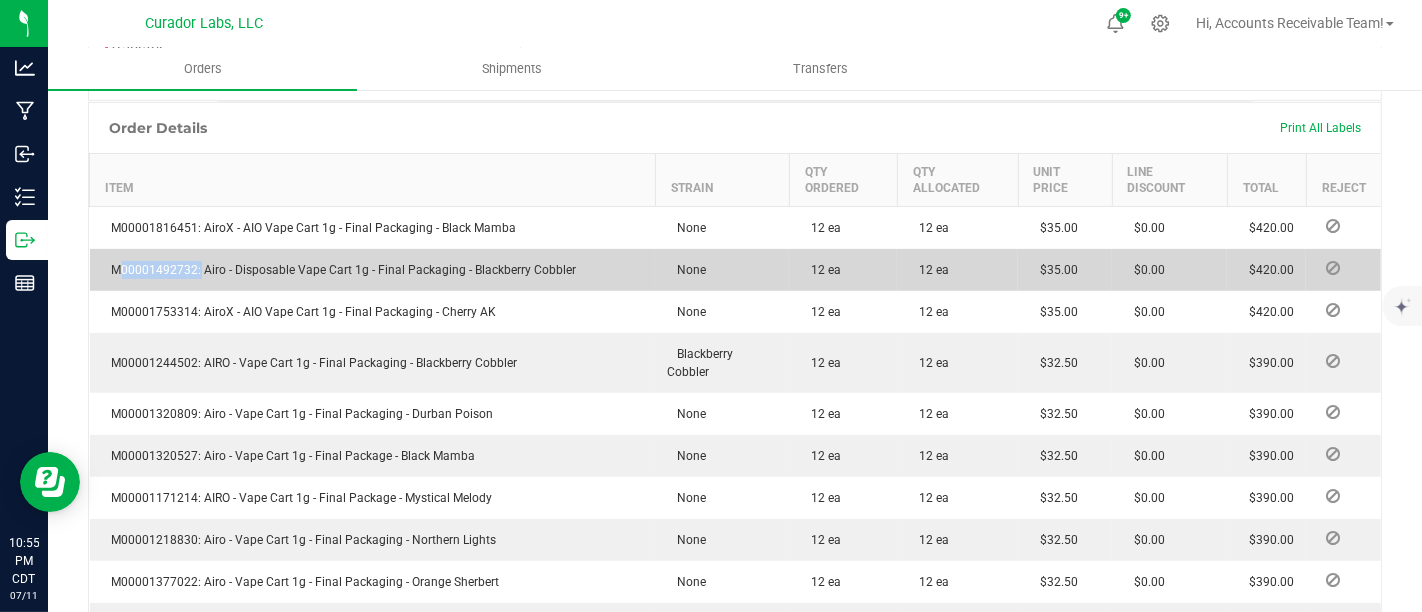 click on "M00001492732: Airo - Disposable Vape Cart 1g - Final Packaging - Blackberry Cobbler" at bounding box center (339, 270) 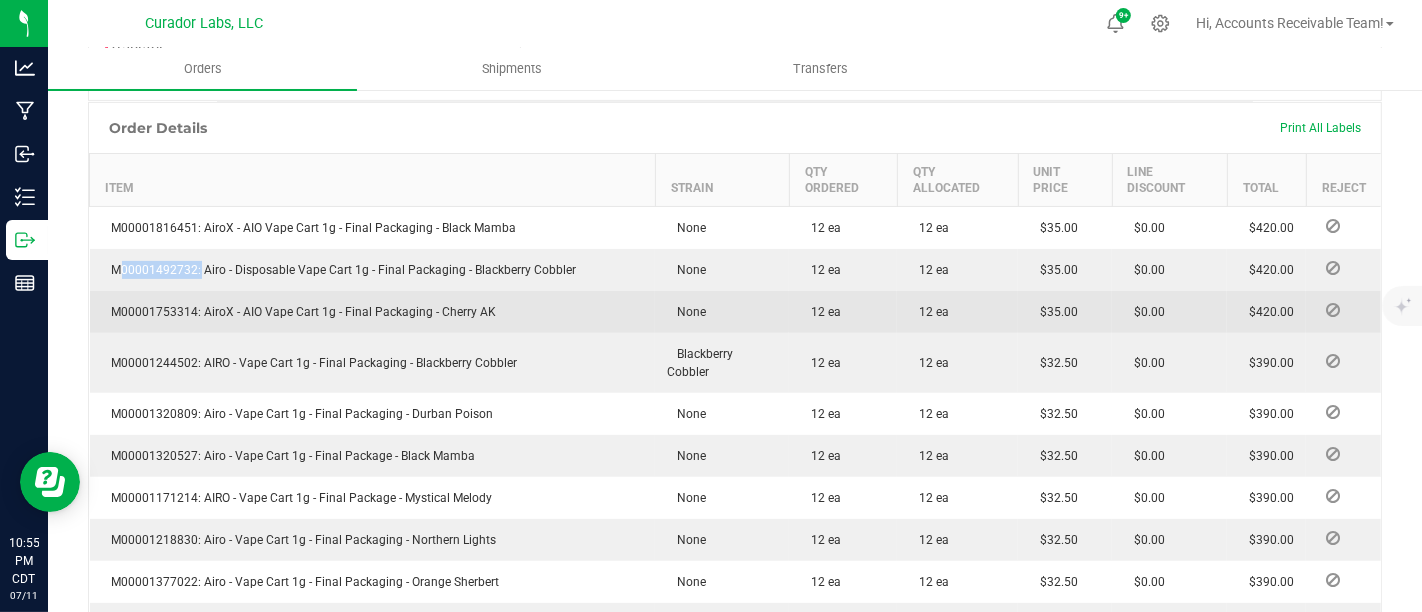 click on "M00001753314: AiroX - AIO Vape Cart 1g - Final Packaging - Cherry AK" at bounding box center (299, 312) 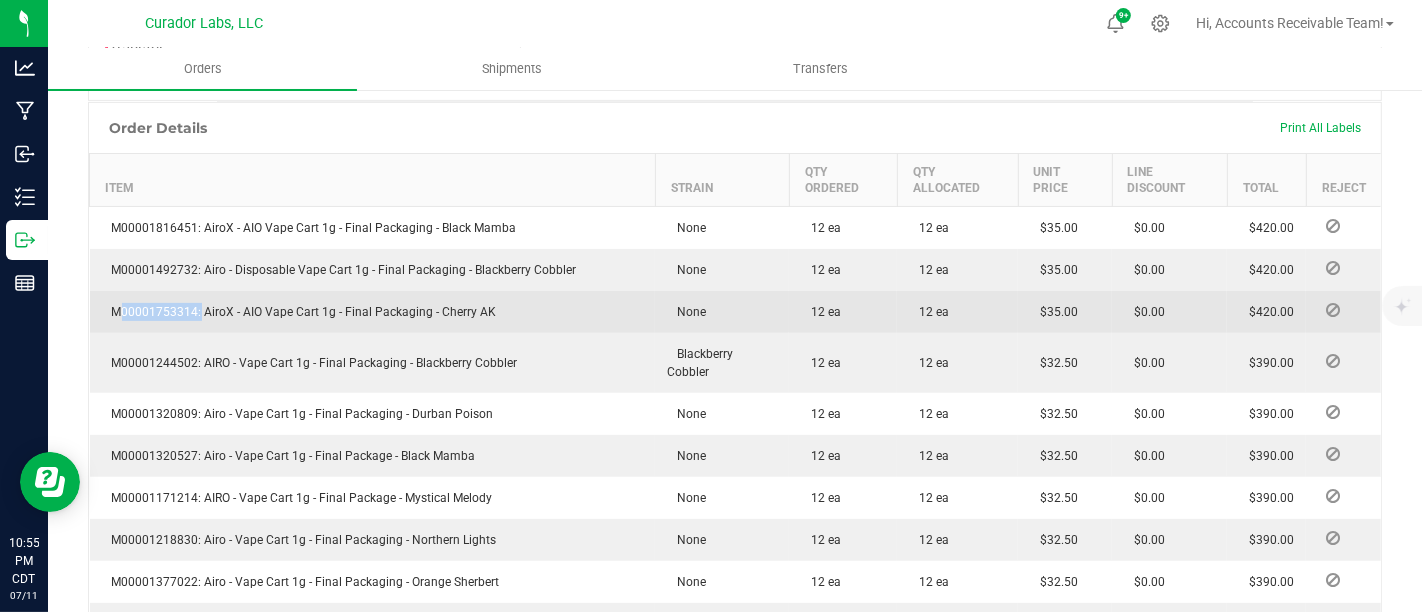 click on "M00001753314: AiroX - AIO Vape Cart 1g - Final Packaging - Cherry AK" at bounding box center (299, 312) 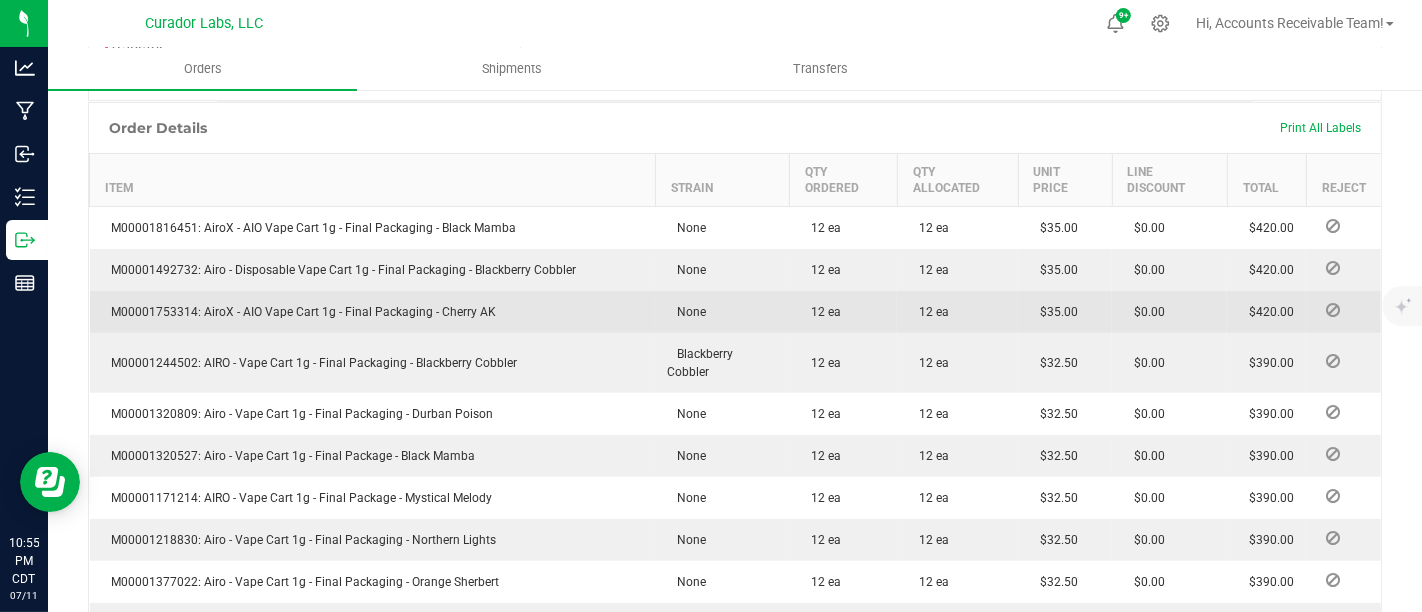 click on "M00001753314: AiroX - AIO Vape Cart 1g - Final Packaging - Cherry AK" at bounding box center [299, 312] 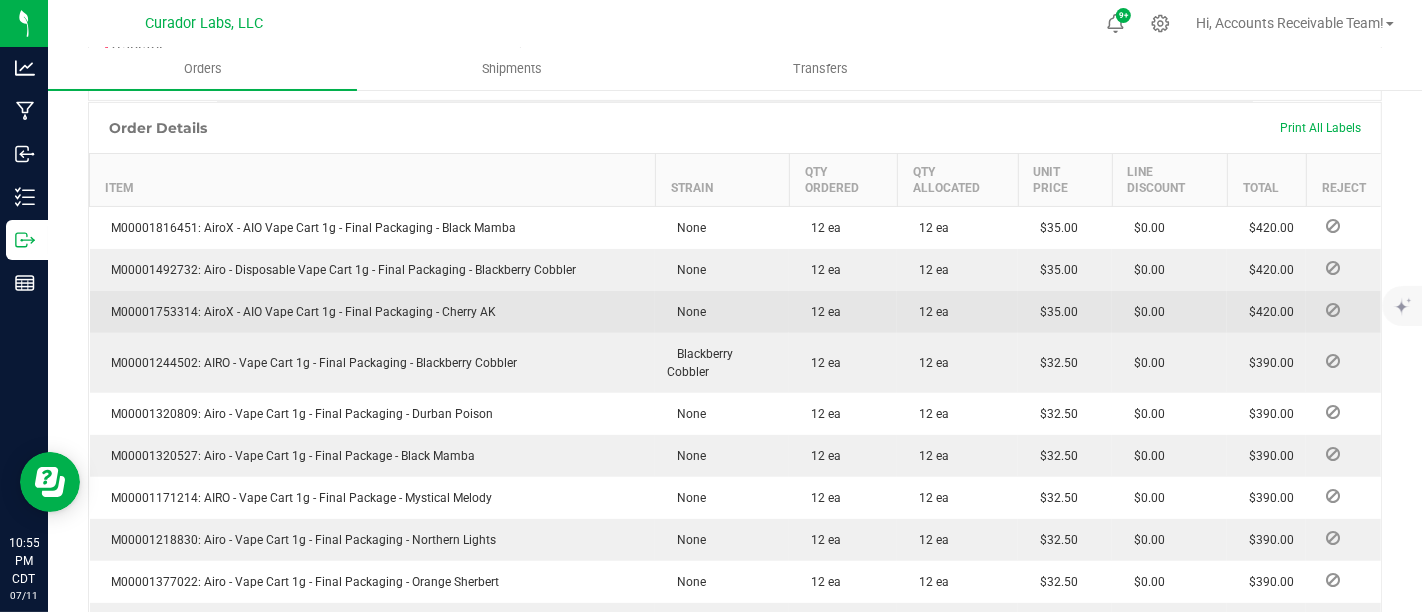 click on "M00001753314: AiroX - AIO Vape Cart 1g - Final Packaging - Cherry AK" at bounding box center (299, 312) 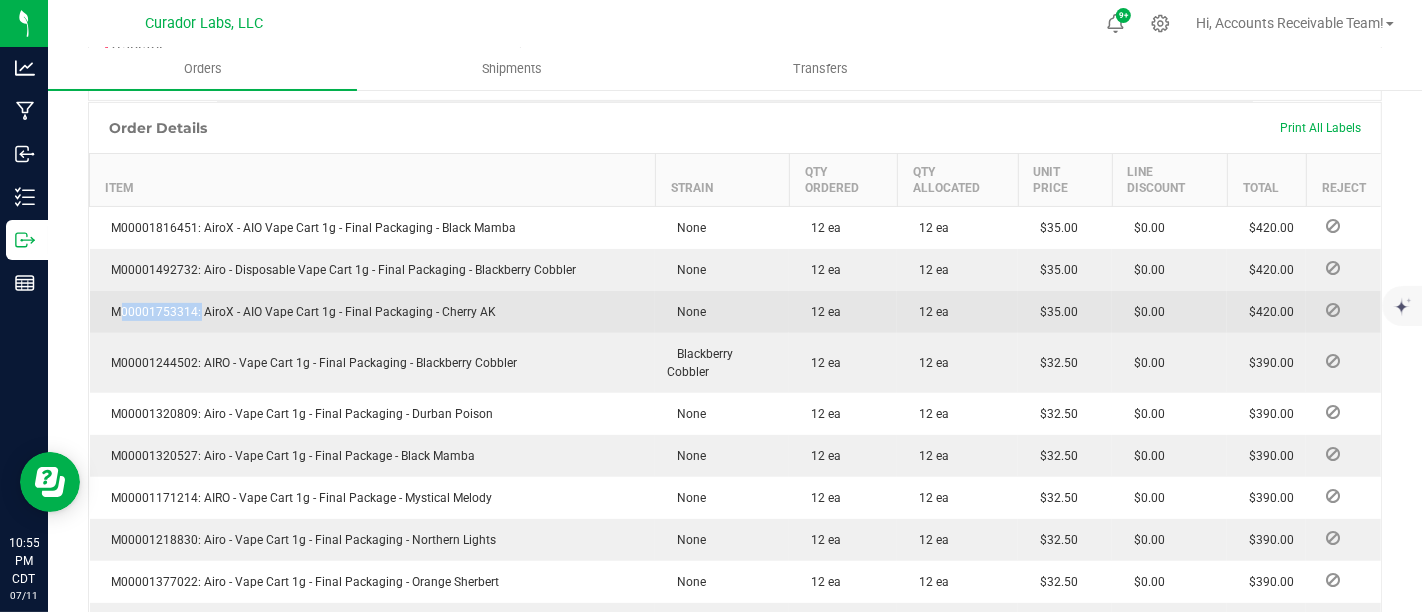 click on "M00001753314: AiroX - AIO Vape Cart 1g - Final Packaging - Cherry AK" at bounding box center (299, 312) 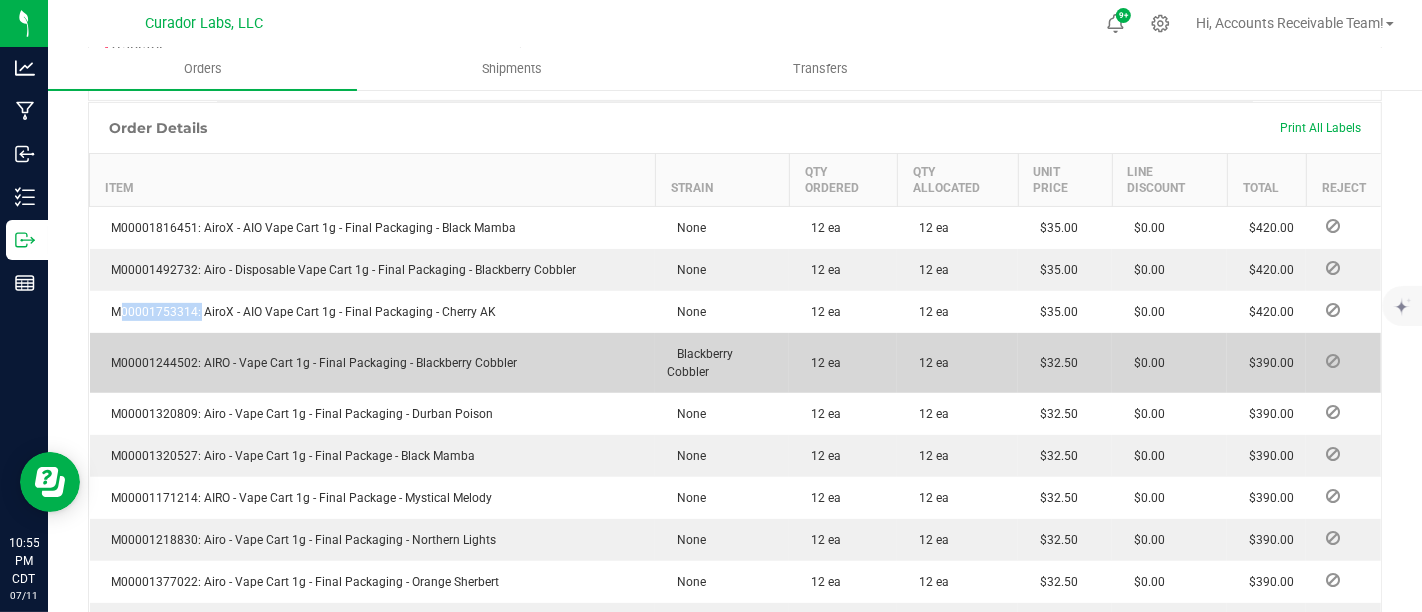 click on "M00001244502: AIRO - Vape Cart 1g - Final Packaging - Blackberry Cobbler" at bounding box center [310, 363] 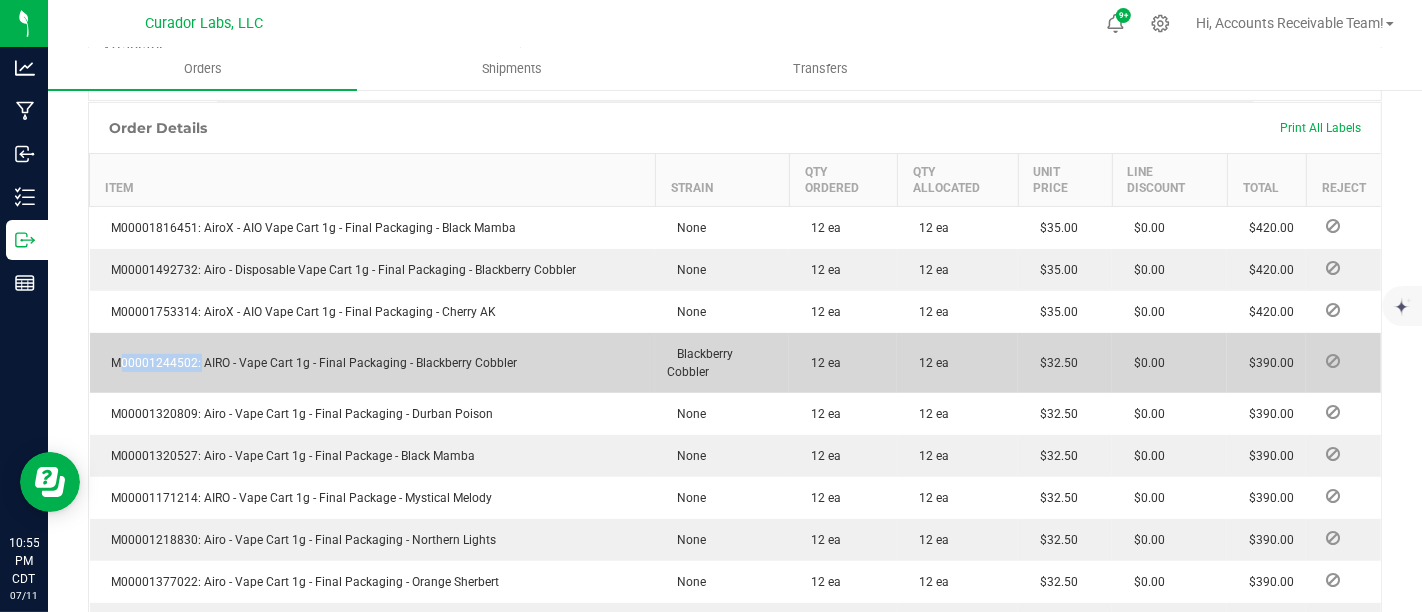 click on "M00001244502: AIRO - Vape Cart 1g - Final Packaging - Blackberry Cobbler" at bounding box center [310, 363] 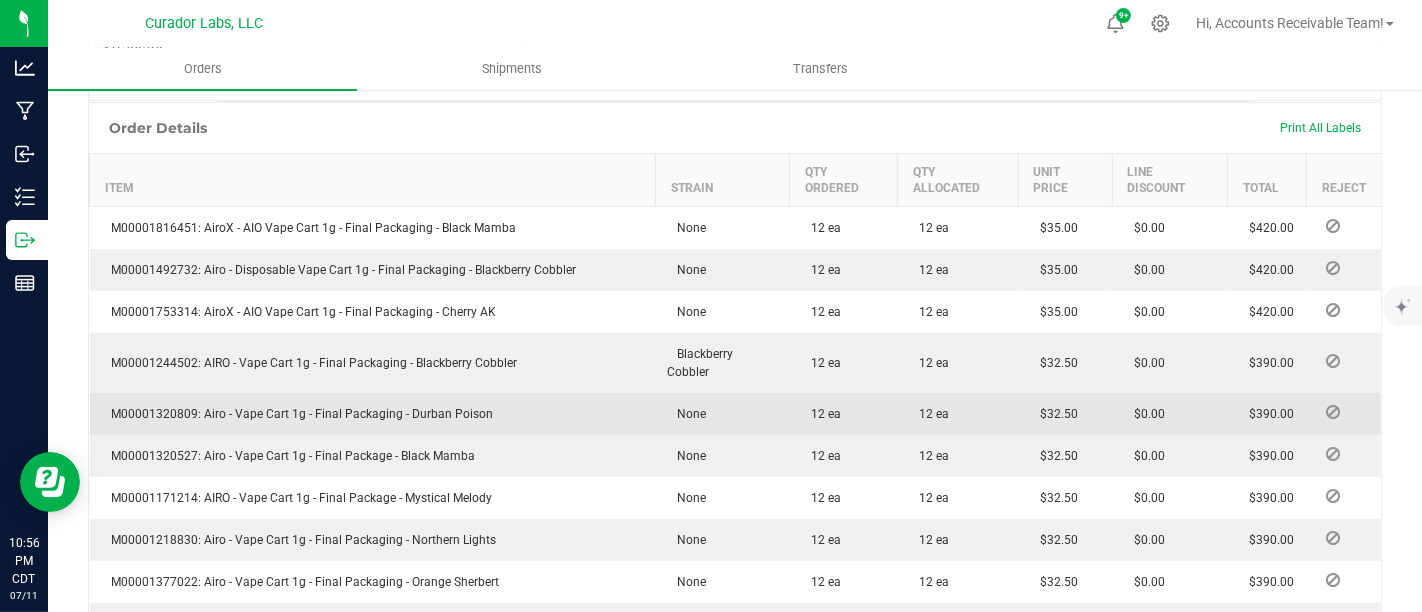 click on "M00001320809: Airo - Vape Cart 1g - Final Packaging - Durban Poison" at bounding box center (298, 414) 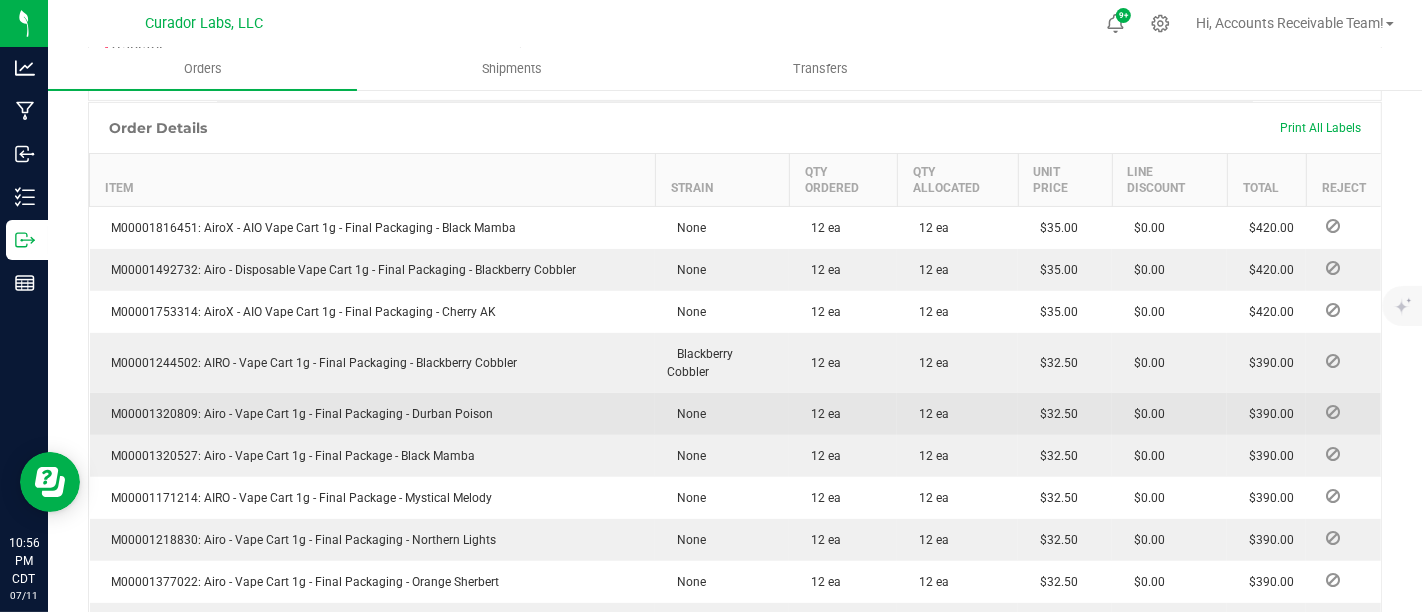 click on "M00001320809: Airo - Vape Cart 1g - Final Packaging - Durban Poison" at bounding box center (298, 414) 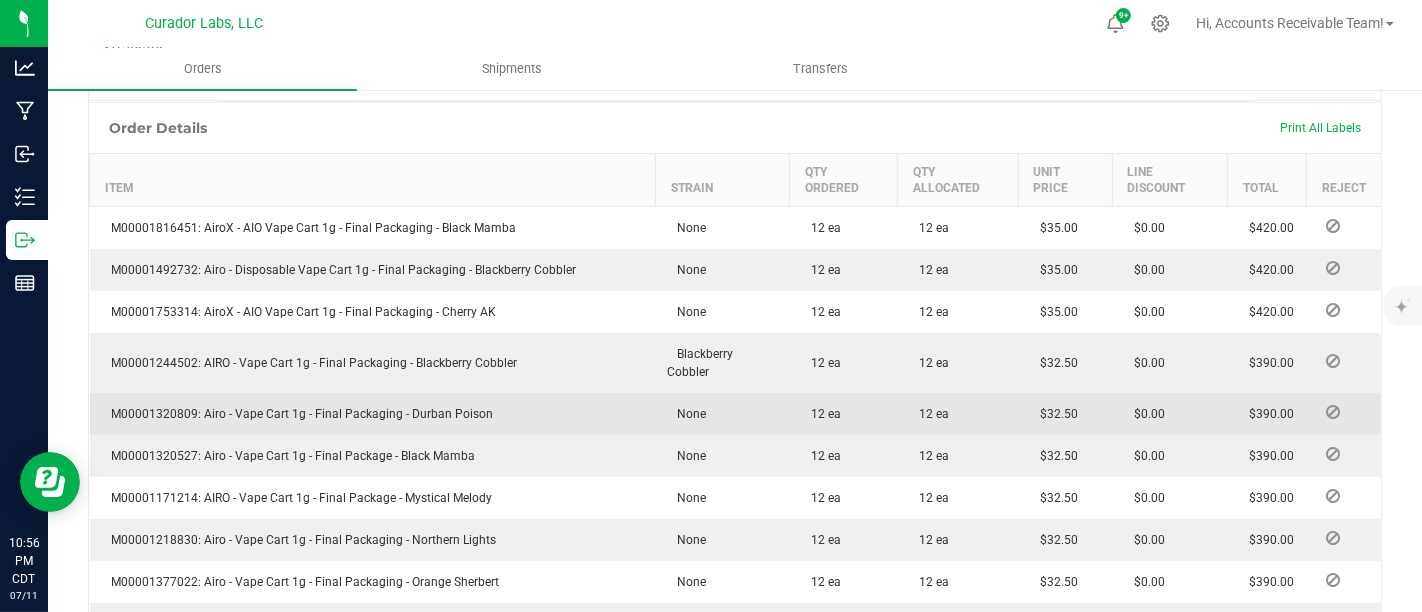click on "M00001320809: Airo - Vape Cart 1g - Final Packaging - Durban Poison" at bounding box center [298, 414] 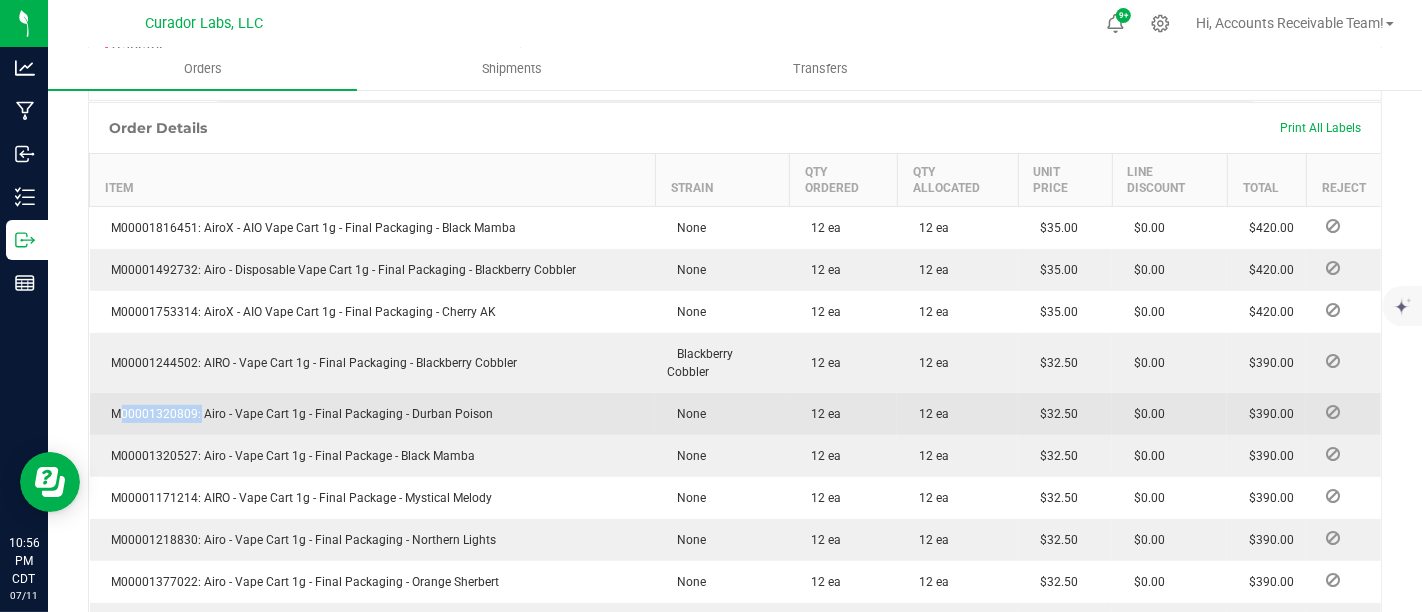 click on "M00001320809: Airo - Vape Cart 1g - Final Packaging - Durban Poison" at bounding box center [298, 414] 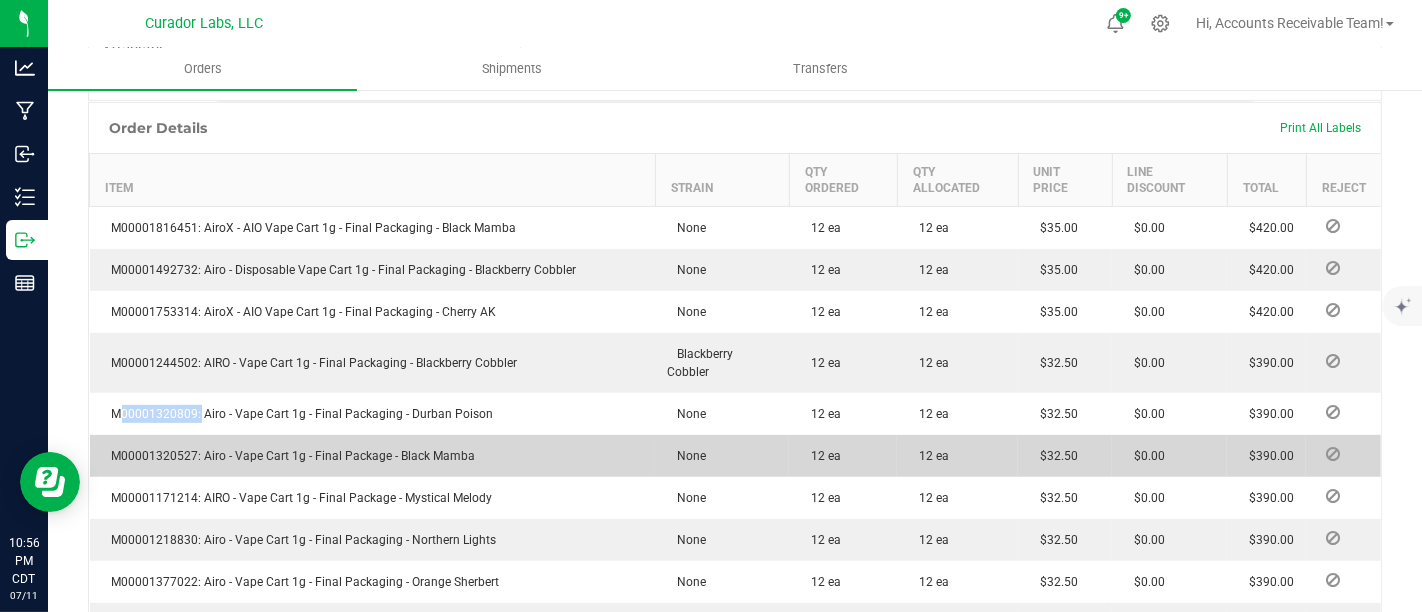 click on "M00001320527: Airo - Vape Cart 1g - Final Package - Black Mamba" at bounding box center (289, 456) 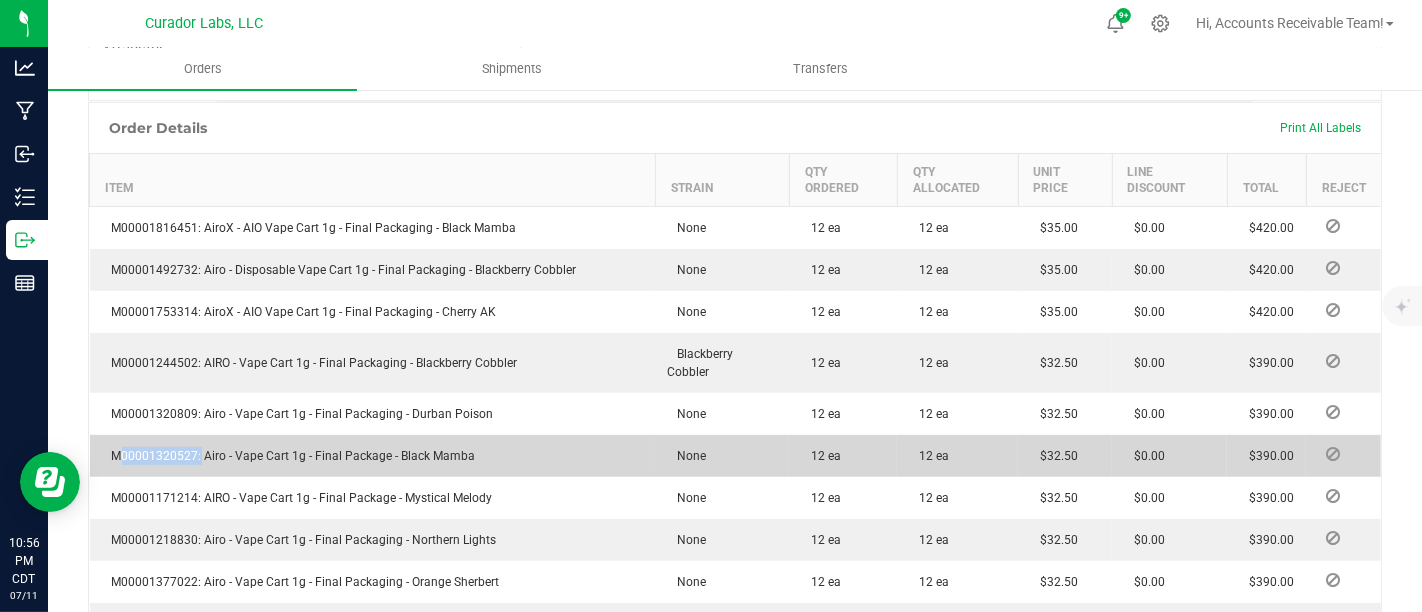 click on "M00001320527: Airo - Vape Cart 1g - Final Package - Black Mamba" at bounding box center (289, 456) 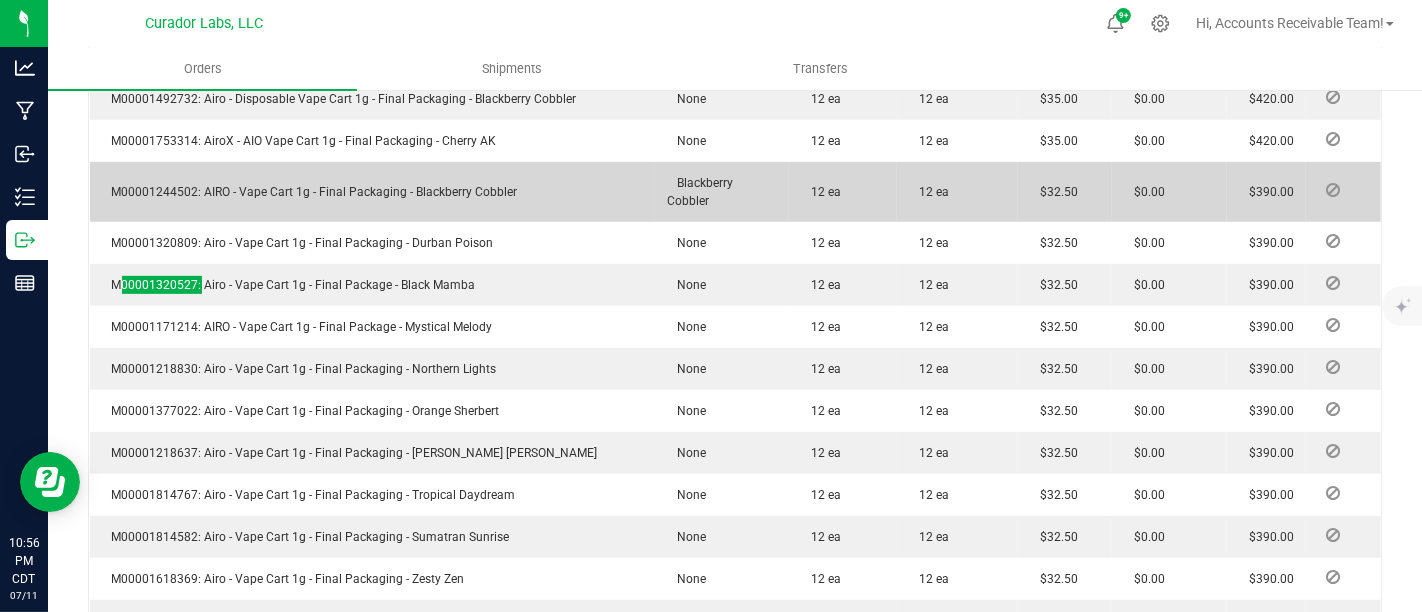 scroll, scrollTop: 777, scrollLeft: 0, axis: vertical 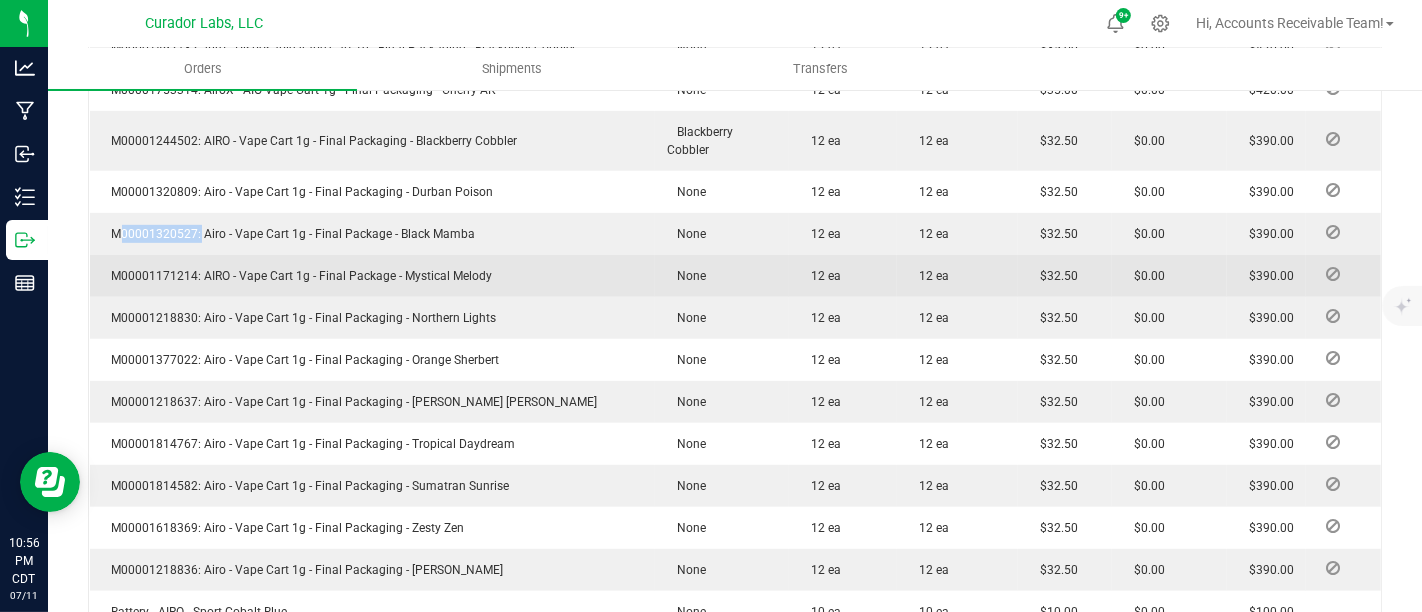 click on "M00001171214: AIRO - Vape Cart 1g - Final Package - Mystical Melody" at bounding box center [297, 276] 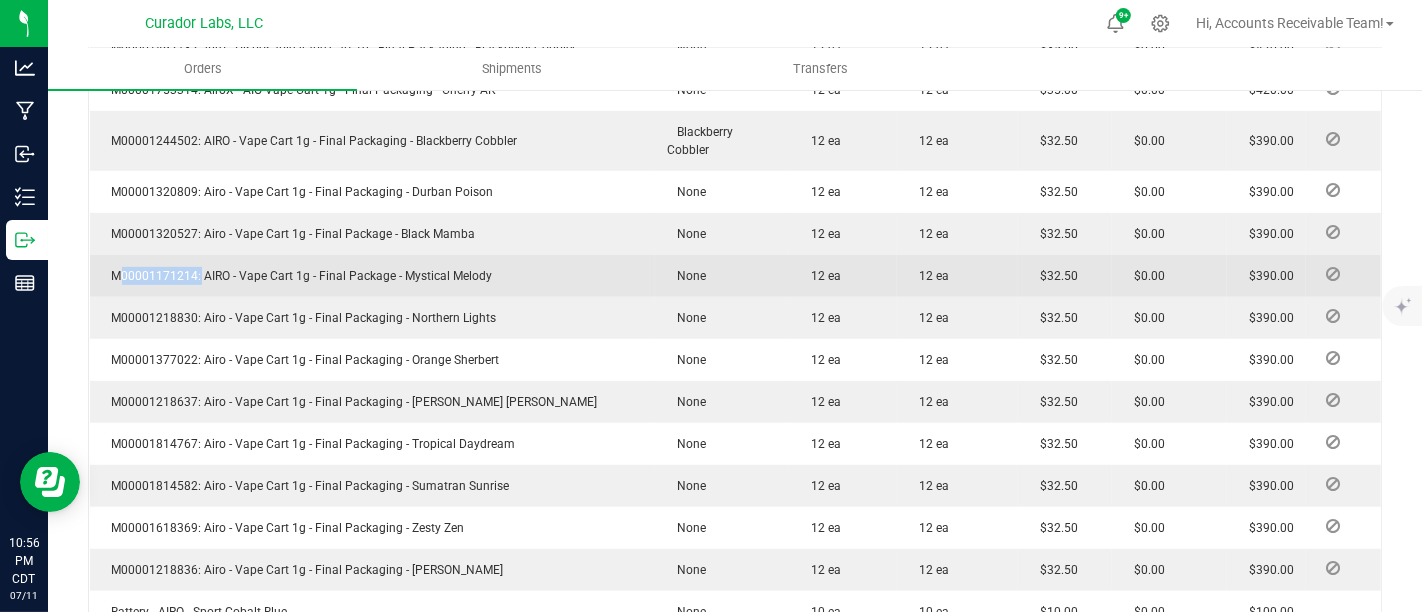 click on "M00001171214: AIRO - Vape Cart 1g - Final Package - Mystical Melody" at bounding box center [297, 276] 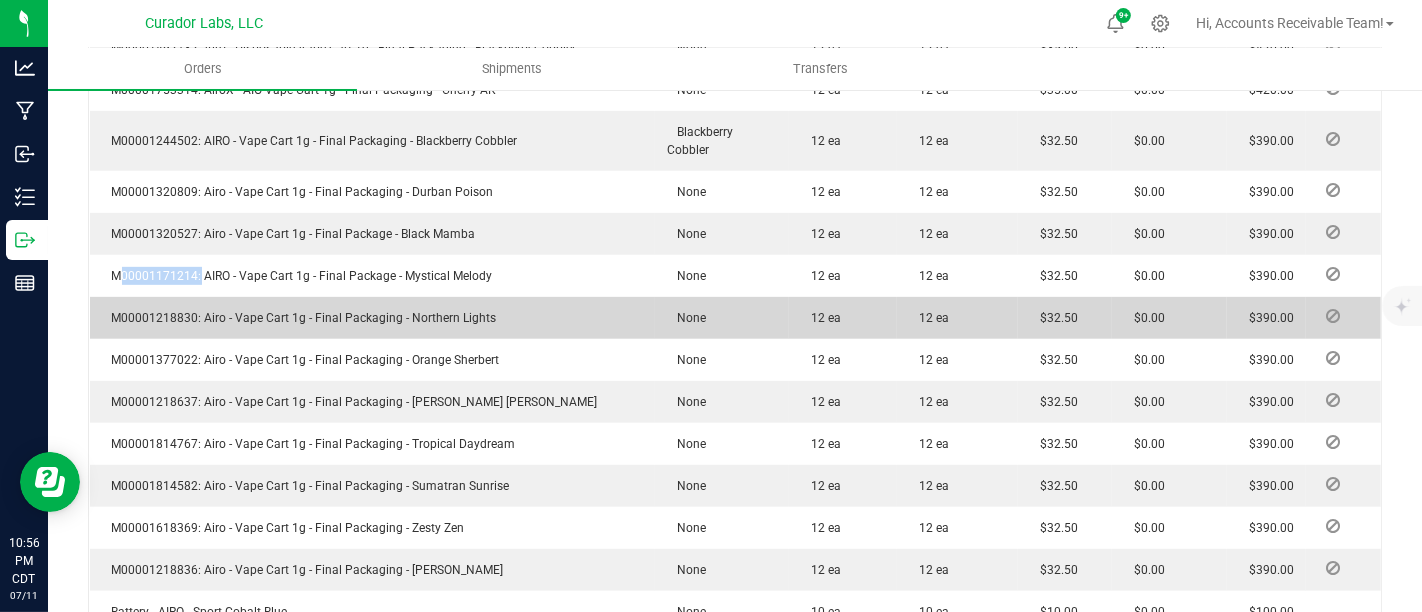 click on "M00001218830: Airo - Vape Cart 1g - Final Packaging - Northern Lights" at bounding box center (299, 318) 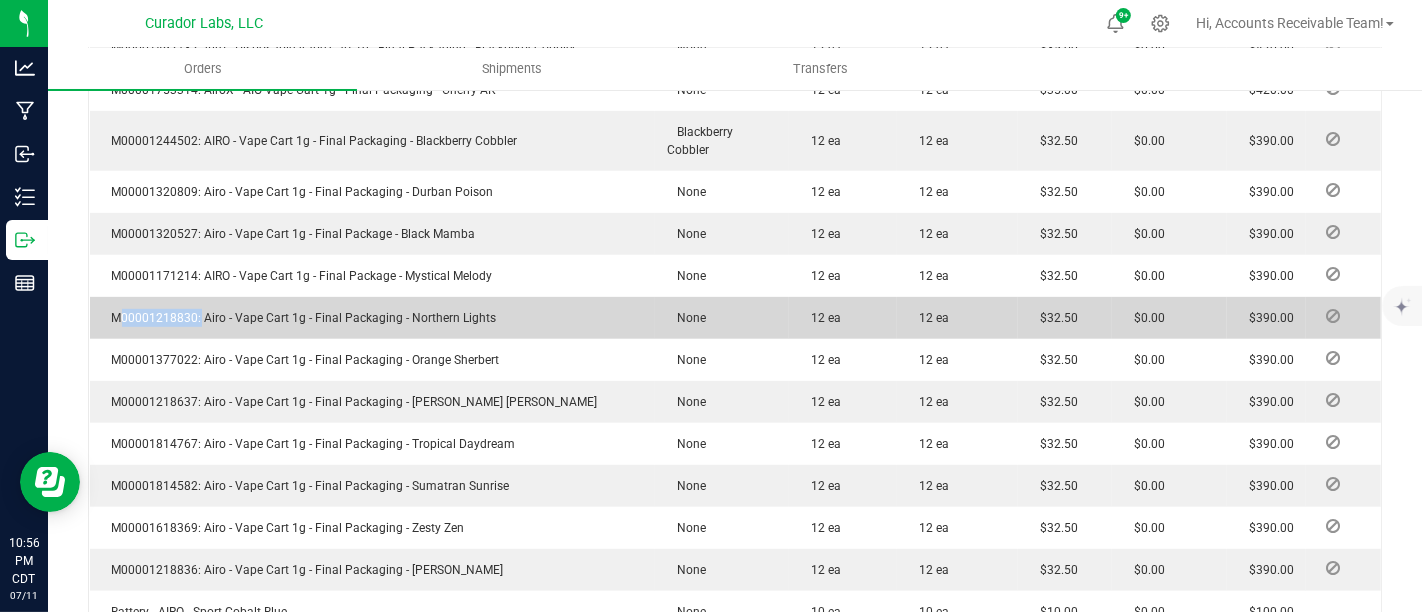 click on "M00001218830: Airo - Vape Cart 1g - Final Packaging - Northern Lights" at bounding box center (299, 318) 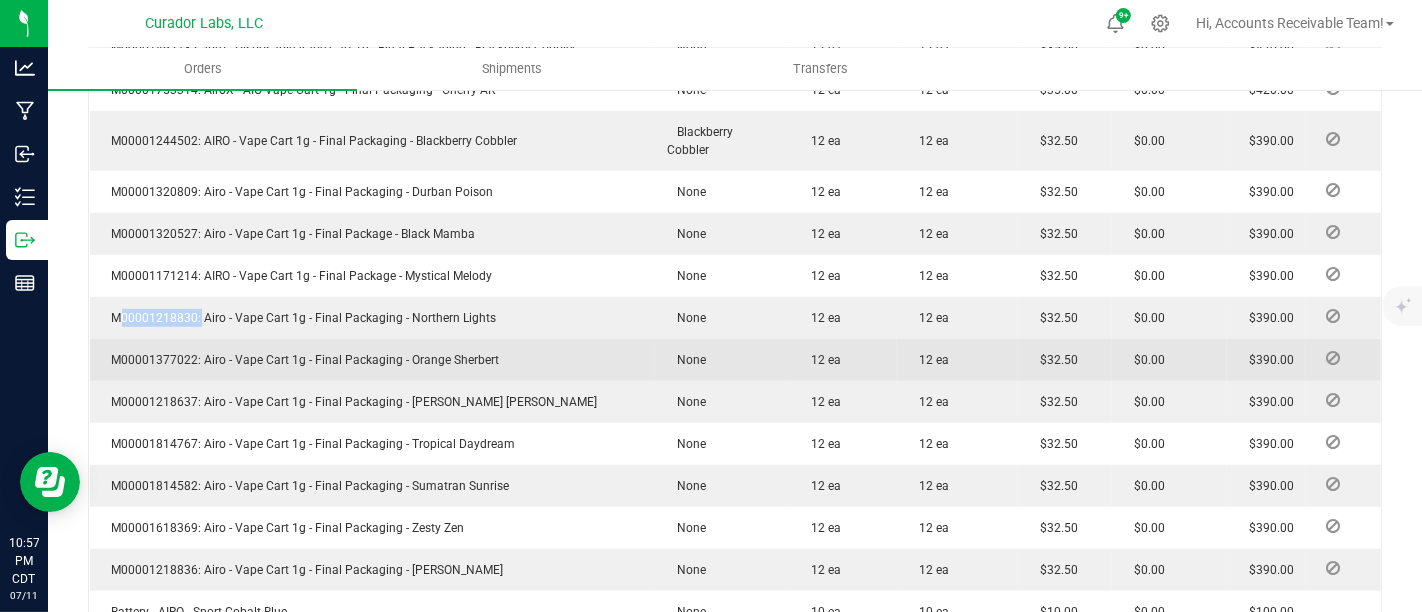 click on "M00001377022: Airo - Vape Cart 1g - Final Packaging - Orange Sherbert" at bounding box center [301, 360] 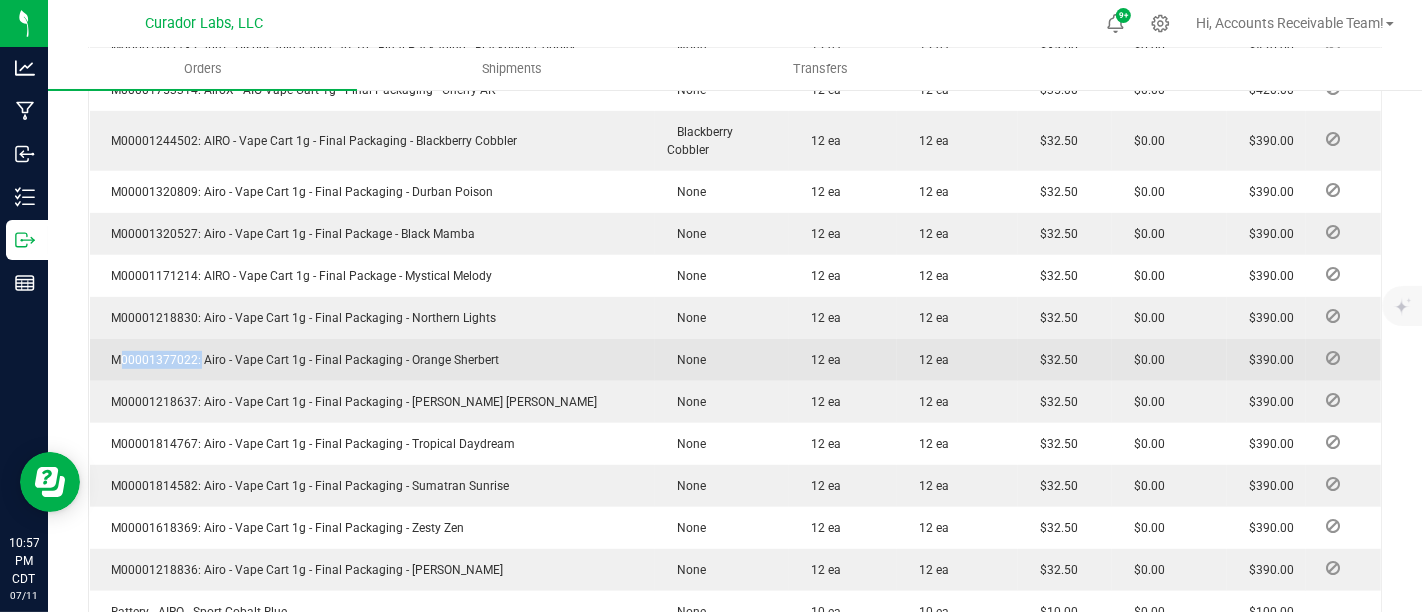 click on "M00001377022: Airo - Vape Cart 1g - Final Packaging - Orange Sherbert" at bounding box center [301, 360] 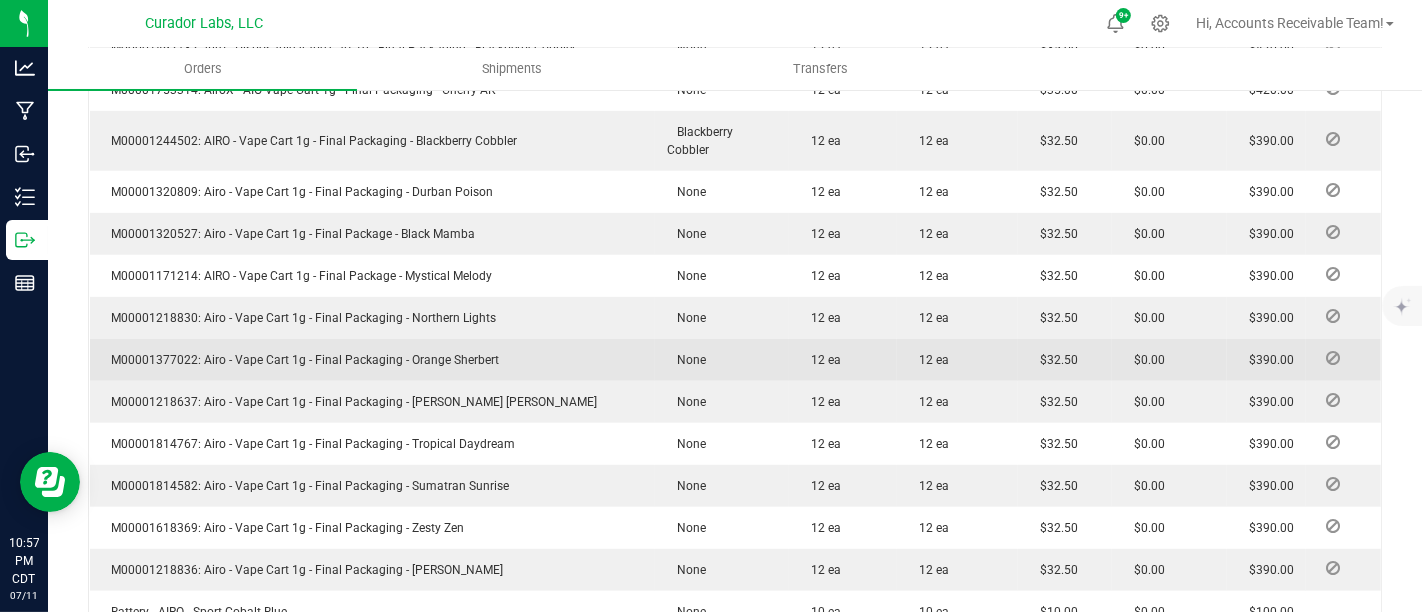 drag, startPoint x: 165, startPoint y: 356, endPoint x: 142, endPoint y: 352, distance: 23.345236 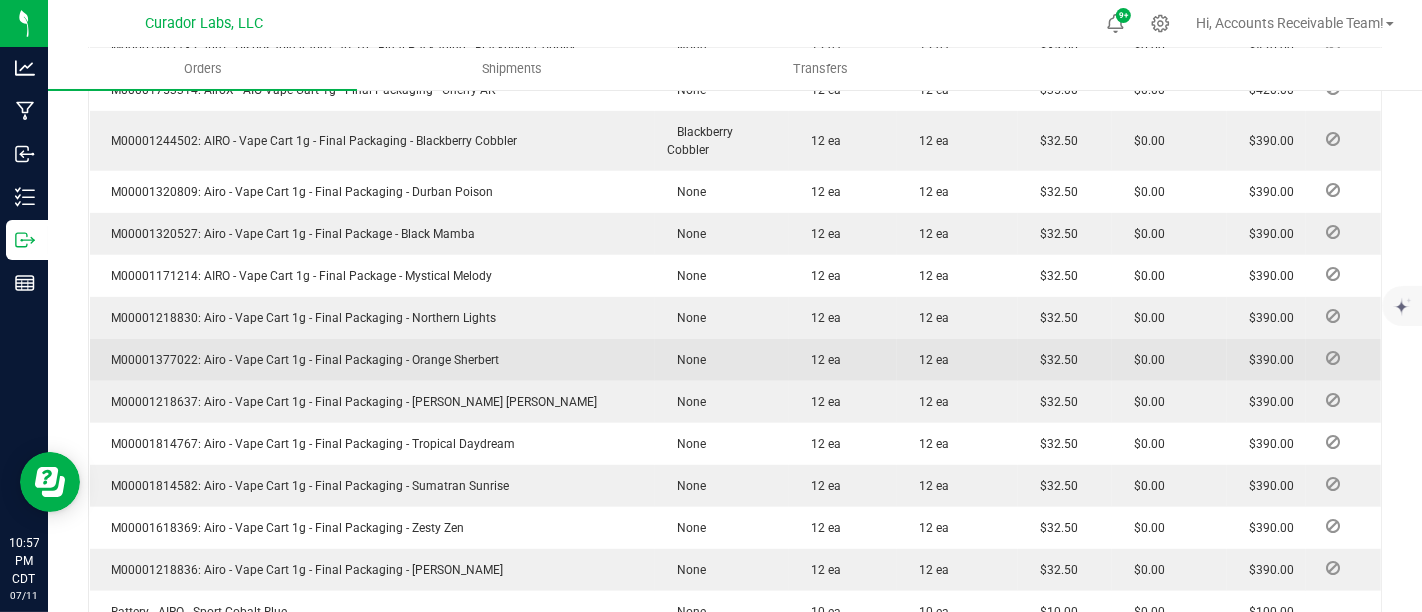 click on "M00001377022: Airo - Vape Cart 1g - Final Packaging - Orange Sherbert" at bounding box center [301, 360] 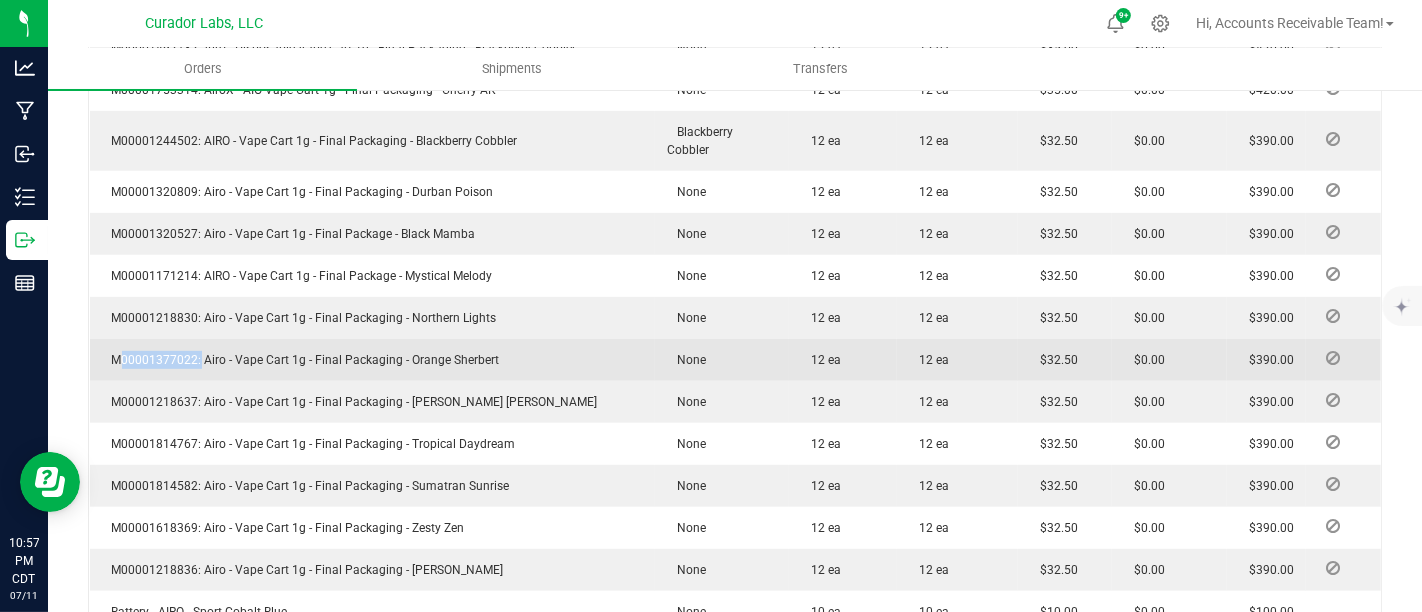 click on "M00001377022: Airo - Vape Cart 1g - Final Packaging - Orange Sherbert" at bounding box center (301, 360) 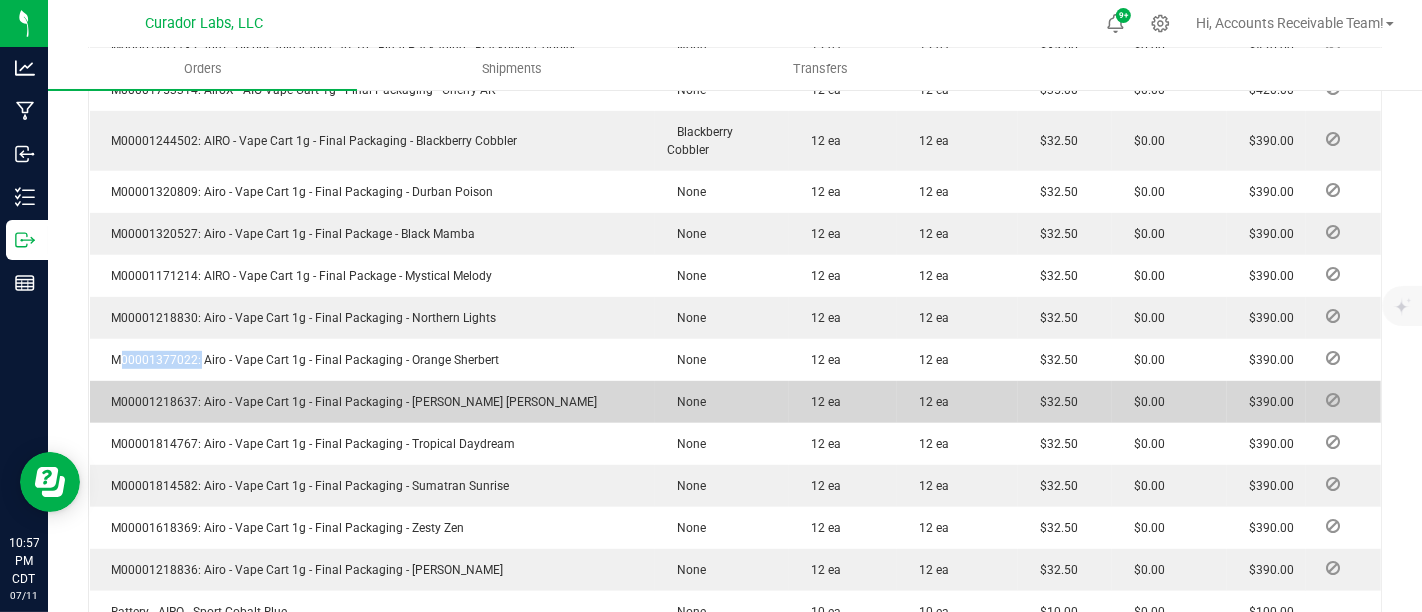 click on "M00001218637: Airo - Vape Cart 1g - Final Packaging - [PERSON_NAME] [PERSON_NAME]" at bounding box center (350, 402) 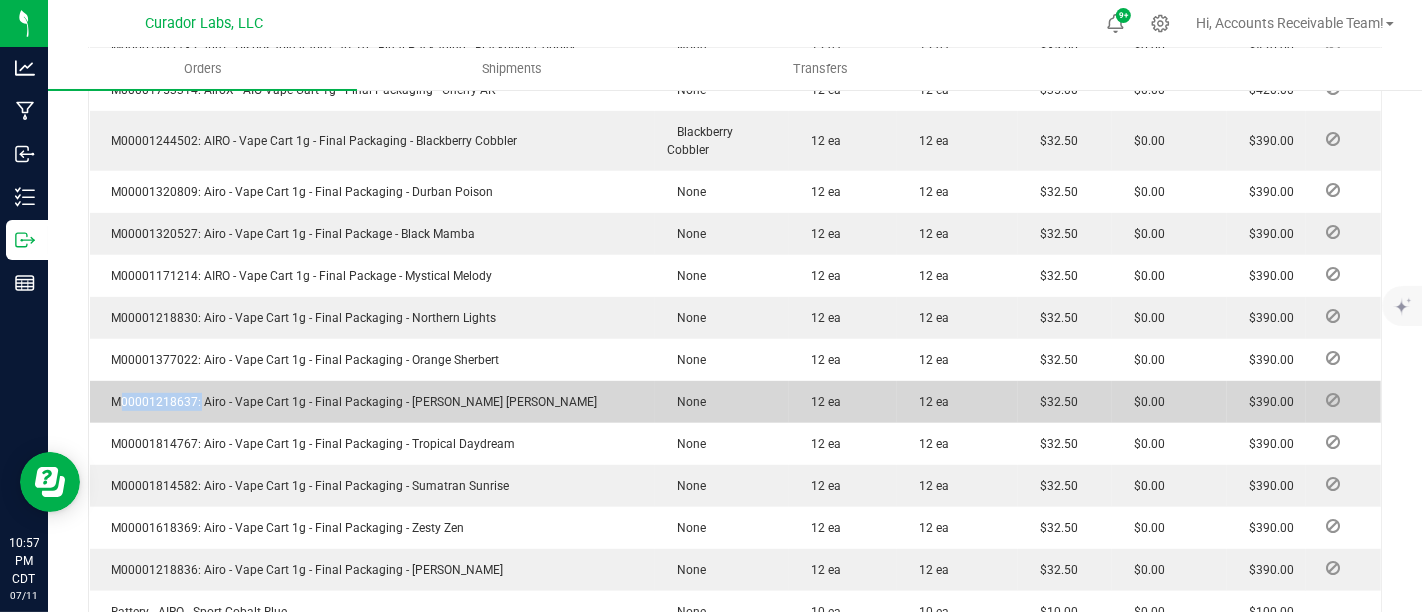 click on "M00001218637: Airo - Vape Cart 1g - Final Packaging - [PERSON_NAME] [PERSON_NAME]" at bounding box center [350, 402] 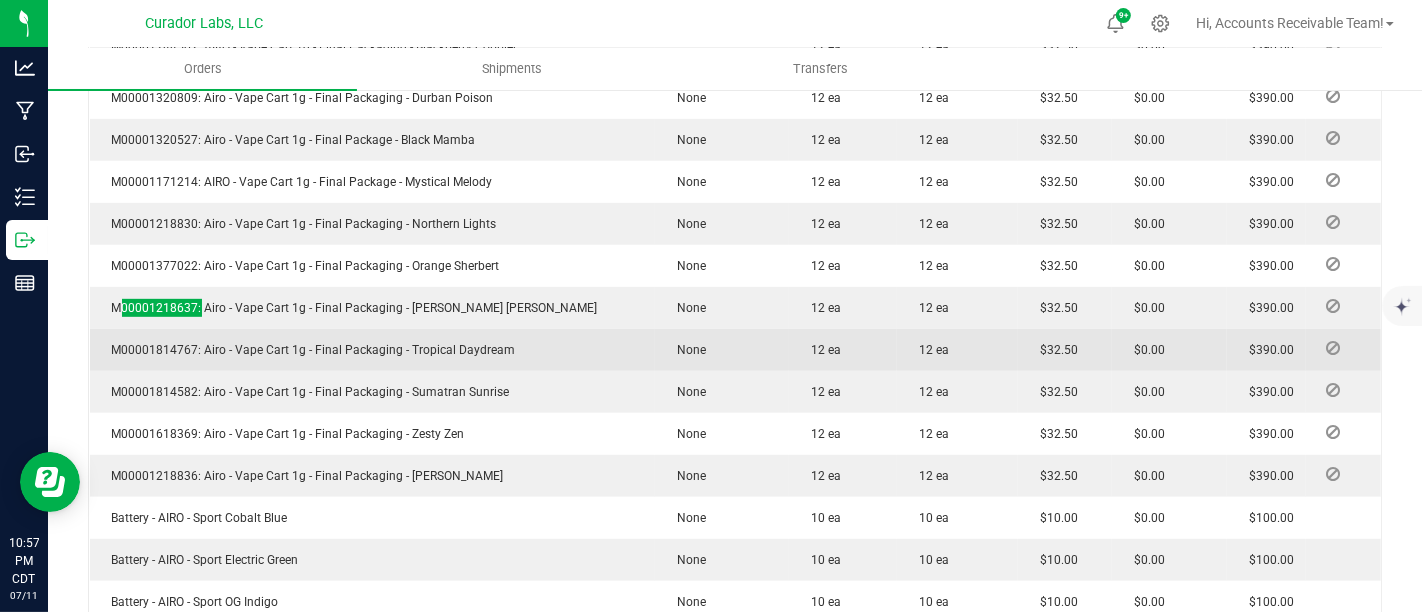 scroll, scrollTop: 1000, scrollLeft: 0, axis: vertical 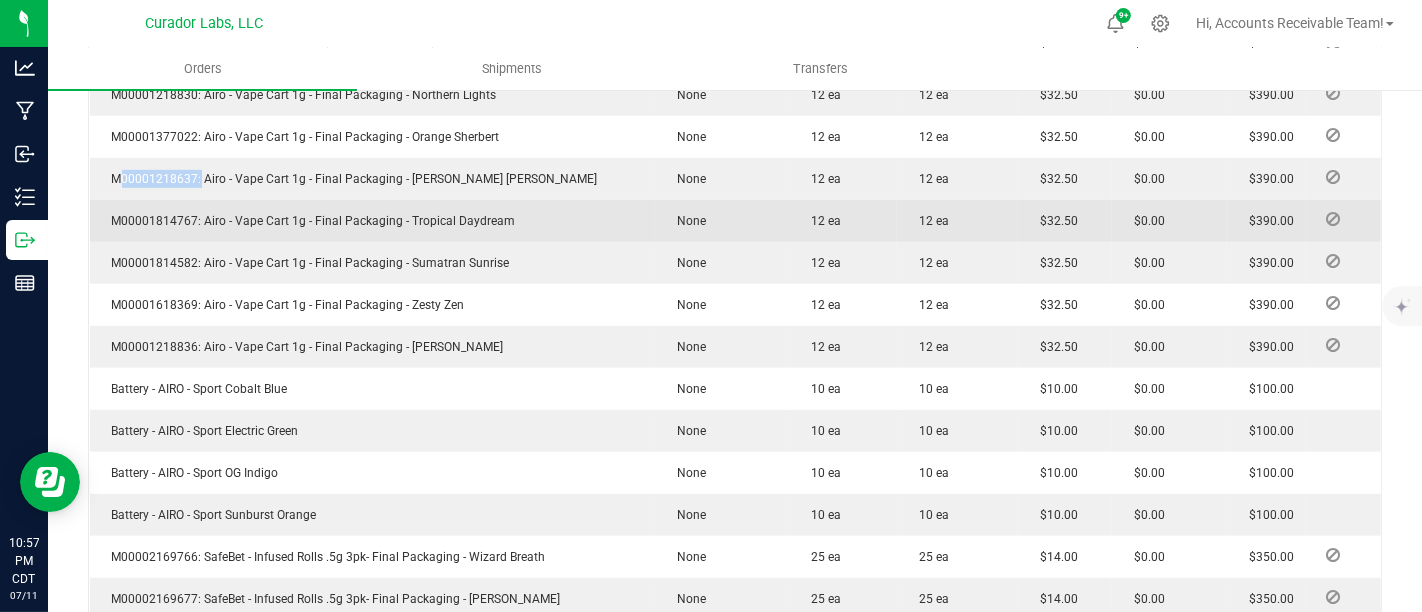 click on "M00001814767: Airo - Vape Cart 1g - Final Packaging - Tropical Daydream" at bounding box center (309, 221) 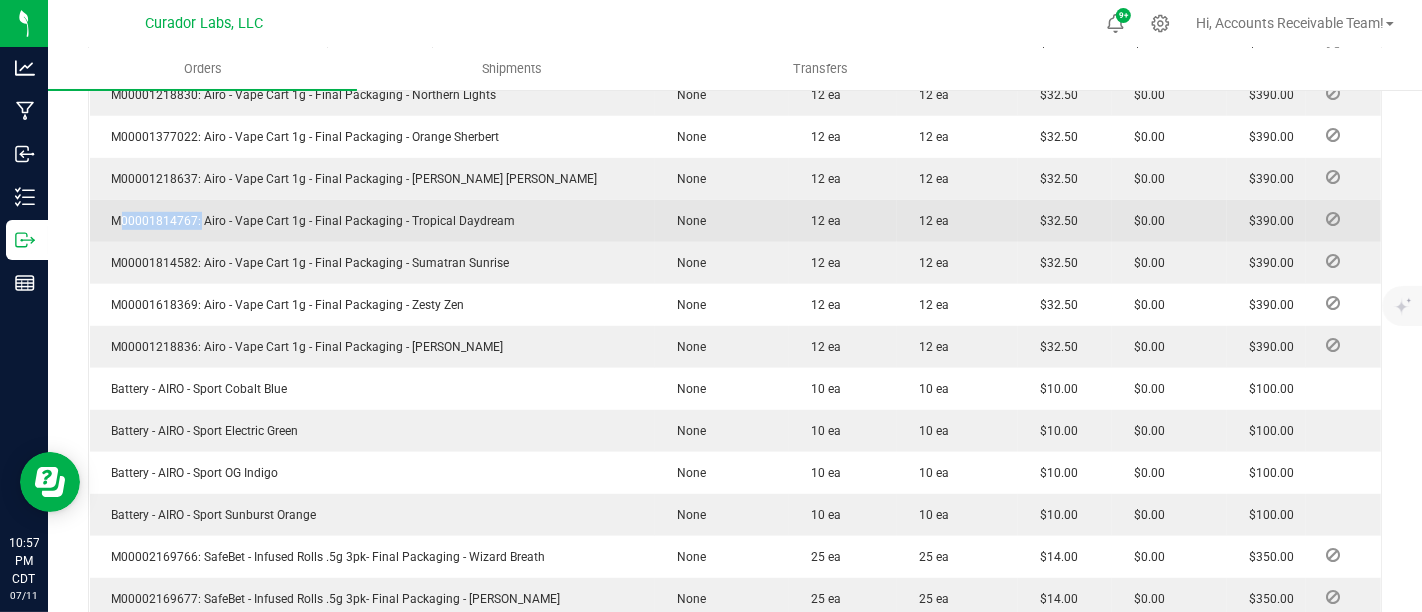 click on "M00001814767: Airo - Vape Cart 1g - Final Packaging - Tropical Daydream" at bounding box center [309, 221] 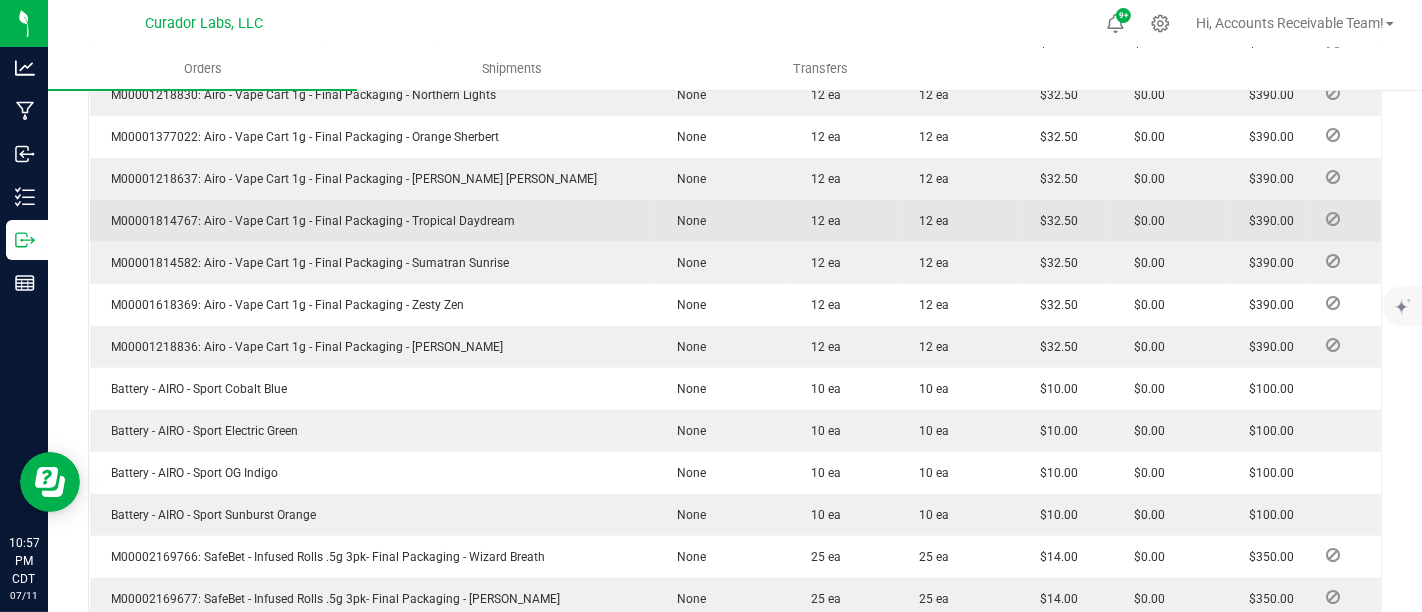 click on "M00001814767: Airo - Vape Cart 1g - Final Packaging - Tropical Daydream" at bounding box center (309, 221) 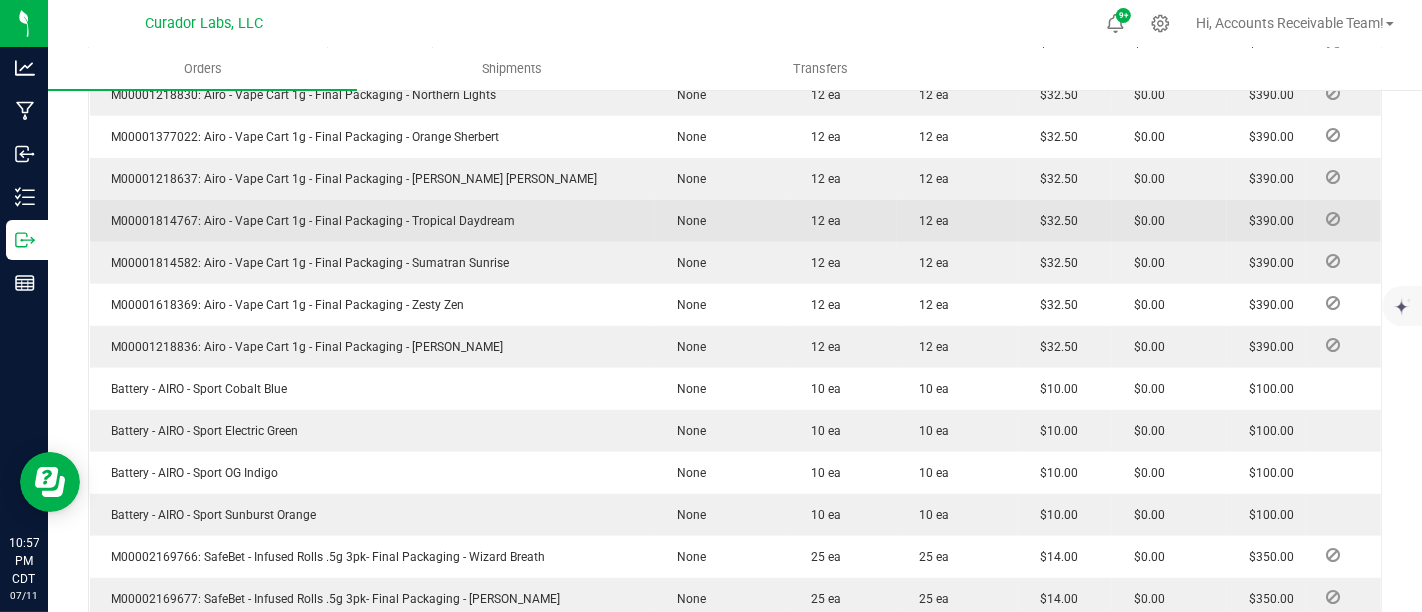 click on "M00001814767: Airo - Vape Cart 1g - Final Packaging - Tropical Daydream" at bounding box center [309, 221] 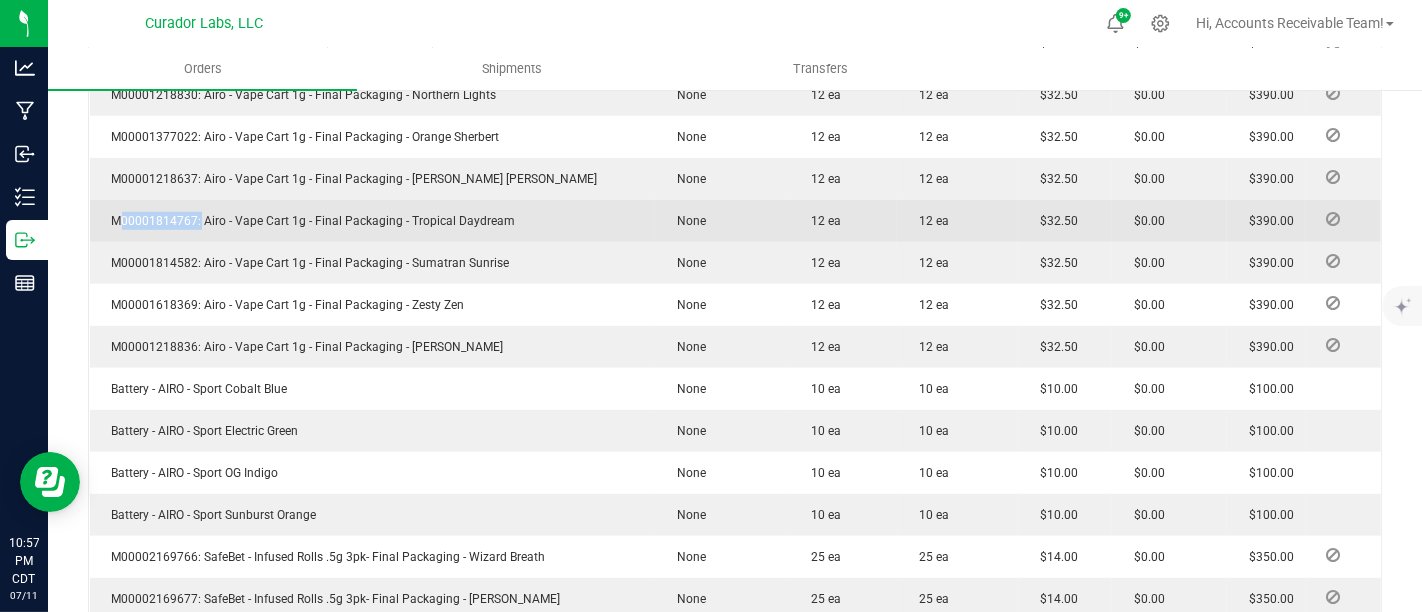 click on "M00001814767: Airo - Vape Cart 1g - Final Packaging - Tropical Daydream" at bounding box center (309, 221) 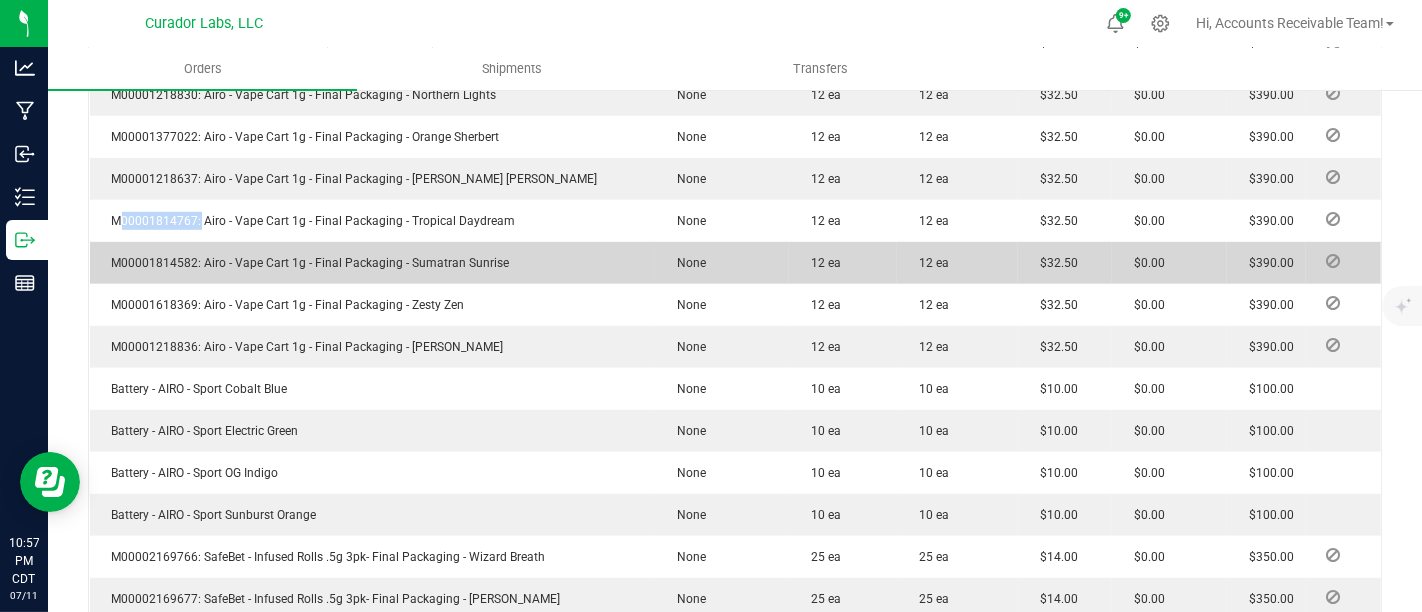 click on "M00001814582: Airo - Vape Cart 1g - Final Packaging - Sumatran Sunrise" at bounding box center [306, 263] 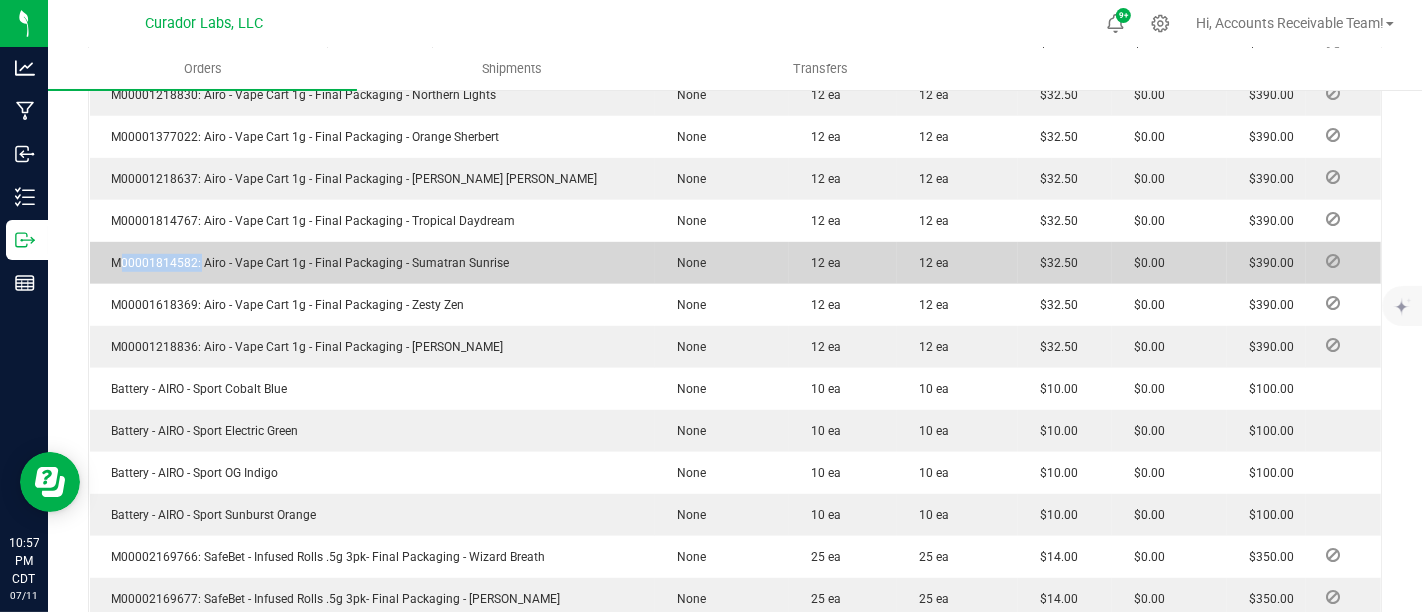 click on "M00001814582: Airo - Vape Cart 1g - Final Packaging - Sumatran Sunrise" at bounding box center (306, 263) 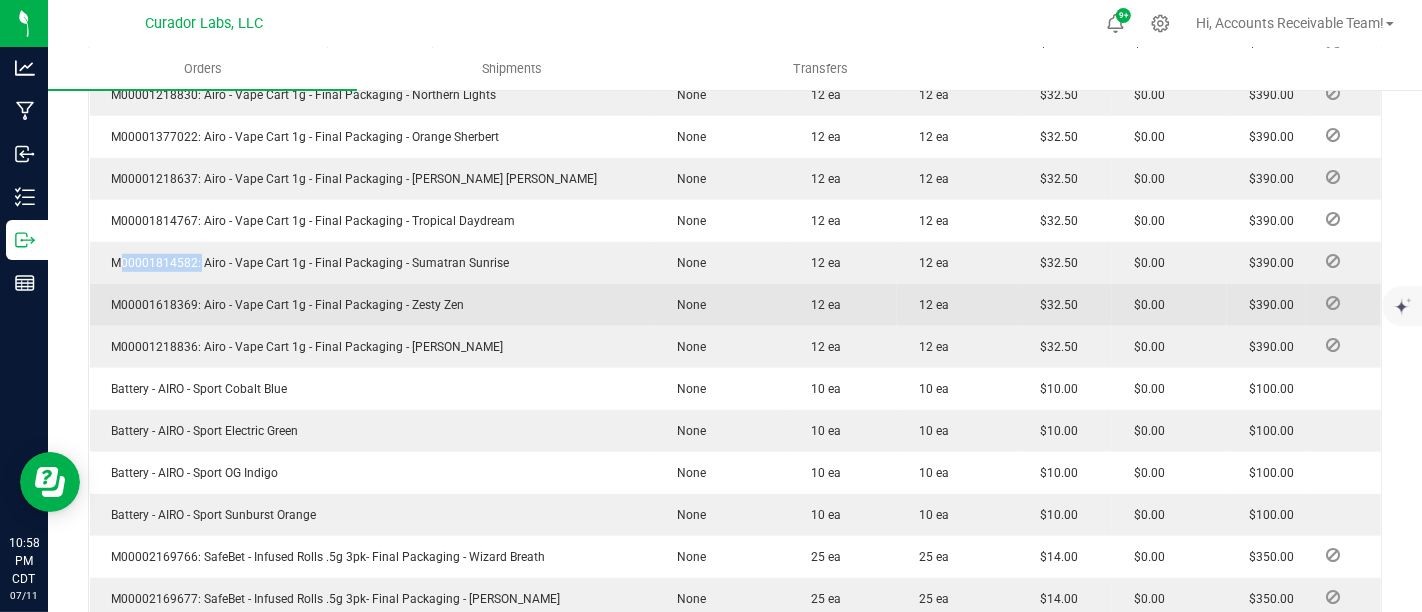 click on "M00001618369: Airo - Vape Cart 1g - Final Packaging - Zesty Zen" at bounding box center (283, 305) 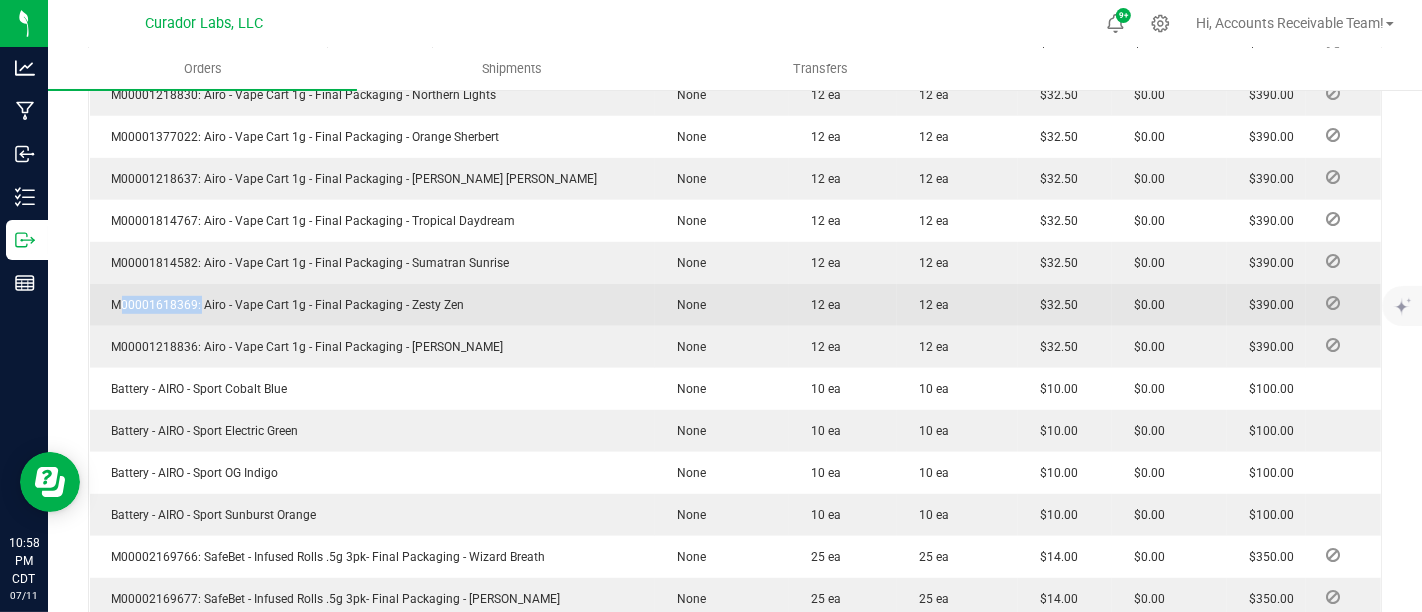 click on "M00001618369: Airo - Vape Cart 1g - Final Packaging - Zesty Zen" at bounding box center [283, 305] 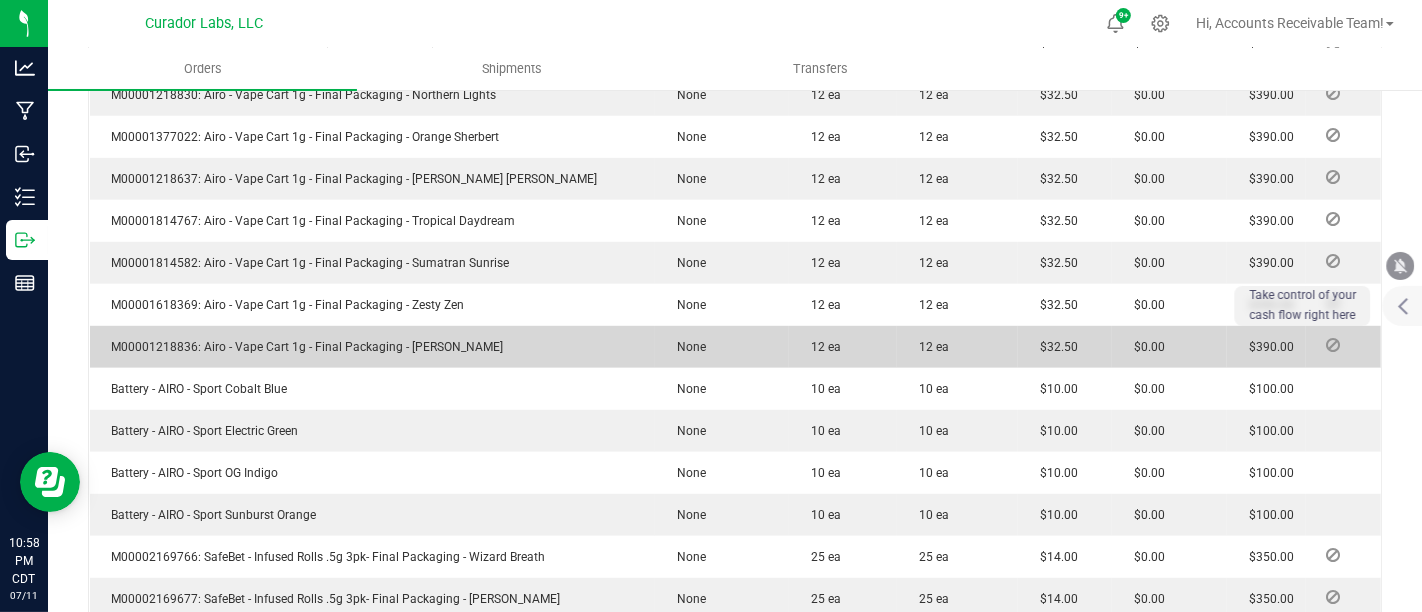 click on "M00001218836: Airo - Vape Cart 1g - Final Packaging - [PERSON_NAME]" at bounding box center (303, 347) 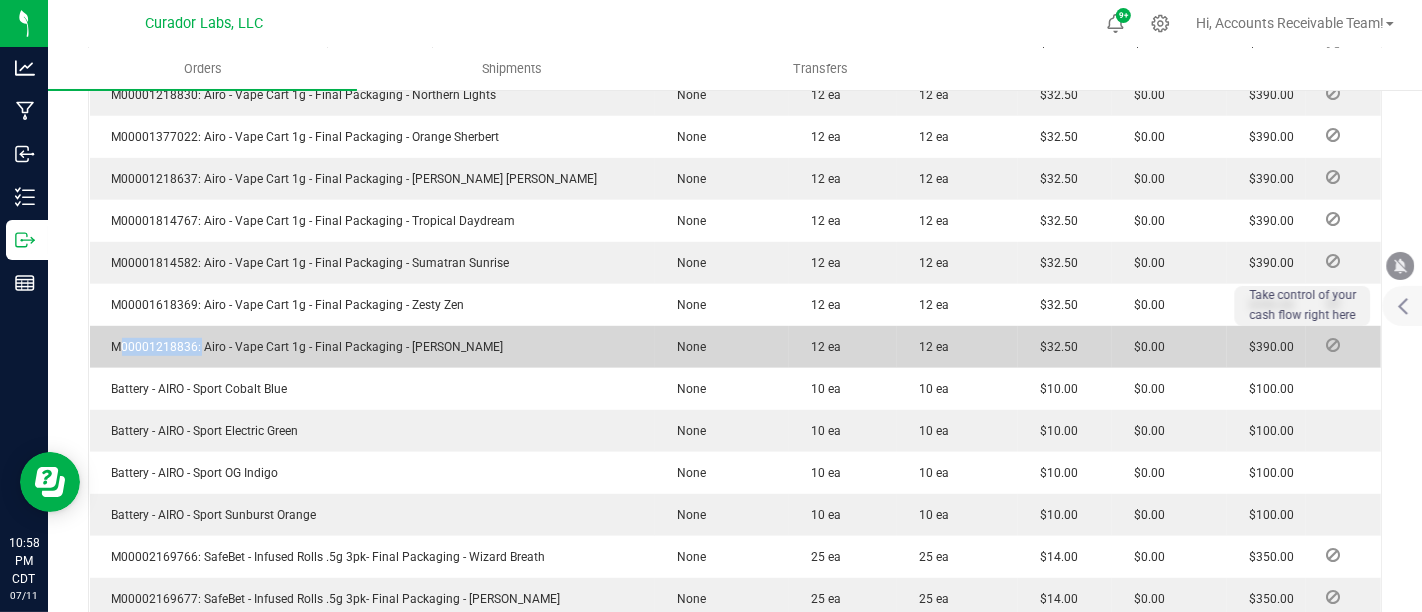 click on "M00001218836: Airo - Vape Cart 1g - Final Packaging - [PERSON_NAME]" at bounding box center [303, 347] 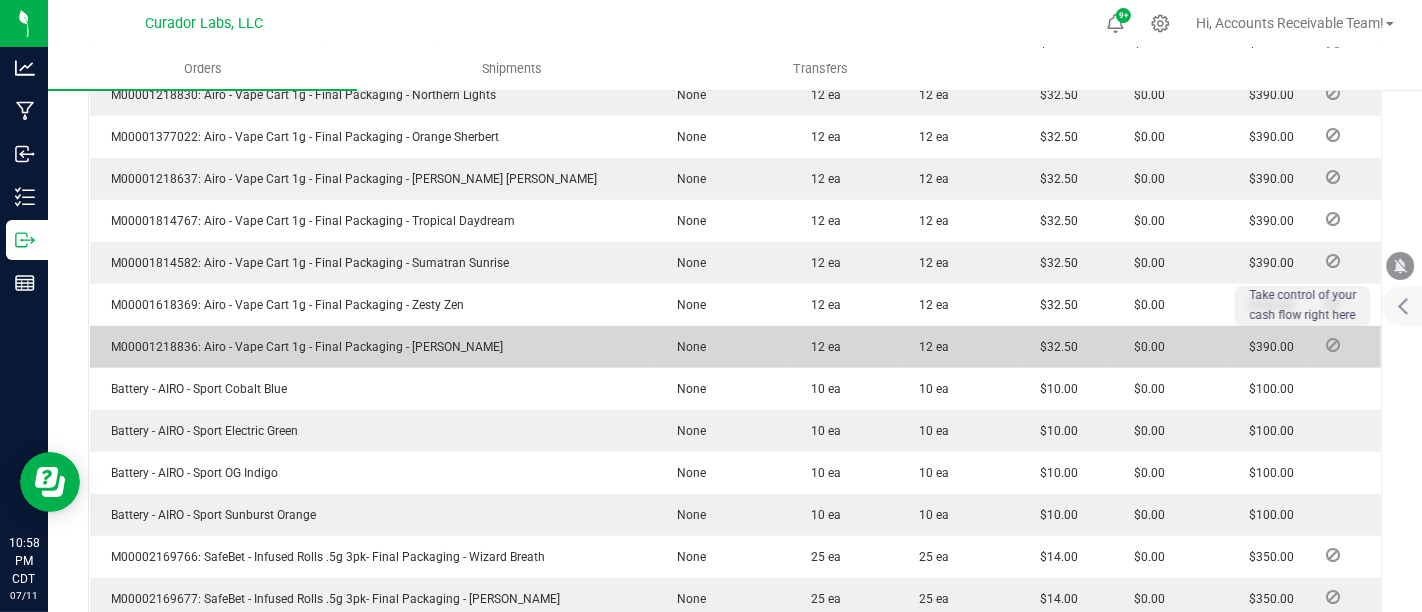 drag, startPoint x: 167, startPoint y: 347, endPoint x: 144, endPoint y: 342, distance: 23.537205 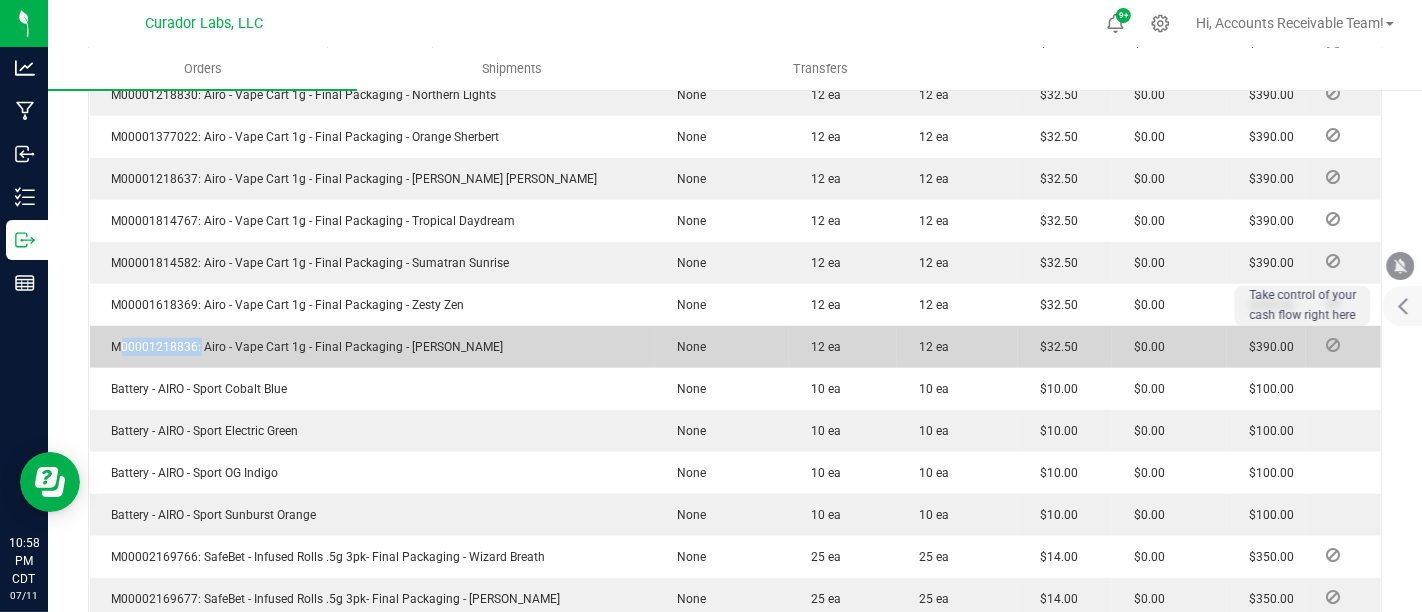 click on "M00001218836: Airo - Vape Cart 1g - Final Packaging - [PERSON_NAME]" at bounding box center (303, 347) 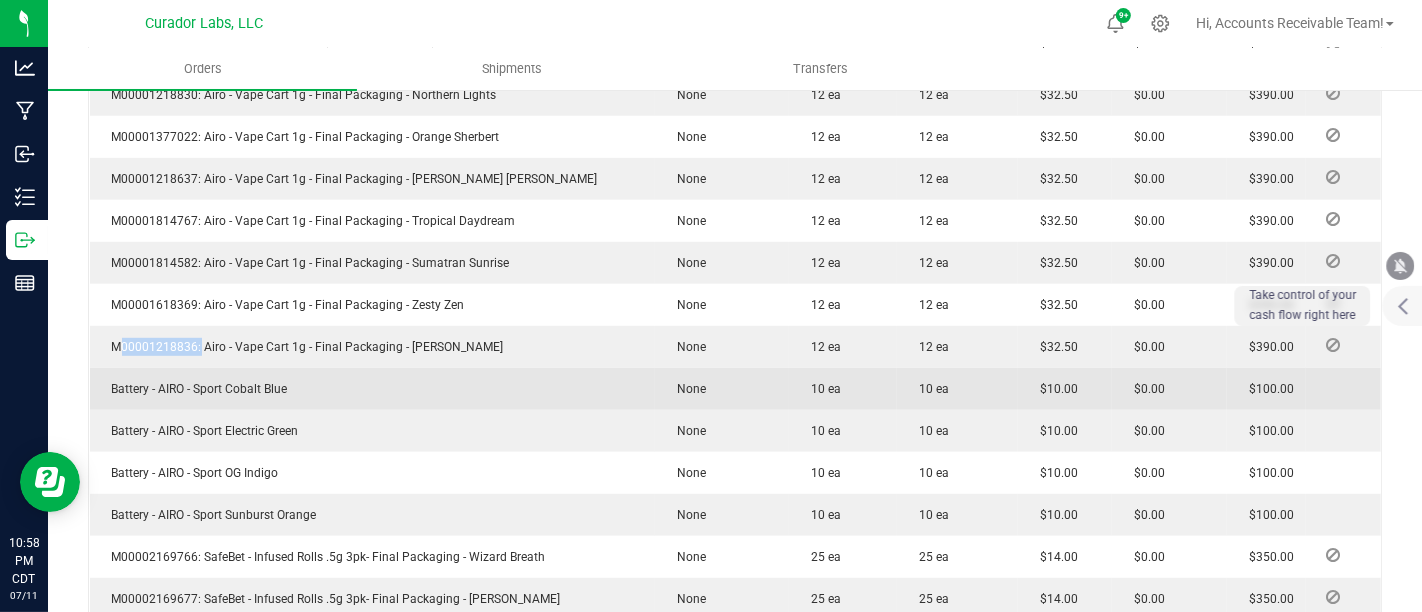 drag, startPoint x: 111, startPoint y: 381, endPoint x: 345, endPoint y: 390, distance: 234.17302 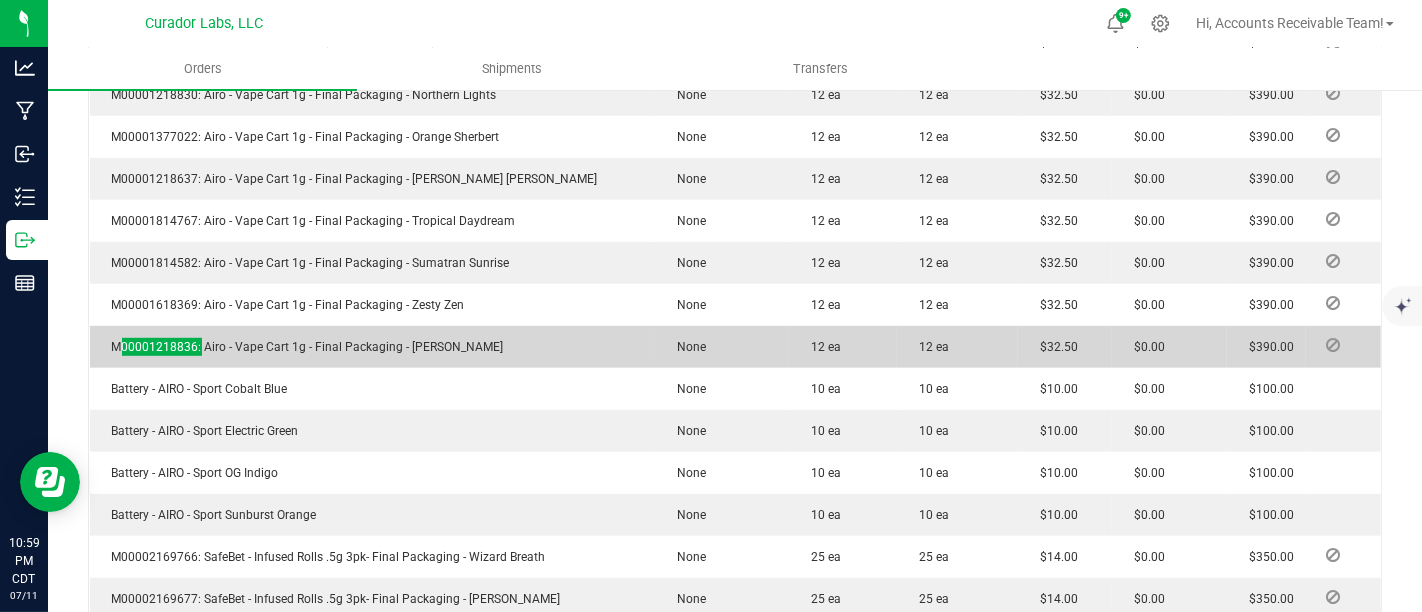 scroll, scrollTop: 1222, scrollLeft: 0, axis: vertical 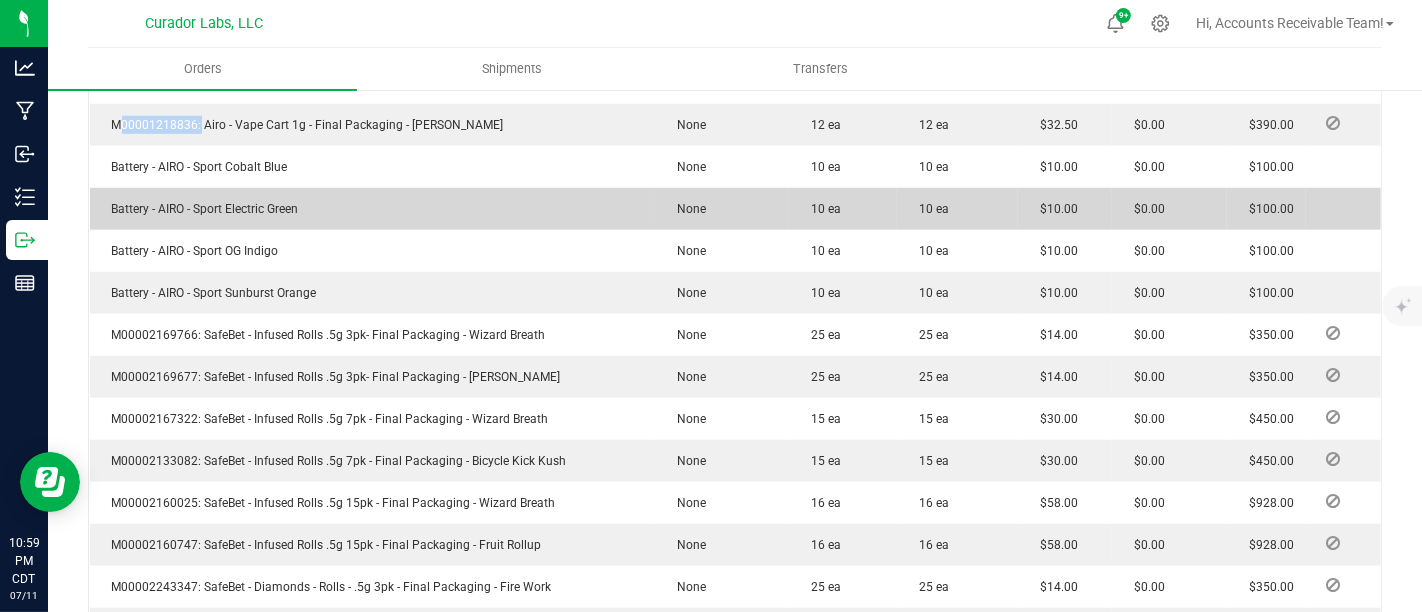 drag, startPoint x: 108, startPoint y: 204, endPoint x: 324, endPoint y: 208, distance: 216.03703 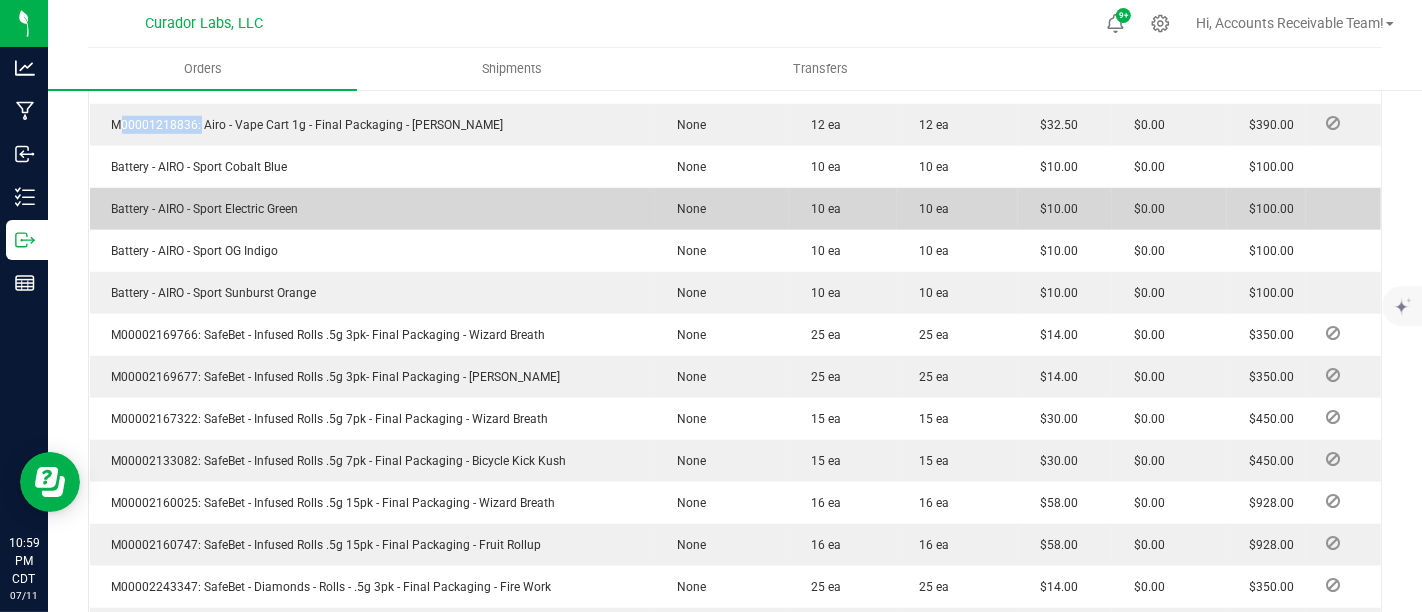 click on "Battery - AIRO - Sport Electric Green" at bounding box center (373, 209) 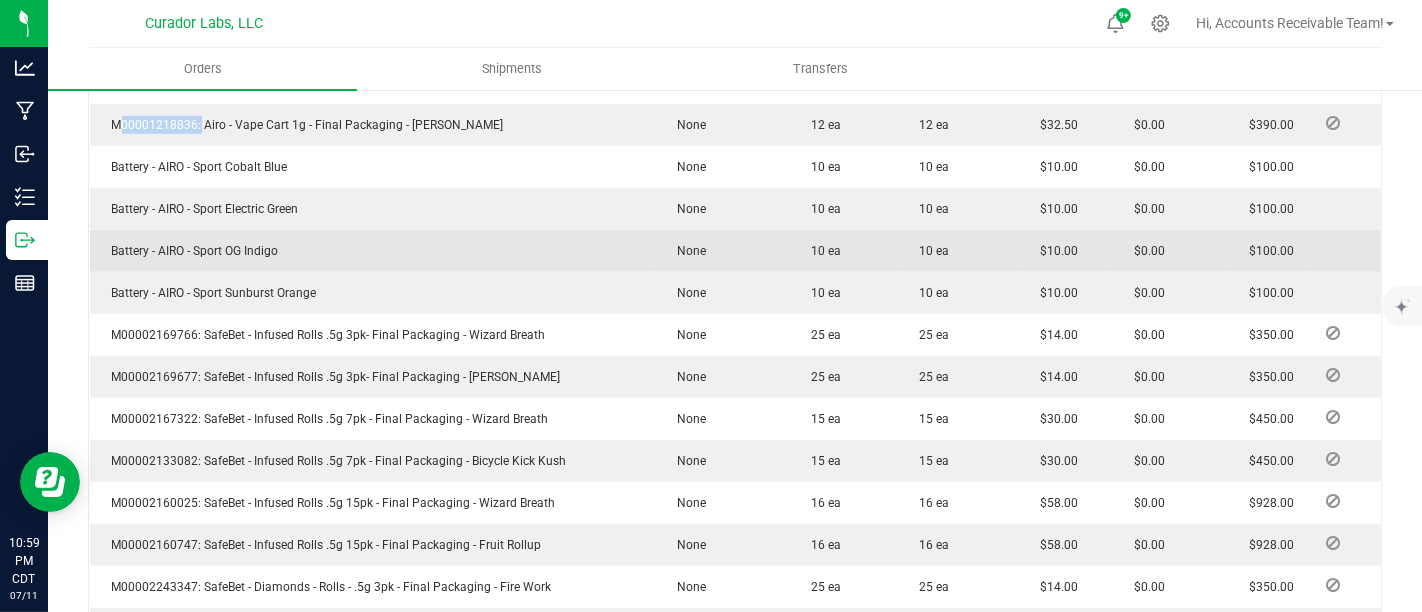 drag, startPoint x: 105, startPoint y: 246, endPoint x: 329, endPoint y: 250, distance: 224.0357 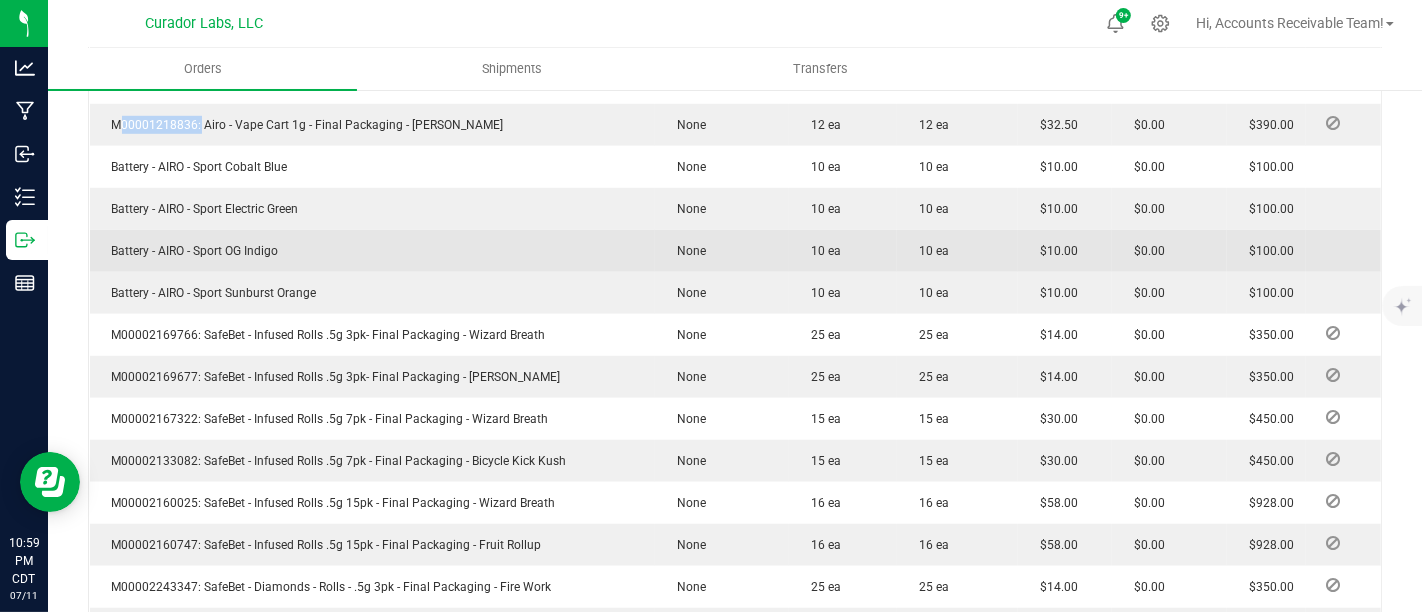 click on "Battery - AIRO - Sport OG Indigo" at bounding box center (373, 251) 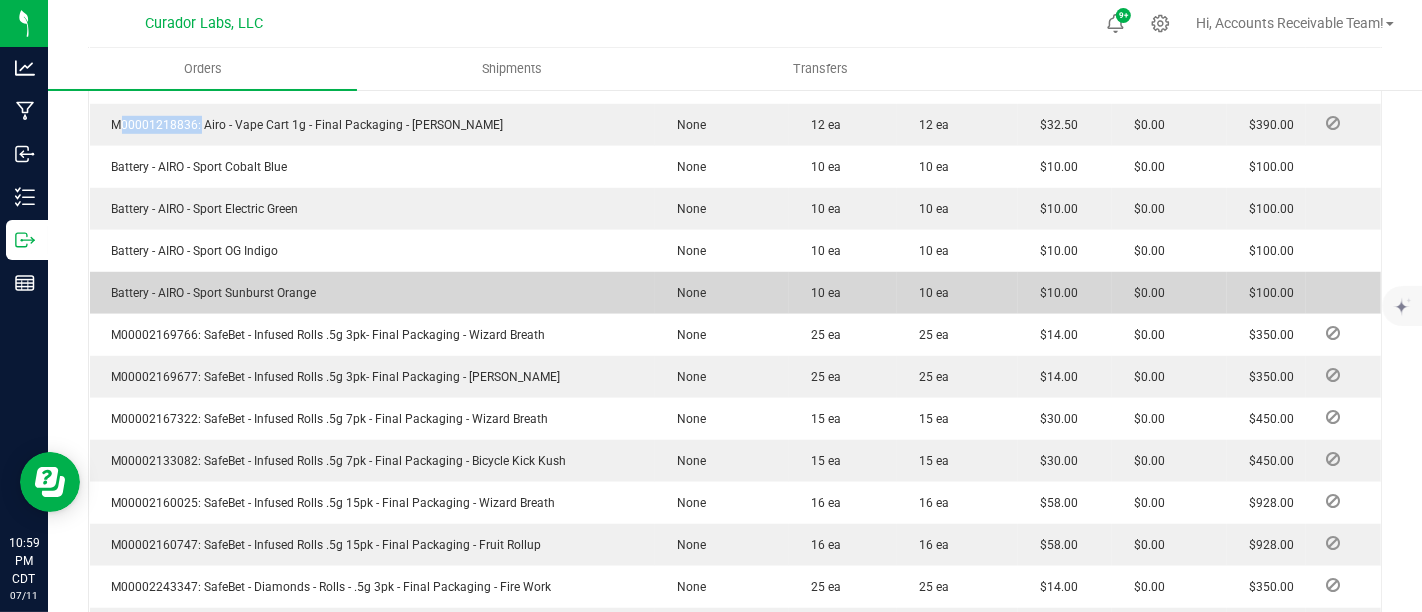 drag, startPoint x: 108, startPoint y: 279, endPoint x: 389, endPoint y: 292, distance: 281.30054 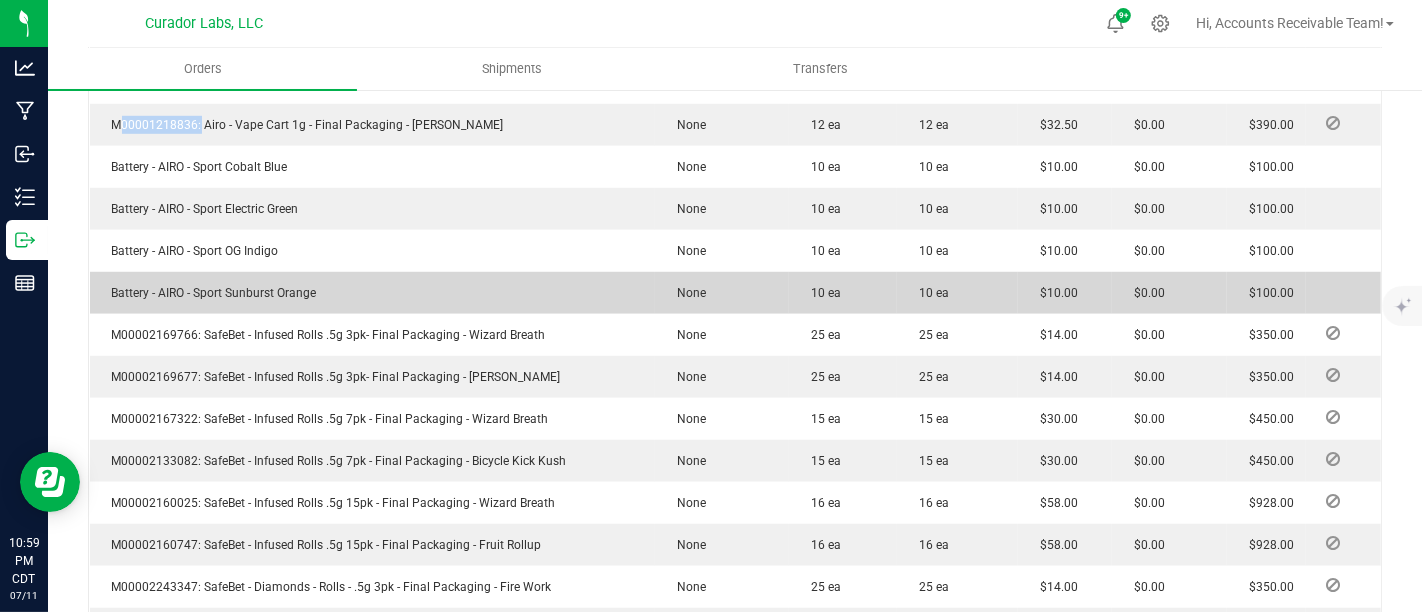 click on "Battery - AIRO - Sport Sunburst Orange" at bounding box center (373, 293) 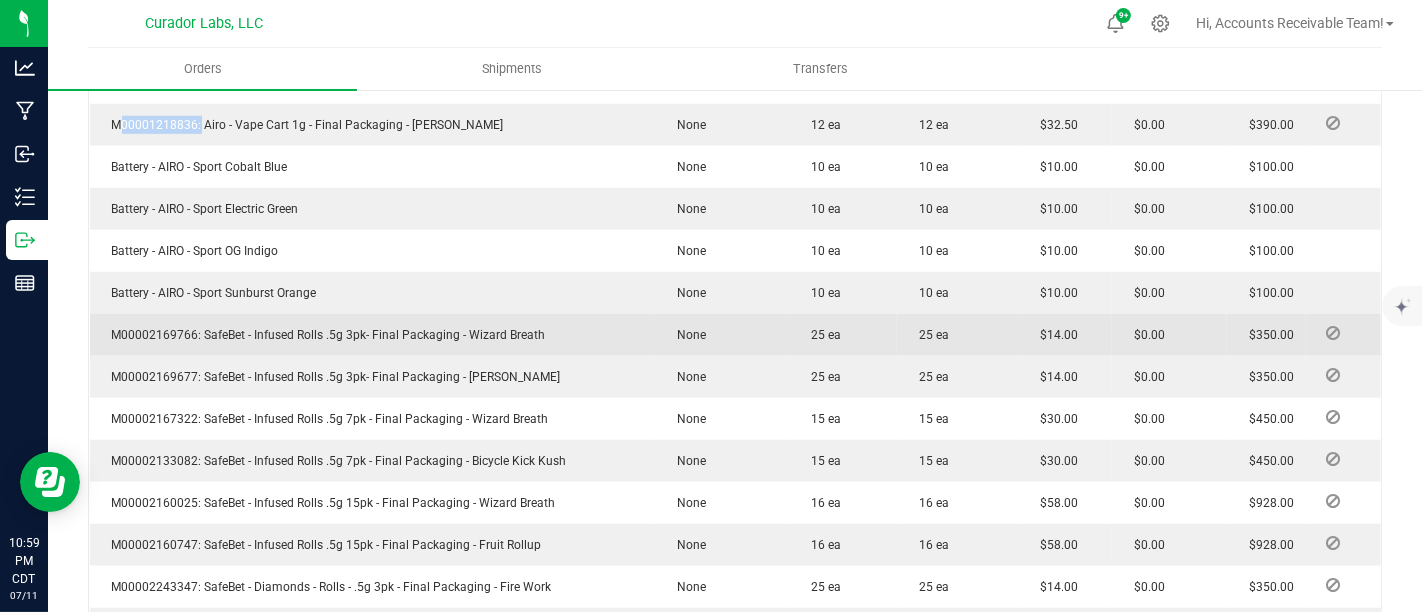 click on "M00002169766: SafeBet - Infused Rolls .5g 3pk- Final Packaging - Wizard Breath" at bounding box center (324, 335) 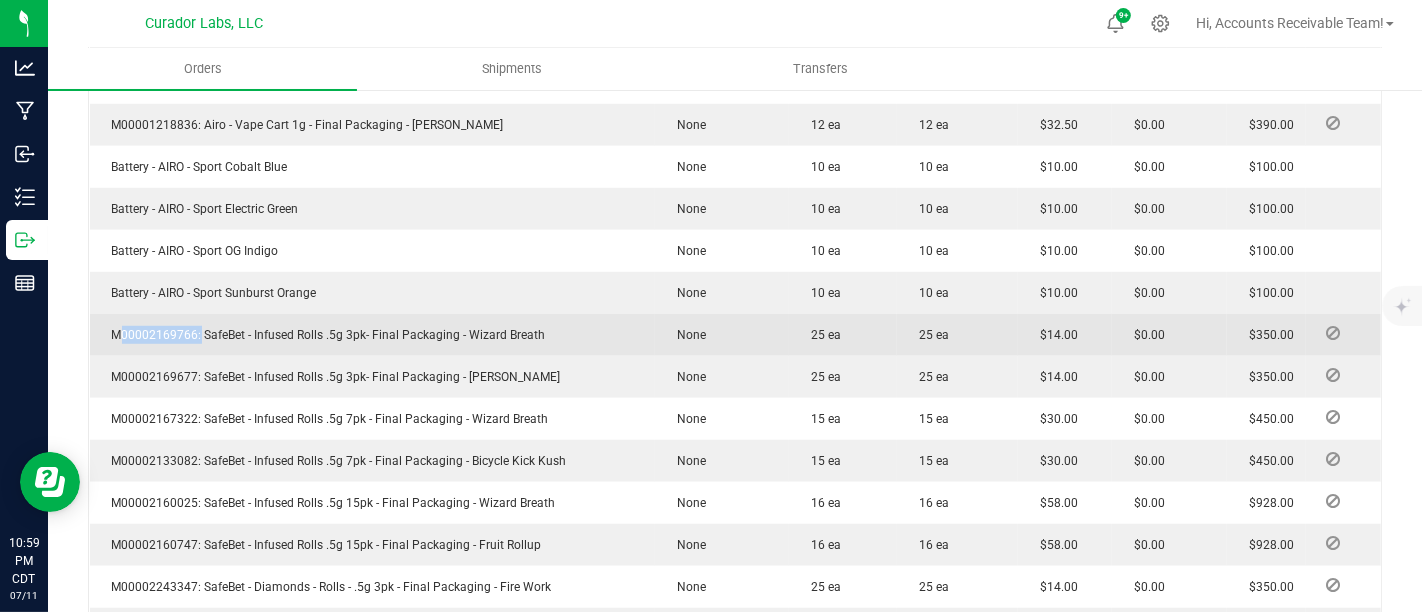click on "M00002169766: SafeBet - Infused Rolls .5g 3pk- Final Packaging - Wizard Breath" at bounding box center (324, 335) 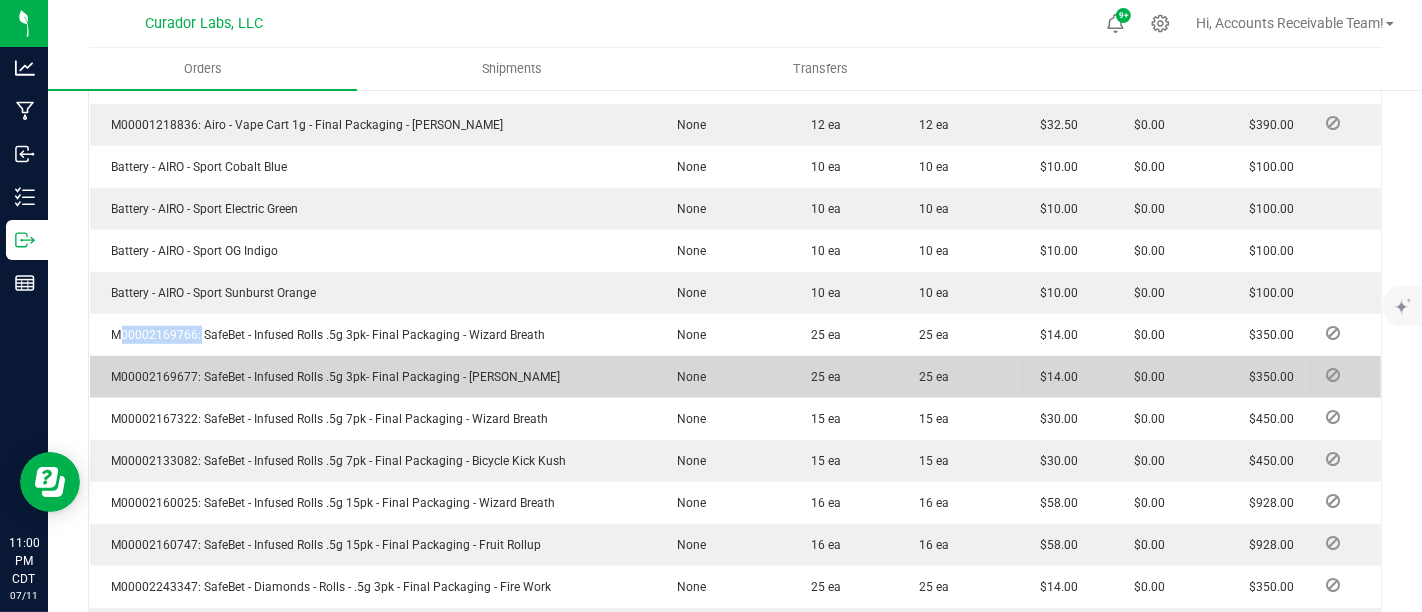 click on "M00002169677: SafeBet - Infused Rolls .5g 3pk- Final Packaging - [PERSON_NAME]" at bounding box center (331, 377) 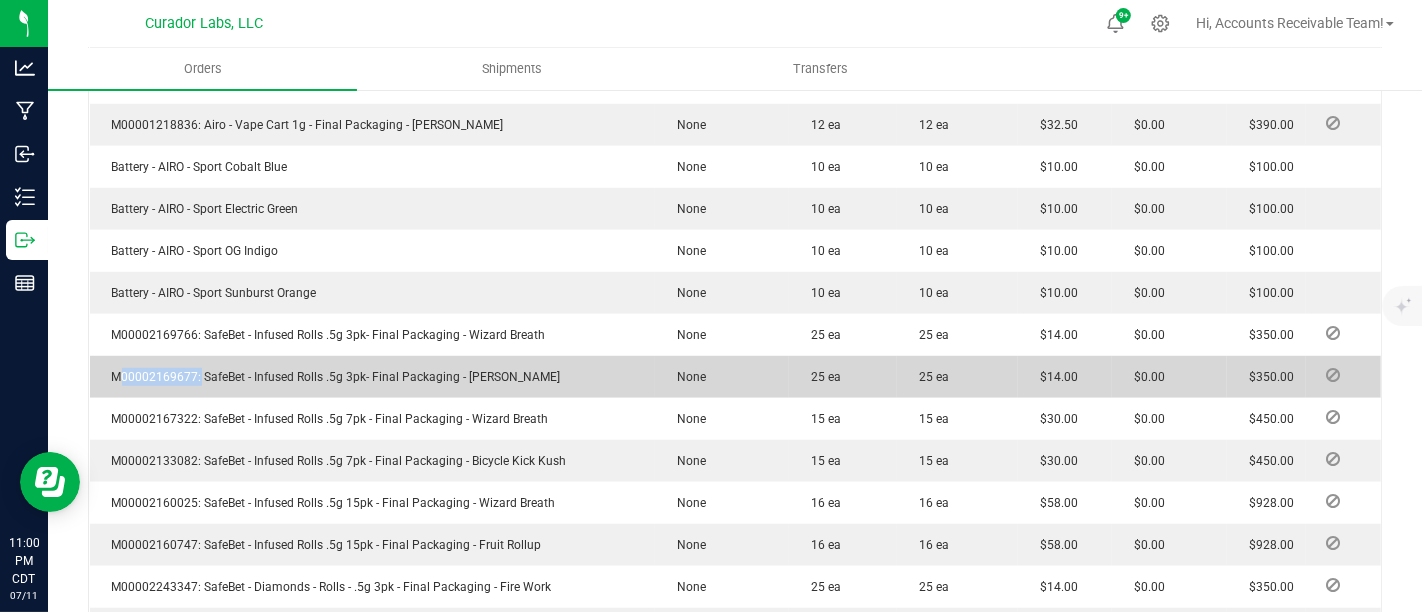 click on "M00002169677: SafeBet - Infused Rolls .5g 3pk- Final Packaging - [PERSON_NAME]" at bounding box center (331, 377) 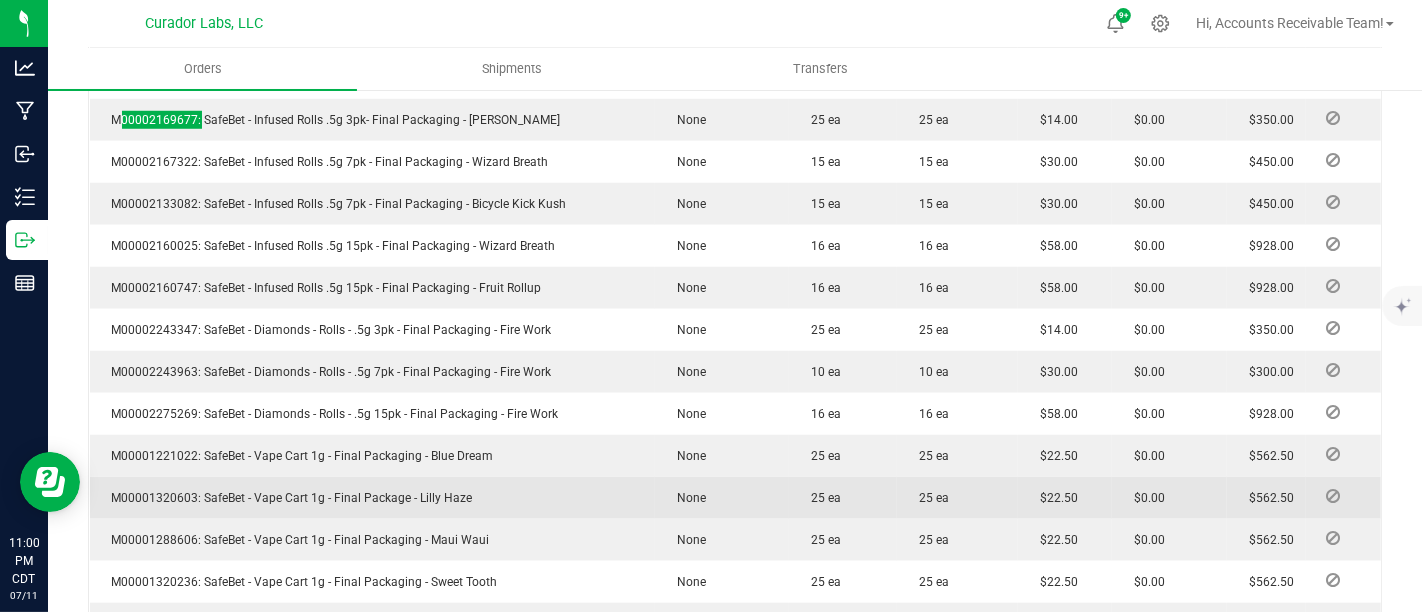 scroll, scrollTop: 1444, scrollLeft: 0, axis: vertical 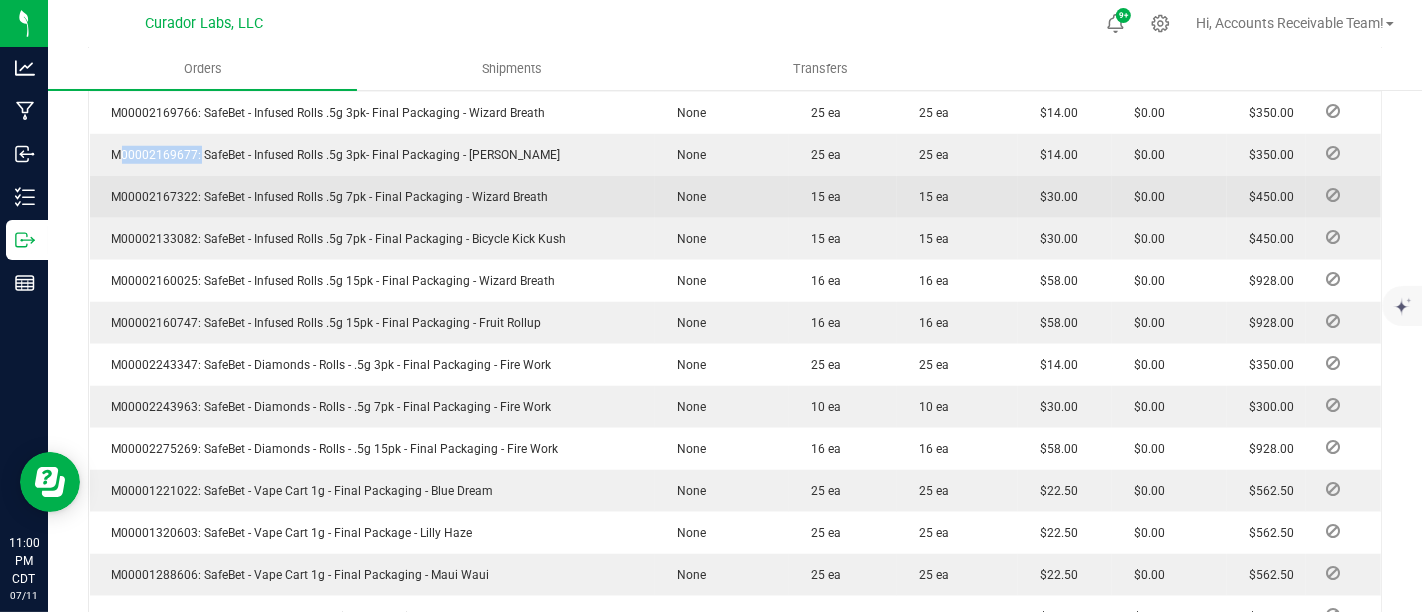 click on "M00002167322: SafeBet - Infused Rolls .5g 7pk - Final Packaging - Wizard Breath" at bounding box center [325, 197] 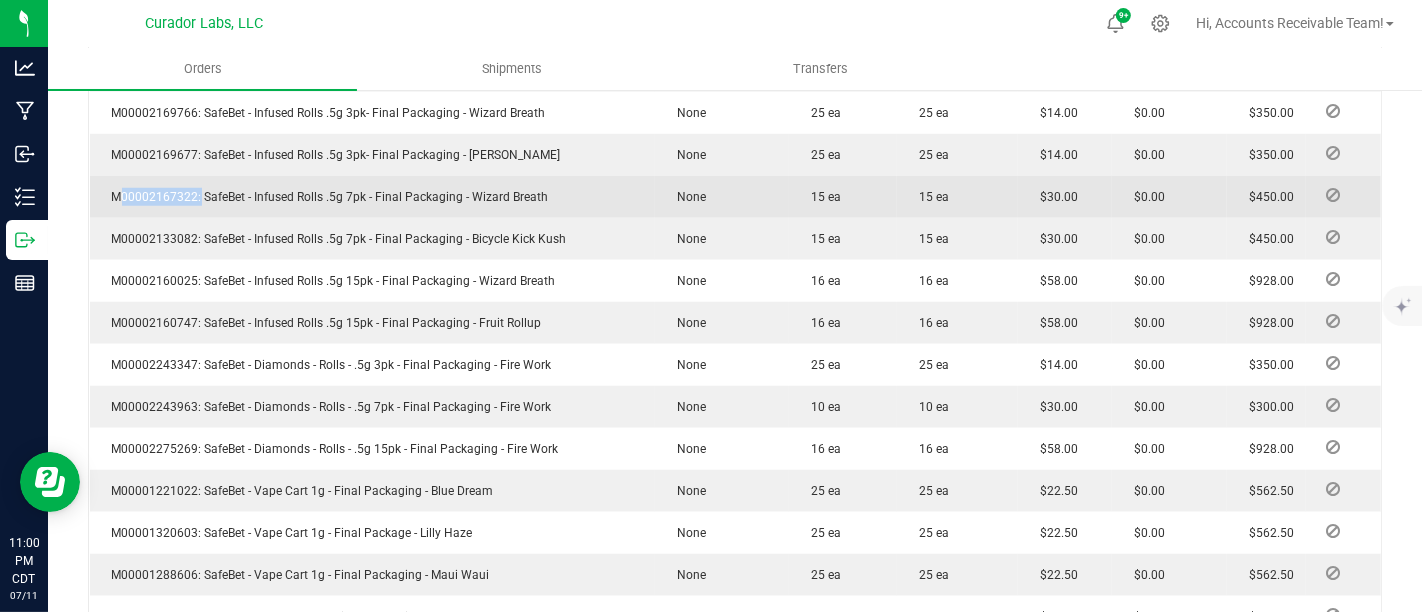 click on "M00002167322: SafeBet - Infused Rolls .5g 7pk - Final Packaging - Wizard Breath" at bounding box center [325, 197] 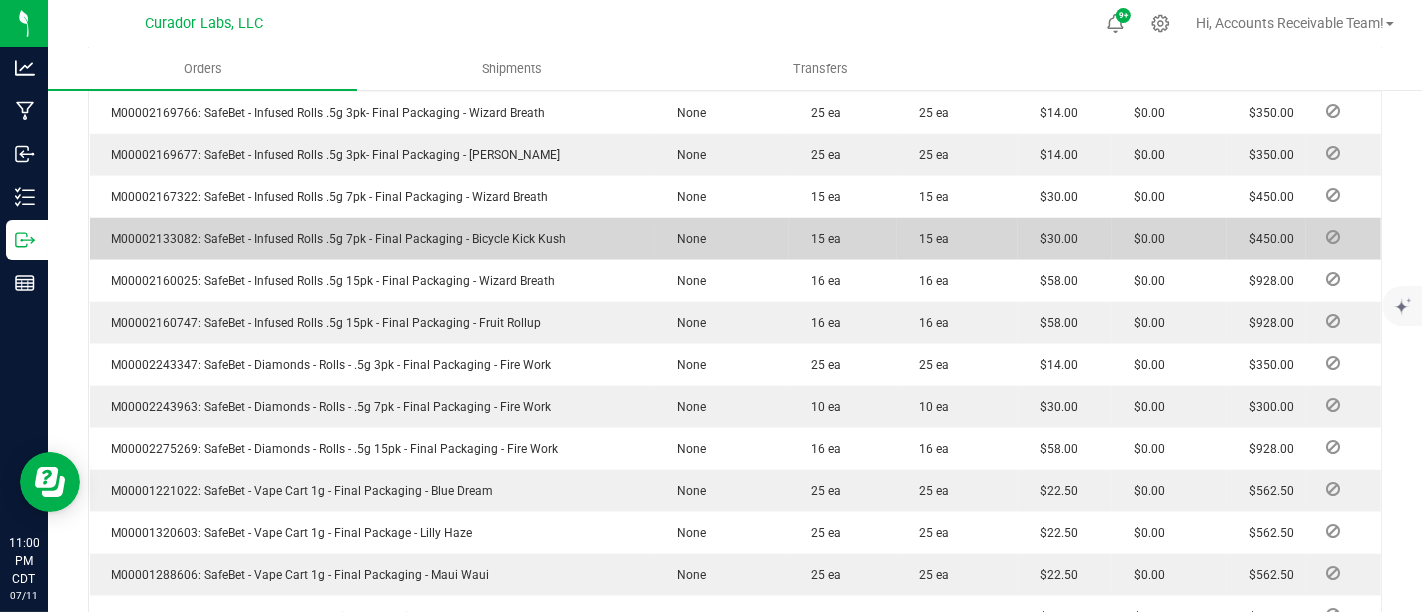 click on "M00002133082: SafeBet - Infused Rolls .5g 7pk - Final Packaging - Bicycle Kick Kush" at bounding box center [334, 239] 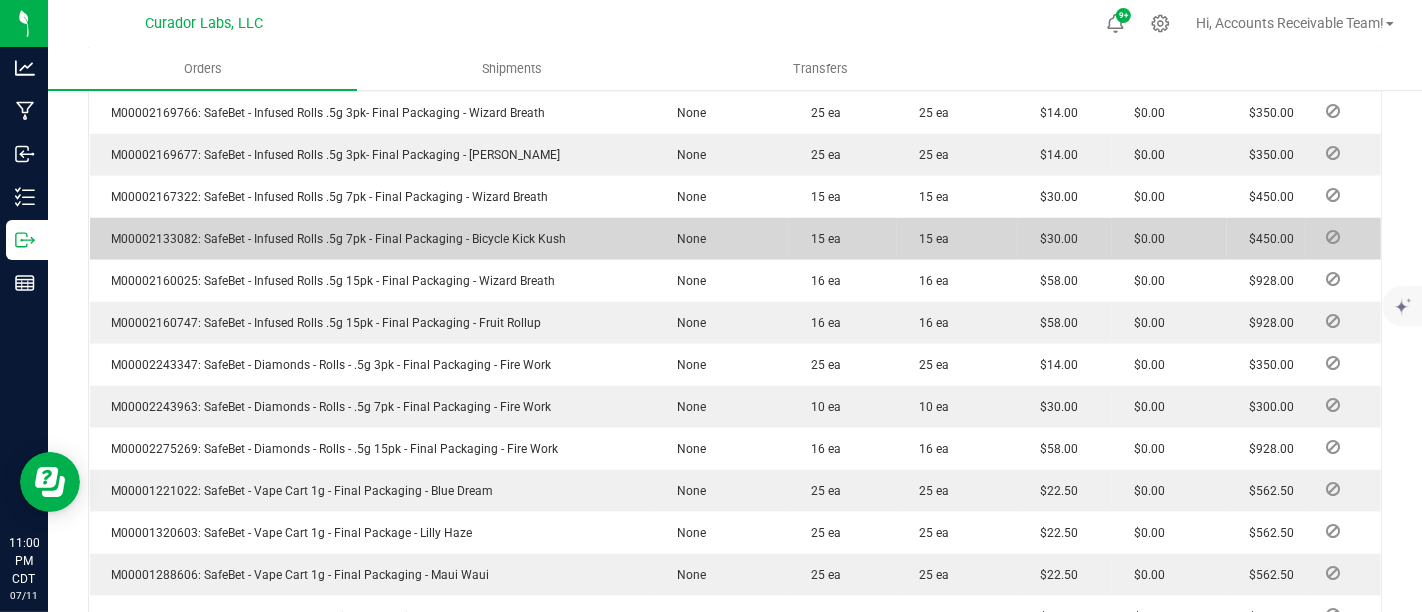 click on "M00002133082: SafeBet - Infused Rolls .5g 7pk - Final Packaging - Bicycle Kick Kush" at bounding box center (334, 239) 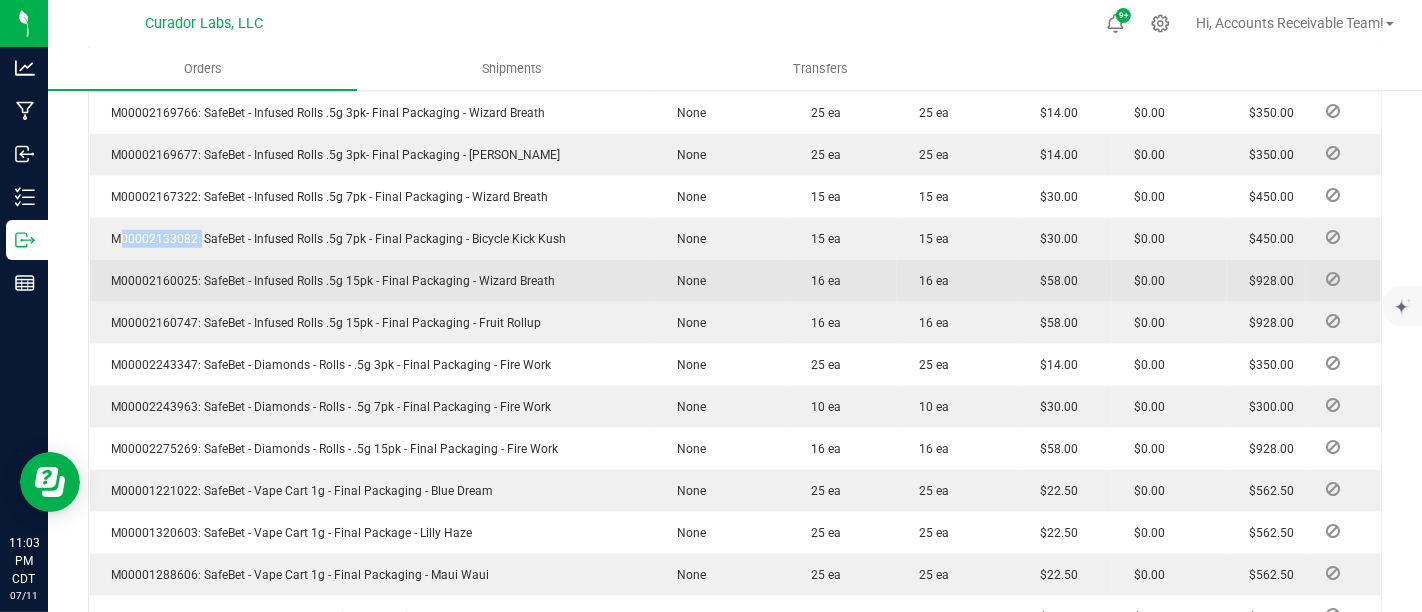 click on "M00002160025: SafeBet - Infused Rolls .5g 15pk - Final Packaging - Wizard Breath" at bounding box center [329, 281] 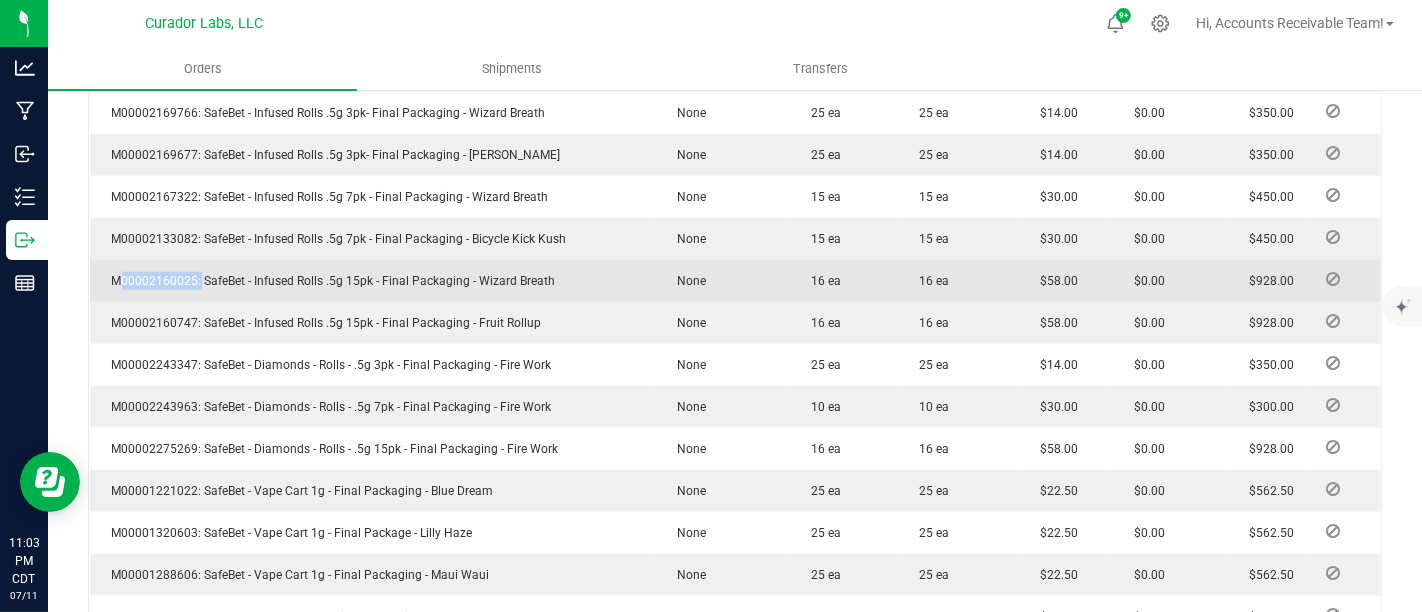 click on "M00002160025: SafeBet - Infused Rolls .5g 15pk - Final Packaging - Wizard Breath" at bounding box center [329, 281] 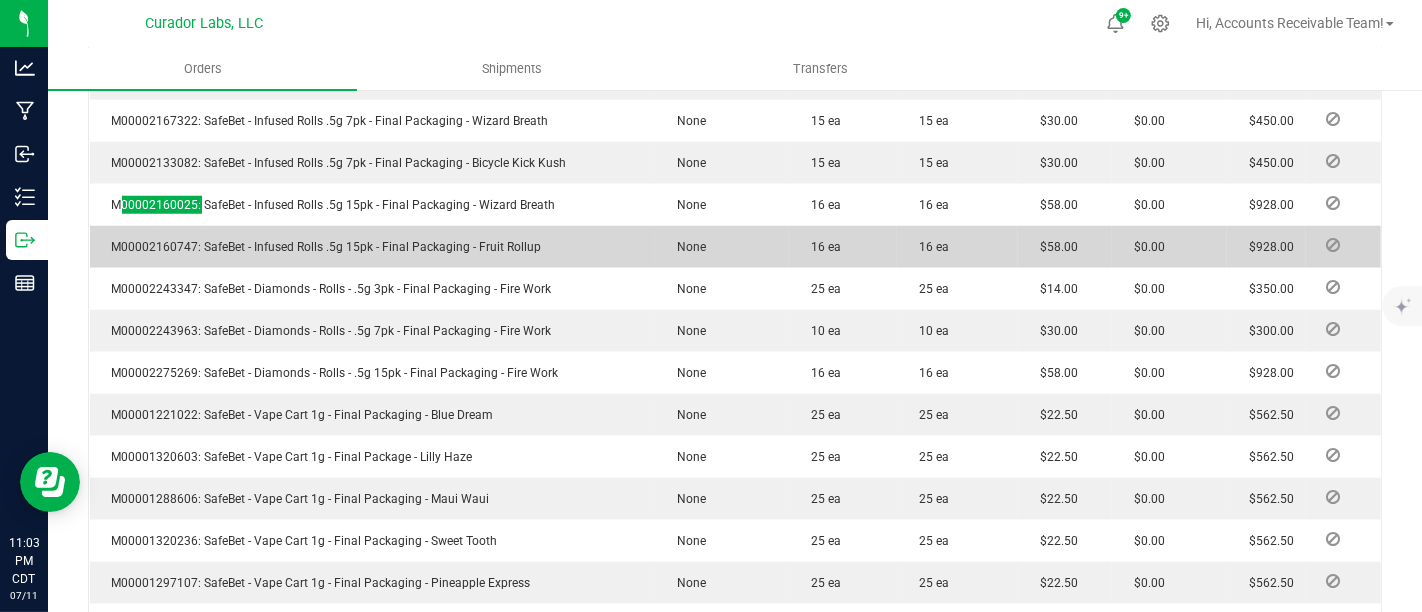 scroll, scrollTop: 1555, scrollLeft: 0, axis: vertical 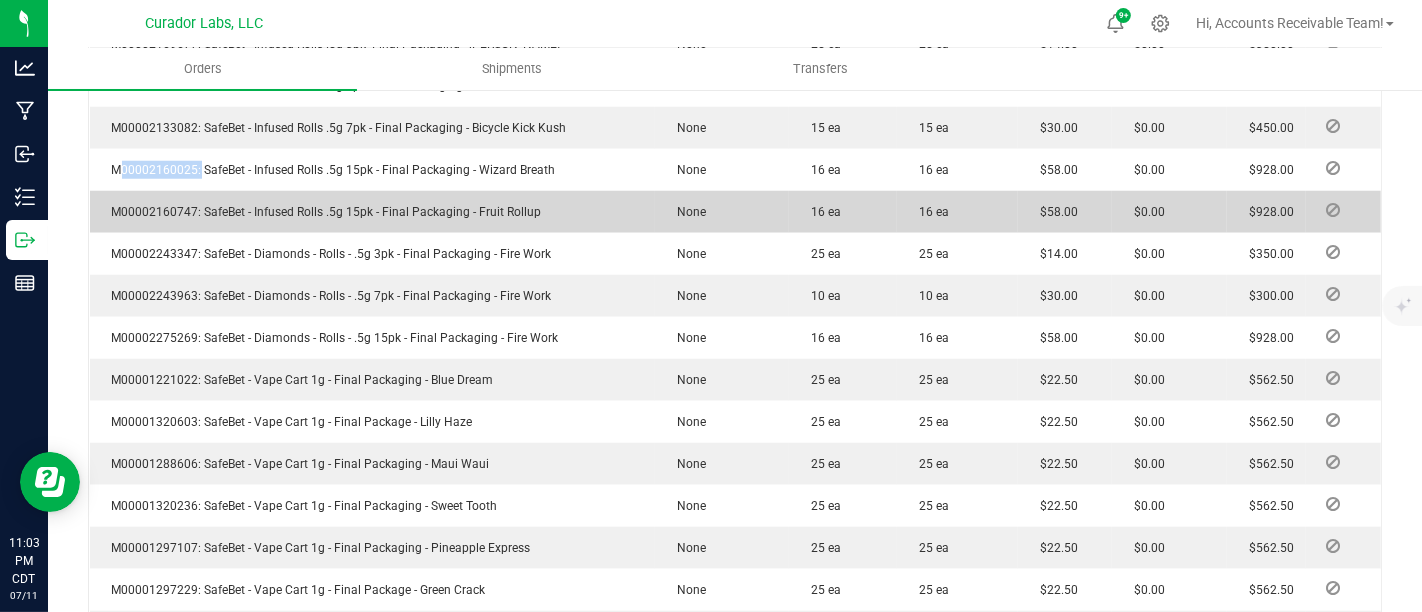 click on "M00002160747: SafeBet - Infused Rolls .5g 15pk - Final Packaging - Fruit Rollup" at bounding box center [322, 212] 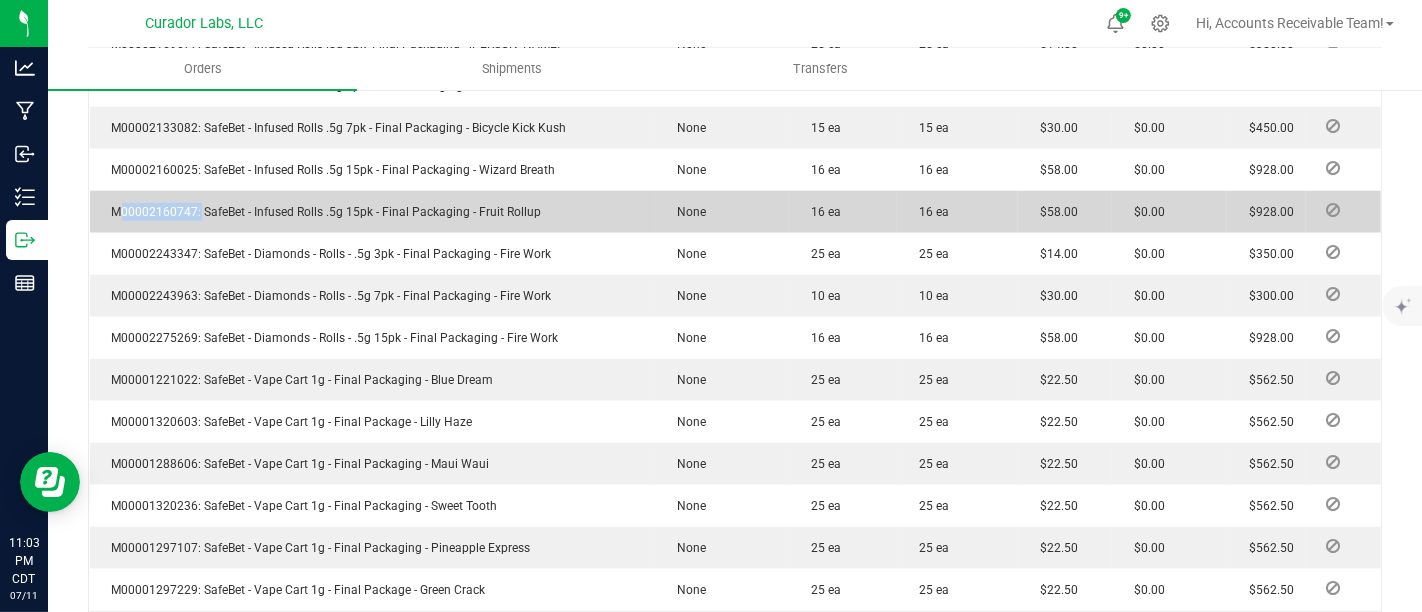 click on "M00002160747: SafeBet - Infused Rolls .5g 15pk - Final Packaging - Fruit Rollup" at bounding box center [322, 212] 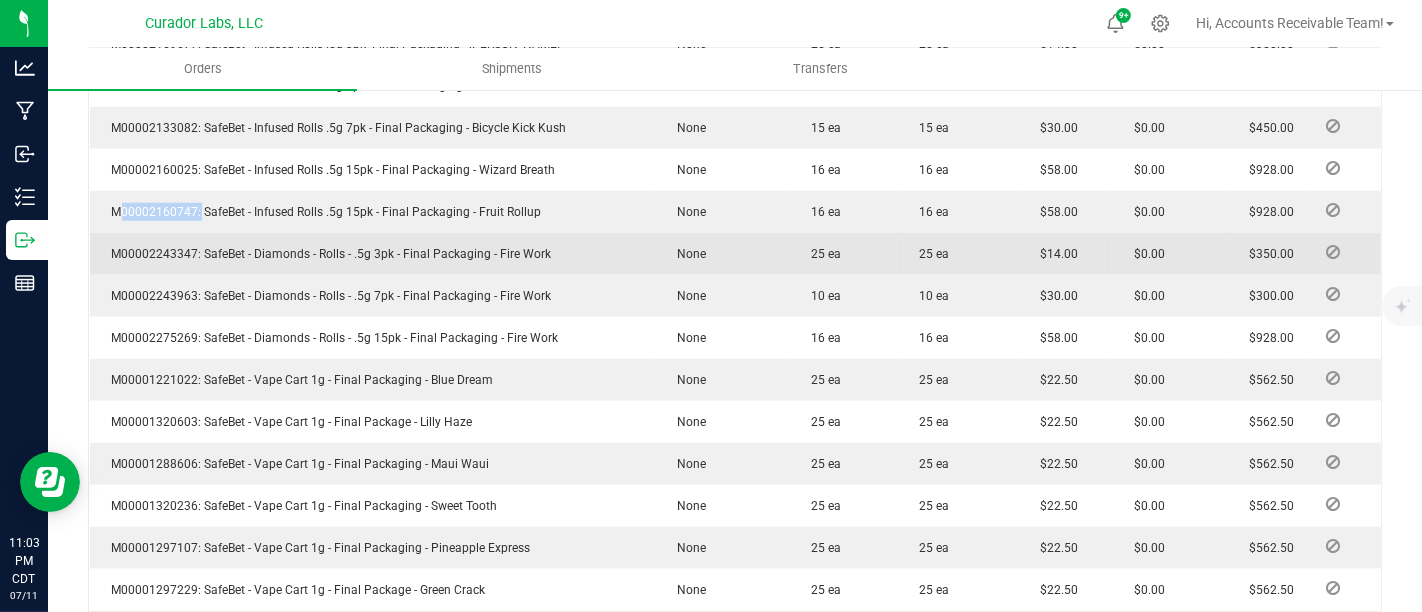 click on "M00002243347: SafeBet - Diamonds - Rolls - .5g 3pk - Final Packaging - Fire Work" at bounding box center (327, 254) 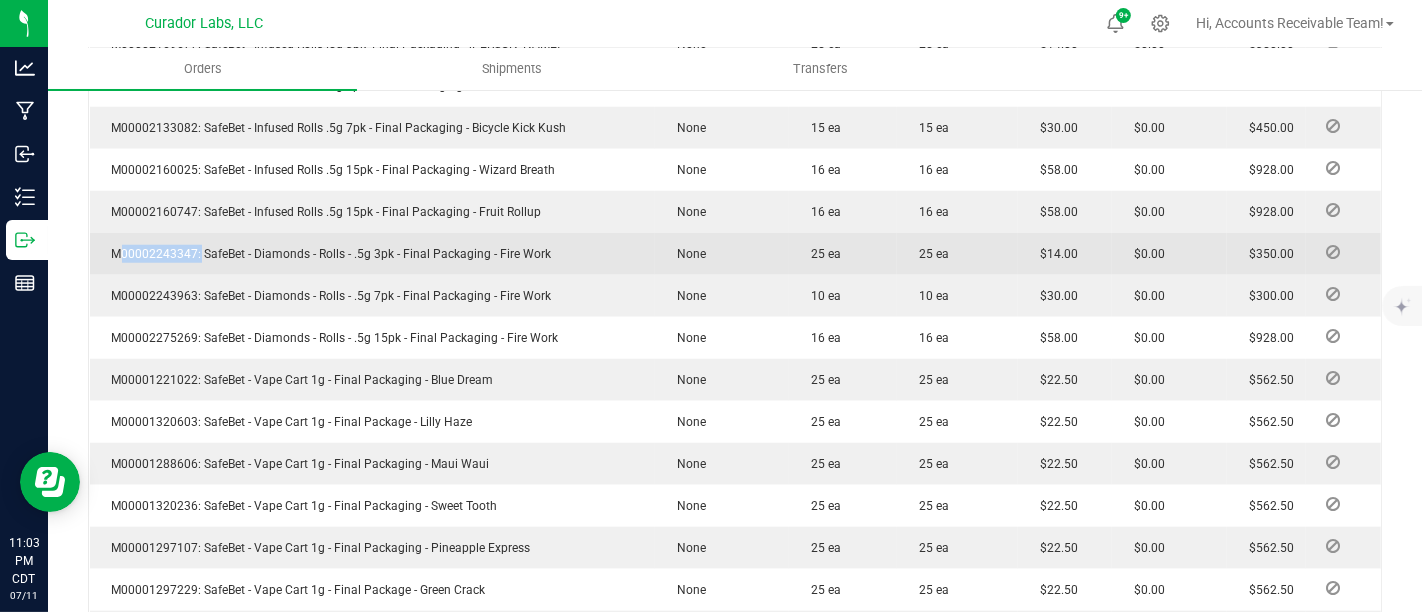 click on "M00002243347: SafeBet - Diamonds - Rolls - .5g 3pk - Final Packaging - Fire Work" at bounding box center [327, 254] 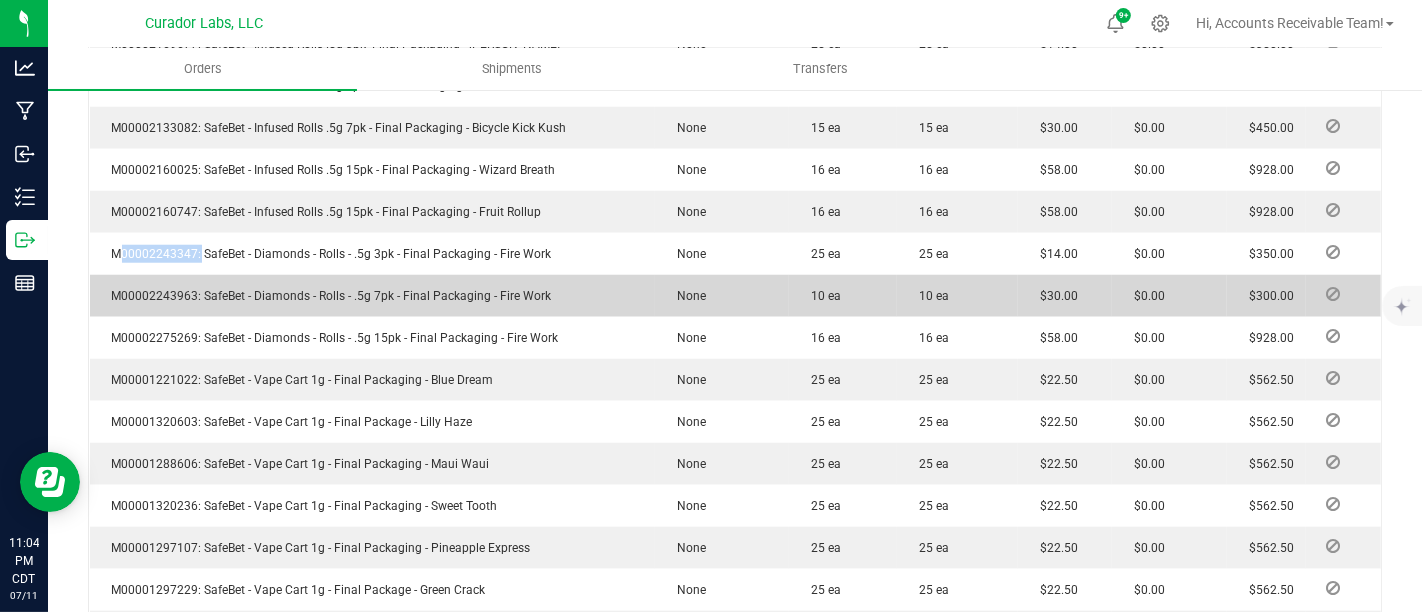 click on "M00002243963: SafeBet - Diamonds - Rolls - .5g 7pk - Final Packaging - Fire Work" at bounding box center [327, 296] 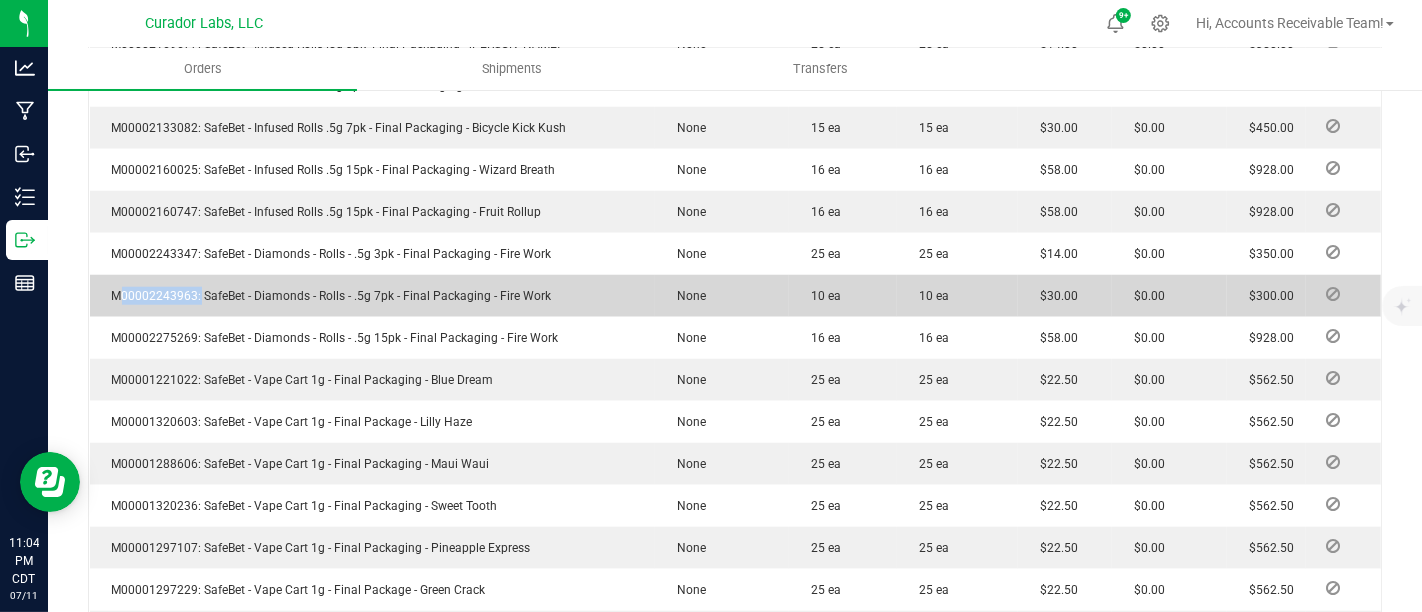 click on "M00002243963: SafeBet - Diamonds - Rolls - .5g 7pk - Final Packaging - Fire Work" at bounding box center [327, 296] 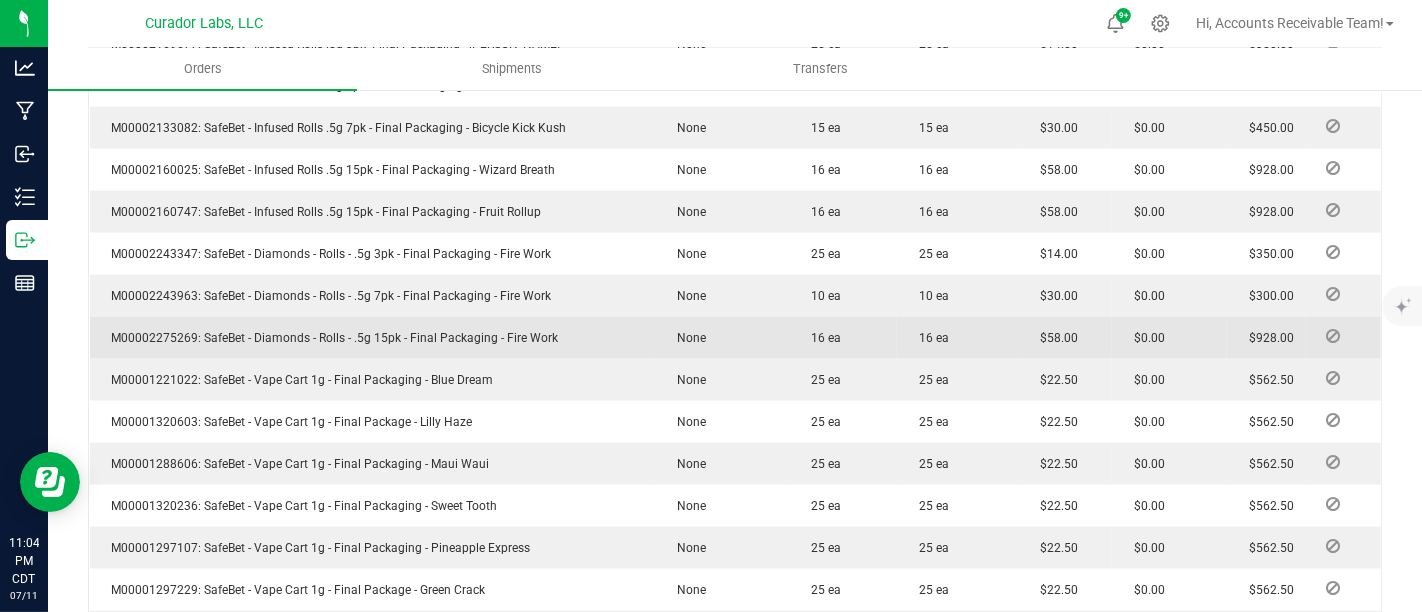 click on "M00002275269: SafeBet - Diamonds - Rolls - .5g 15pk - Final Packaging - Fire Work" at bounding box center (330, 338) 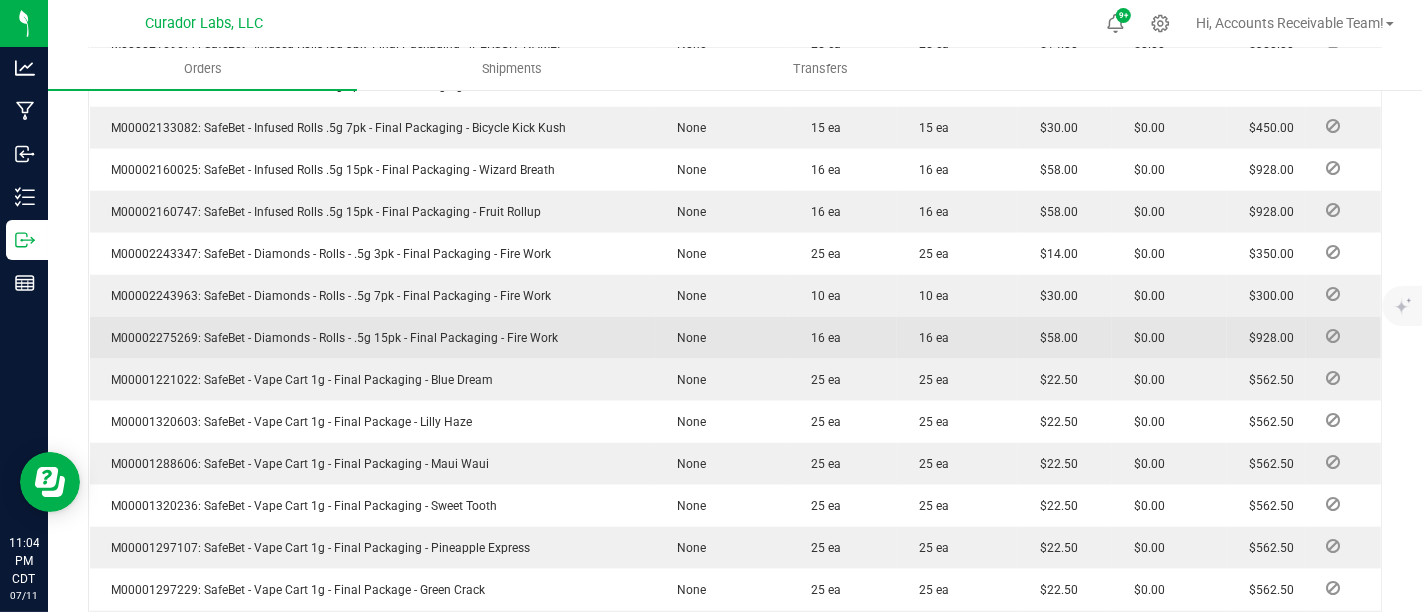 click on "M00002275269: SafeBet - Diamonds - Rolls - .5g 15pk - Final Packaging - Fire Work" at bounding box center [330, 338] 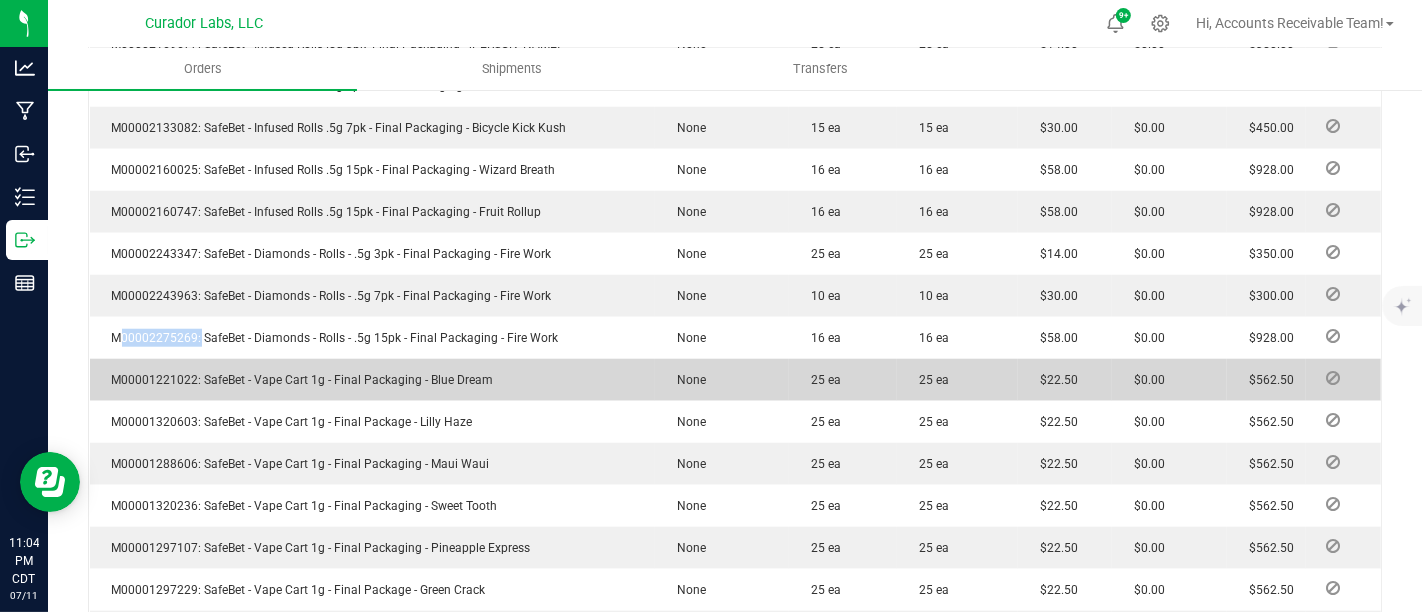 click on "M00001221022: SafeBet - Vape Cart 1g - Final Packaging - Blue Dream" at bounding box center [298, 380] 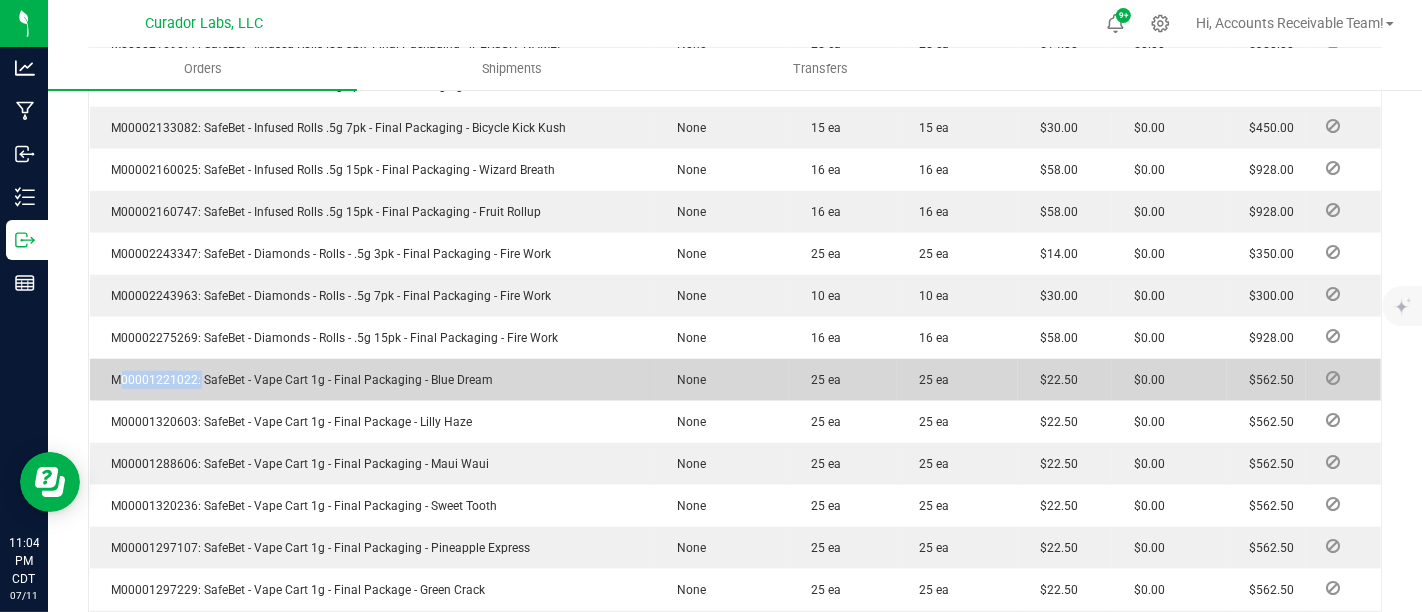 click on "M00001221022: SafeBet - Vape Cart 1g - Final Packaging - Blue Dream" at bounding box center [298, 380] 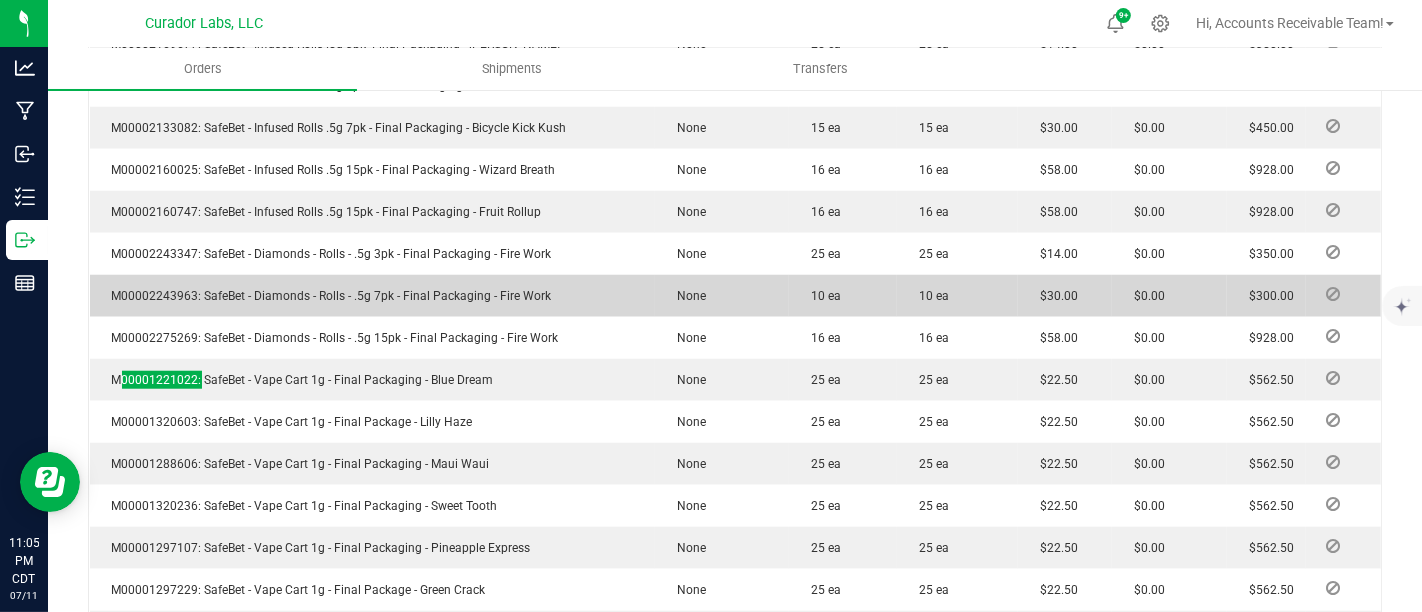 scroll, scrollTop: 1666, scrollLeft: 0, axis: vertical 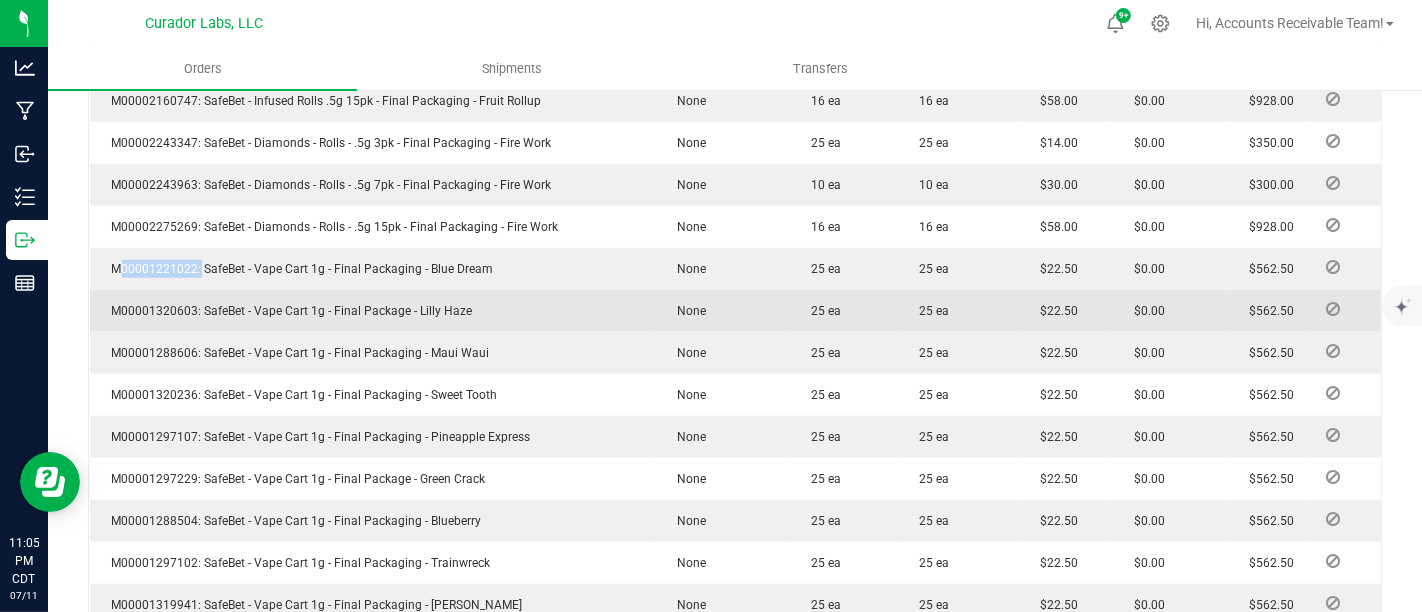 click on "M00001320603: SafeBet - Vape Cart 1g - Final Package - Lilly Haze" at bounding box center [287, 311] 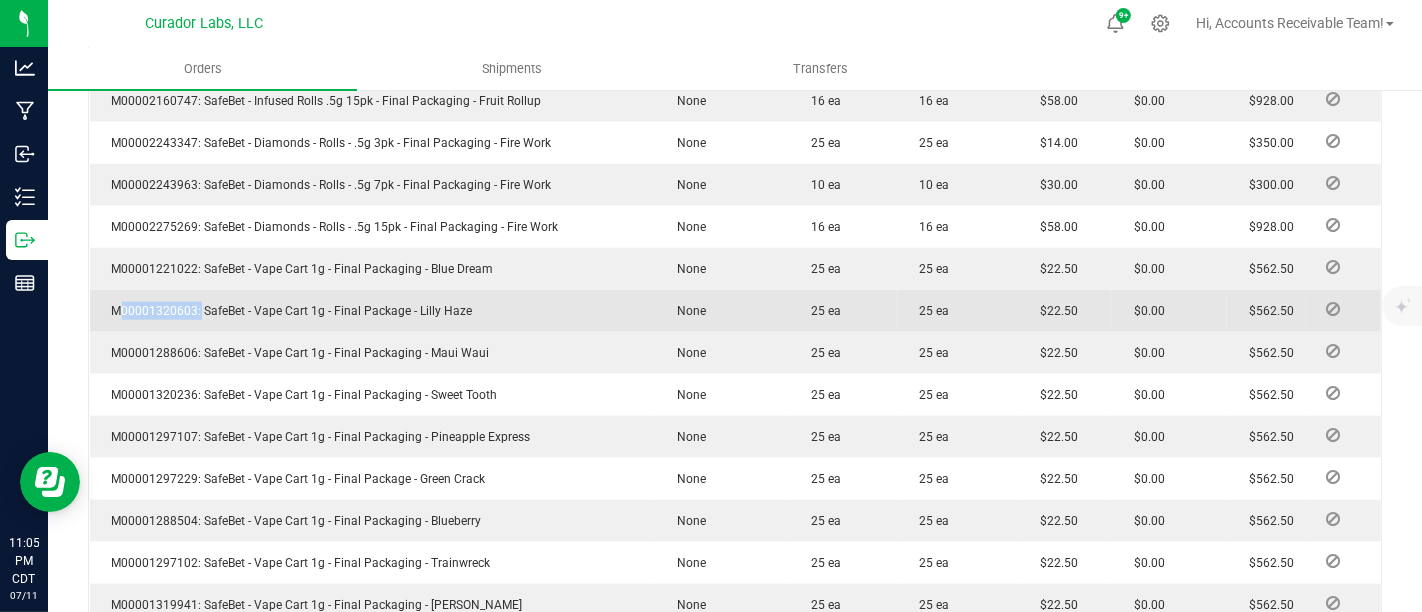 click on "M00001320603: SafeBet - Vape Cart 1g - Final Package - Lilly Haze" at bounding box center (287, 311) 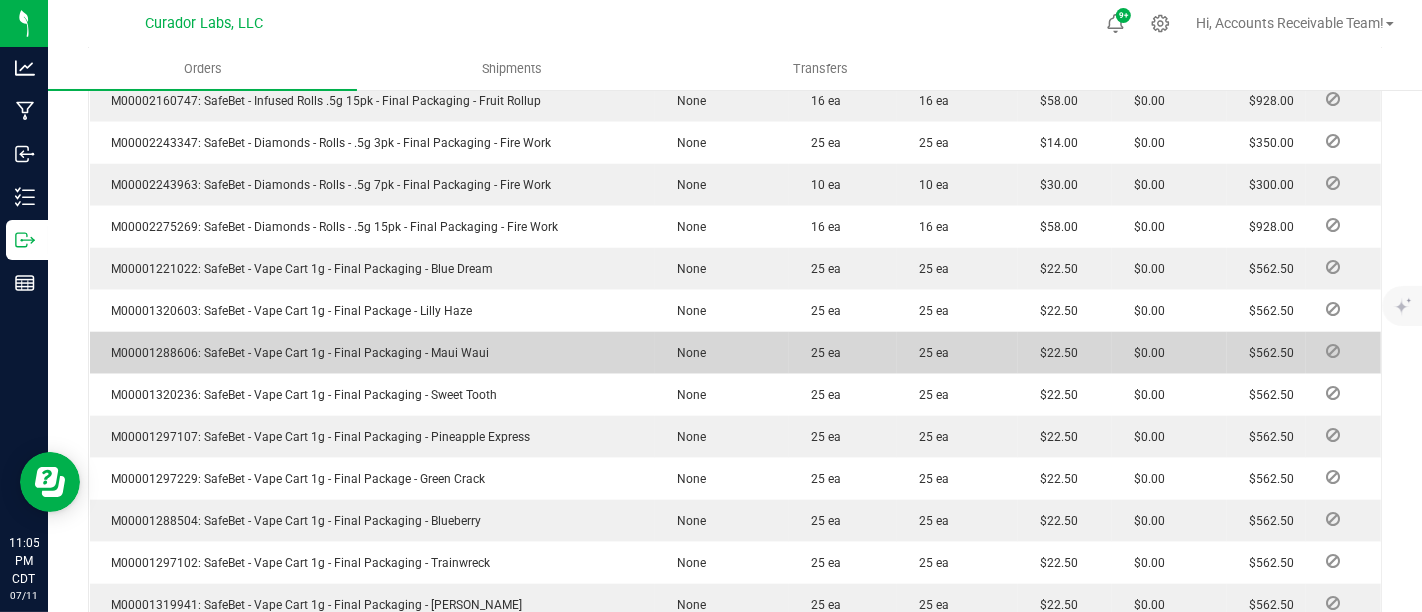 click on "M00001288606: SafeBet - Vape Cart 1g - Final Packaging - Maui Waui" at bounding box center (296, 353) 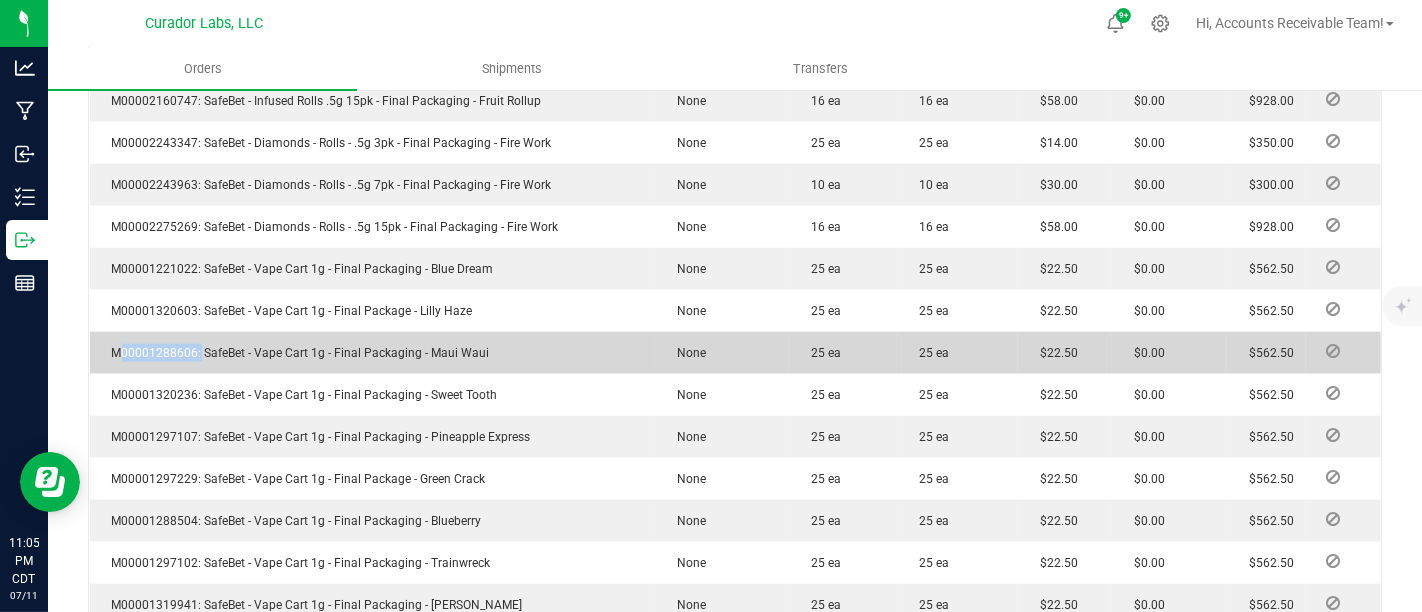 click on "M00001288606: SafeBet - Vape Cart 1g - Final Packaging - Maui Waui" at bounding box center (296, 353) 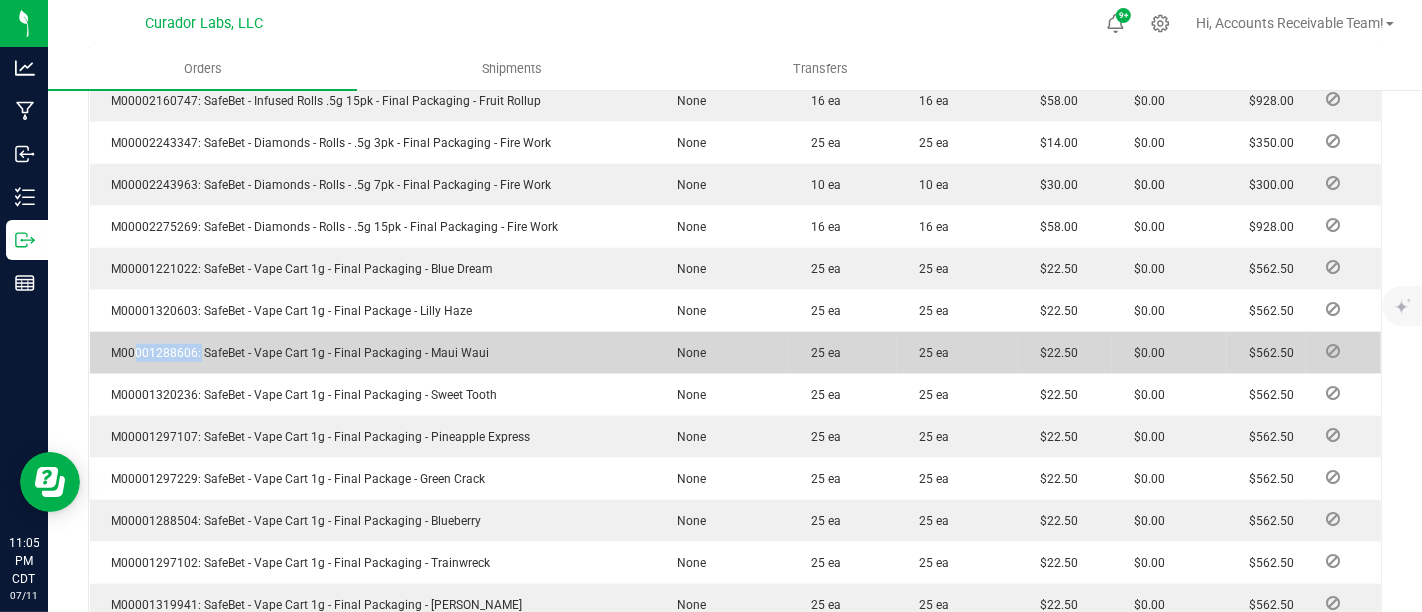 click on "M00001288606: SafeBet - Vape Cart 1g - Final Packaging - Maui Waui" at bounding box center [296, 353] 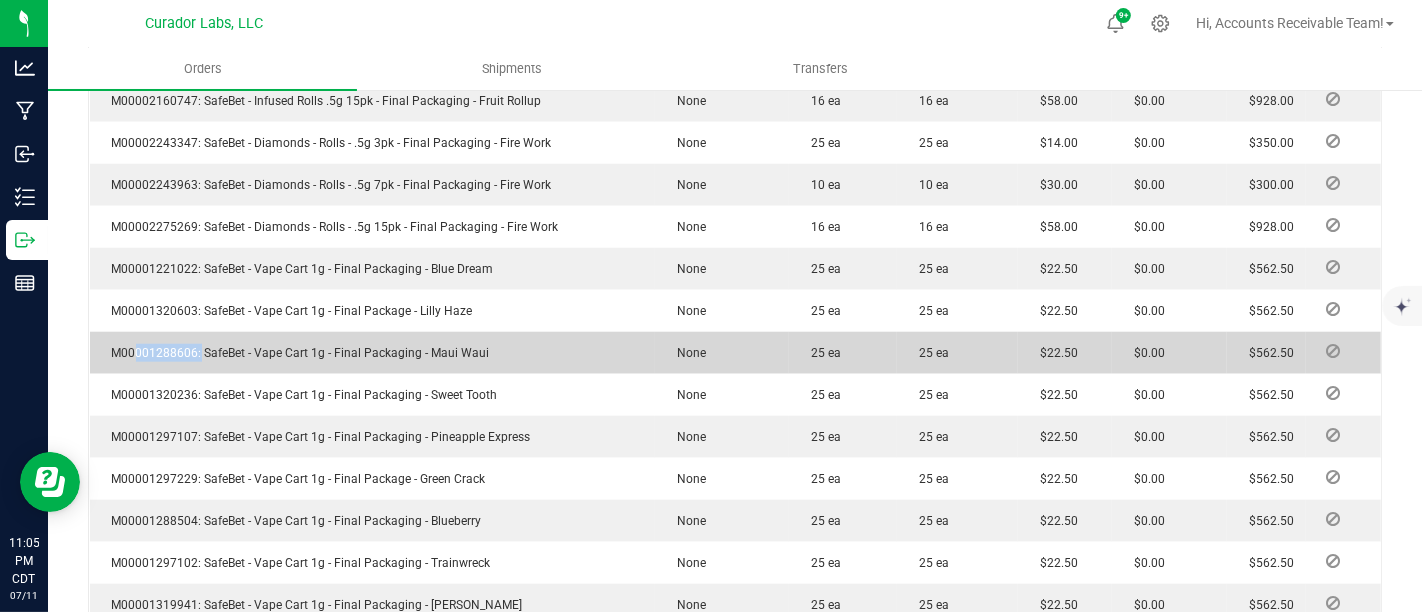click on "M00001288606: SafeBet - Vape Cart 1g - Final Packaging - Maui Waui" at bounding box center [296, 353] 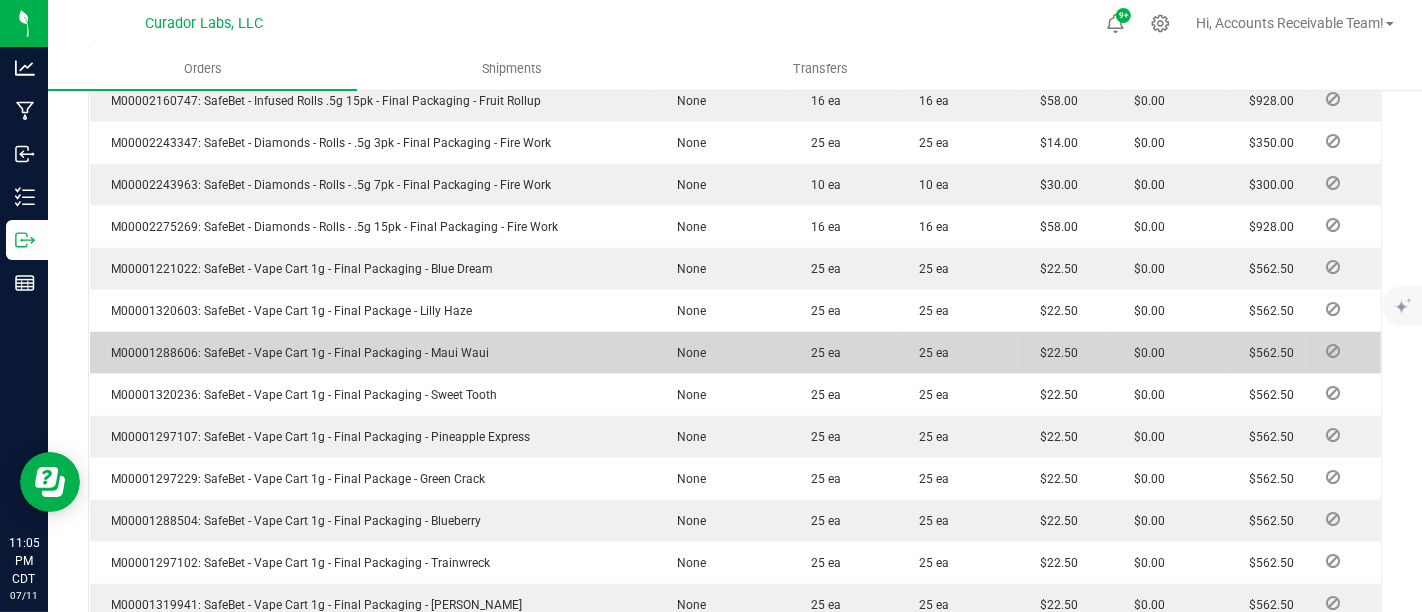 click on "M00001288606: SafeBet - Vape Cart 1g - Final Packaging - Maui Waui" at bounding box center (296, 353) 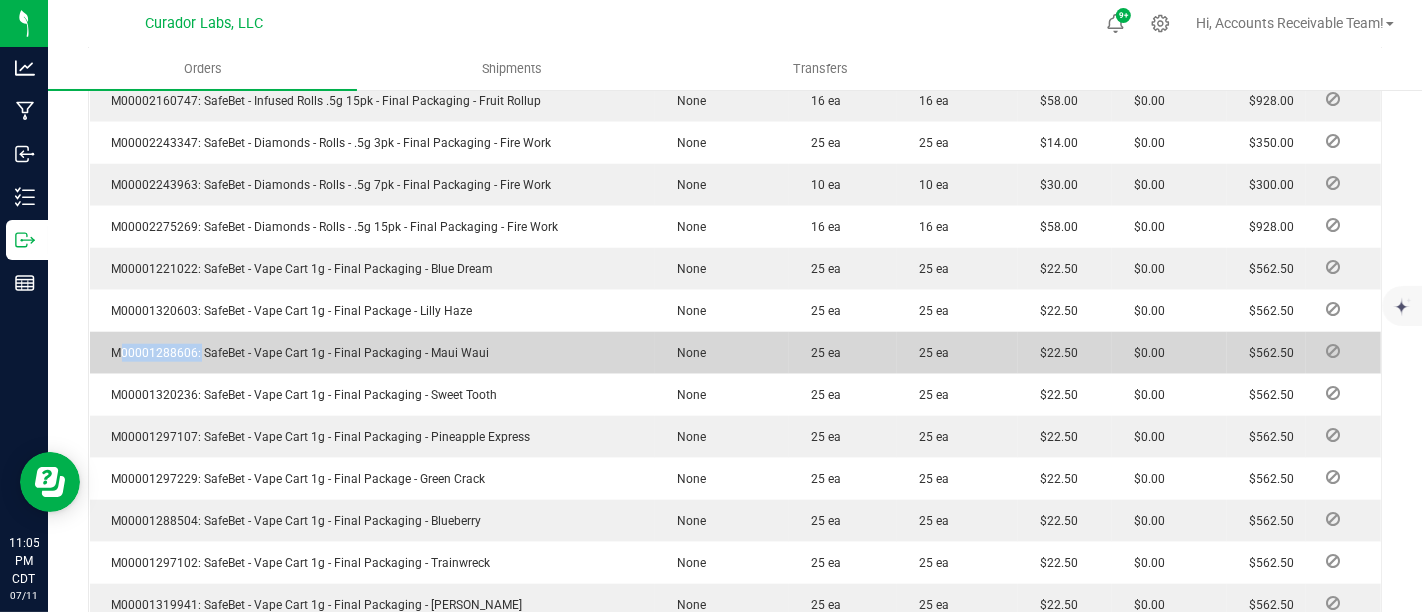 click on "M00001288606: SafeBet - Vape Cart 1g - Final Packaging - Maui Waui" at bounding box center [296, 353] 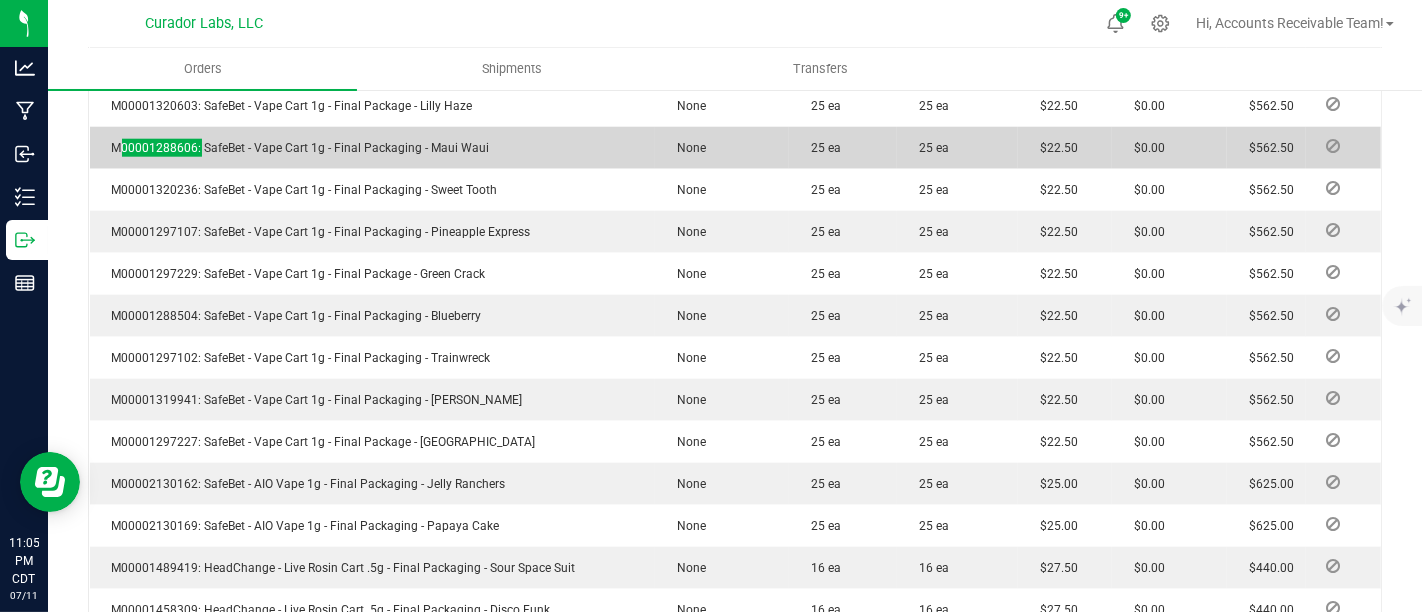 scroll, scrollTop: 1888, scrollLeft: 0, axis: vertical 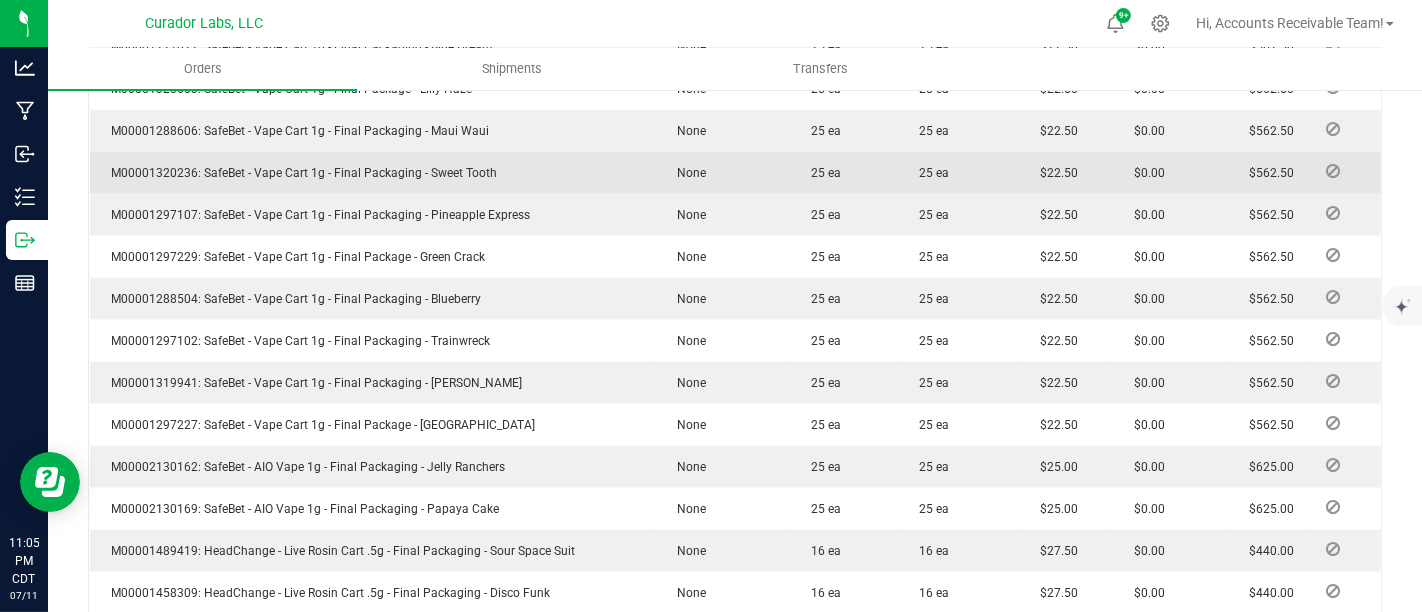 click on "M00001320236: SafeBet - Vape Cart 1g - Final Packaging - Sweet Tooth" at bounding box center [300, 173] 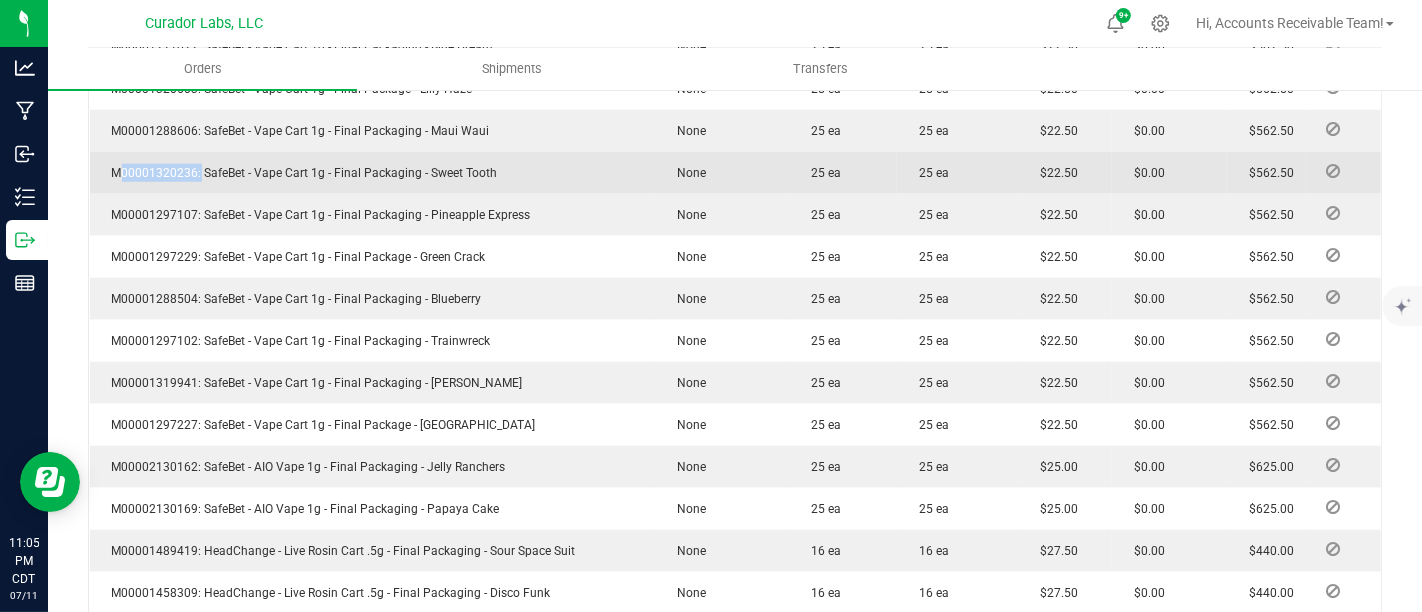click on "M00001320236: SafeBet - Vape Cart 1g - Final Packaging - Sweet Tooth" at bounding box center [300, 173] 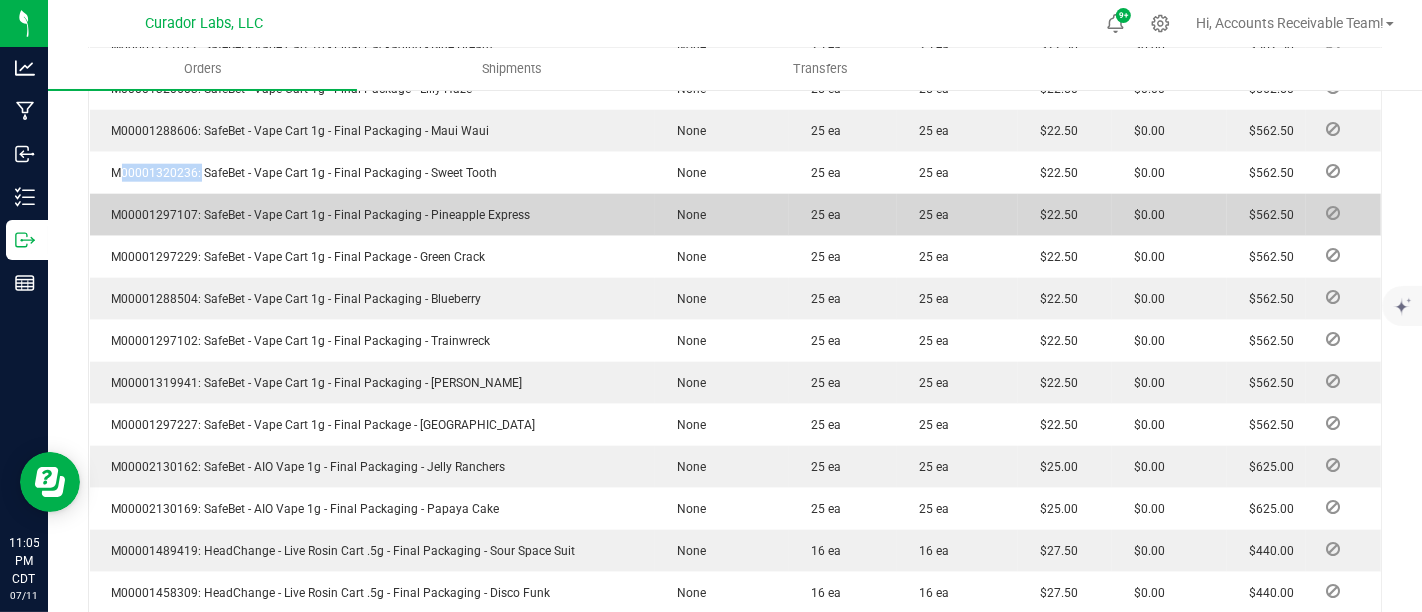 click on "M00001297107: SafeBet - Vape Cart 1g - Final Packaging - Pineapple Express" at bounding box center [316, 215] 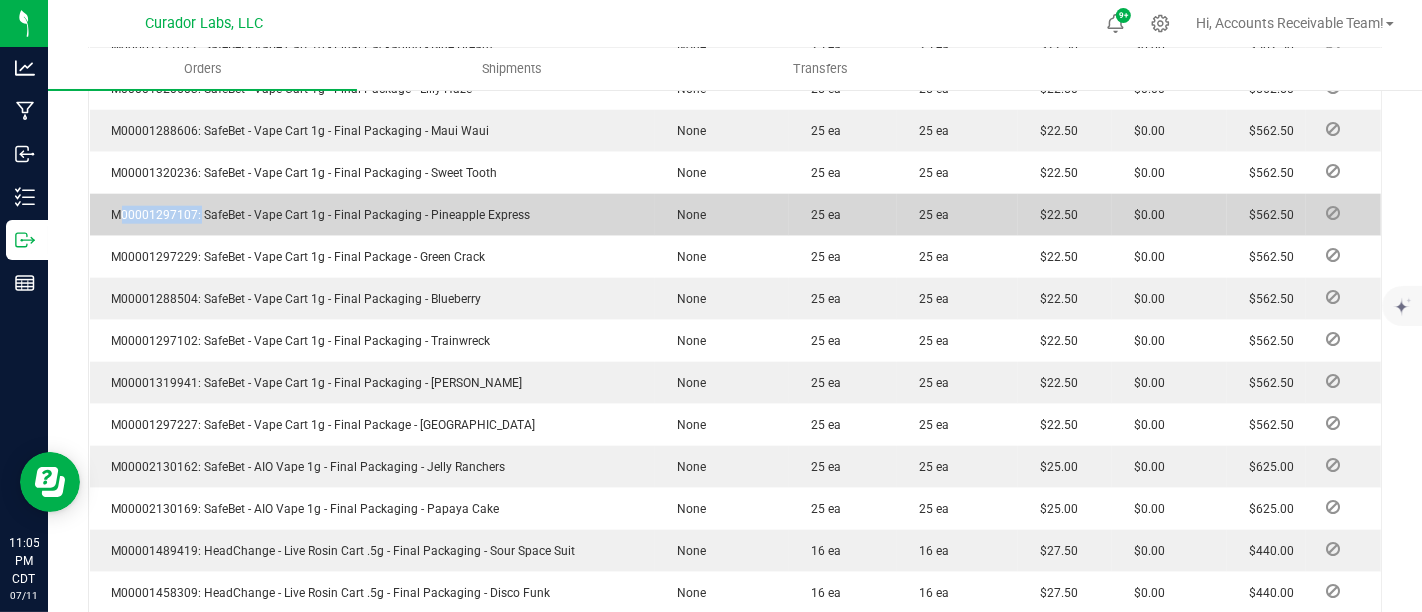 click on "M00001297107: SafeBet - Vape Cart 1g - Final Packaging - Pineapple Express" at bounding box center (316, 215) 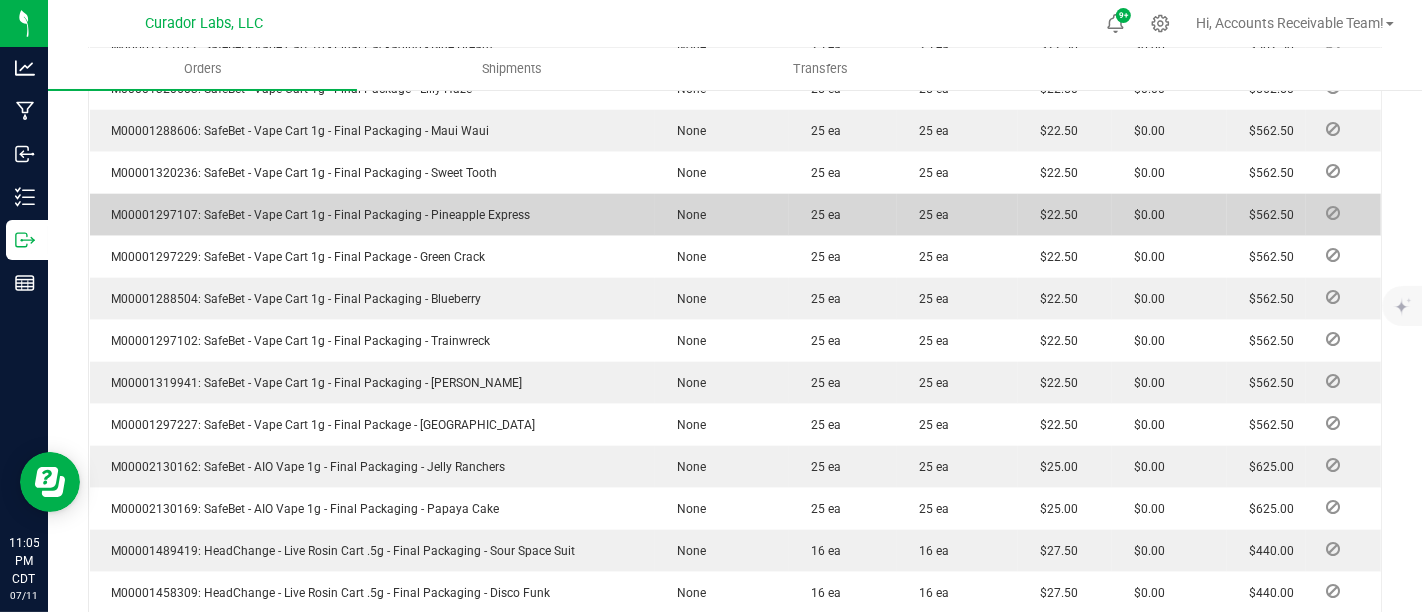 drag, startPoint x: 165, startPoint y: 213, endPoint x: 148, endPoint y: 207, distance: 18.027756 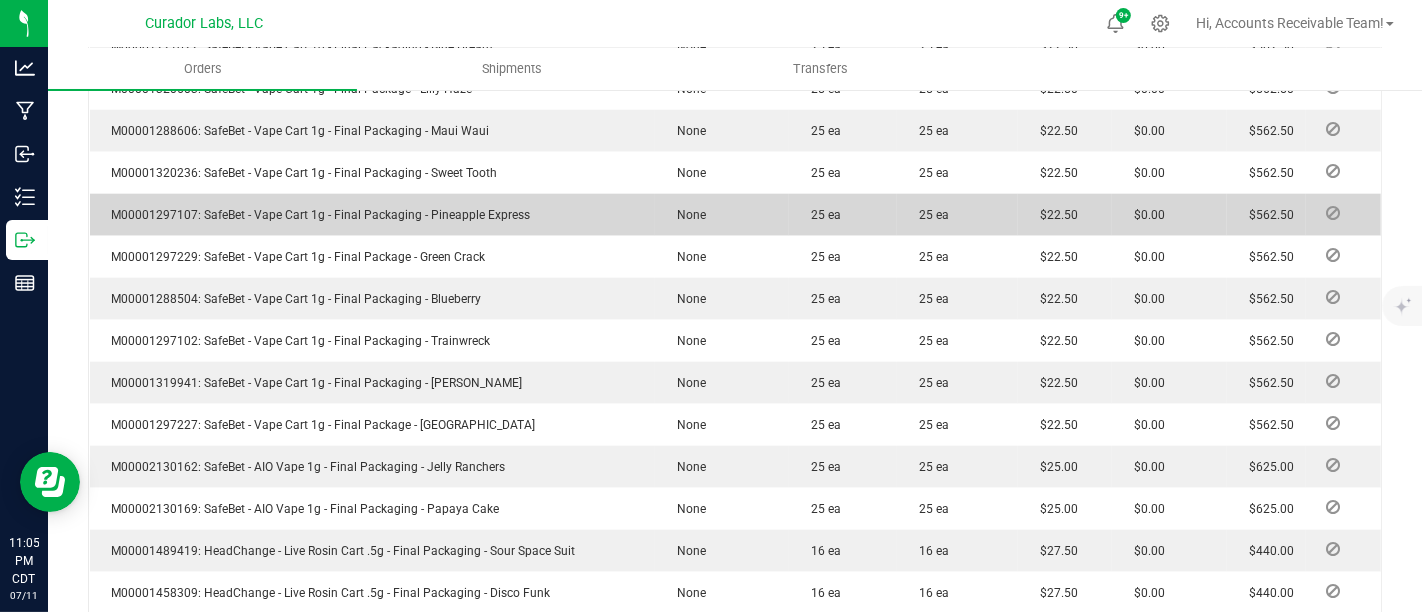 click on "M00001297107: SafeBet - Vape Cart 1g - Final Packaging - Pineapple Express" at bounding box center [316, 215] 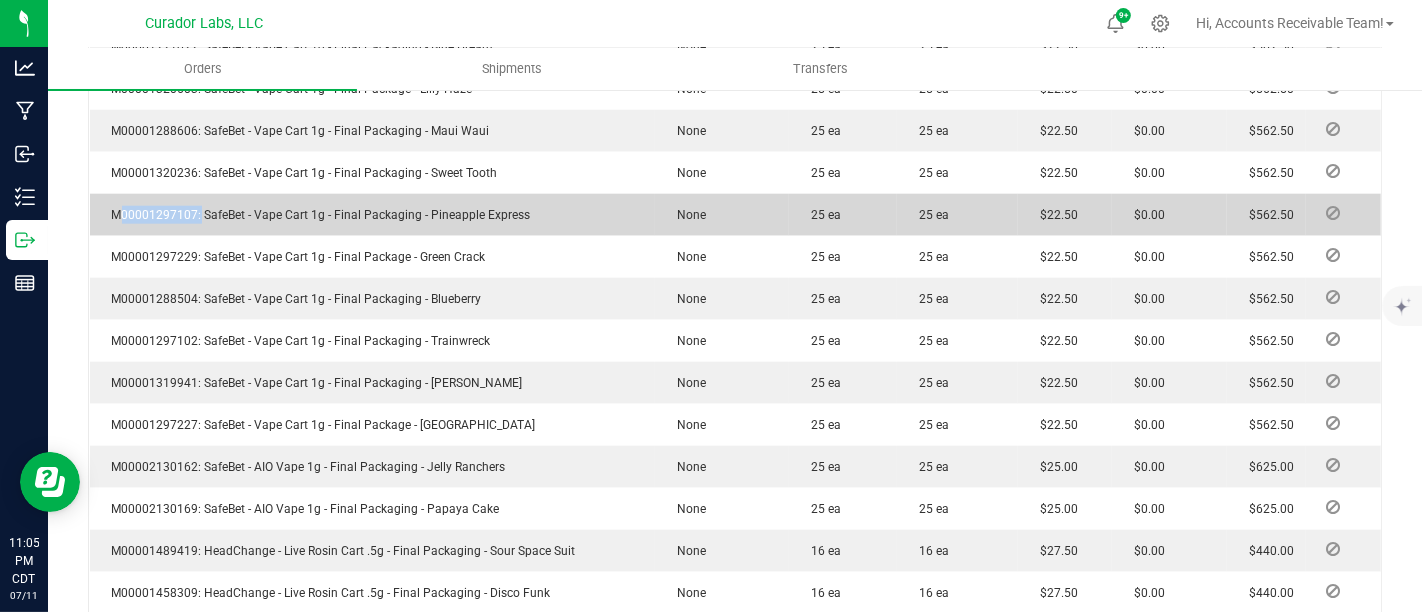 click on "M00001297107: SafeBet - Vape Cart 1g - Final Packaging - Pineapple Express" at bounding box center (316, 215) 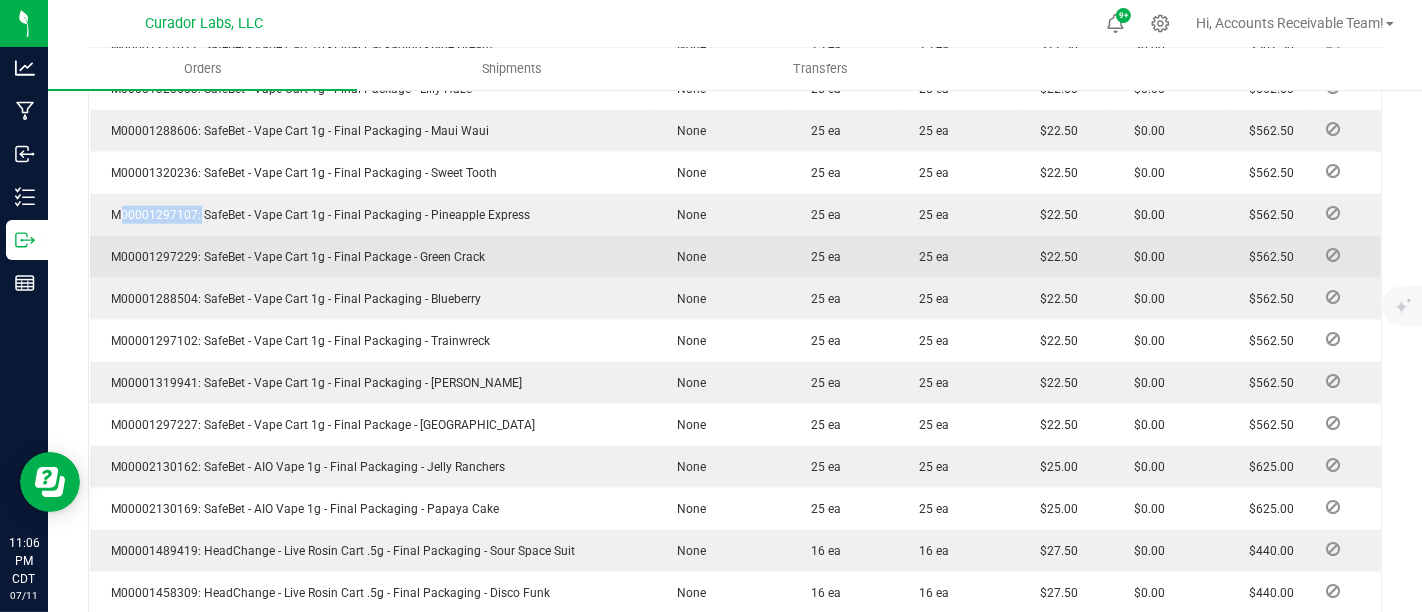 click on "M00001297229: SafeBet - Vape Cart 1g - Final Package - Green Crack" at bounding box center [294, 257] 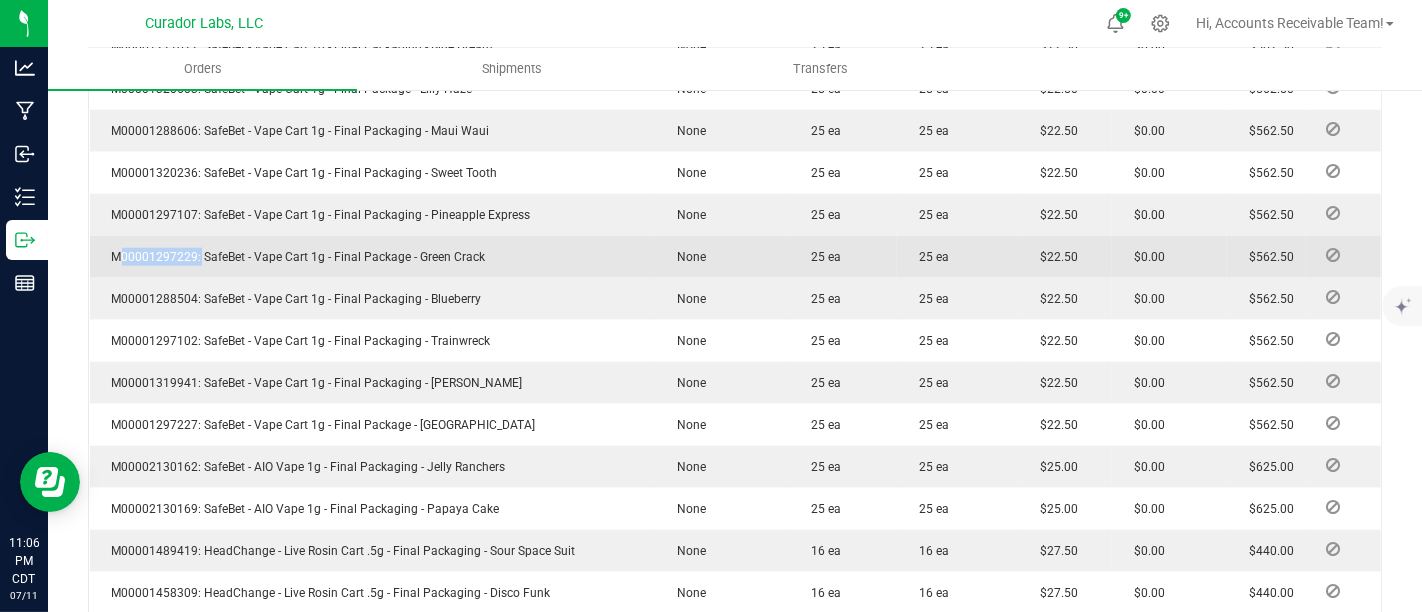 click on "M00001297229: SafeBet - Vape Cart 1g - Final Package - Green Crack" at bounding box center (294, 257) 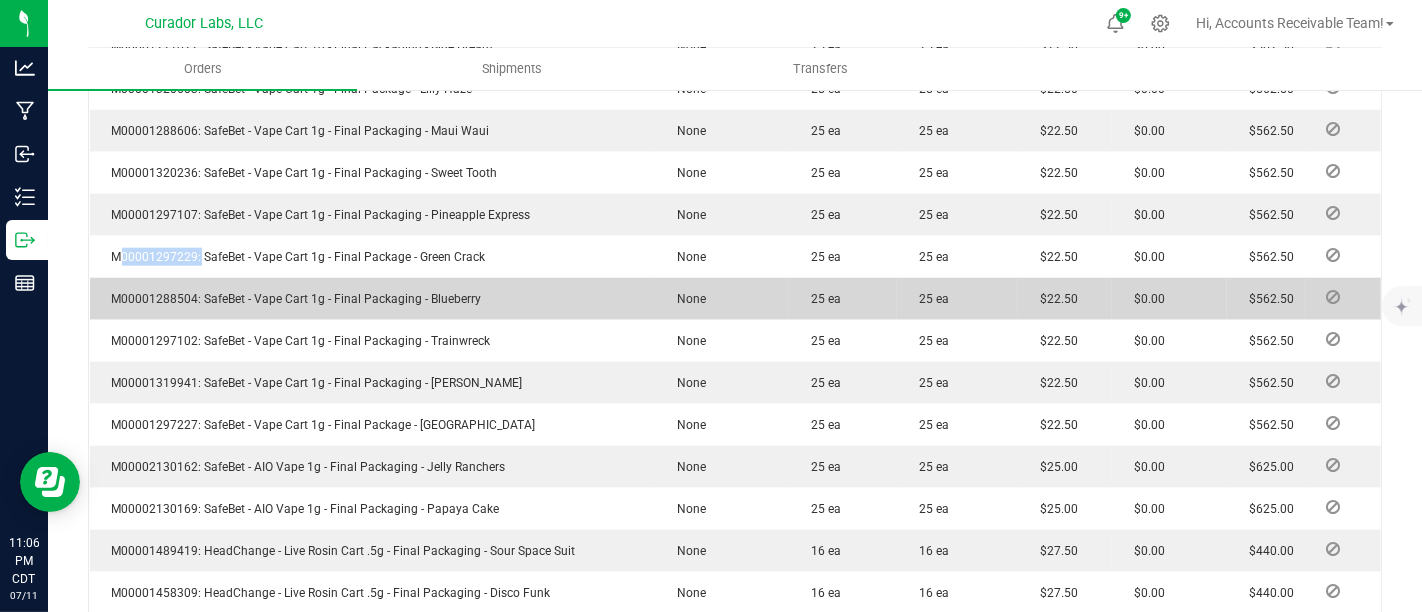 click on "M00001288504: SafeBet - Vape Cart 1g - Final Packaging - Blueberry" at bounding box center [292, 299] 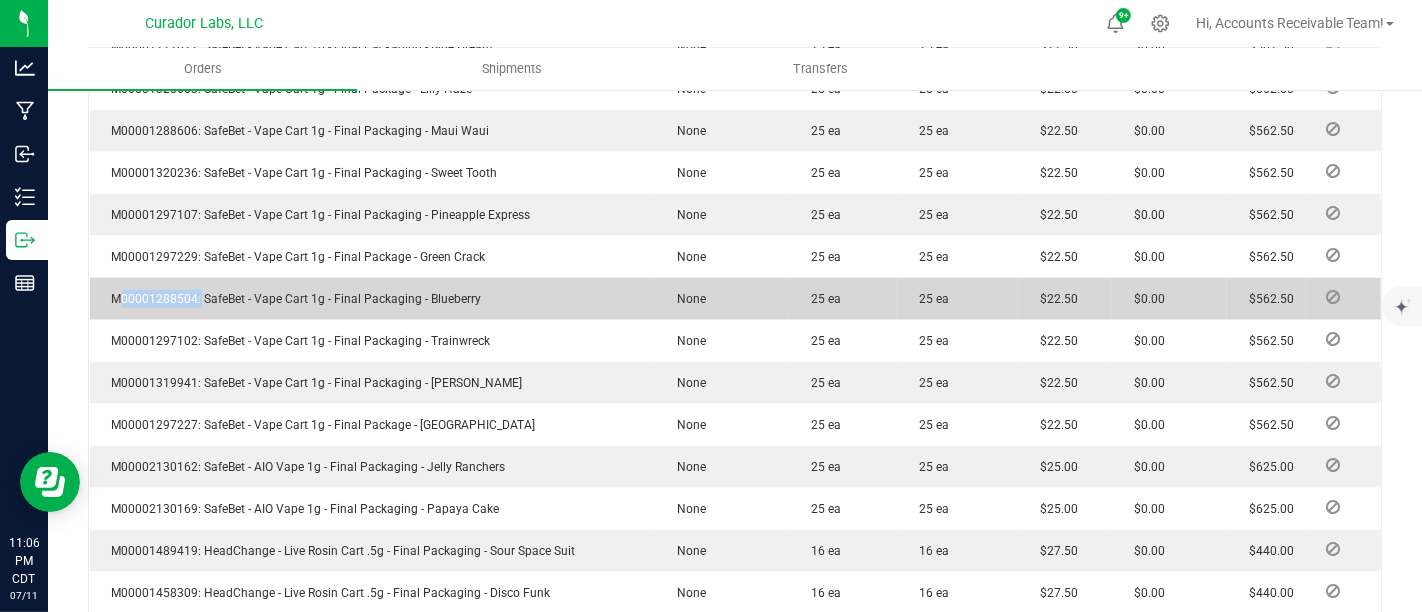 click on "M00001288504: SafeBet - Vape Cart 1g - Final Packaging - Blueberry" at bounding box center (292, 299) 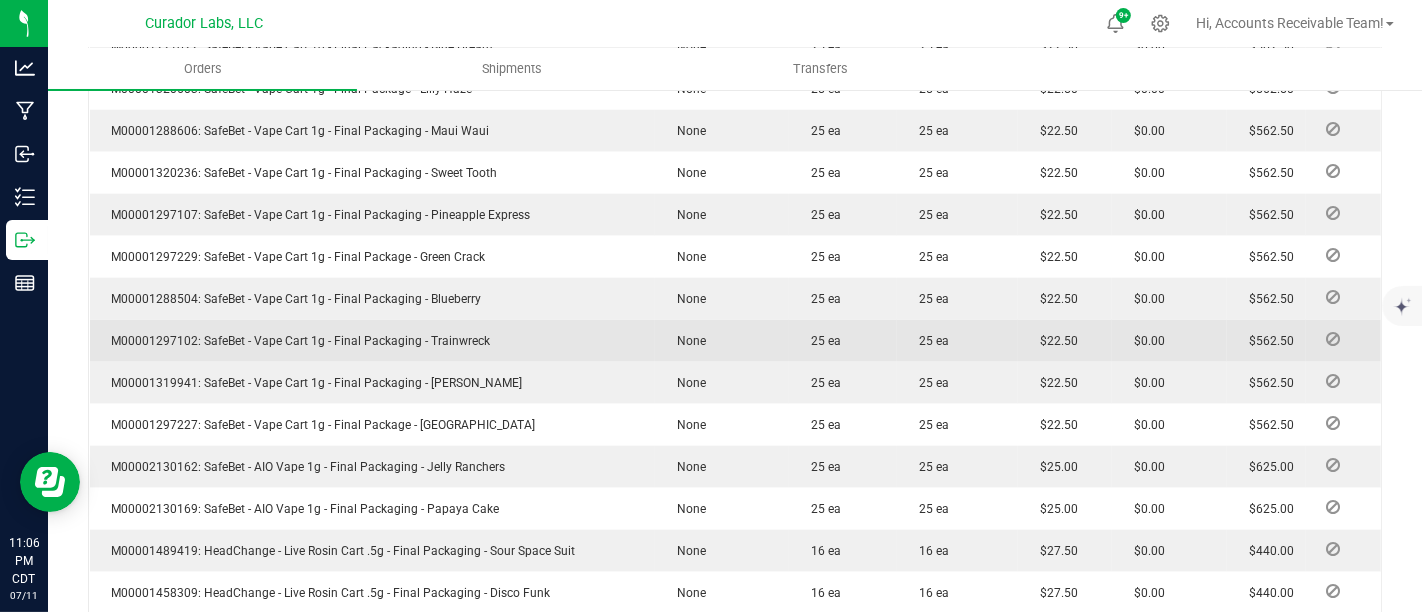 click on "M00001297102: SafeBet - Vape Cart 1g - Final Packaging - Trainwreck" at bounding box center (296, 341) 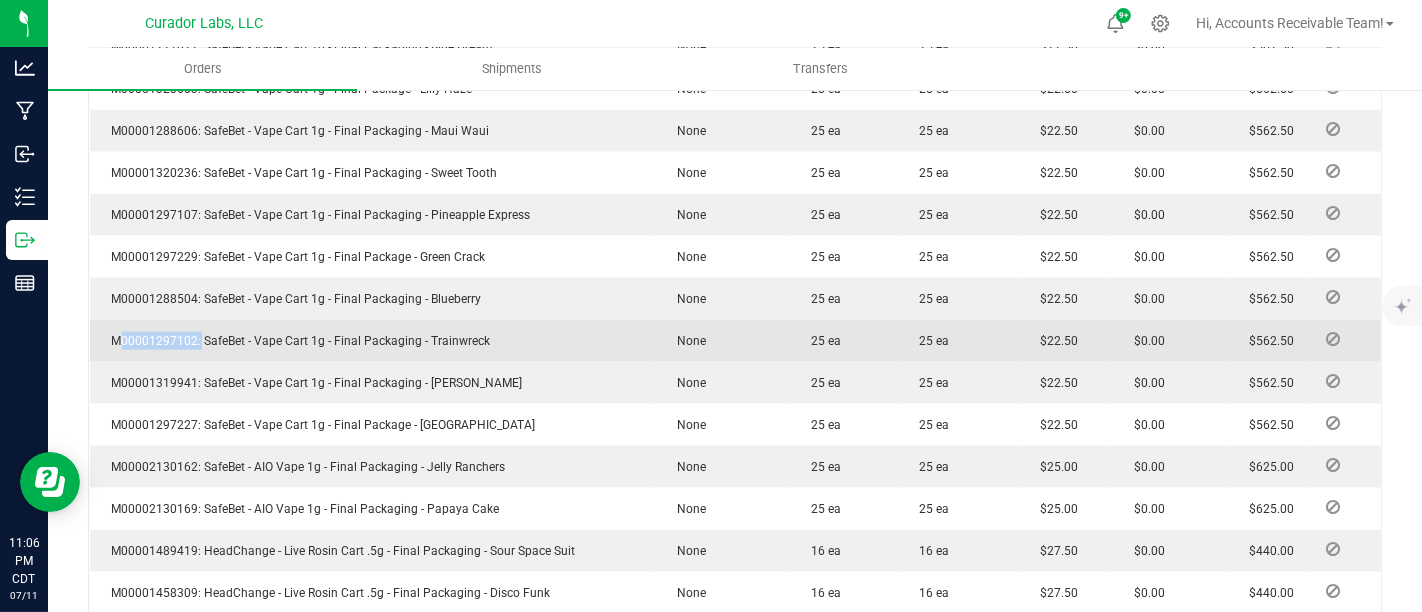 click on "M00001297102: SafeBet - Vape Cart 1g - Final Packaging - Trainwreck" at bounding box center (296, 341) 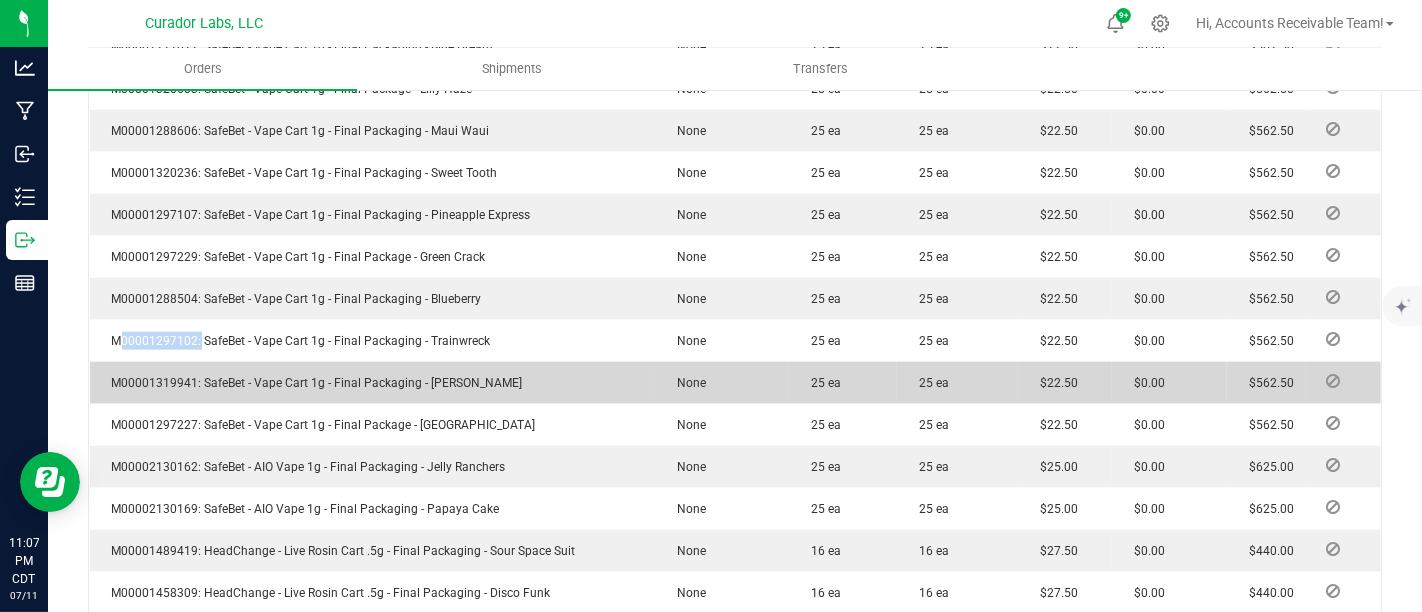 click on "M00001319941: SafeBet - Vape Cart 1g - Final Packaging - [PERSON_NAME]" at bounding box center (312, 383) 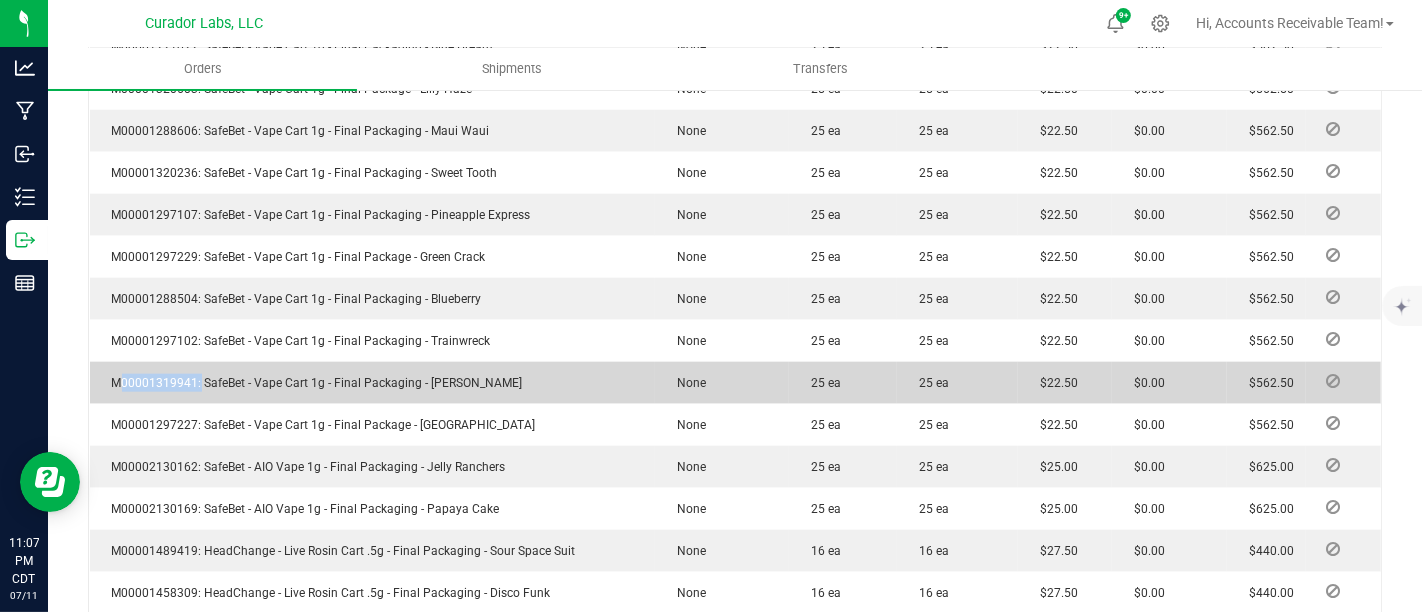 click on "M00001319941: SafeBet - Vape Cart 1g - Final Packaging - [PERSON_NAME]" at bounding box center [312, 383] 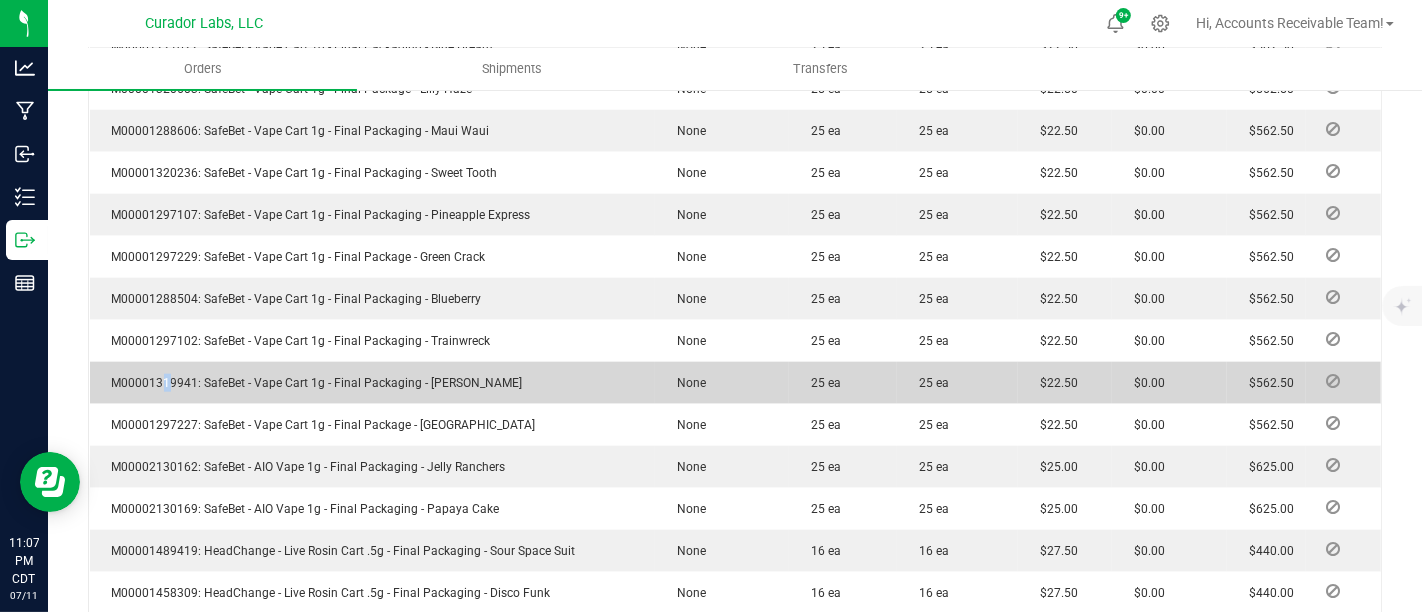 drag, startPoint x: 167, startPoint y: 381, endPoint x: 159, endPoint y: 374, distance: 10.630146 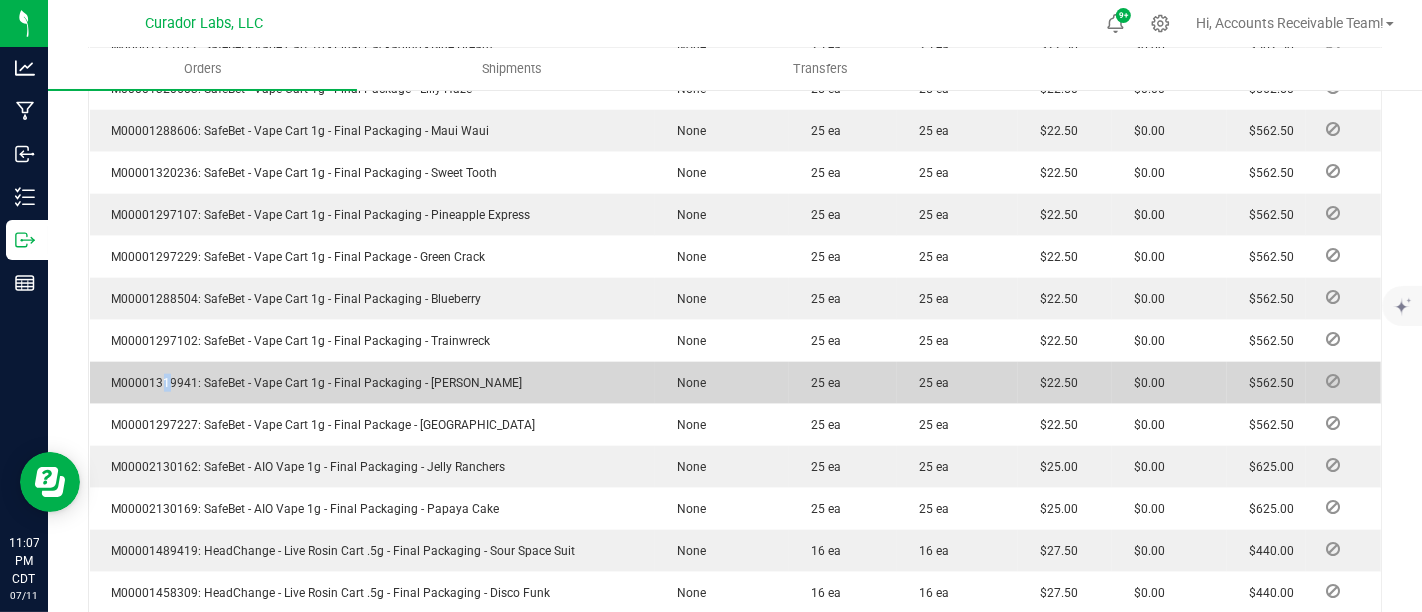 click on "M00001319941: SafeBet - Vape Cart 1g - Final Packaging - [PERSON_NAME]" at bounding box center [312, 383] 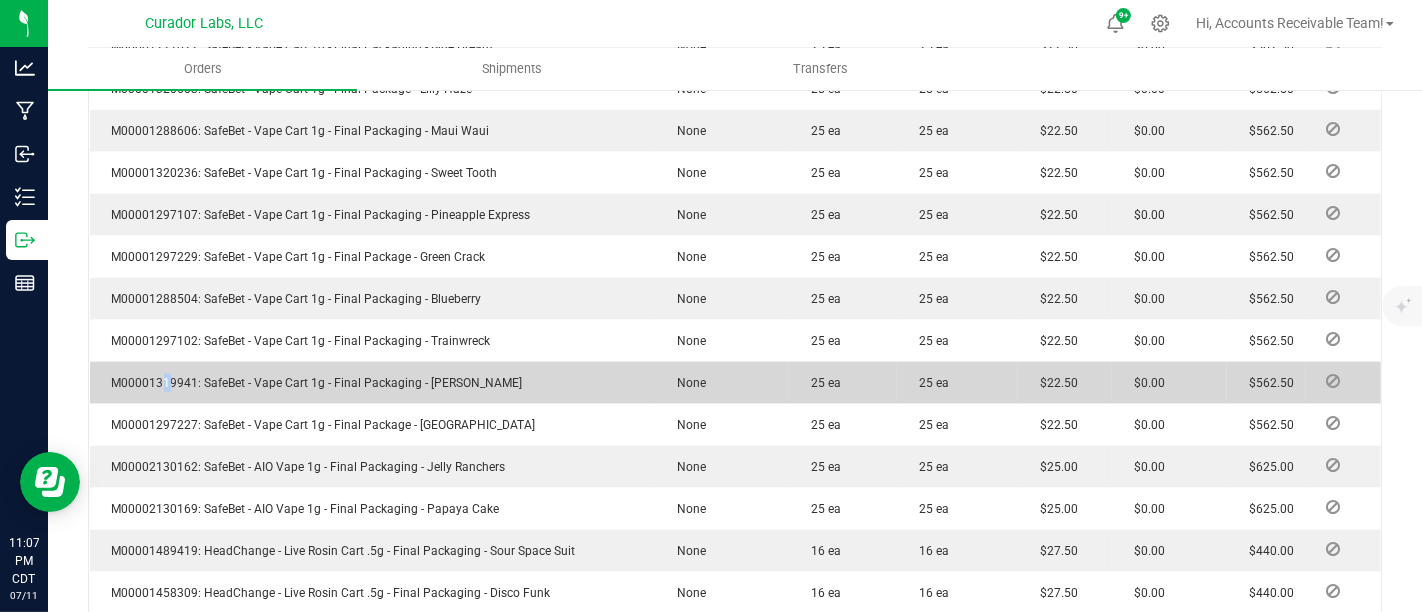 click on "M00001319941: SafeBet - Vape Cart 1g - Final Packaging - [PERSON_NAME]" at bounding box center (312, 383) 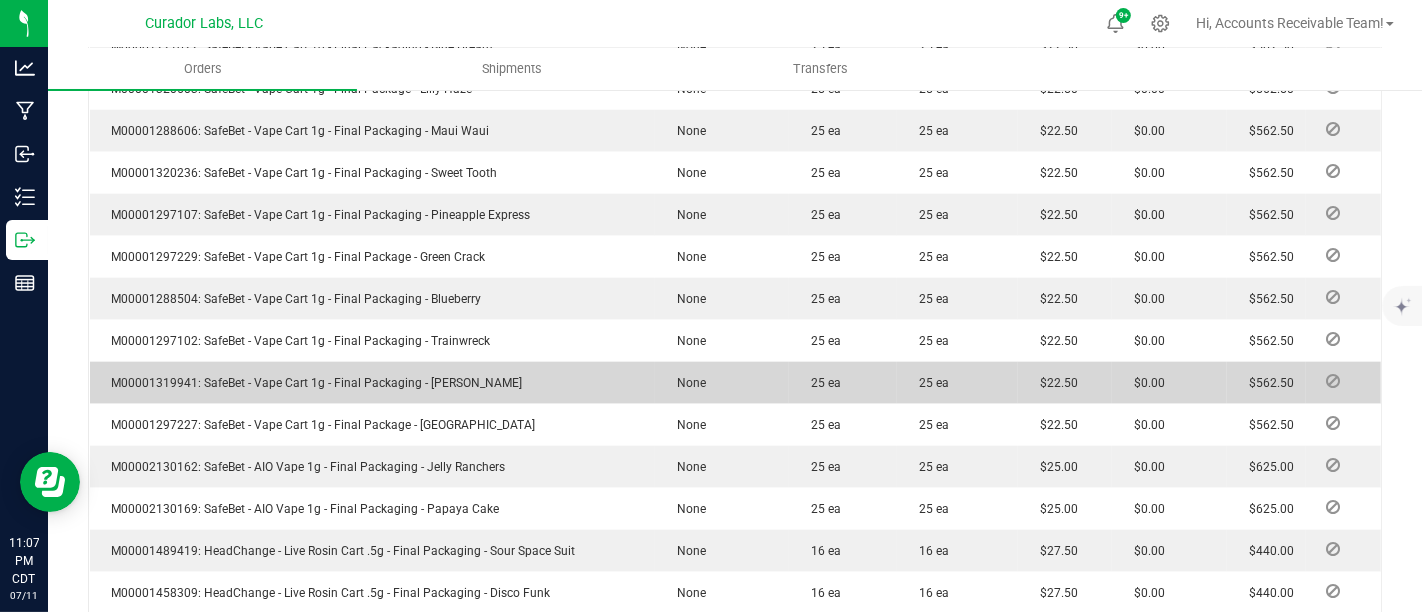 drag, startPoint x: 159, startPoint y: 374, endPoint x: 127, endPoint y: 379, distance: 32.38827 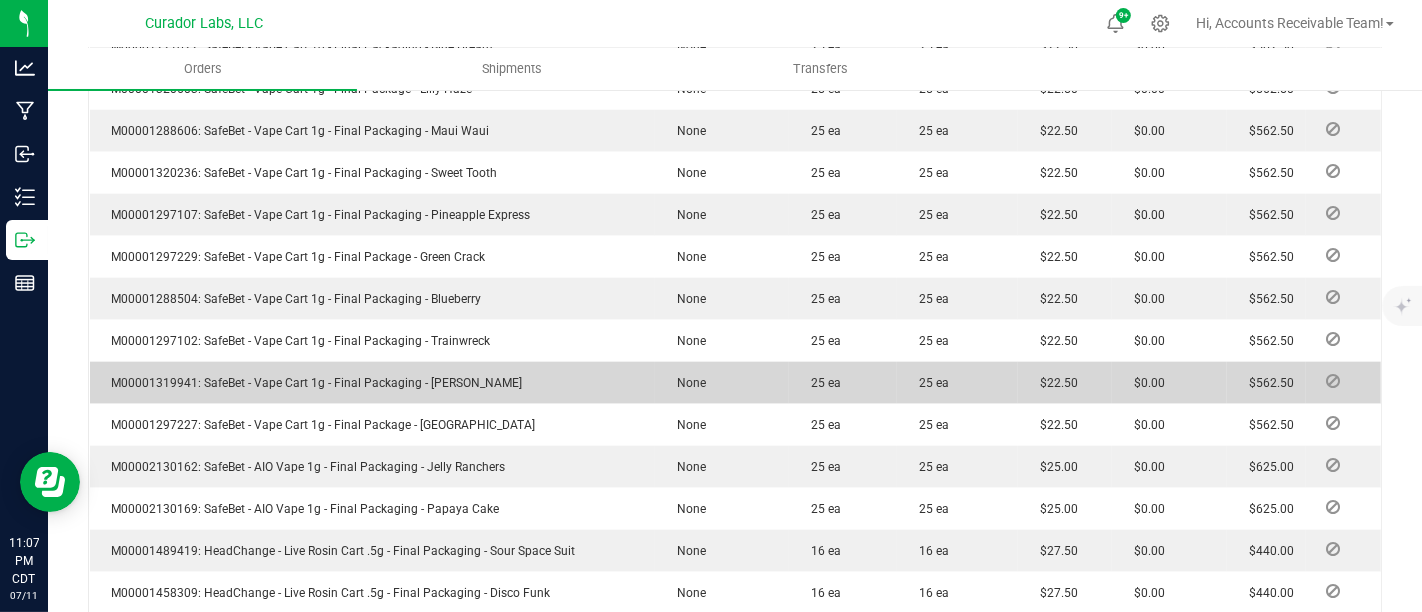 click on "M00001319941: SafeBet - Vape Cart 1g - Final Packaging - [PERSON_NAME]" at bounding box center [312, 383] 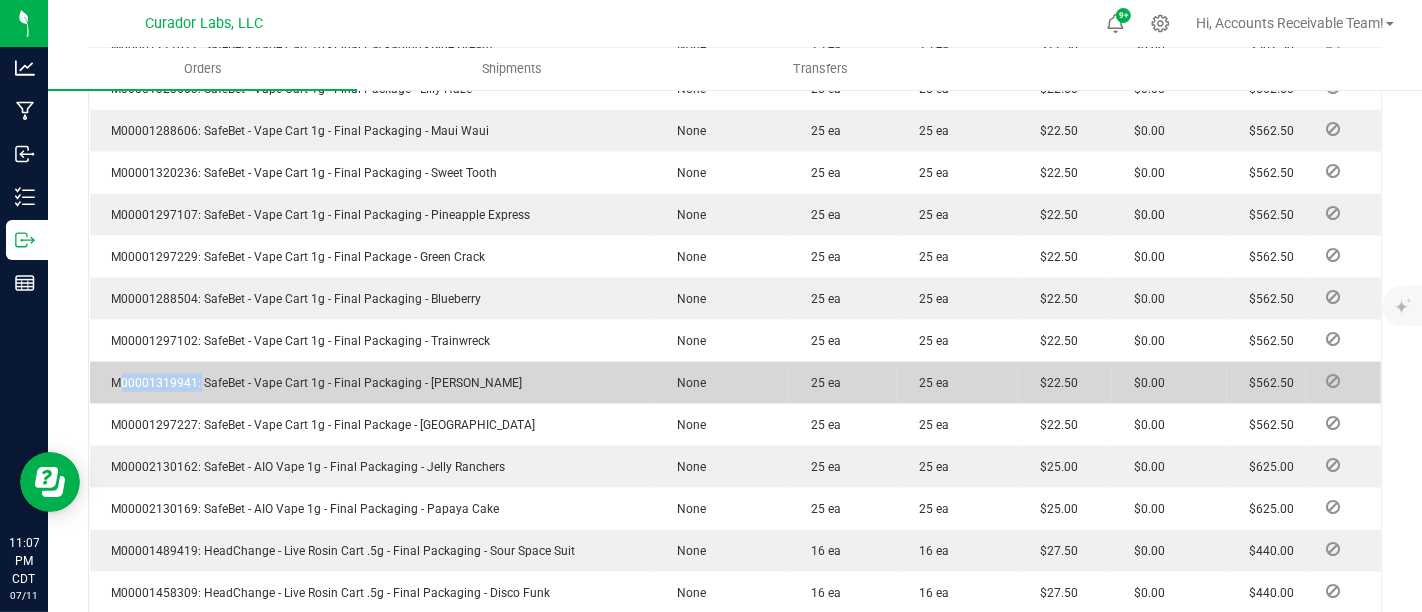 click on "M00001319941: SafeBet - Vape Cart 1g - Final Packaging - [PERSON_NAME]" at bounding box center [312, 383] 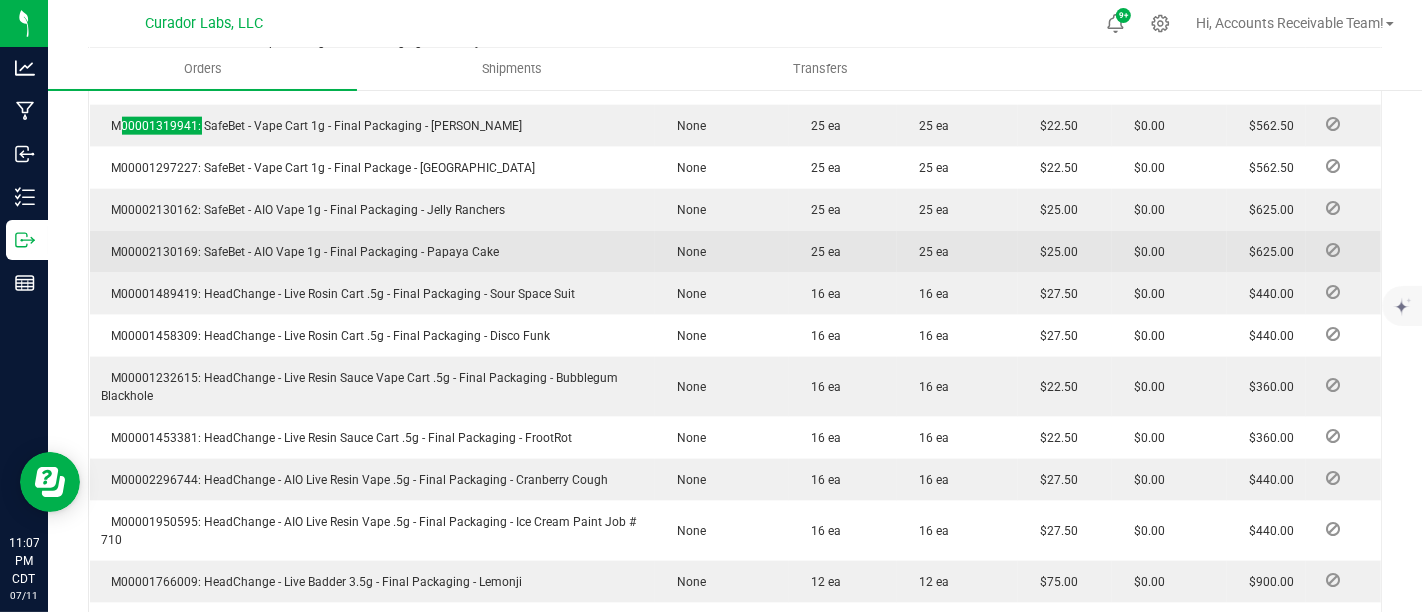 scroll, scrollTop: 2111, scrollLeft: 0, axis: vertical 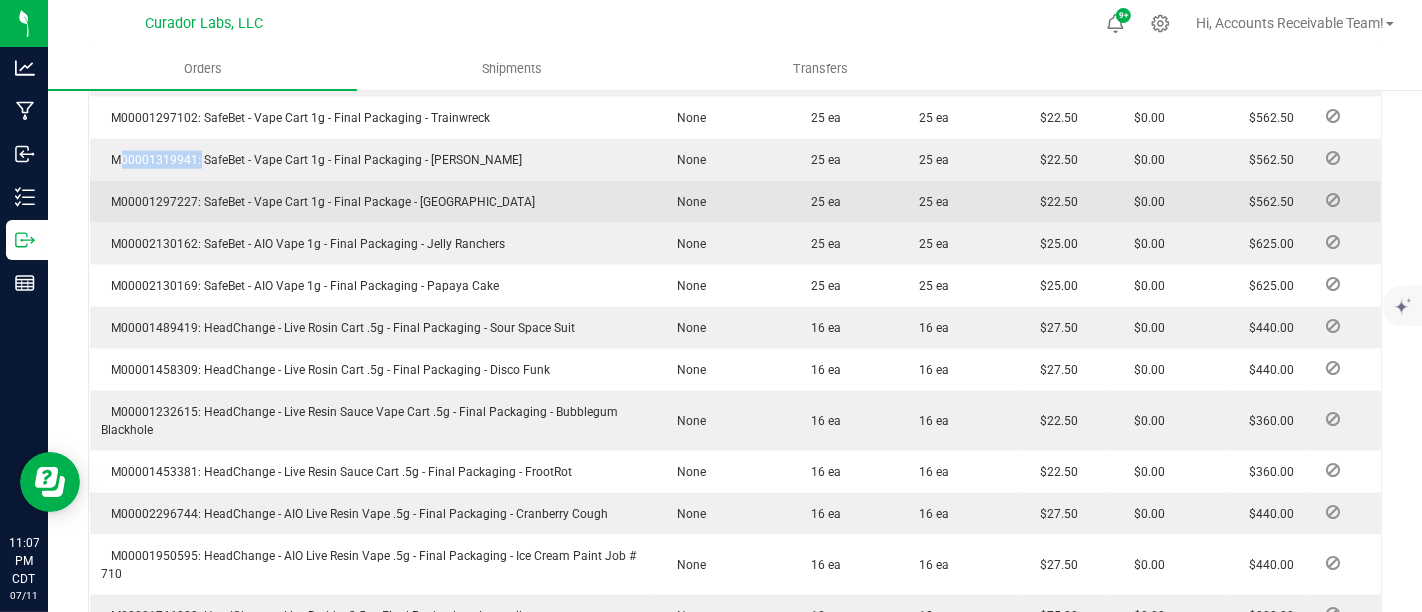 click on "M00001297227: SafeBet - Vape Cart 1g - Final Package - [GEOGRAPHIC_DATA]" at bounding box center [319, 202] 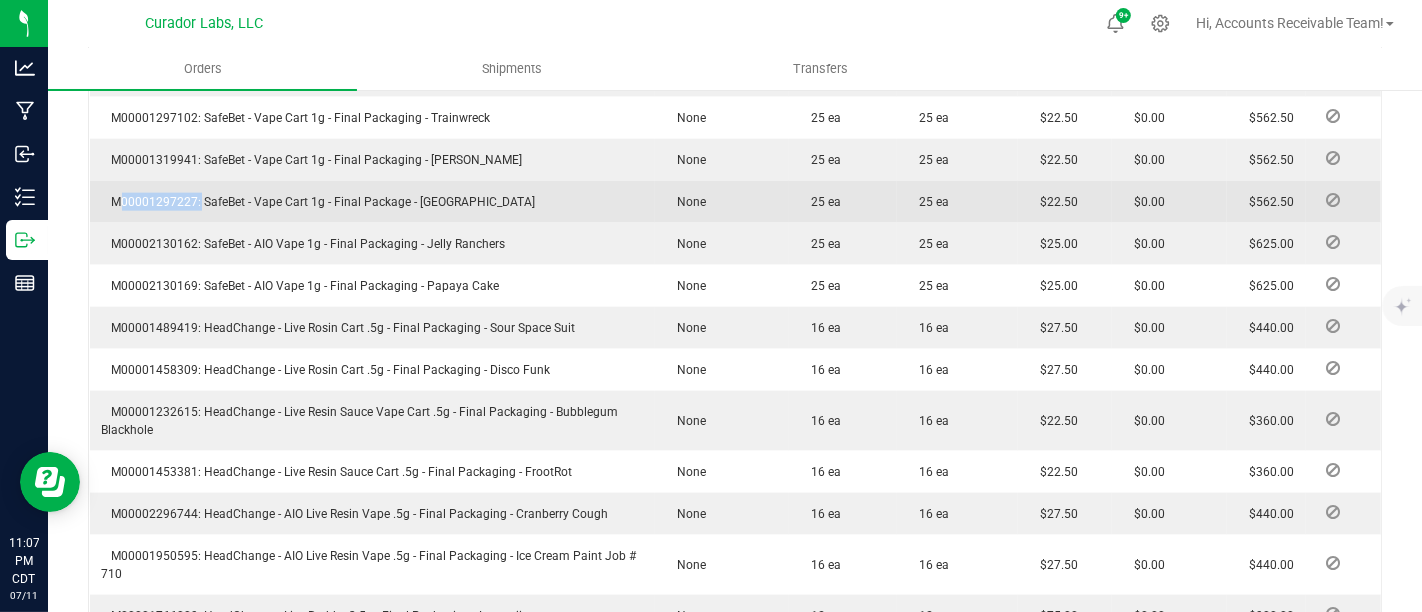 click on "M00001297227: SafeBet - Vape Cart 1g - Final Package - [GEOGRAPHIC_DATA]" at bounding box center (319, 202) 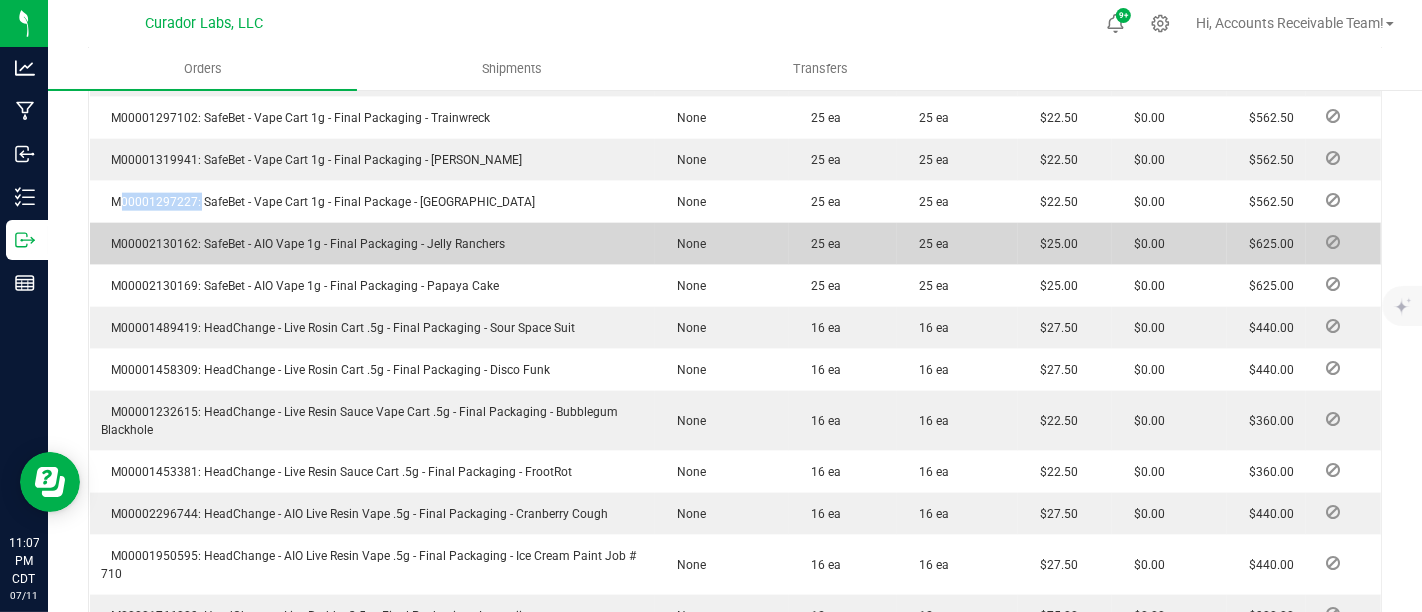 click on "M00002130162: SafeBet - AIO Vape 1g - Final Packaging - Jelly Ranchers" at bounding box center (304, 244) 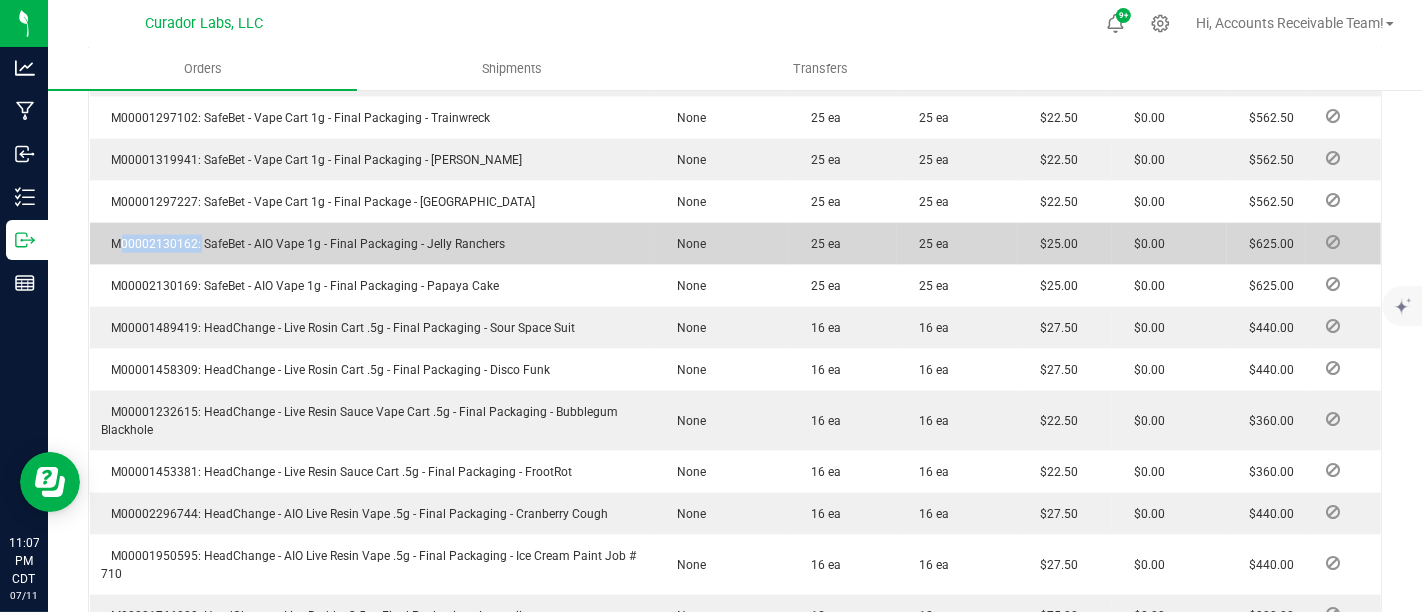click on "M00002130162: SafeBet - AIO Vape 1g - Final Packaging - Jelly Ranchers" at bounding box center [304, 244] 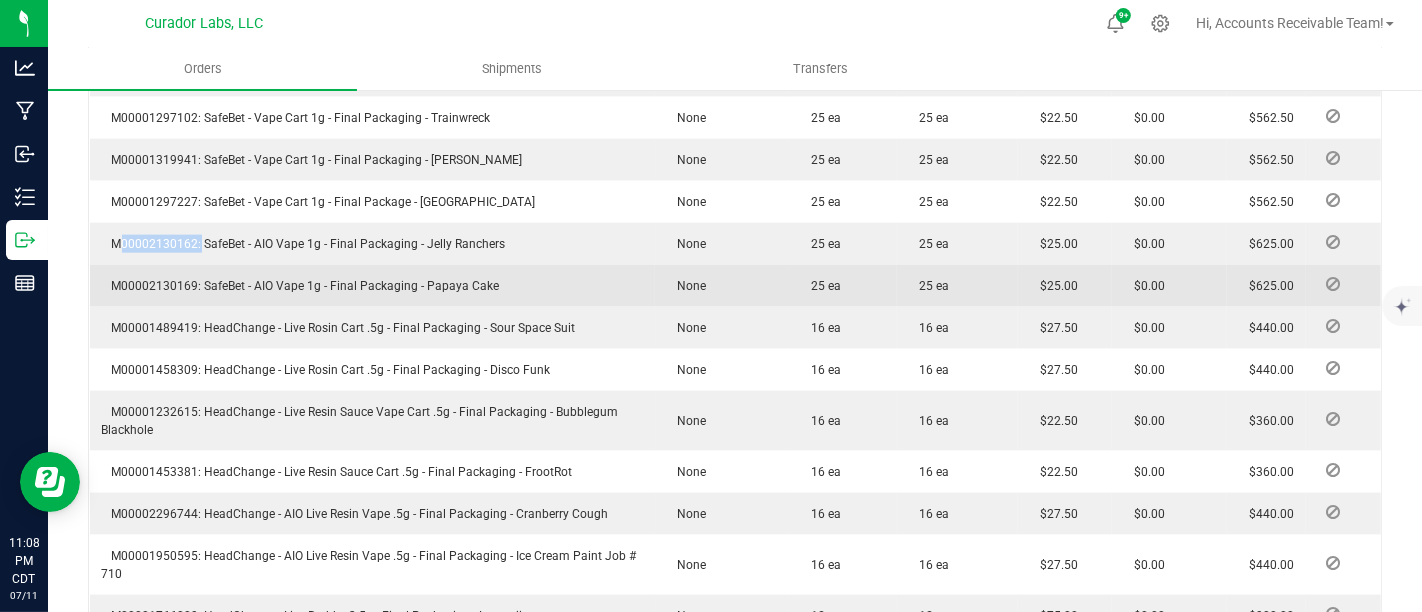 click on "M00002130169: SafeBet - AIO Vape 1g - Final Packaging - Papaya Cake" at bounding box center (301, 286) 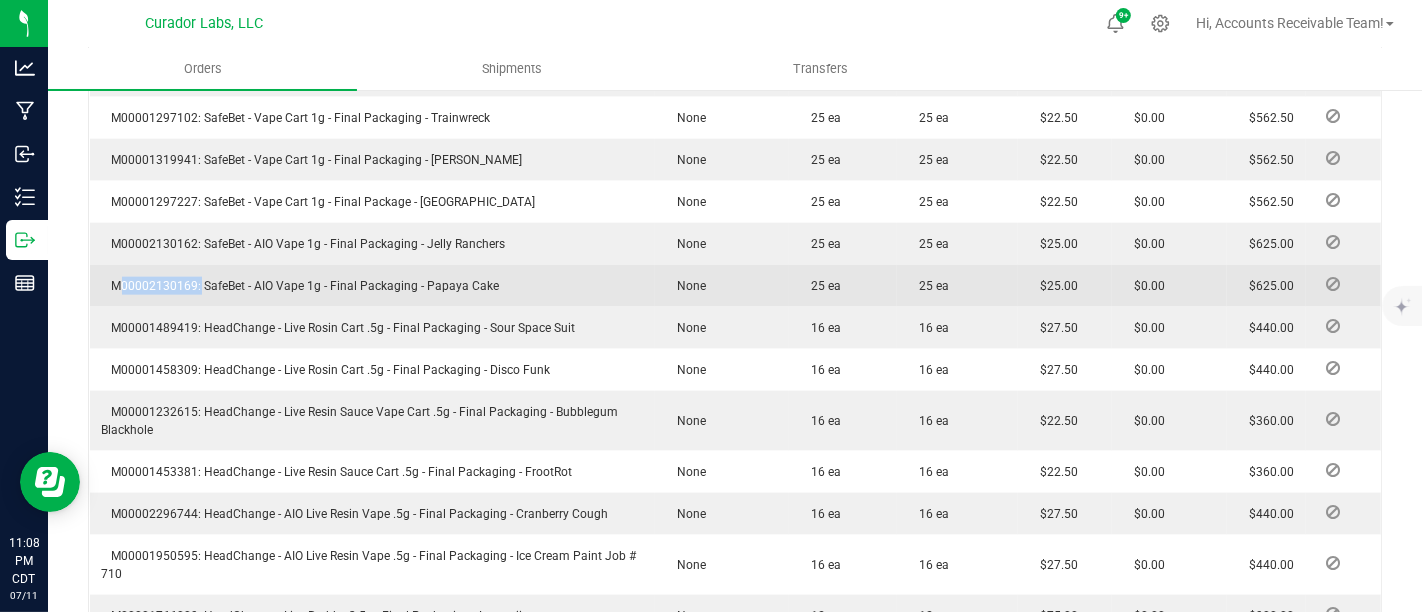 click on "M00002130169: SafeBet - AIO Vape 1g - Final Packaging - Papaya Cake" at bounding box center (301, 286) 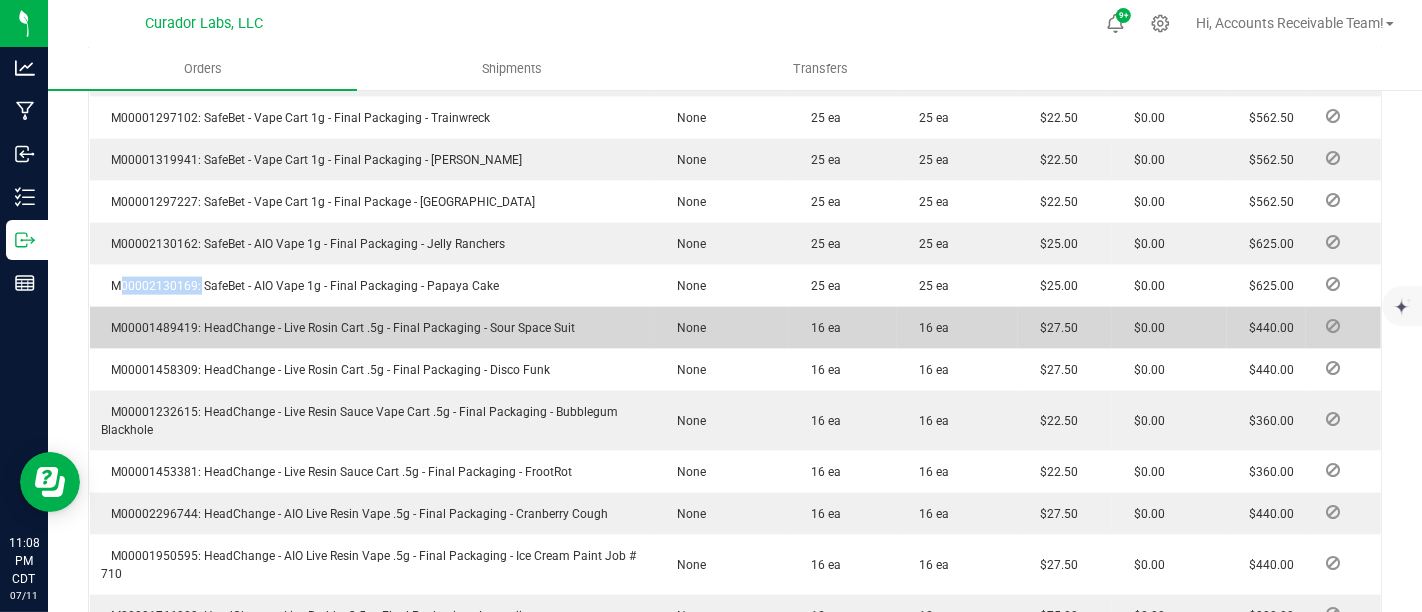 click on "M00001489419: HeadChange - Live Rosin Cart .5g - Final Packaging - Sour Space Suit" at bounding box center [339, 328] 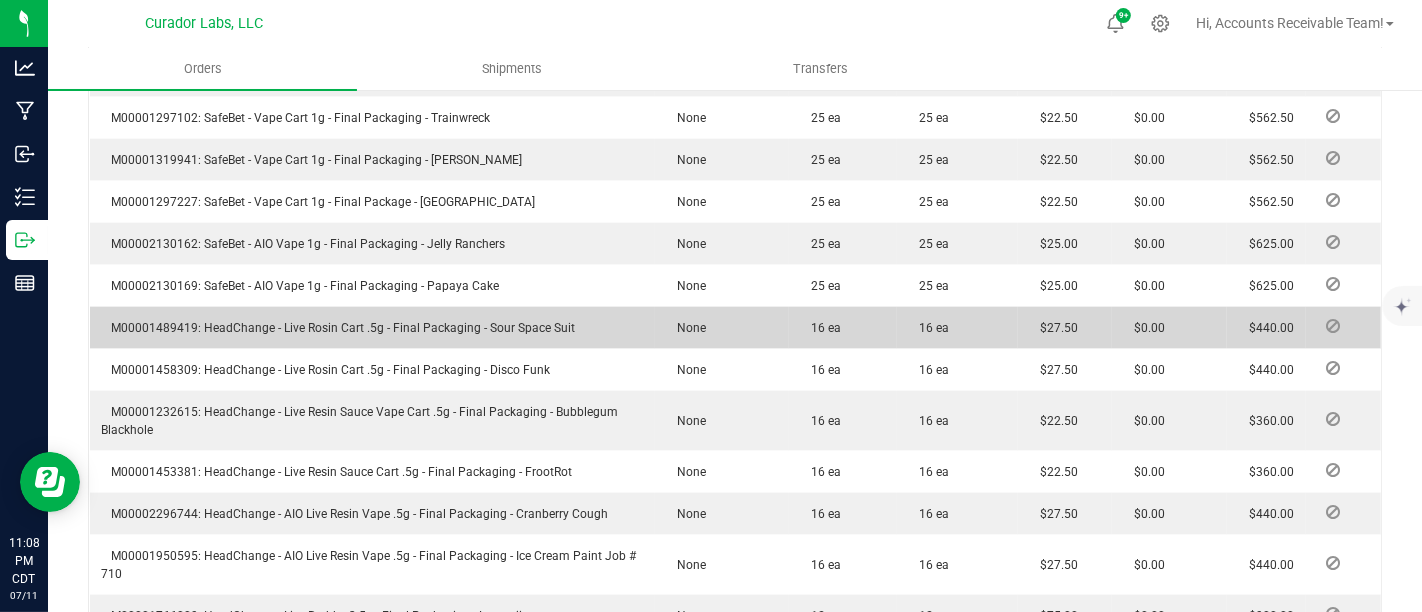 click on "M00001489419: HeadChange - Live Rosin Cart .5g - Final Packaging - Sour Space Suit" at bounding box center [339, 328] 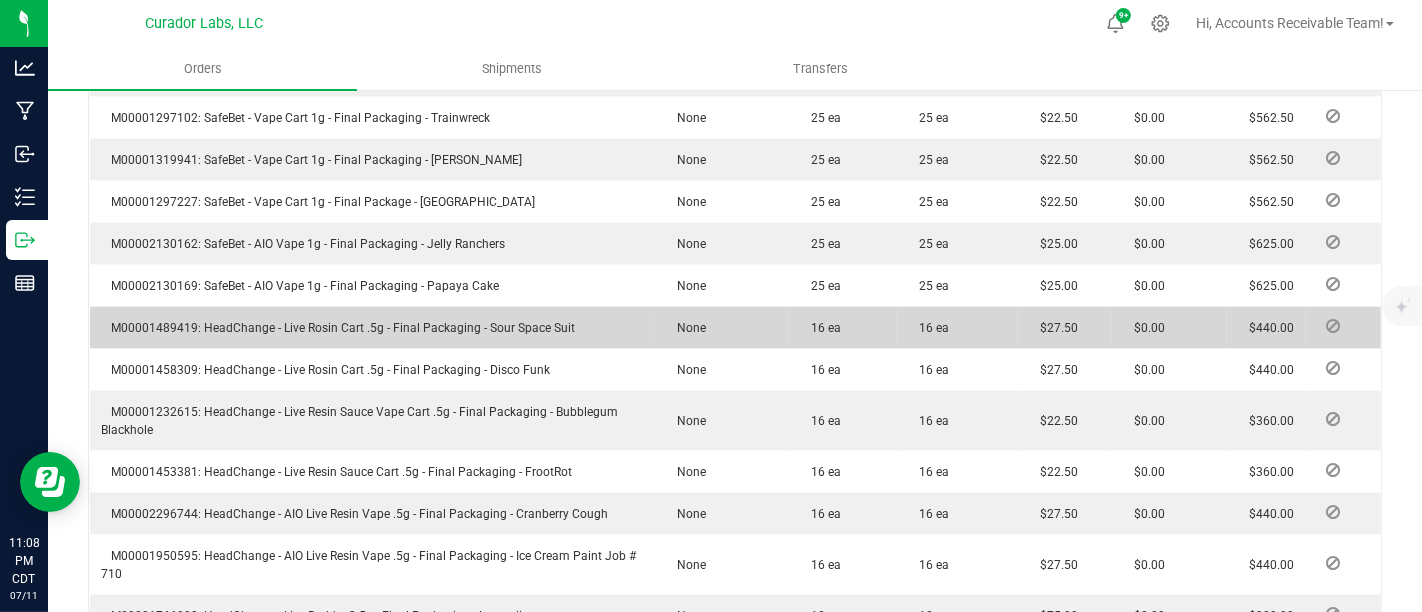 drag, startPoint x: 137, startPoint y: 326, endPoint x: 125, endPoint y: 326, distance: 12 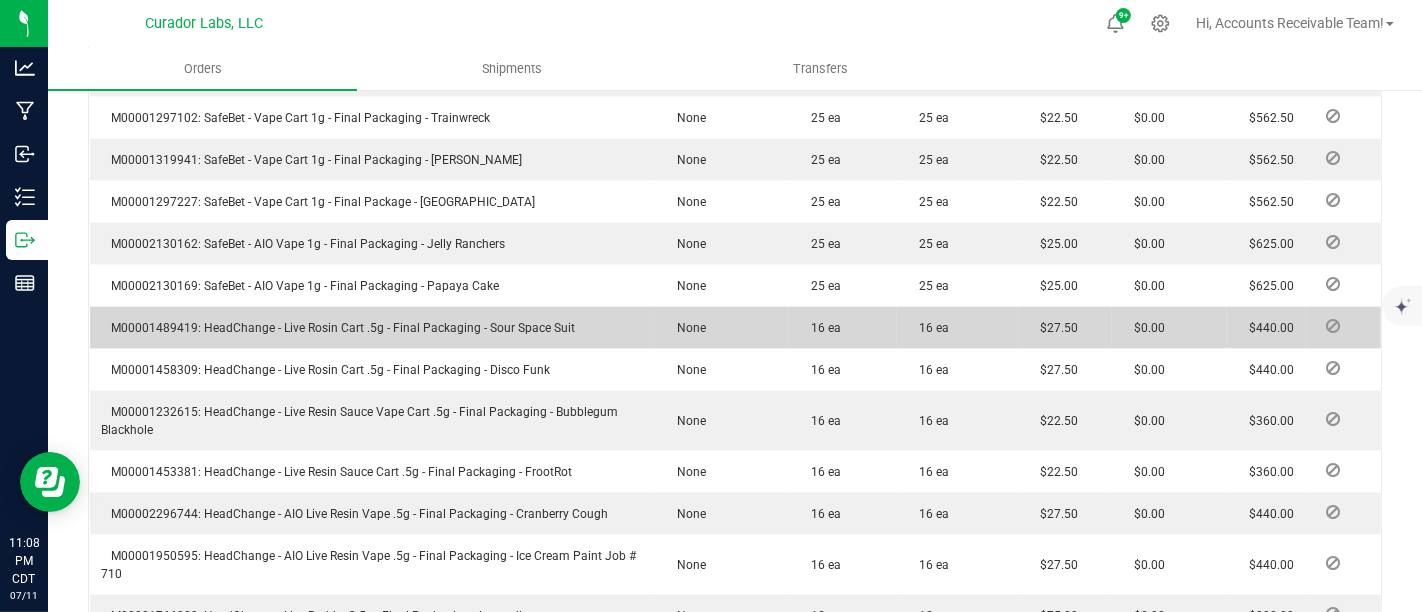 click on "M00001489419: HeadChange - Live Rosin Cart .5g - Final Packaging - Sour Space Suit" at bounding box center [339, 328] 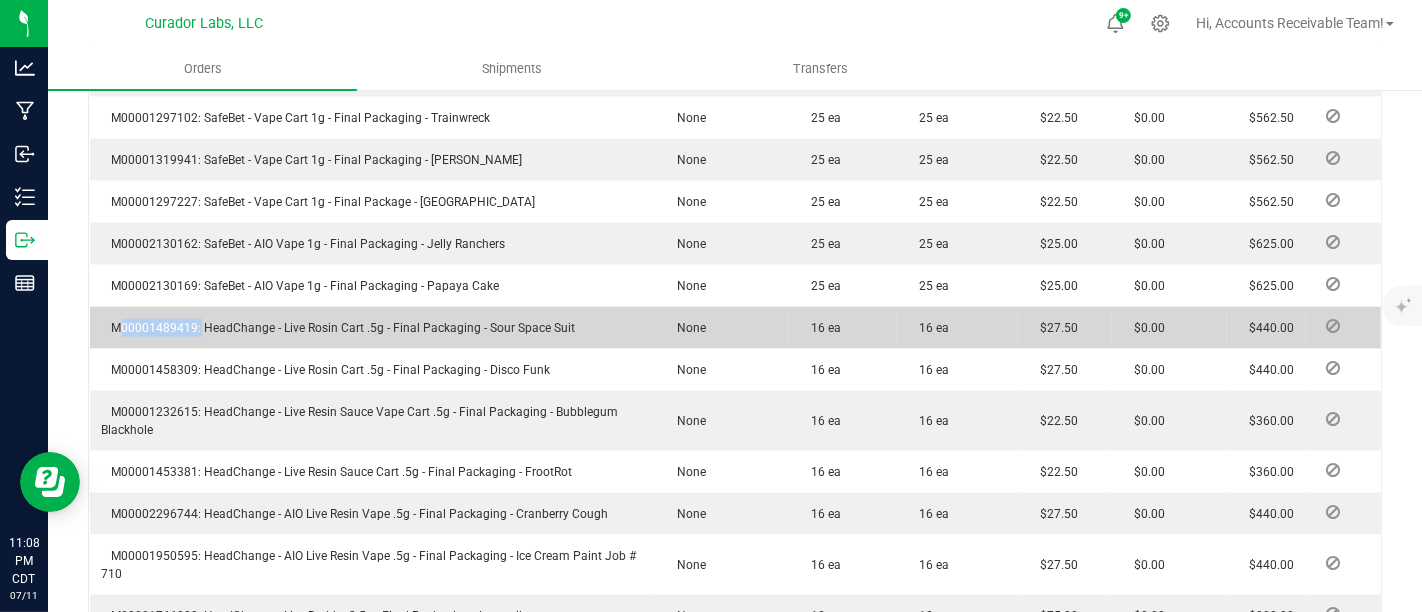 click on "M00001489419: HeadChange - Live Rosin Cart .5g - Final Packaging - Sour Space Suit" at bounding box center (339, 328) 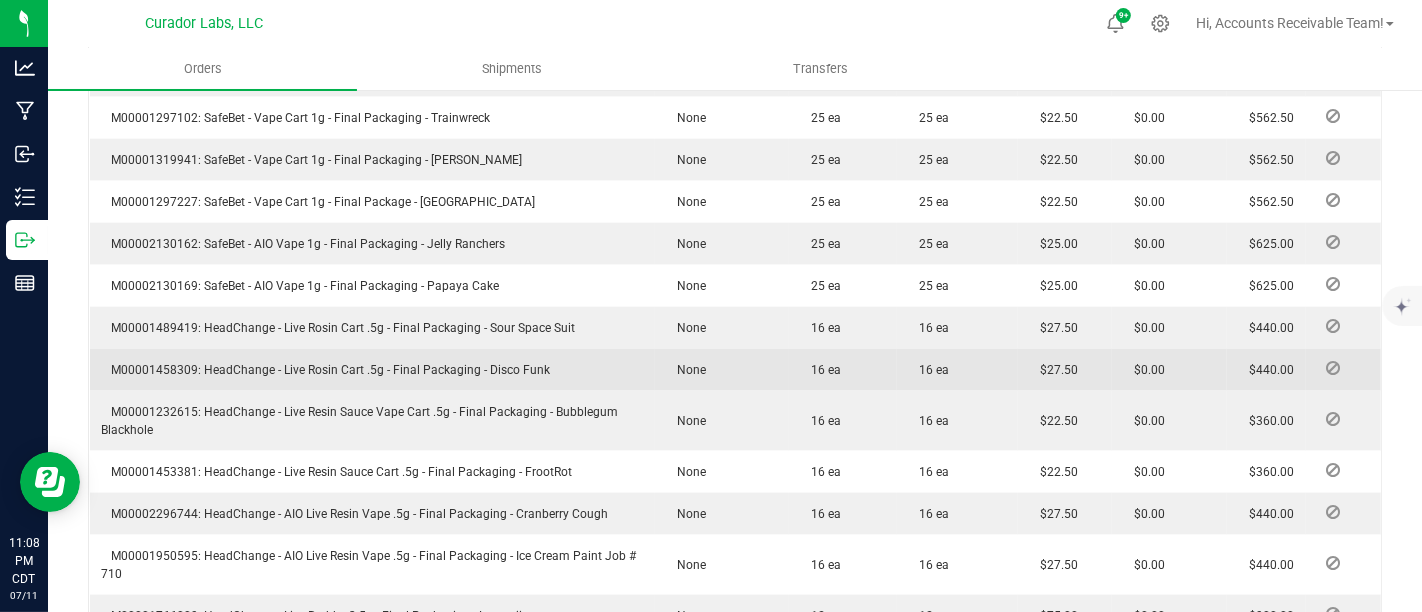 click on "M00001458309: HeadChange - Live Rosin Cart .5g - Final Packaging - Disco Funk" at bounding box center [326, 370] 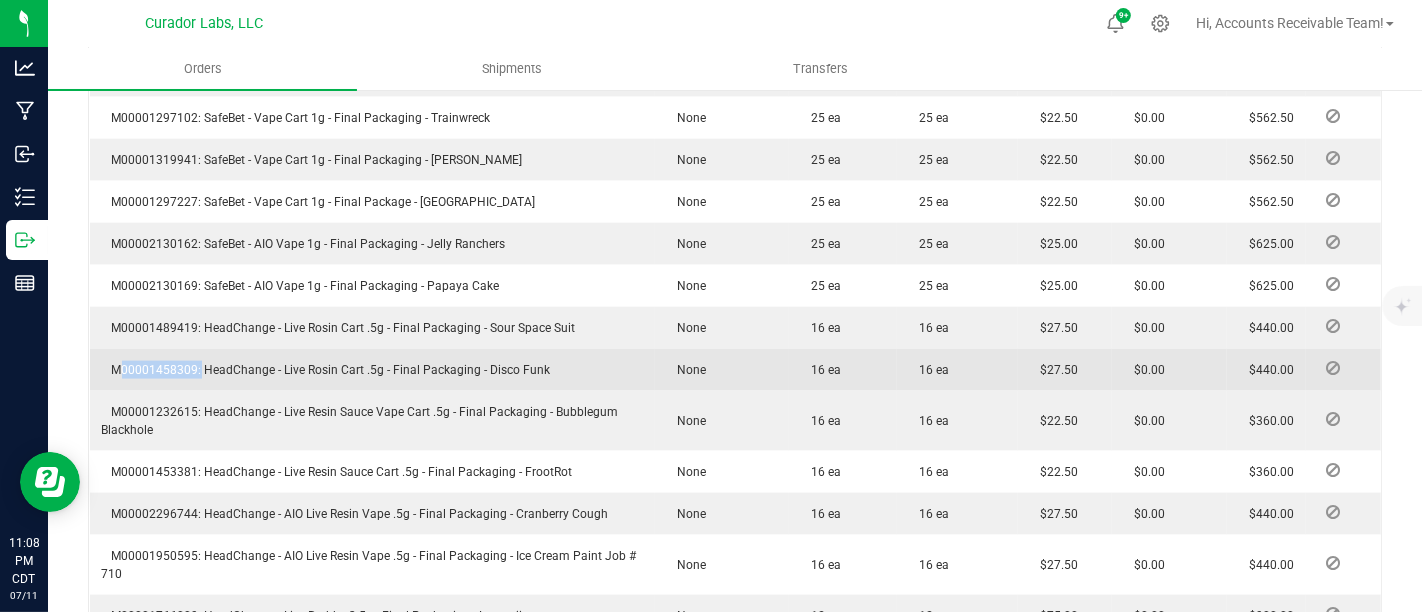 click on "M00001458309: HeadChange - Live Rosin Cart .5g - Final Packaging - Disco Funk" at bounding box center (326, 370) 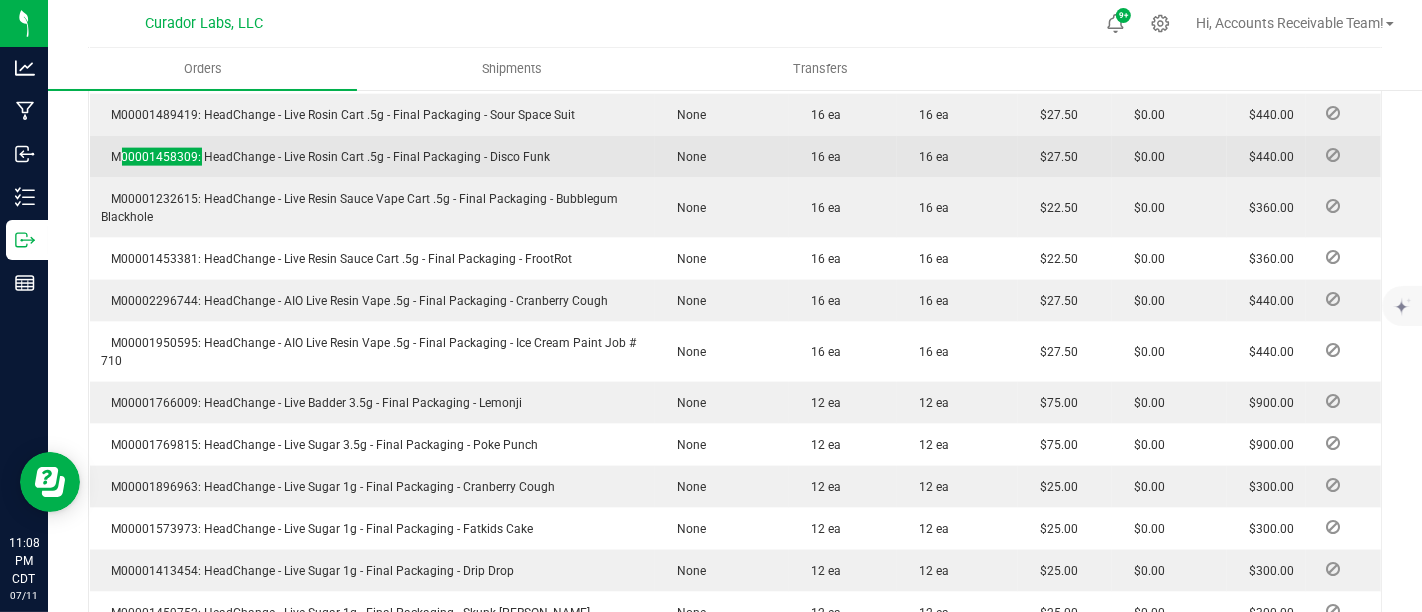 scroll, scrollTop: 2333, scrollLeft: 0, axis: vertical 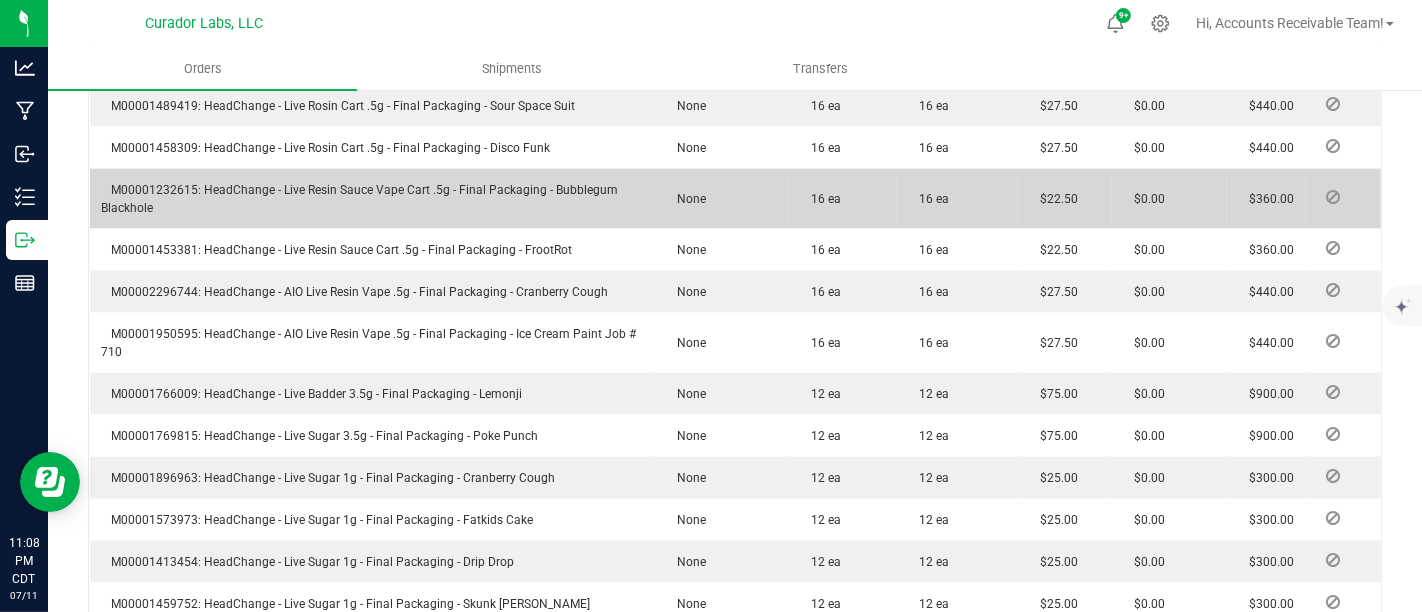 click on "M00001232615: HeadChange - Live Resin Sauce Vape Cart .5g - Final Packaging - Bubblegum Blackhole" at bounding box center [360, 199] 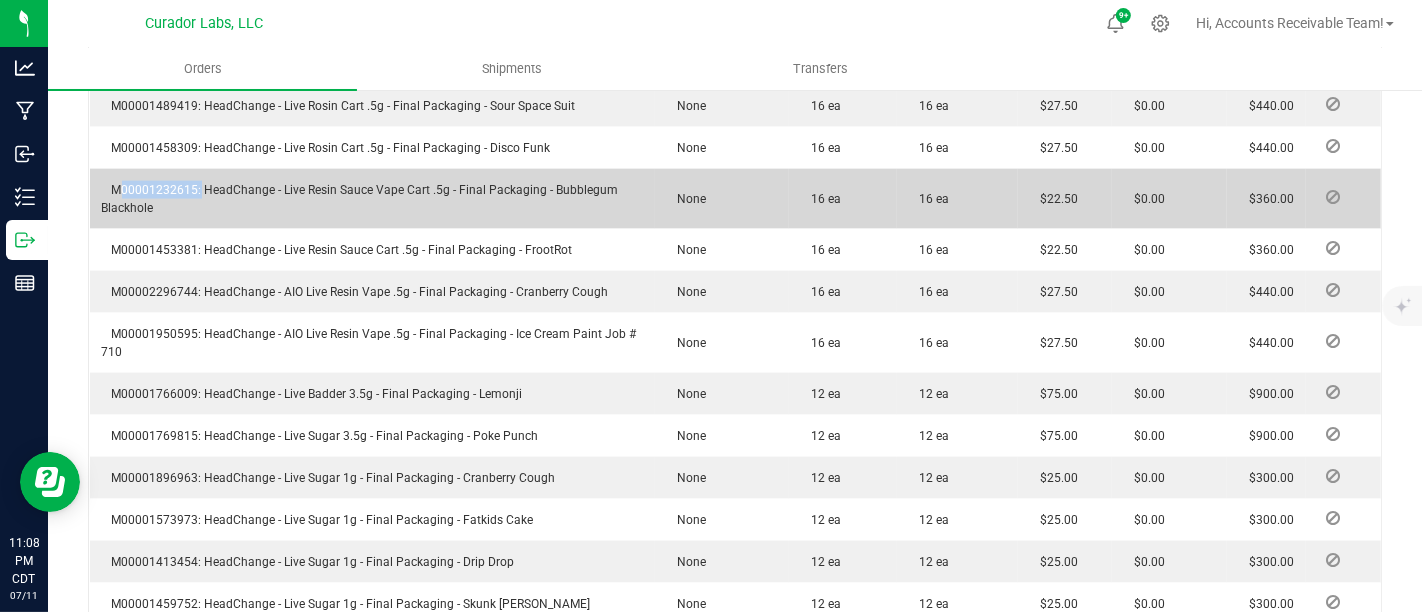 click on "M00001232615: HeadChange - Live Resin Sauce Vape Cart .5g - Final Packaging - Bubblegum Blackhole" at bounding box center (360, 199) 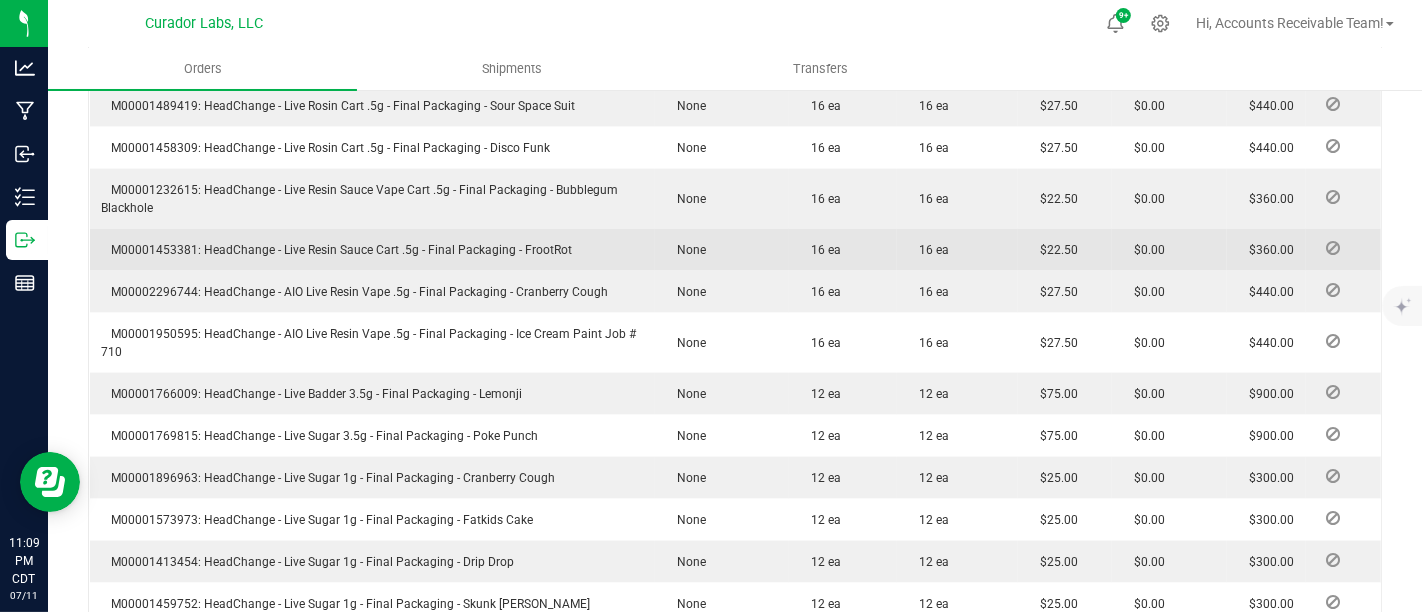 click on "M00001453381: HeadChange - Live Resin Sauce Cart .5g - Final Packaging - FrootRot" at bounding box center [337, 250] 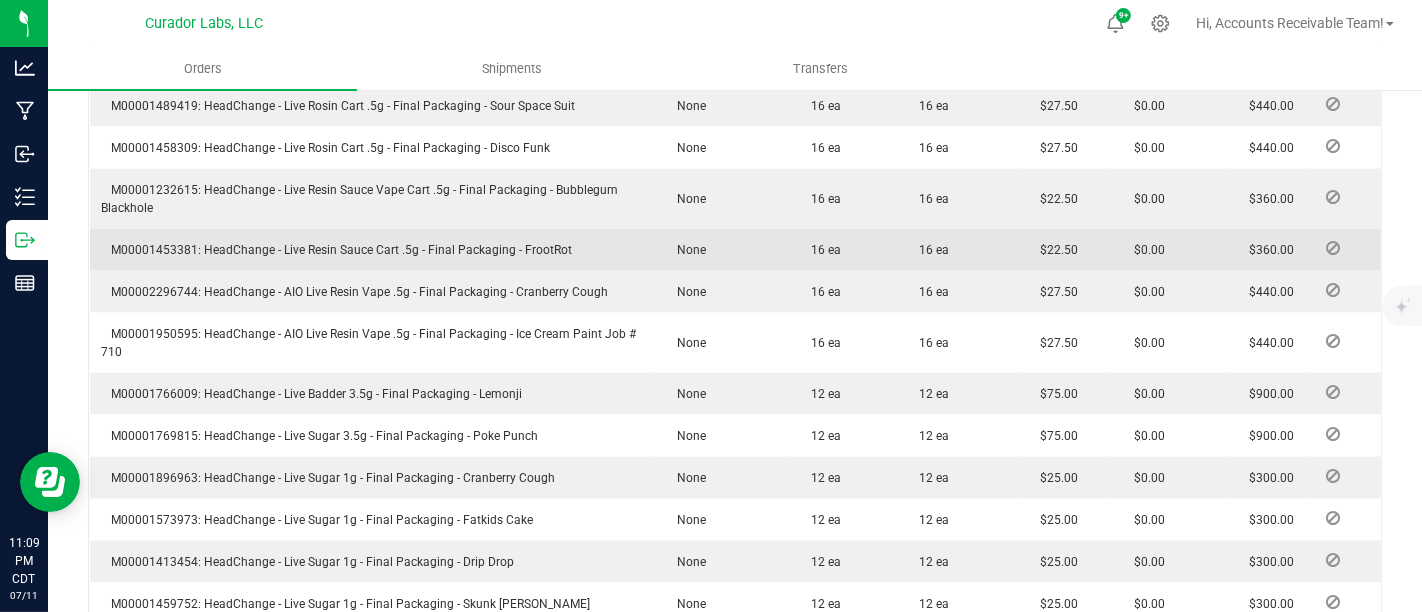 click on "M00001453381: HeadChange - Live Resin Sauce Cart .5g - Final Packaging - FrootRot" at bounding box center (337, 250) 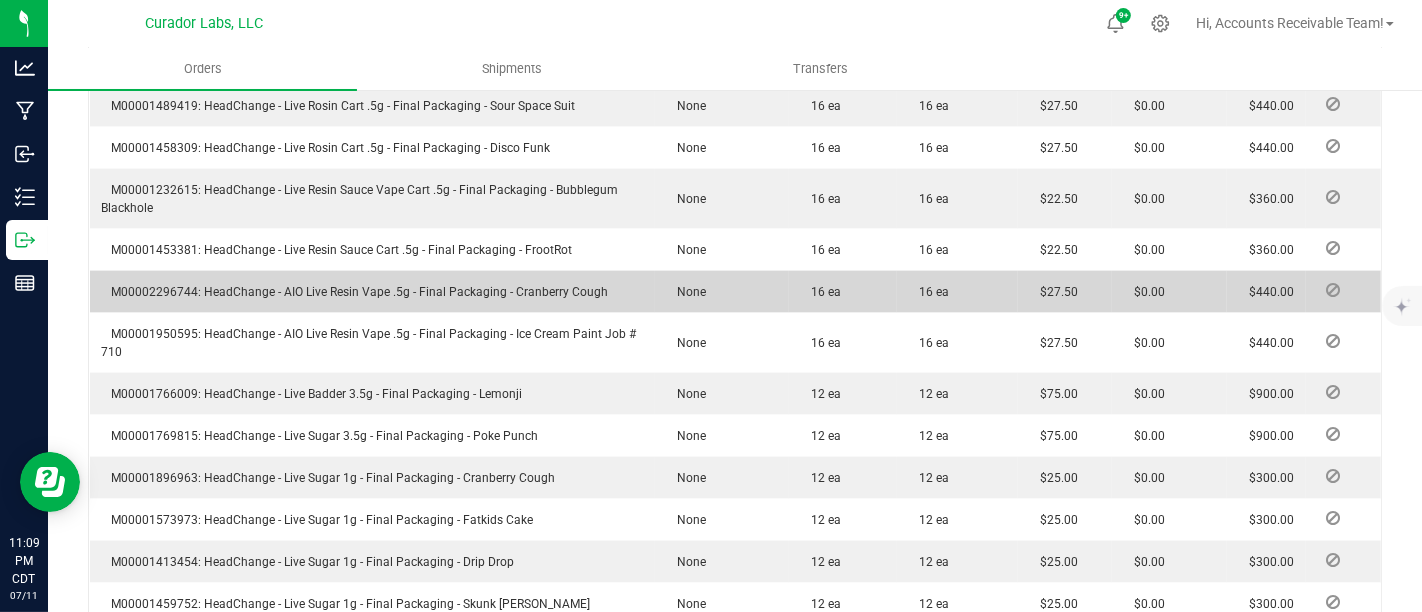 click on "M00002296744: HeadChange - AIO Live Resin Vape .5g - Final Packaging - Cranberry Cough" at bounding box center [355, 292] 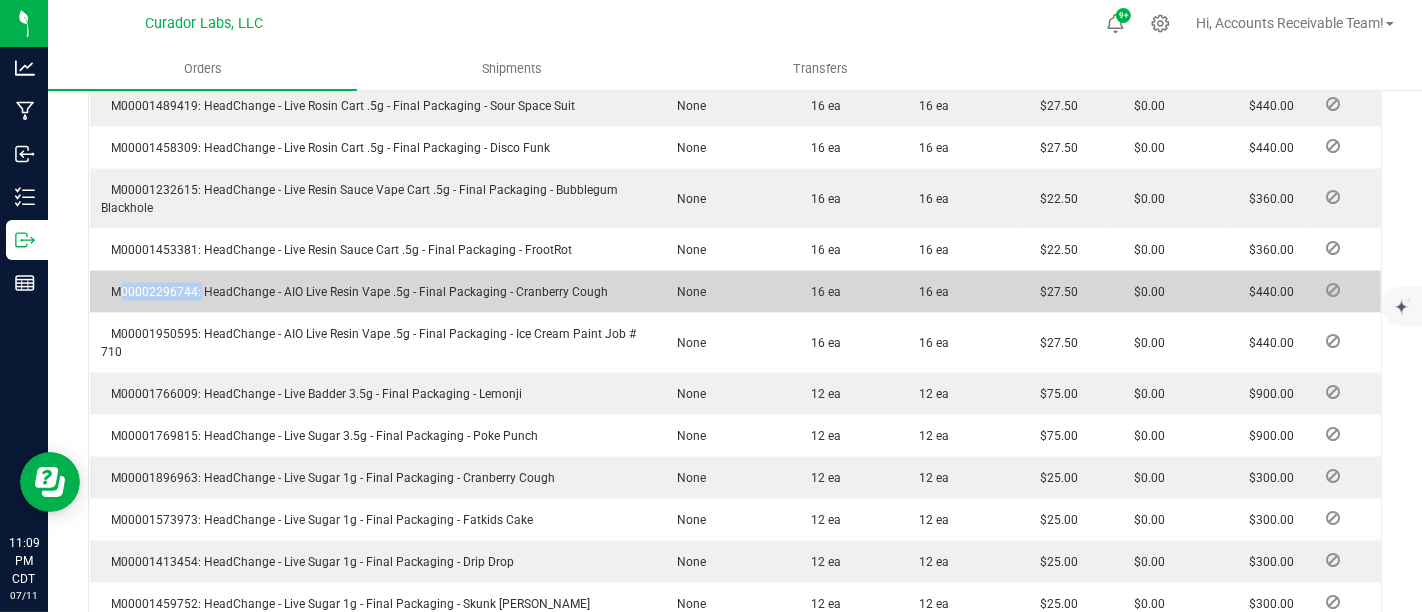 click on "M00002296744: HeadChange - AIO Live Resin Vape .5g - Final Packaging - Cranberry Cough" at bounding box center [355, 292] 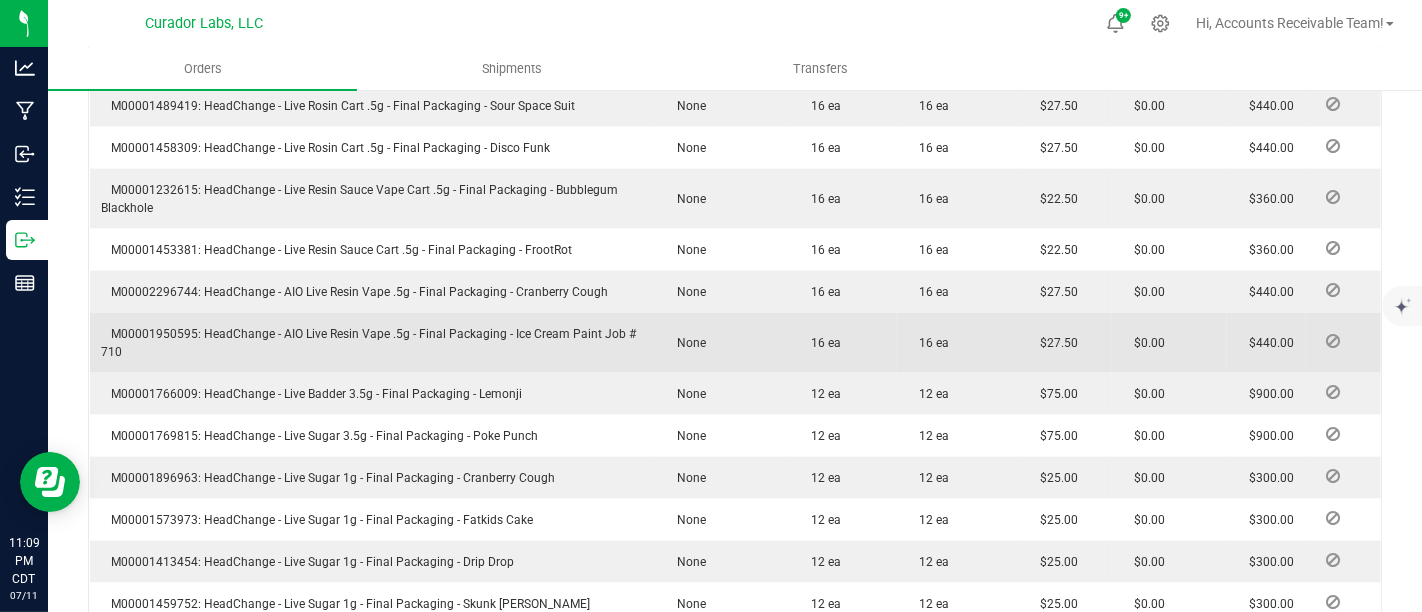 click on "M00001950595: HeadChange - AIO Live Resin Vape .5g - Final Packaging - Ice Cream Paint Job # 710" at bounding box center (369, 343) 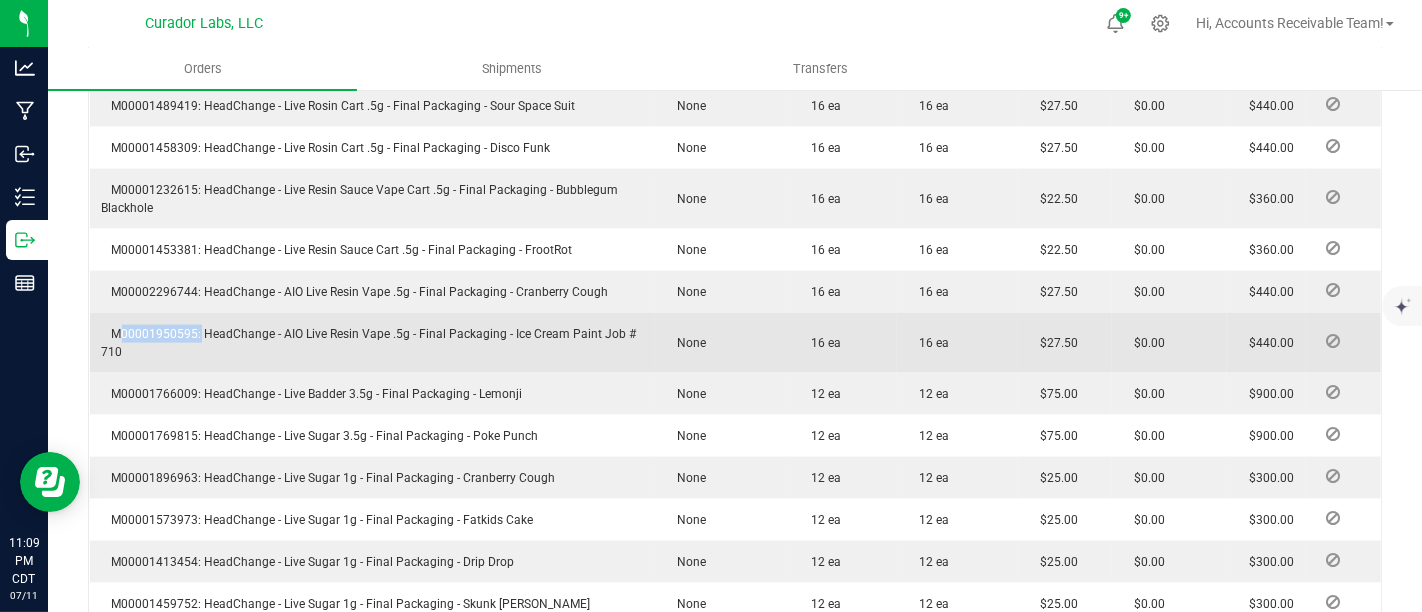 click on "M00001950595: HeadChange - AIO Live Resin Vape .5g - Final Packaging - Ice Cream Paint Job # 710" at bounding box center [369, 343] 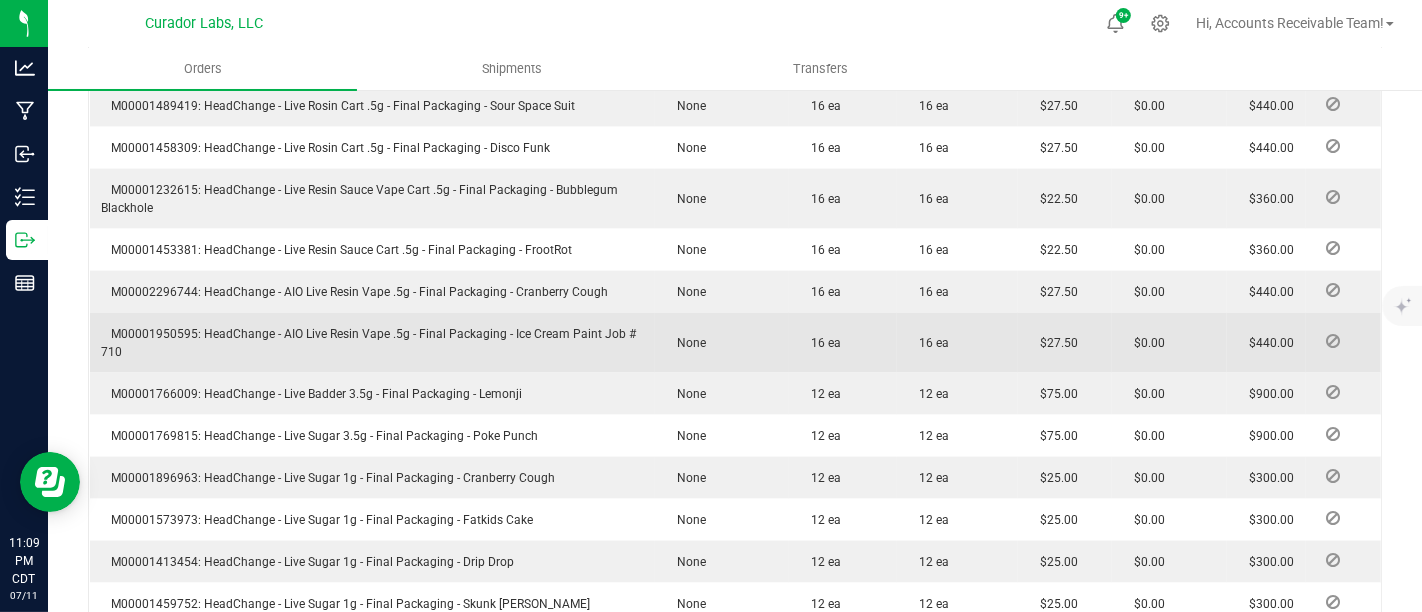 drag, startPoint x: 163, startPoint y: 330, endPoint x: 140, endPoint y: 327, distance: 23.194826 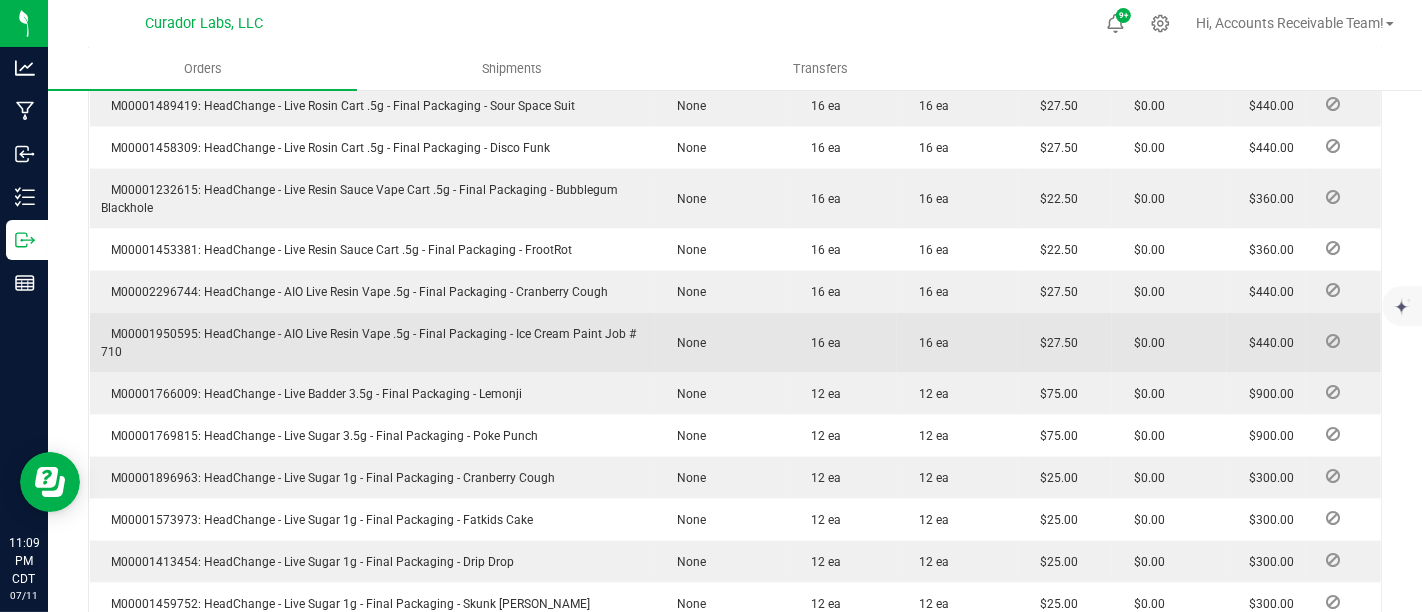 click on "M00001950595: HeadChange - AIO Live Resin Vape .5g - Final Packaging - Ice Cream Paint Job # 710" at bounding box center [369, 343] 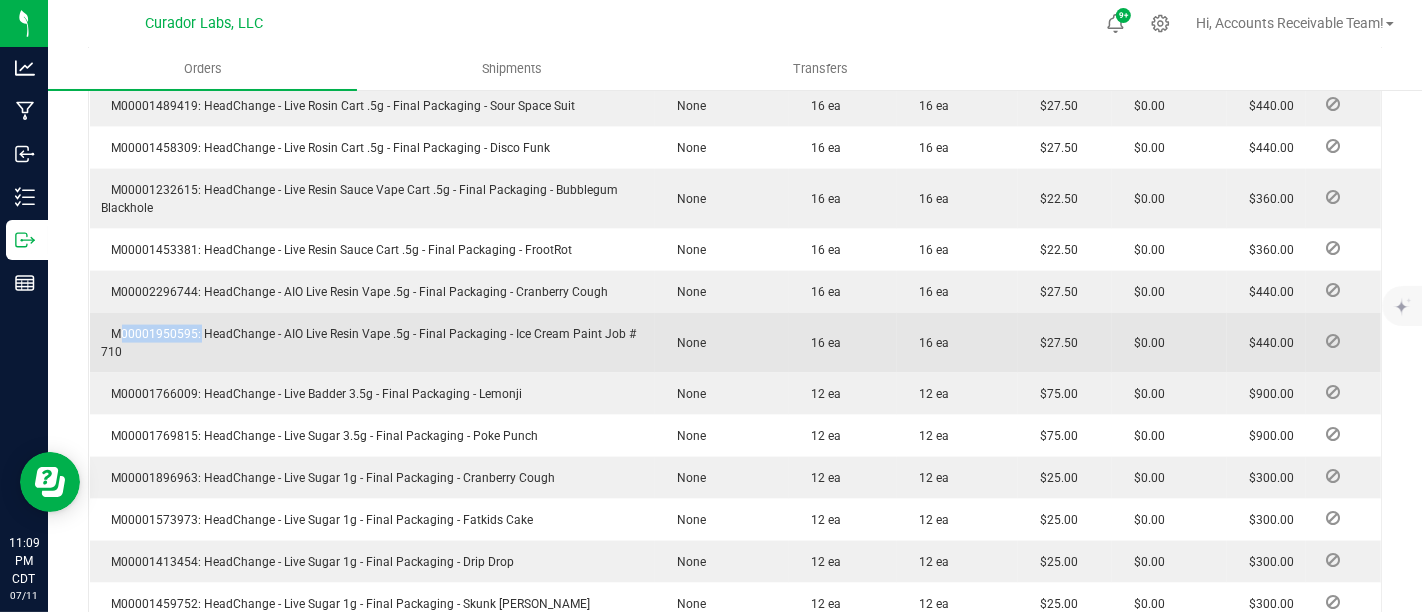 click on "M00001950595: HeadChange - AIO Live Resin Vape .5g - Final Packaging - Ice Cream Paint Job # 710" at bounding box center (369, 343) 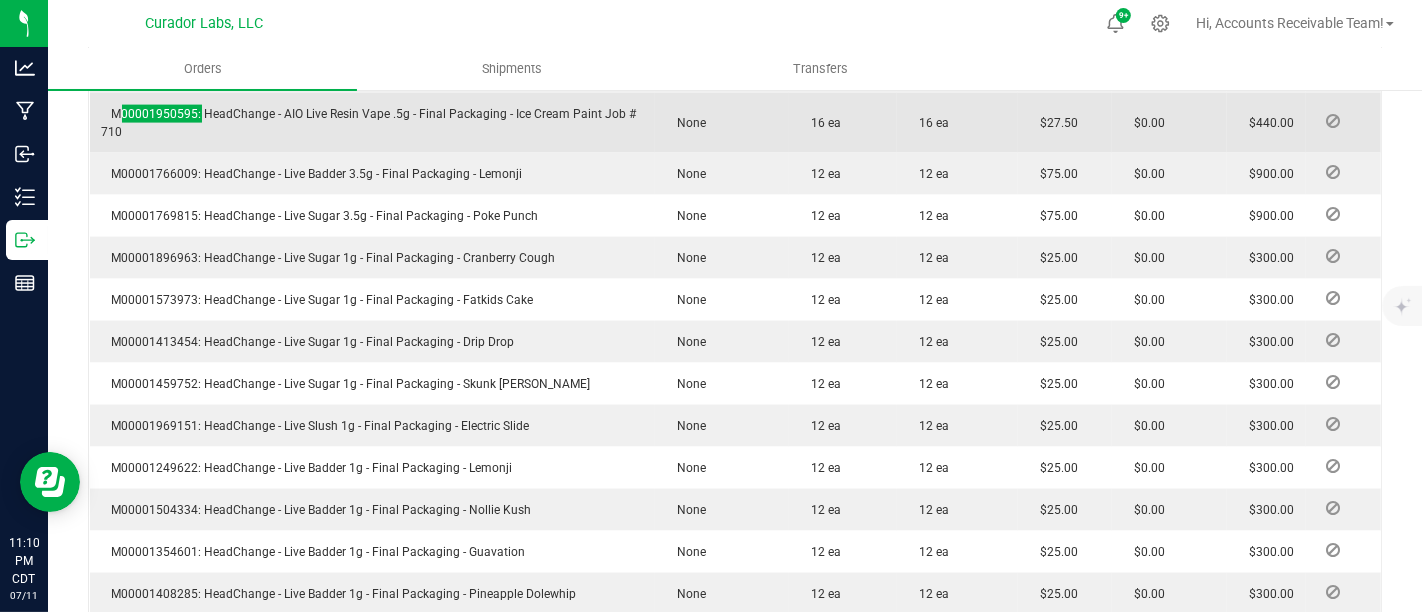 scroll, scrollTop: 2555, scrollLeft: 0, axis: vertical 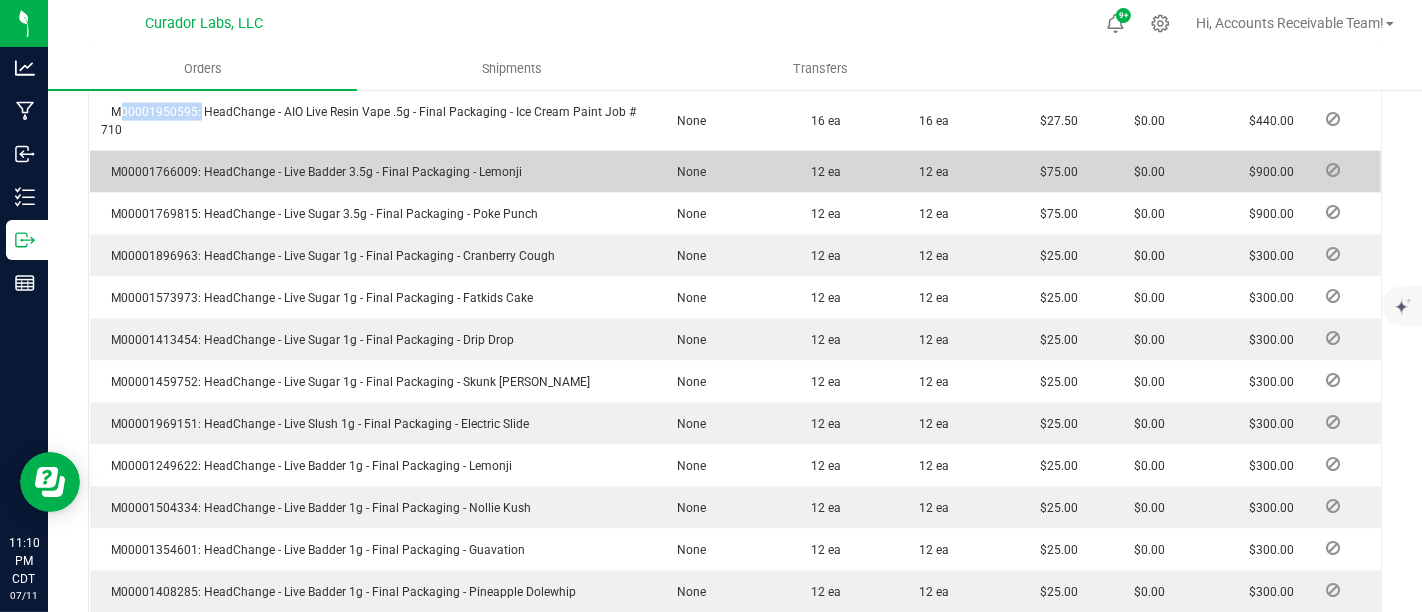 click on "M00001766009: HeadChange - Live Badder 3.5g - Final Packaging - Lemonji" at bounding box center [312, 172] 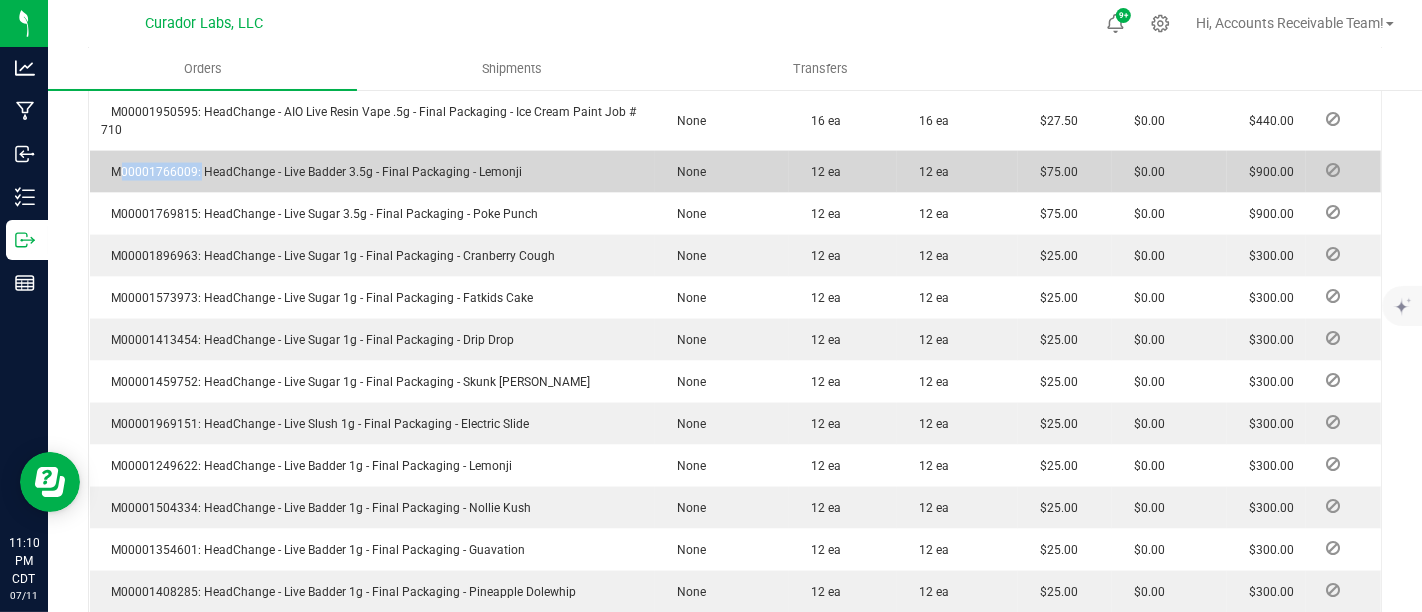 click on "M00001766009: HeadChange - Live Badder 3.5g - Final Packaging - Lemonji" at bounding box center (312, 172) 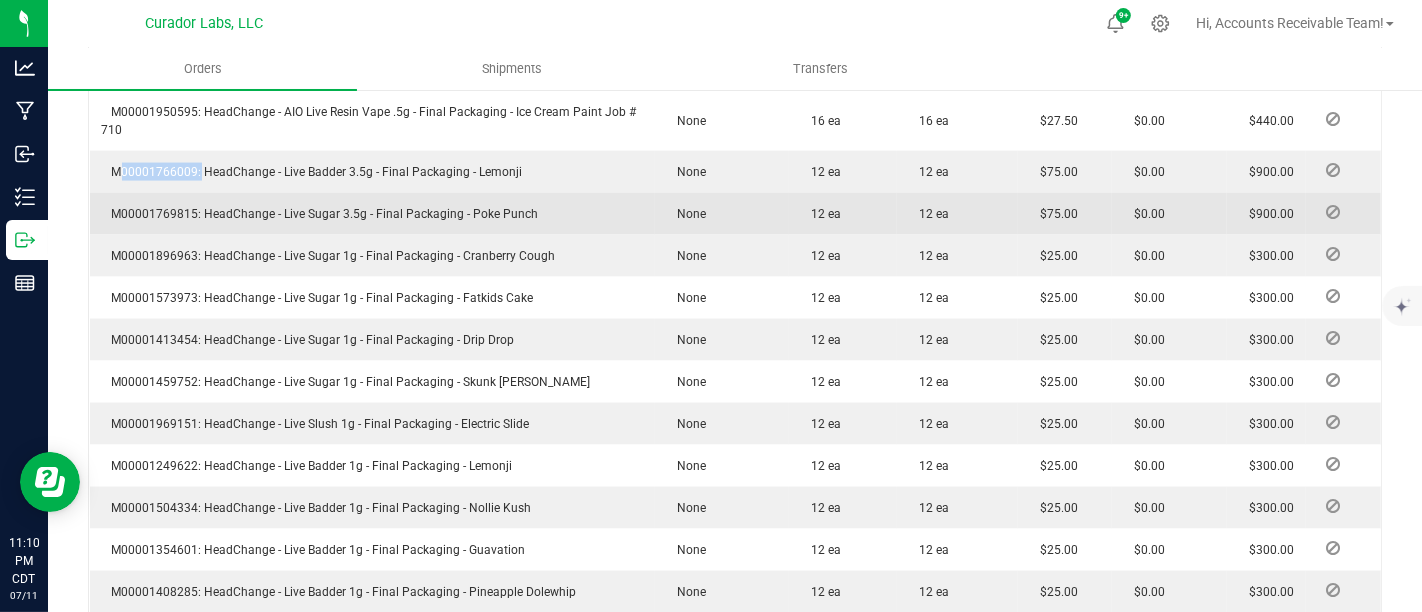 click on "M00001769815: HeadChange - Live Sugar 3.5g - Final Packaging - Poke Punch" at bounding box center [320, 214] 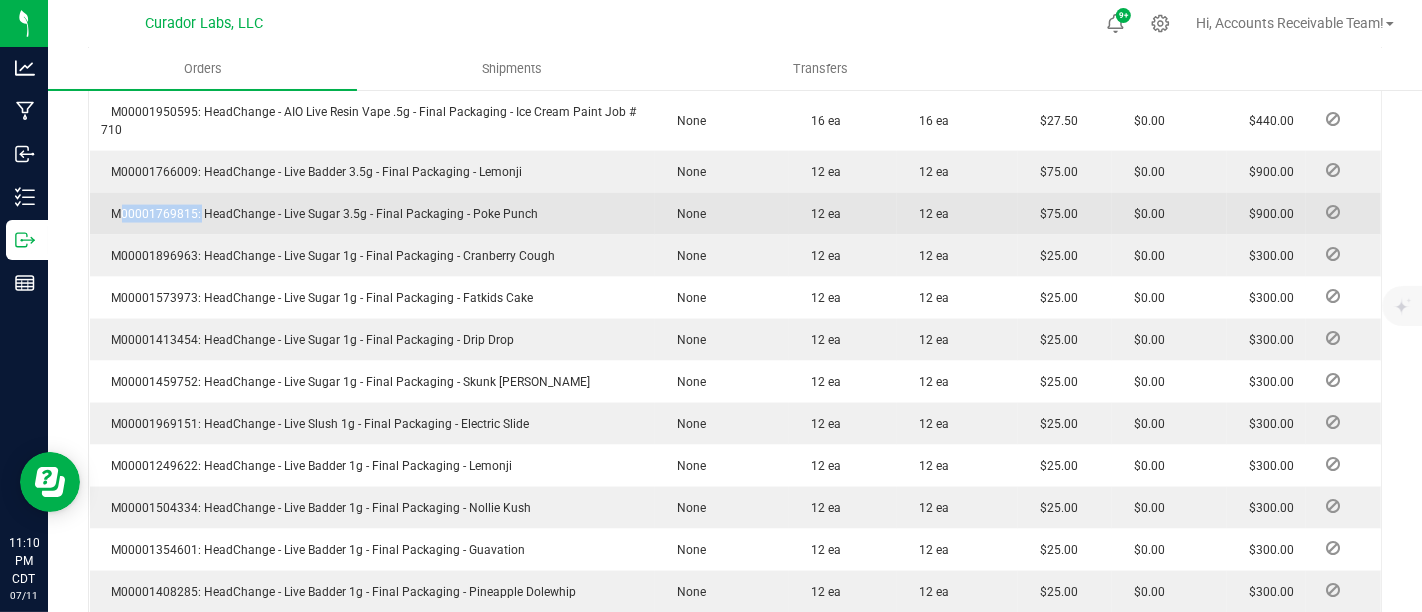 click on "M00001769815: HeadChange - Live Sugar 3.5g - Final Packaging - Poke Punch" at bounding box center (320, 214) 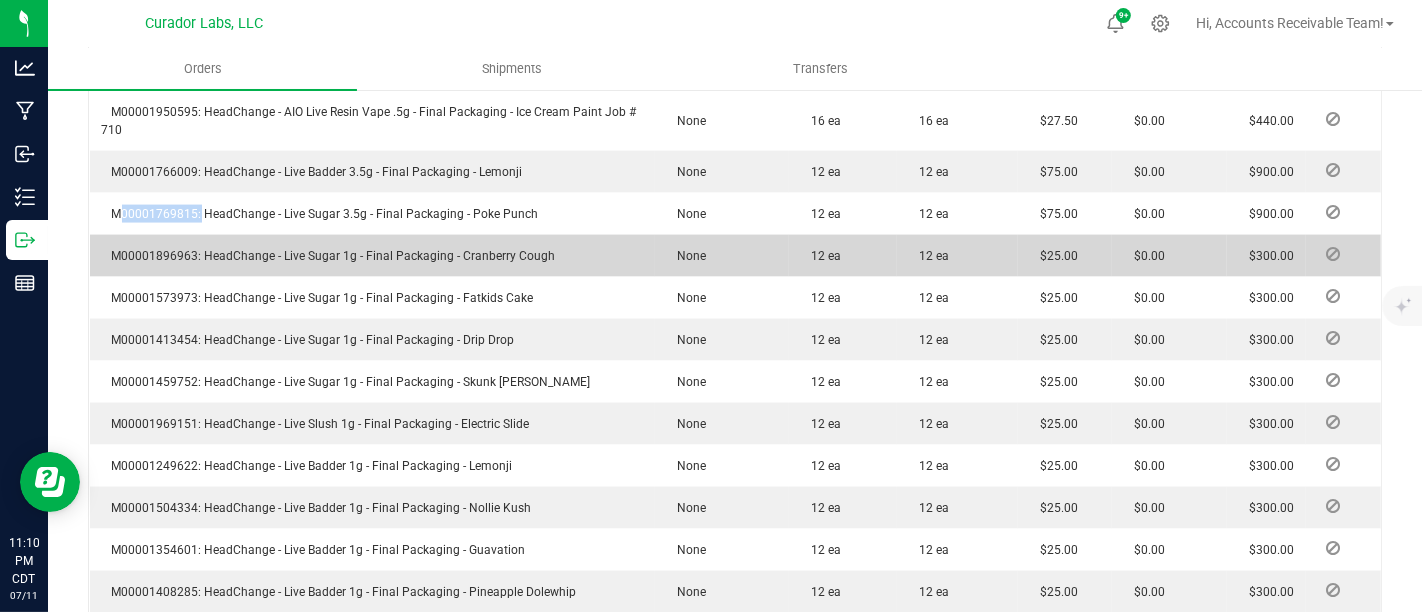 click on "M00001896963: HeadChange - Live Sugar 1g - Final Packaging - Cranberry Cough" at bounding box center [329, 256] 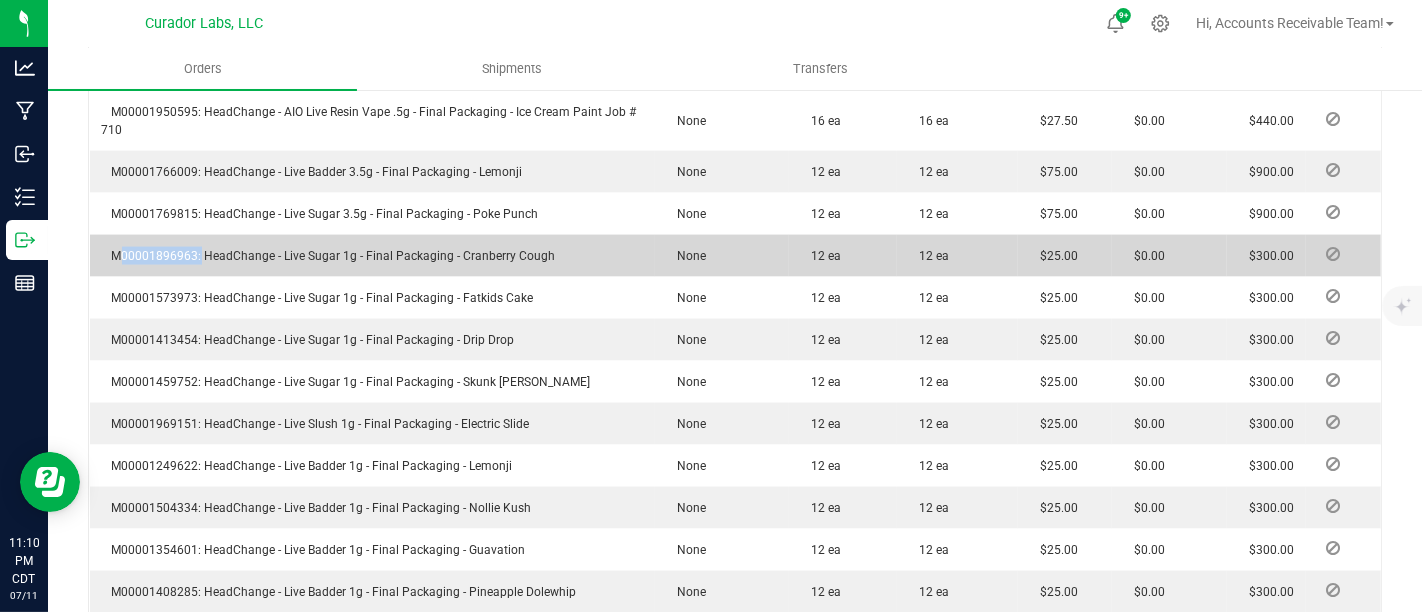click on "M00001896963: HeadChange - Live Sugar 1g - Final Packaging - Cranberry Cough" at bounding box center (329, 256) 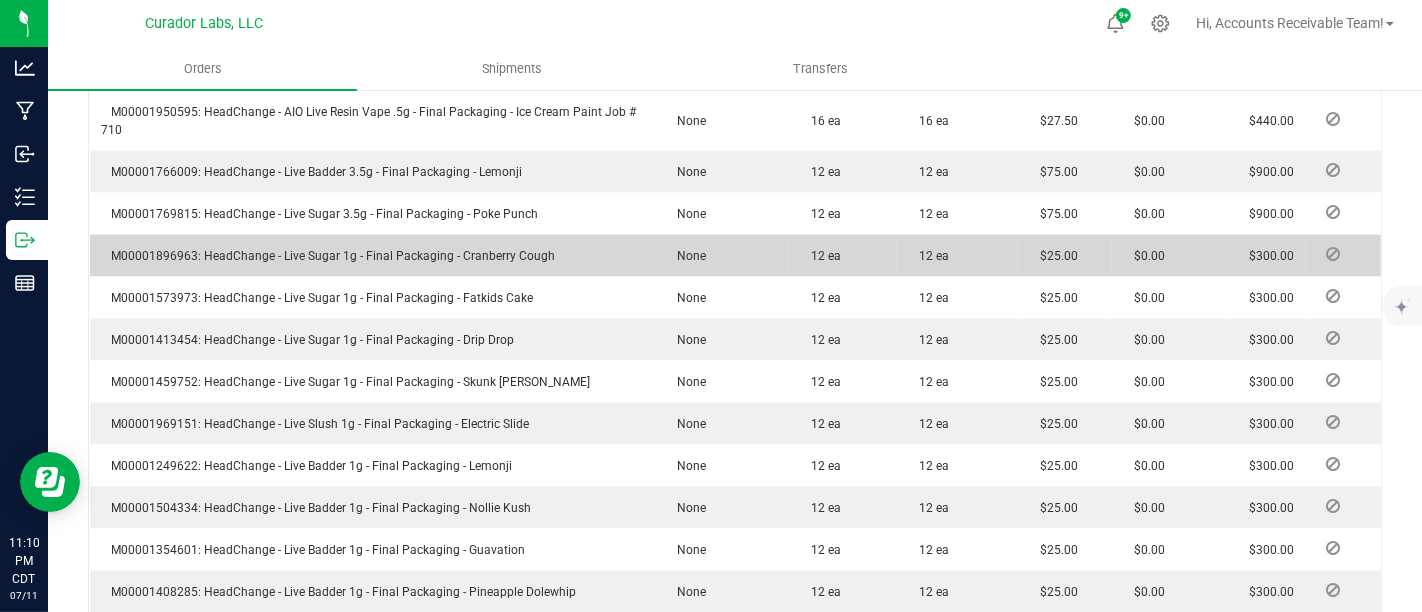 drag, startPoint x: 160, startPoint y: 249, endPoint x: 131, endPoint y: 247, distance: 29.068884 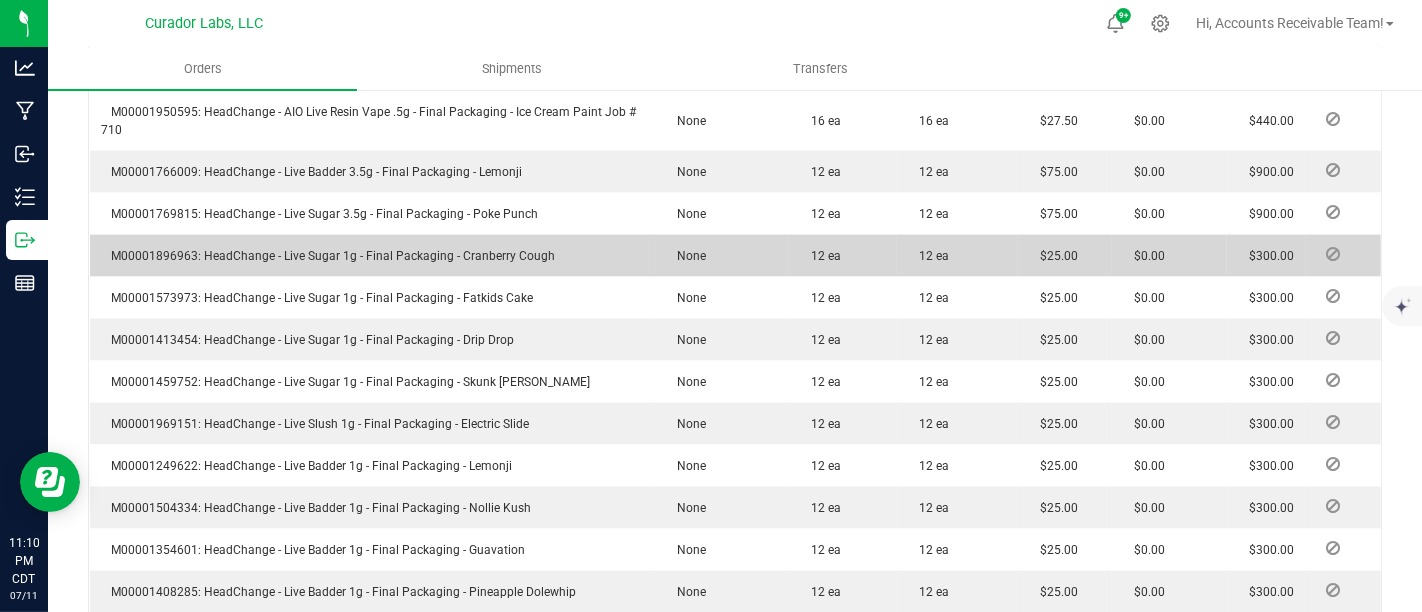click on "M00001896963: HeadChange - Live Sugar 1g - Final Packaging - Cranberry Cough" at bounding box center [329, 256] 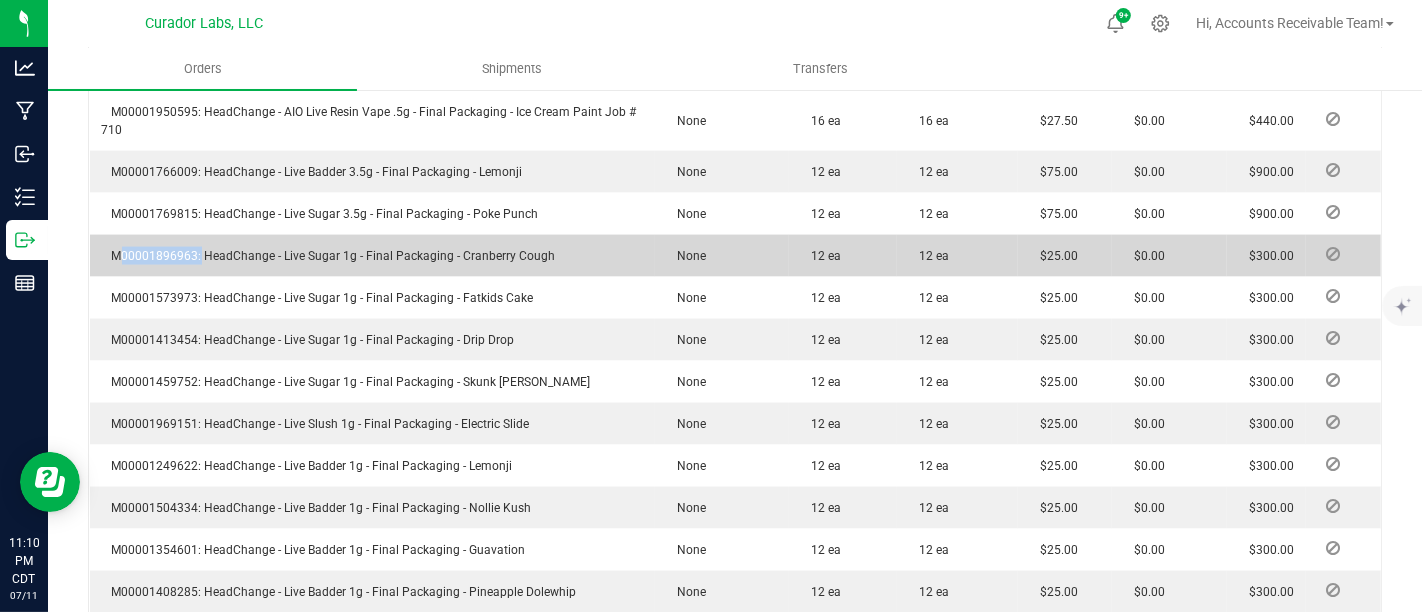 click on "M00001896963: HeadChange - Live Sugar 1g - Final Packaging - Cranberry Cough" at bounding box center [329, 256] 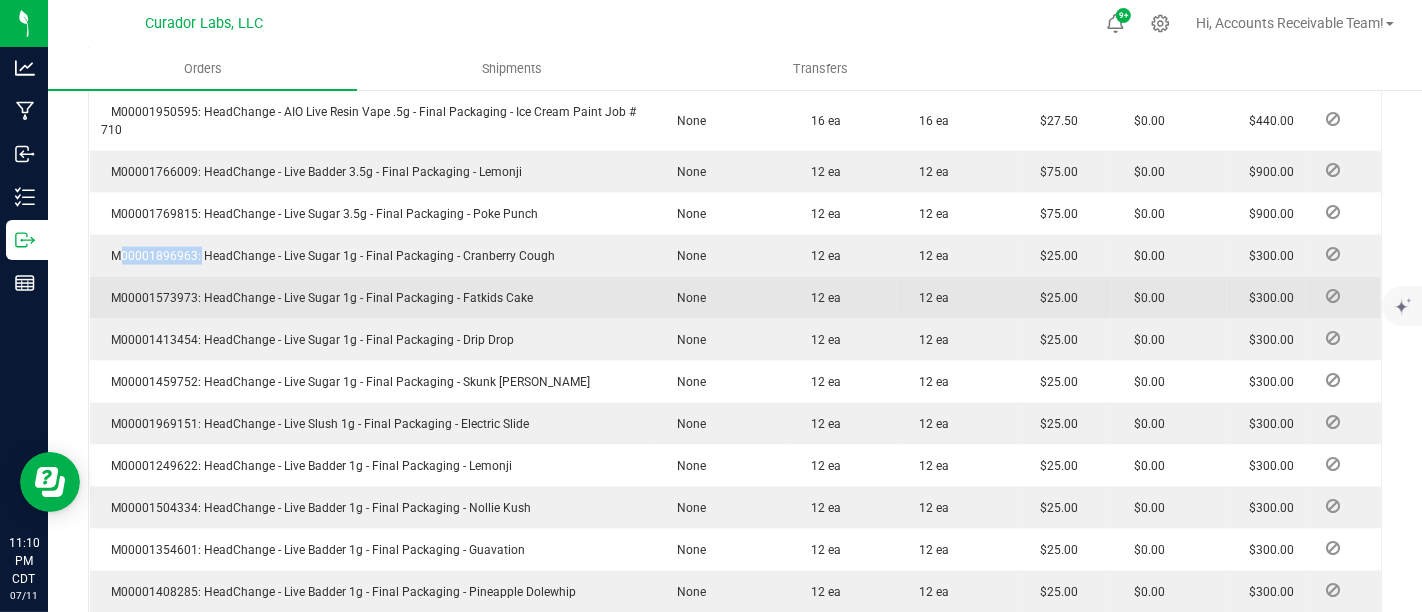 click on "M00001573973: HeadChange - Live Sugar 1g - Final Packaging - Fatkids Cake" at bounding box center [318, 298] 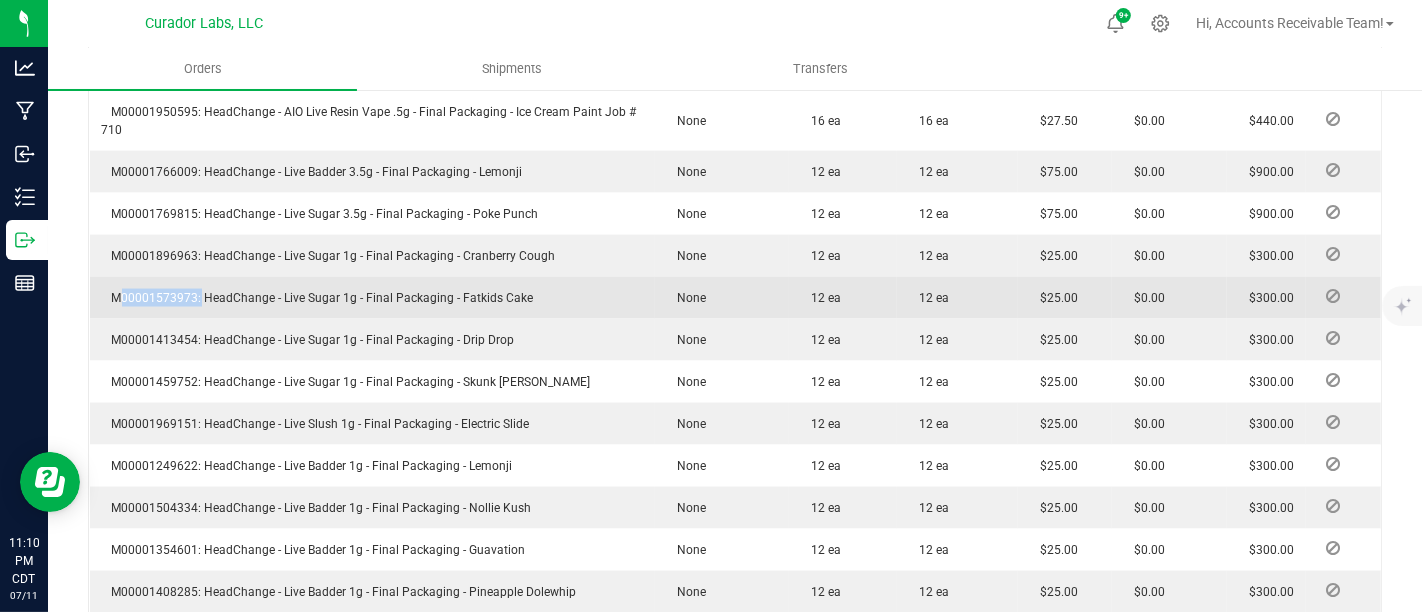 click on "M00001573973: HeadChange - Live Sugar 1g - Final Packaging - Fatkids Cake" at bounding box center [318, 298] 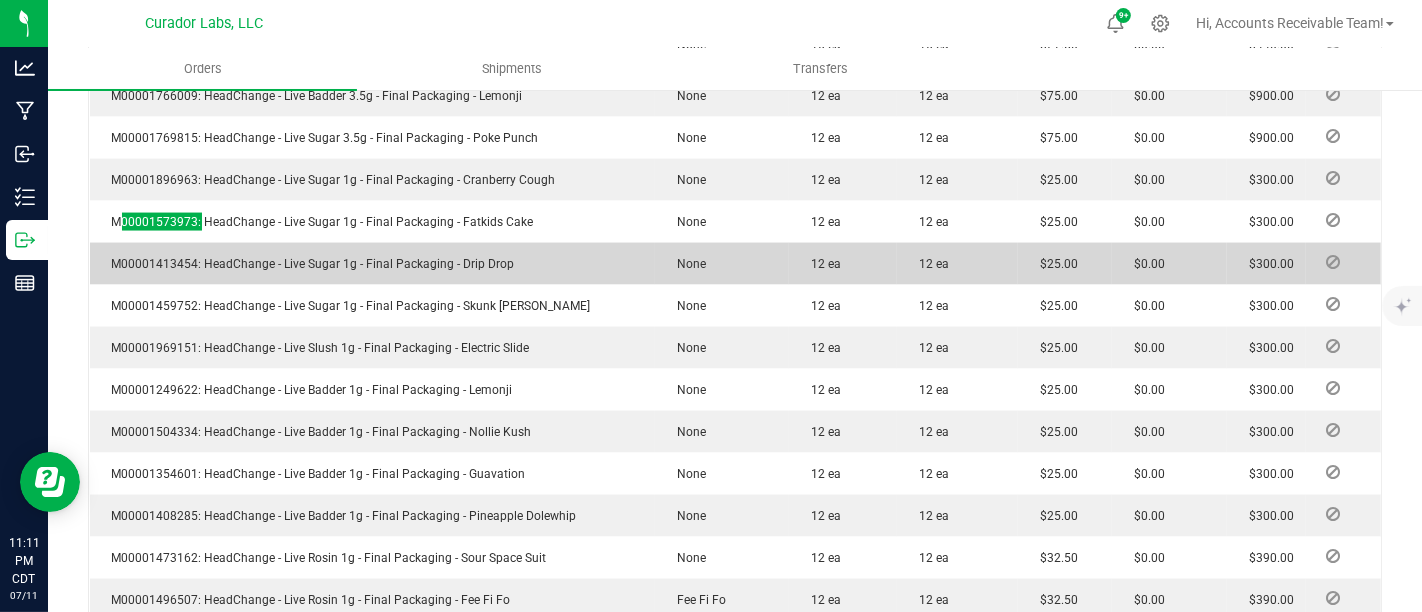 scroll, scrollTop: 2666, scrollLeft: 0, axis: vertical 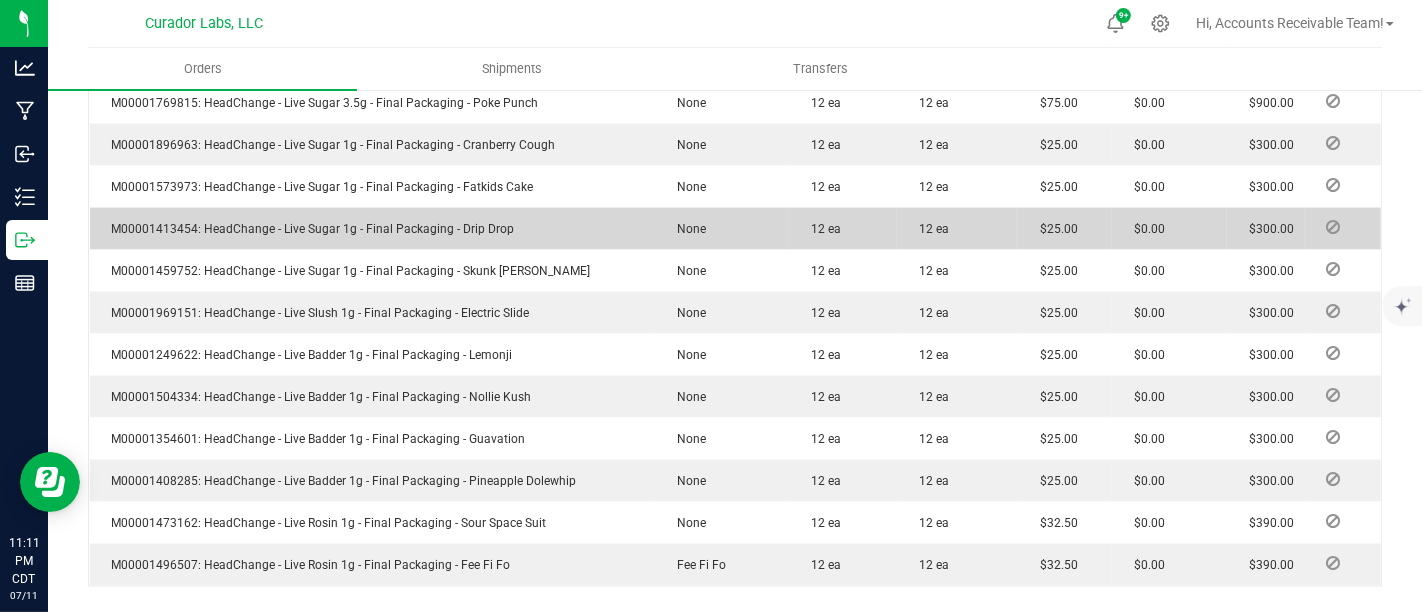 click on "M00001413454: HeadChange - Live Sugar 1g - Final Packaging - Drip Drop" at bounding box center (308, 229) 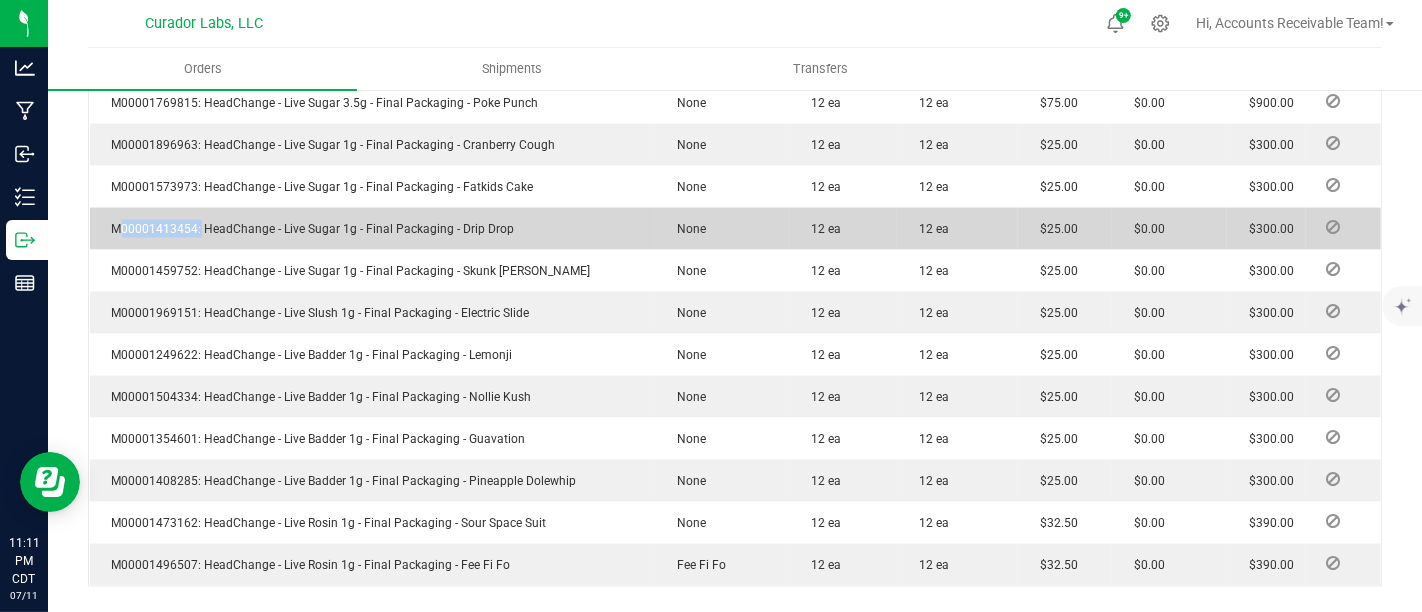 click on "M00001413454: HeadChange - Live Sugar 1g - Final Packaging - Drip Drop" at bounding box center (308, 229) 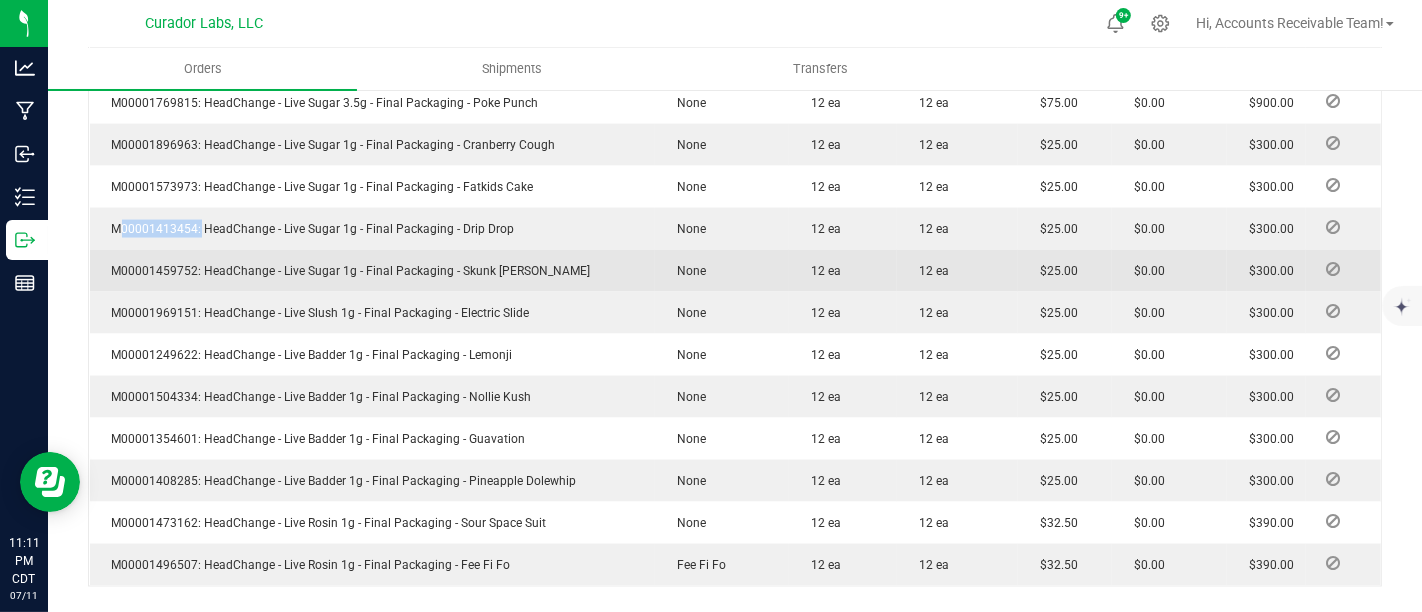 click on "M00001459752: HeadChange - Live Sugar 1g - Final Packaging - Skunk [PERSON_NAME]" at bounding box center (346, 271) 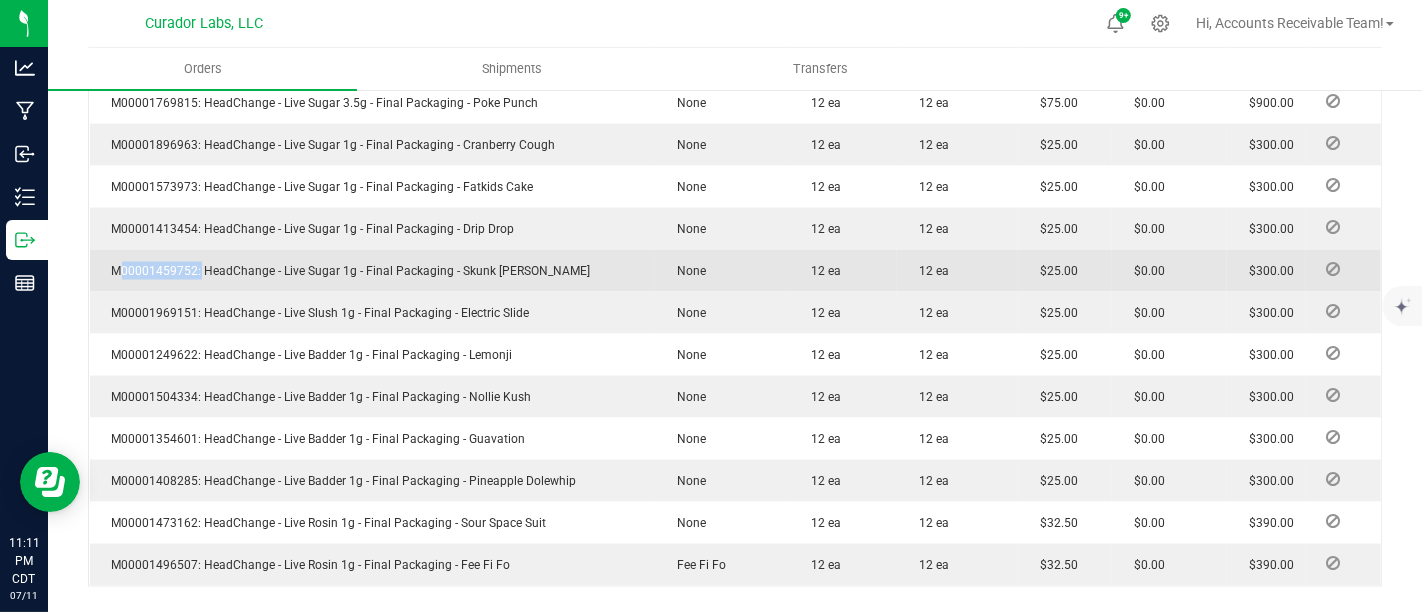 click on "M00001459752: HeadChange - Live Sugar 1g - Final Packaging - Skunk [PERSON_NAME]" at bounding box center [346, 271] 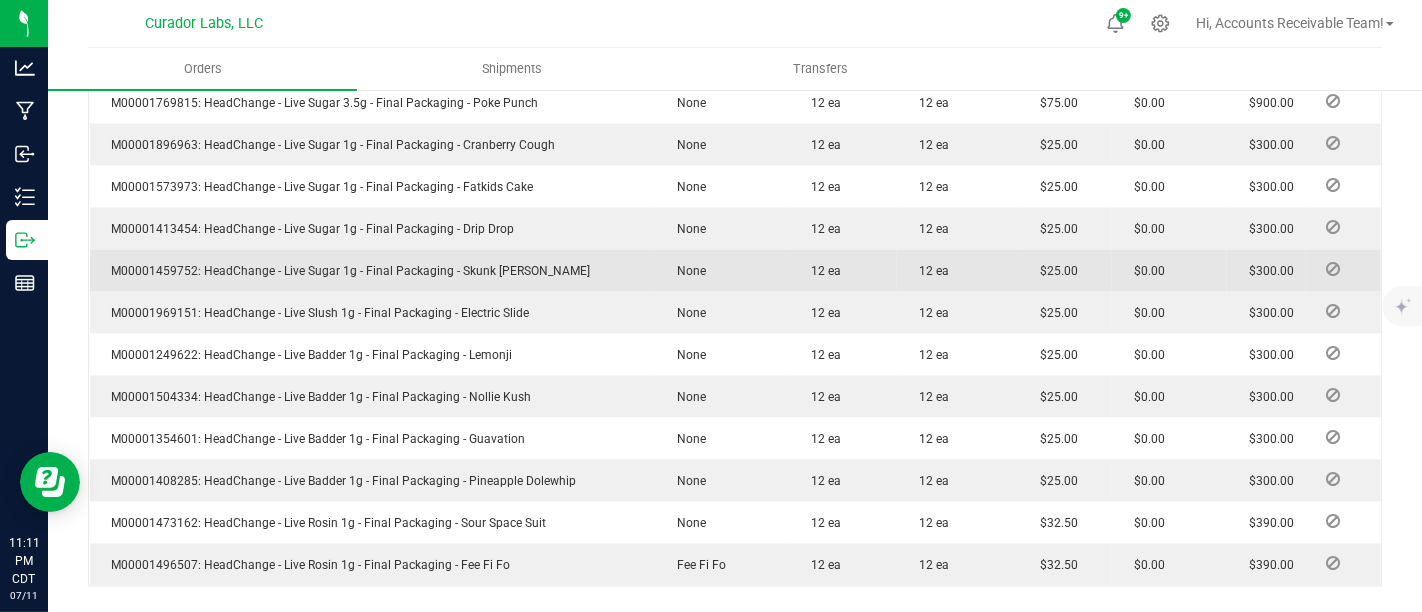 drag, startPoint x: 163, startPoint y: 270, endPoint x: 135, endPoint y: 271, distance: 28.01785 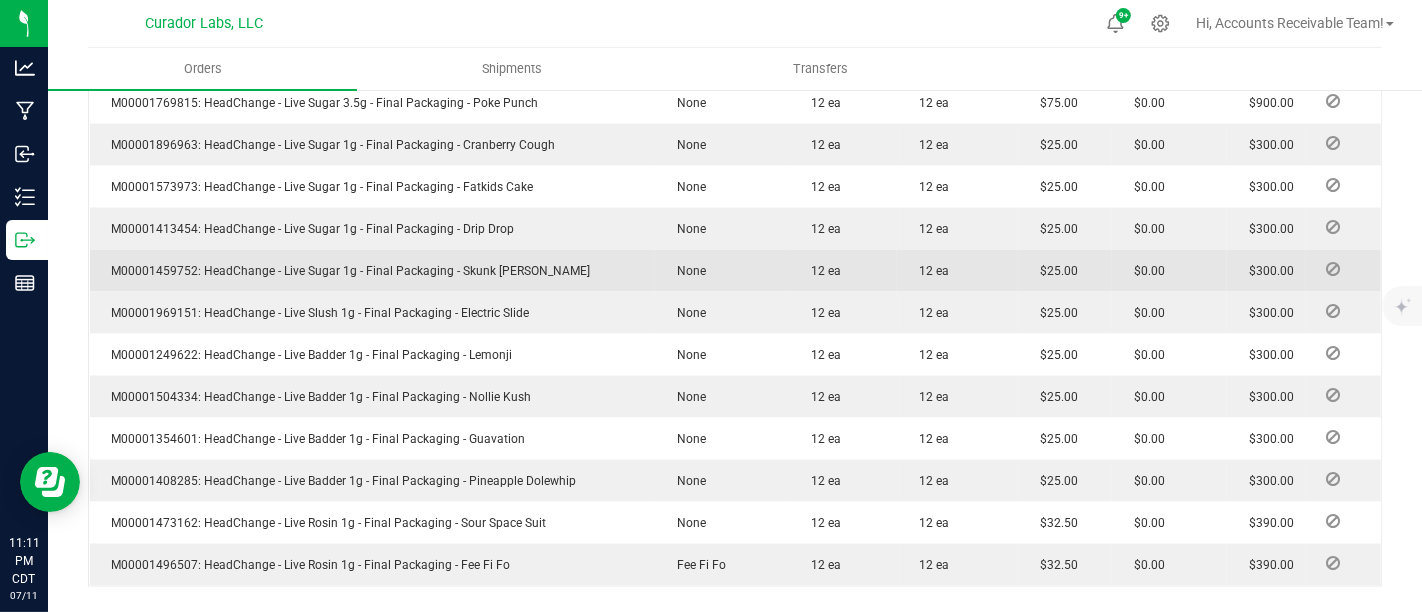 click on "M00001459752: HeadChange - Live Sugar 1g - Final Packaging - Skunk [PERSON_NAME]" at bounding box center [346, 271] 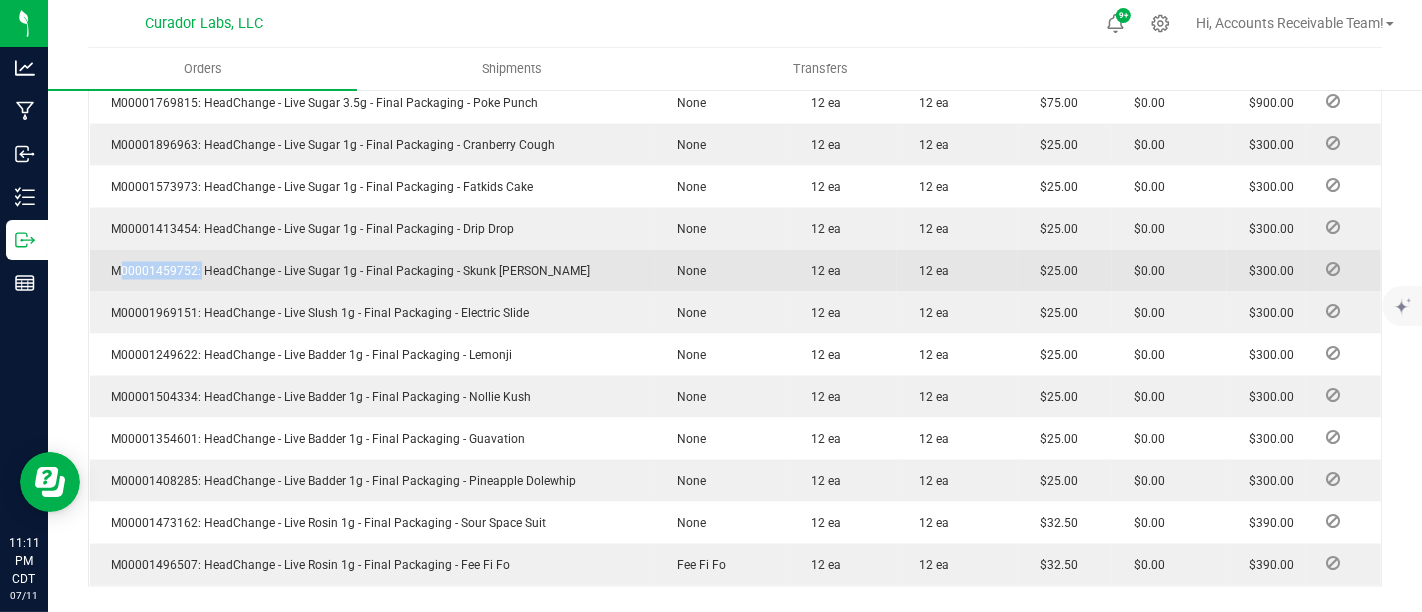 click on "M00001459752: HeadChange - Live Sugar 1g - Final Packaging - Skunk [PERSON_NAME]" at bounding box center [346, 271] 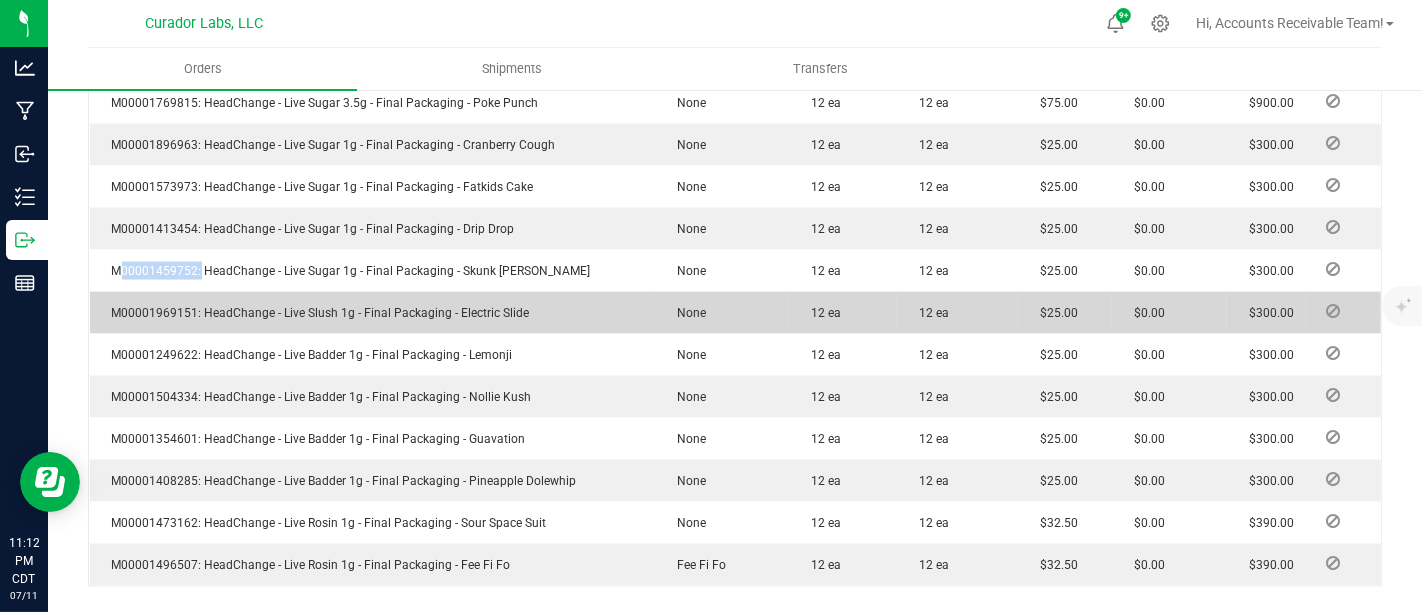 click on "M00001969151: HeadChange - Live Slush 1g - Final Packaging - Electric Slide" at bounding box center [316, 313] 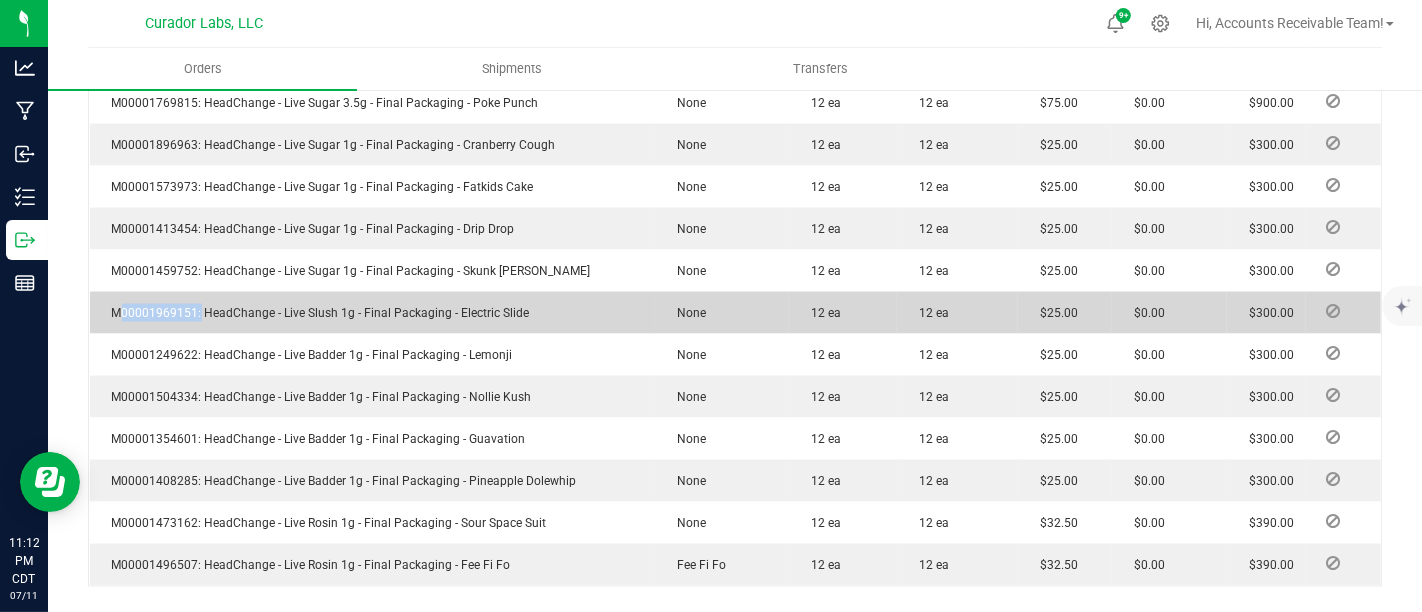 click on "M00001969151: HeadChange - Live Slush 1g - Final Packaging - Electric Slide" at bounding box center [316, 313] 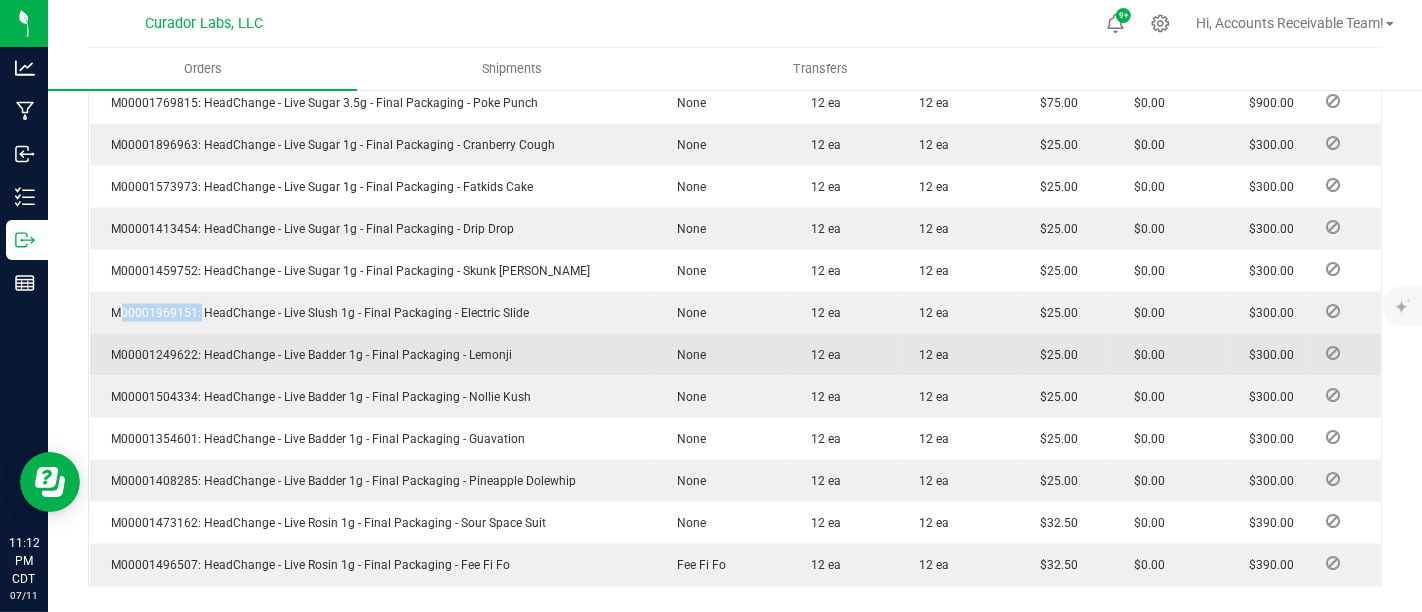 click on "M00001249622: HeadChange - Live Badder 1g - Final Packaging - Lemonji" at bounding box center (307, 355) 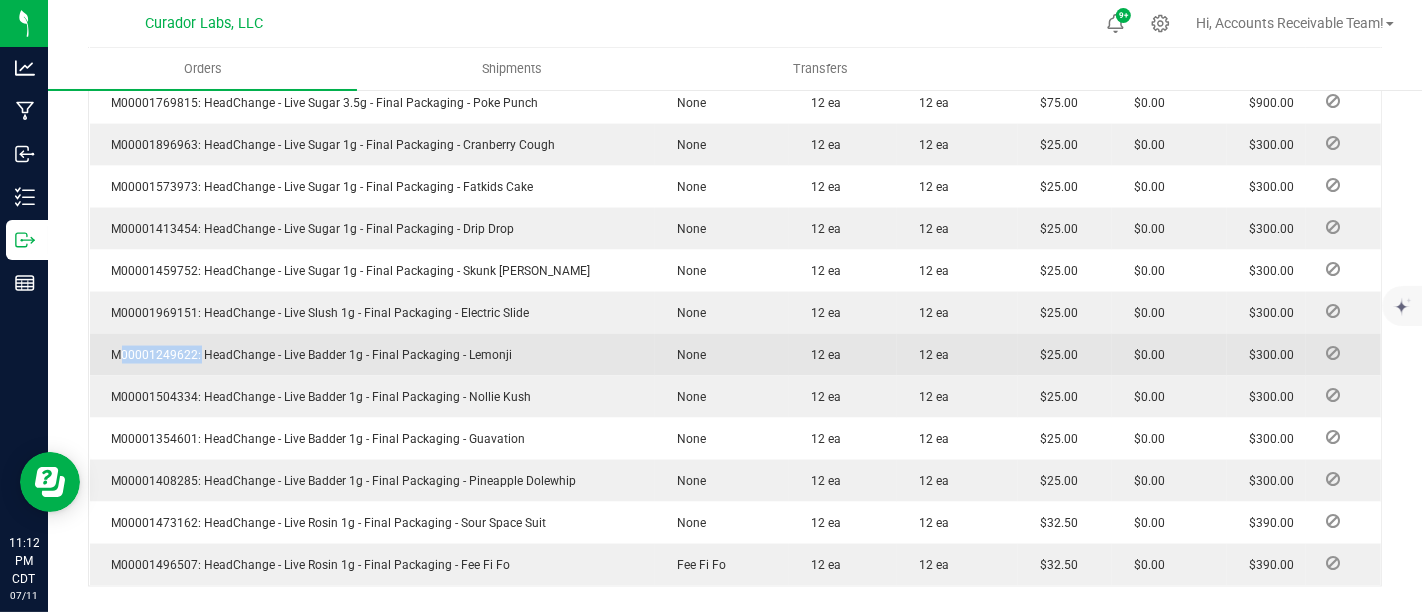 click on "M00001249622: HeadChange - Live Badder 1g - Final Packaging - Lemonji" at bounding box center (307, 355) 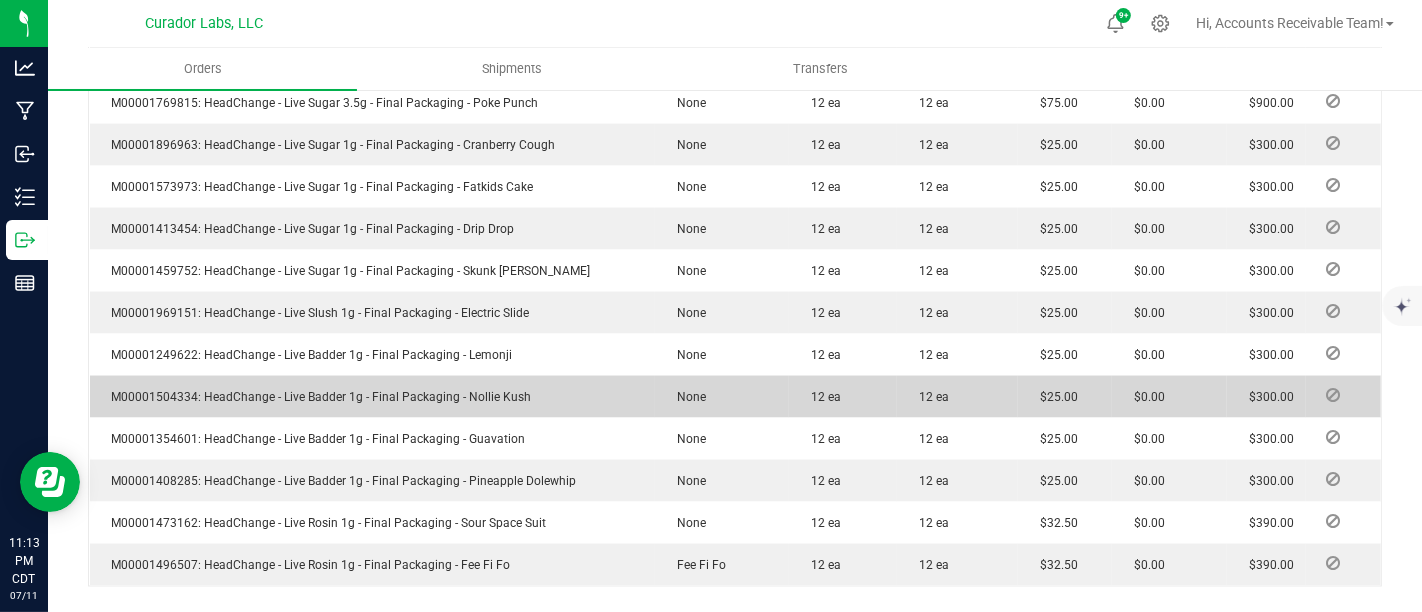 click on "M00001504334: HeadChange - Live Badder 1g - Final Packaging - Nollie Kush" at bounding box center (317, 397) 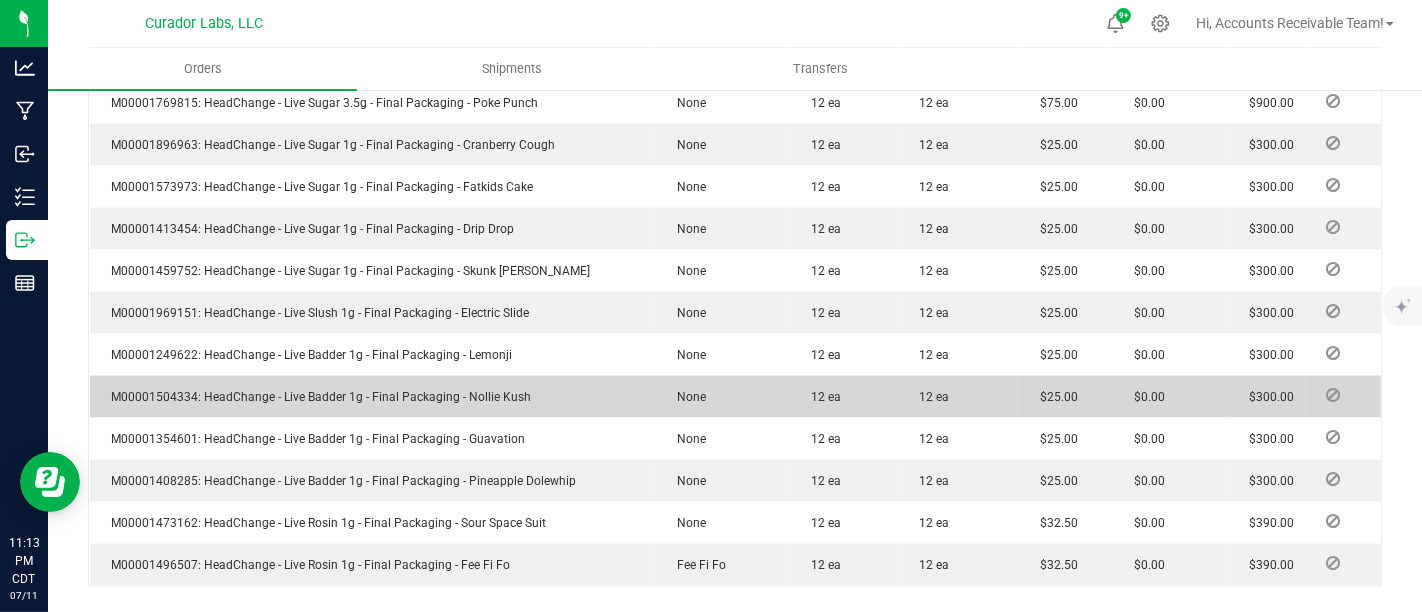 click on "M00001504334: HeadChange - Live Badder 1g - Final Packaging - Nollie Kush" at bounding box center [317, 397] 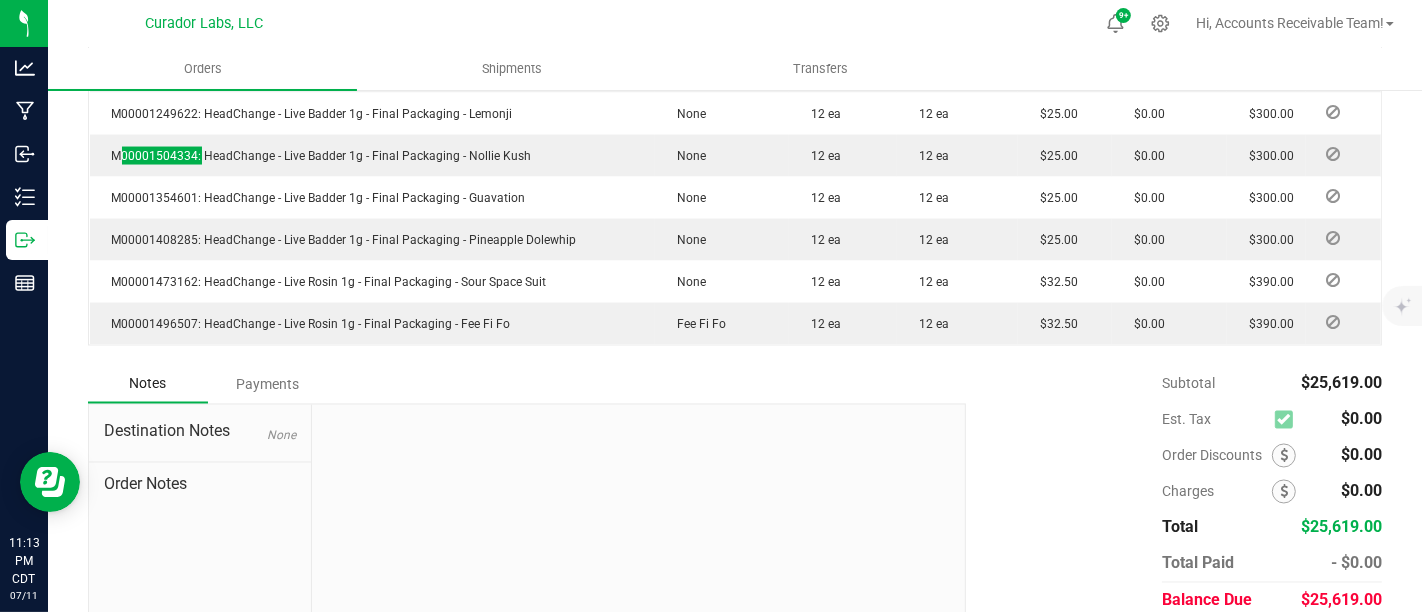 scroll, scrollTop: 2872, scrollLeft: 0, axis: vertical 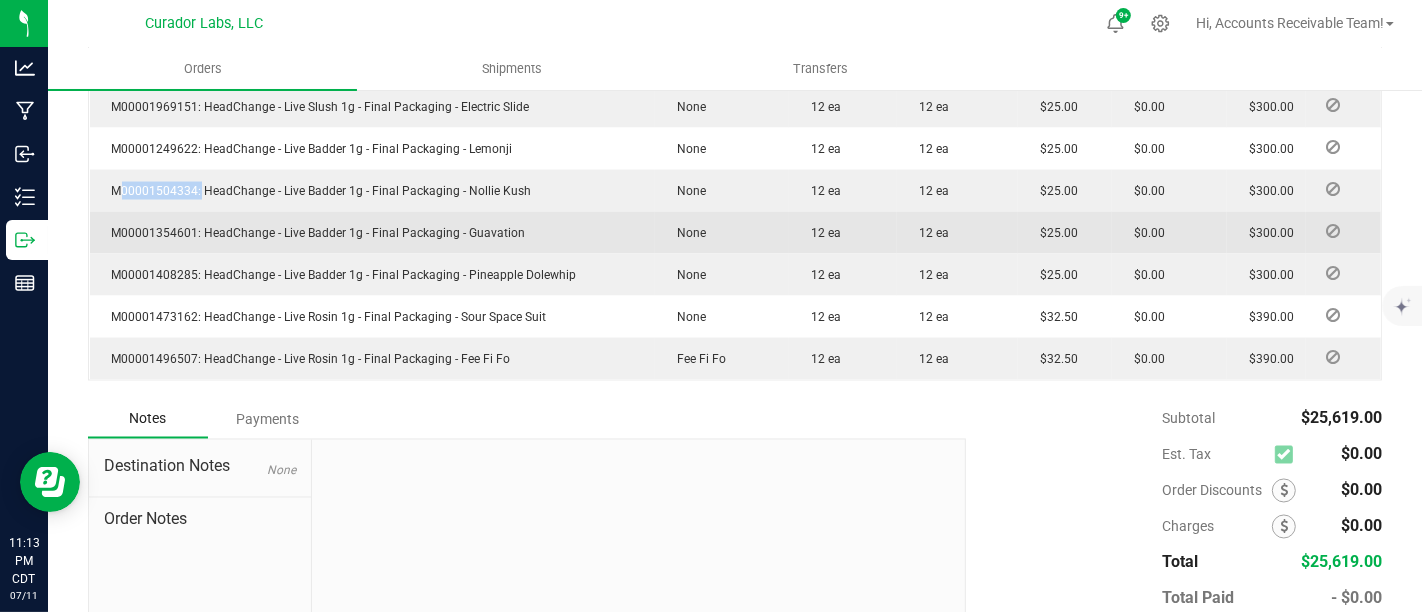 click on "M00001354601: HeadChange - Live Badder 1g - Final Packaging - Guavation" at bounding box center (314, 233) 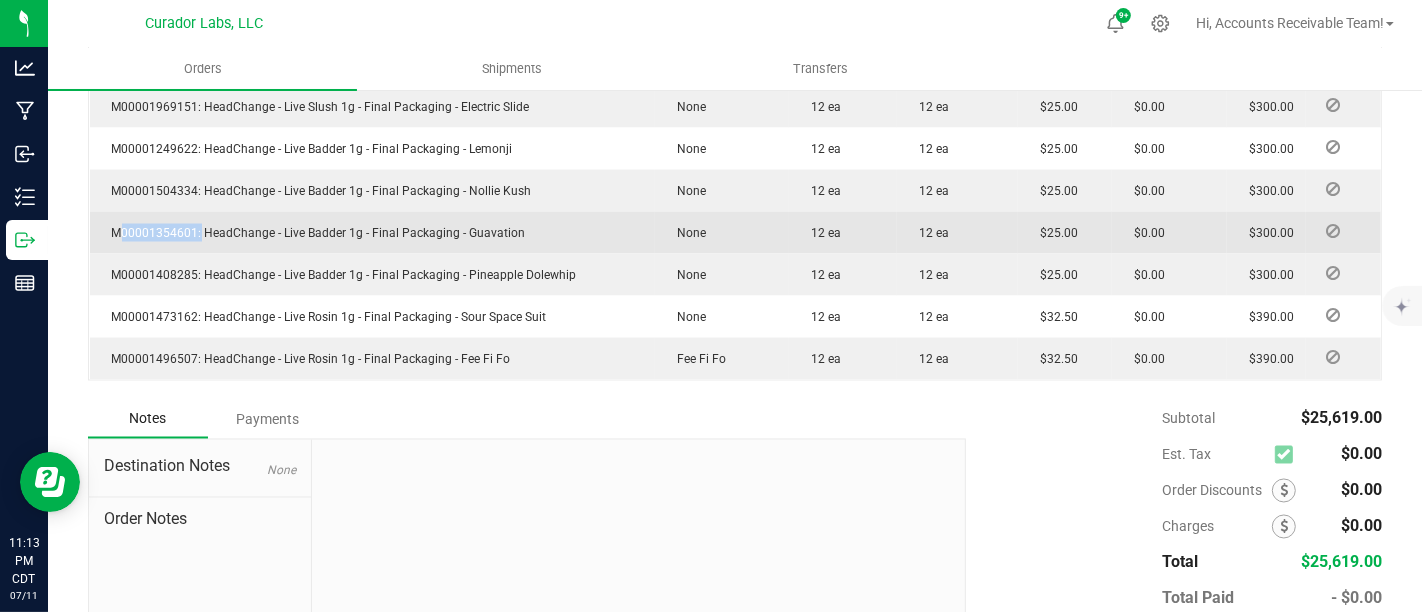 click on "M00001354601: HeadChange - Live Badder 1g - Final Packaging - Guavation" at bounding box center [314, 233] 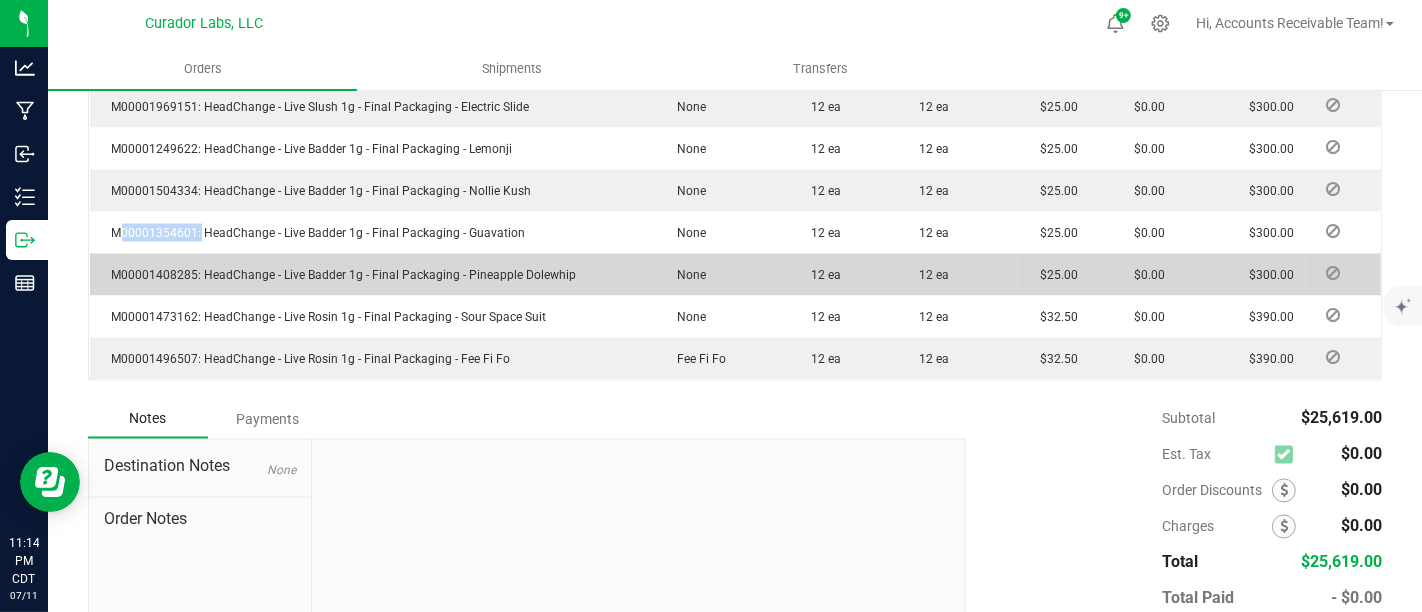 click on "M00001408285: HeadChange - Live Badder 1g - Final Packaging - Pineapple Dolewhip" at bounding box center [339, 275] 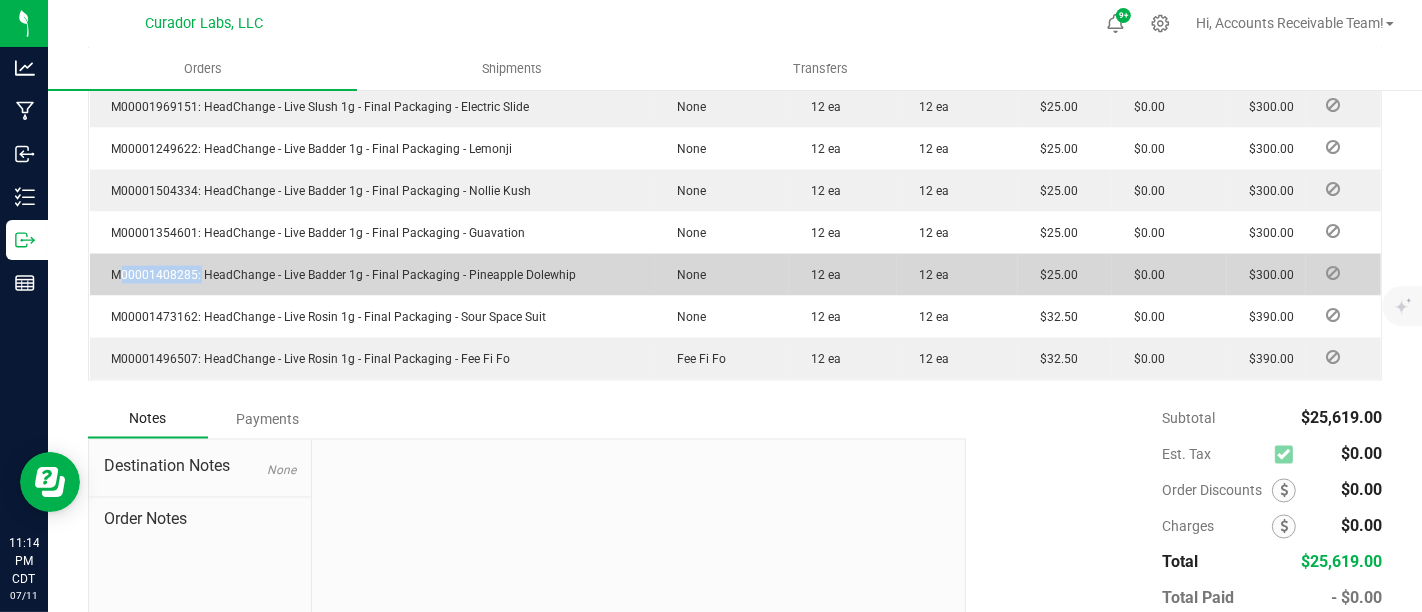 click on "M00001408285: HeadChange - Live Badder 1g - Final Packaging - Pineapple Dolewhip" at bounding box center [339, 275] 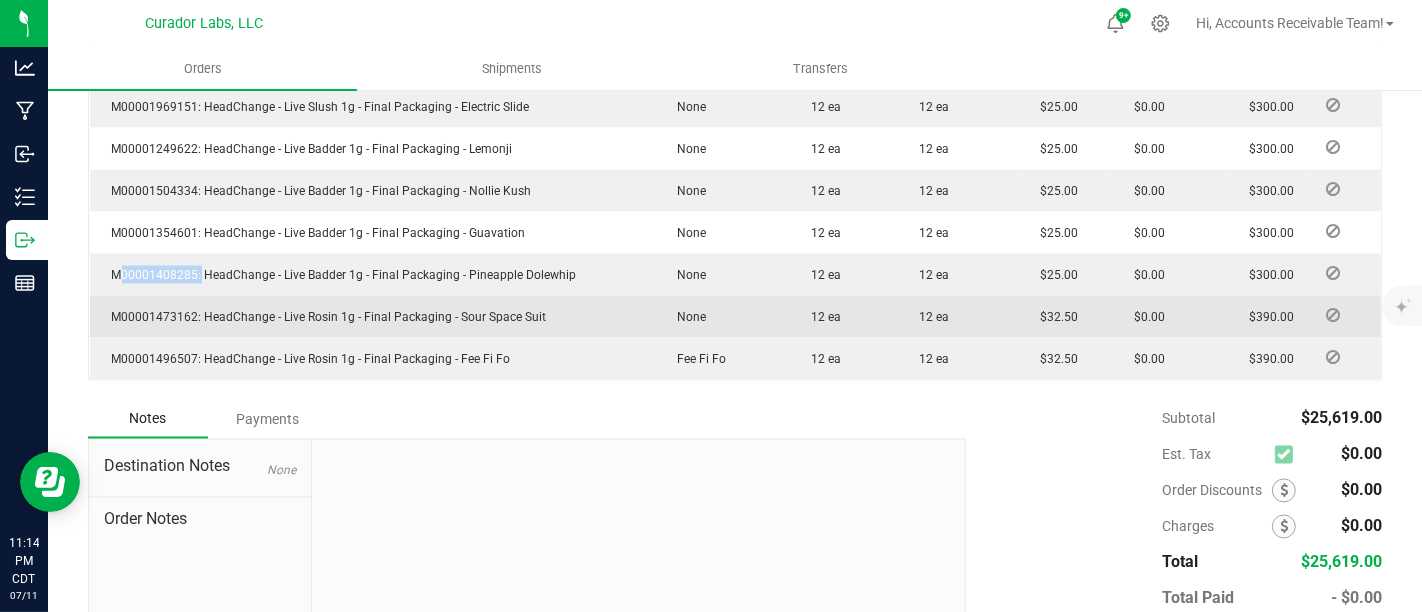 click on "M00001473162: HeadChange - Live Rosin 1g - Final Packaging - Sour Space Suit" at bounding box center [324, 317] 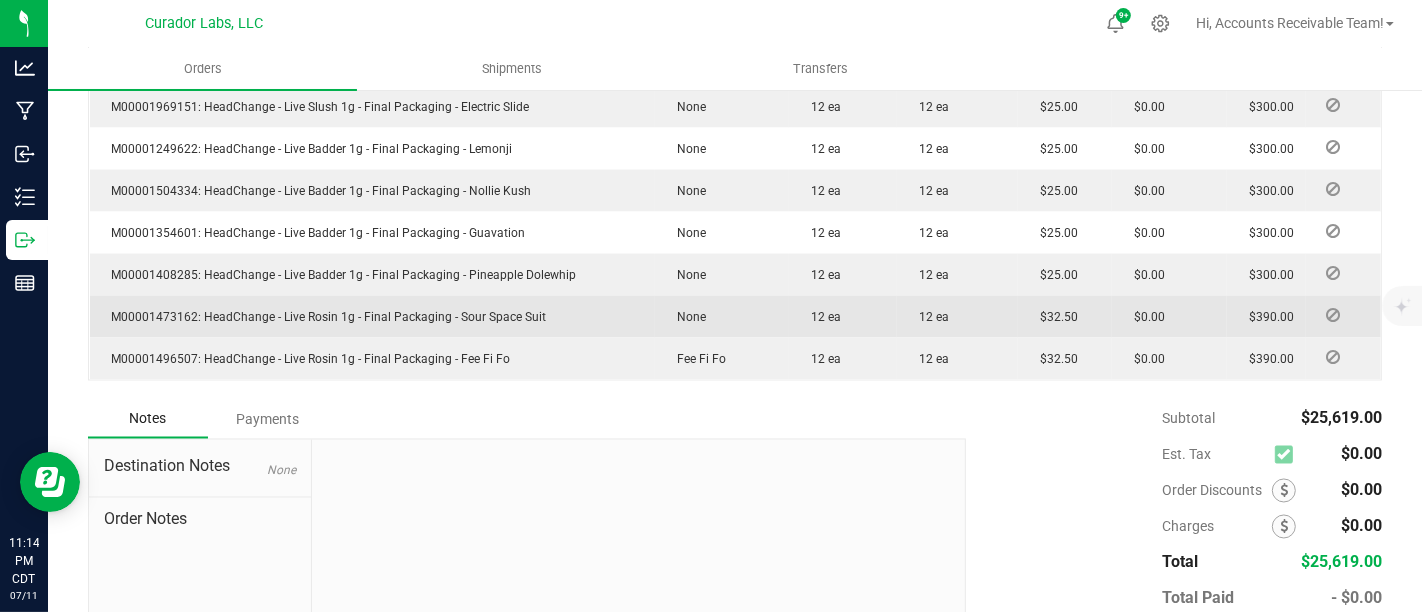 click on "M00001473162: HeadChange - Live Rosin 1g - Final Packaging - Sour Space Suit" at bounding box center (324, 317) 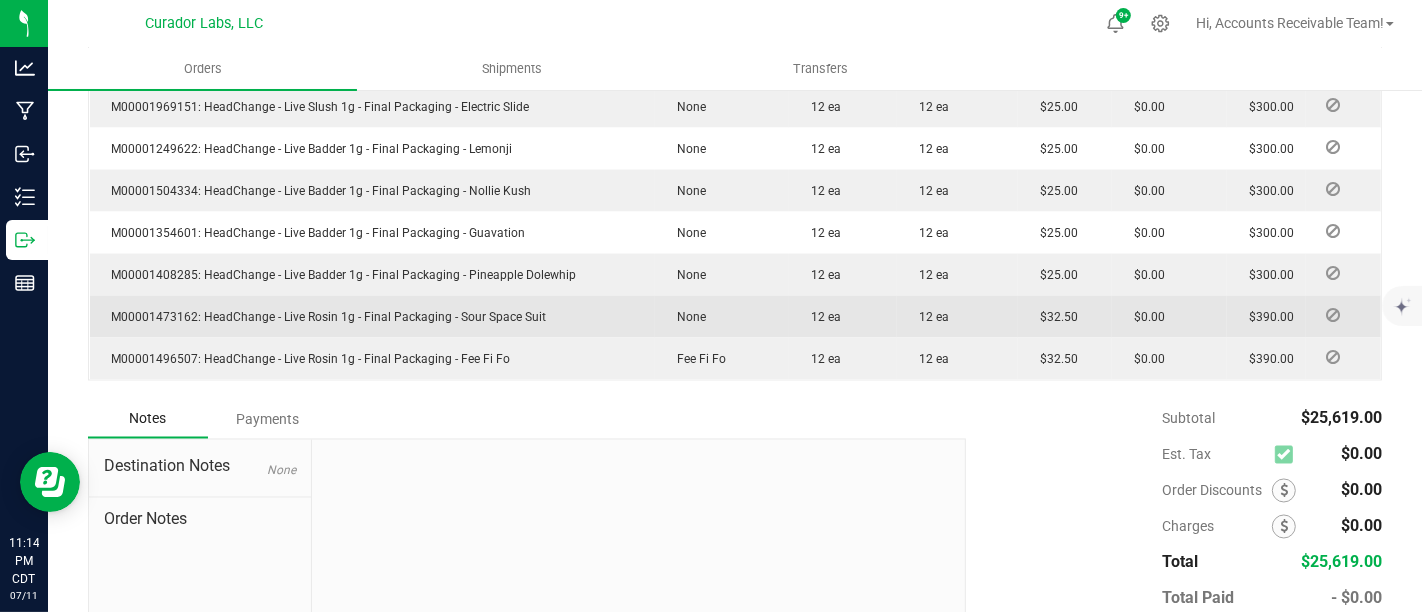 drag, startPoint x: 164, startPoint y: 311, endPoint x: 142, endPoint y: 312, distance: 22.022715 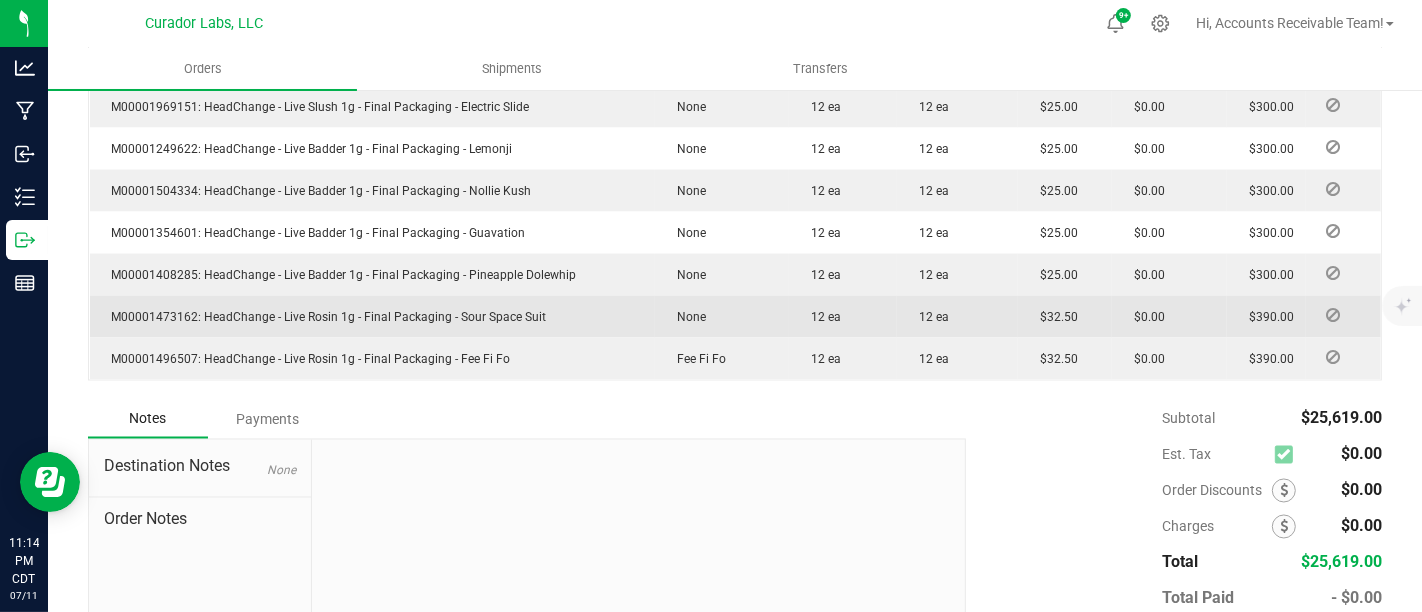 click on "M00001473162: HeadChange - Live Rosin 1g - Final Packaging - Sour Space Suit" at bounding box center [324, 317] 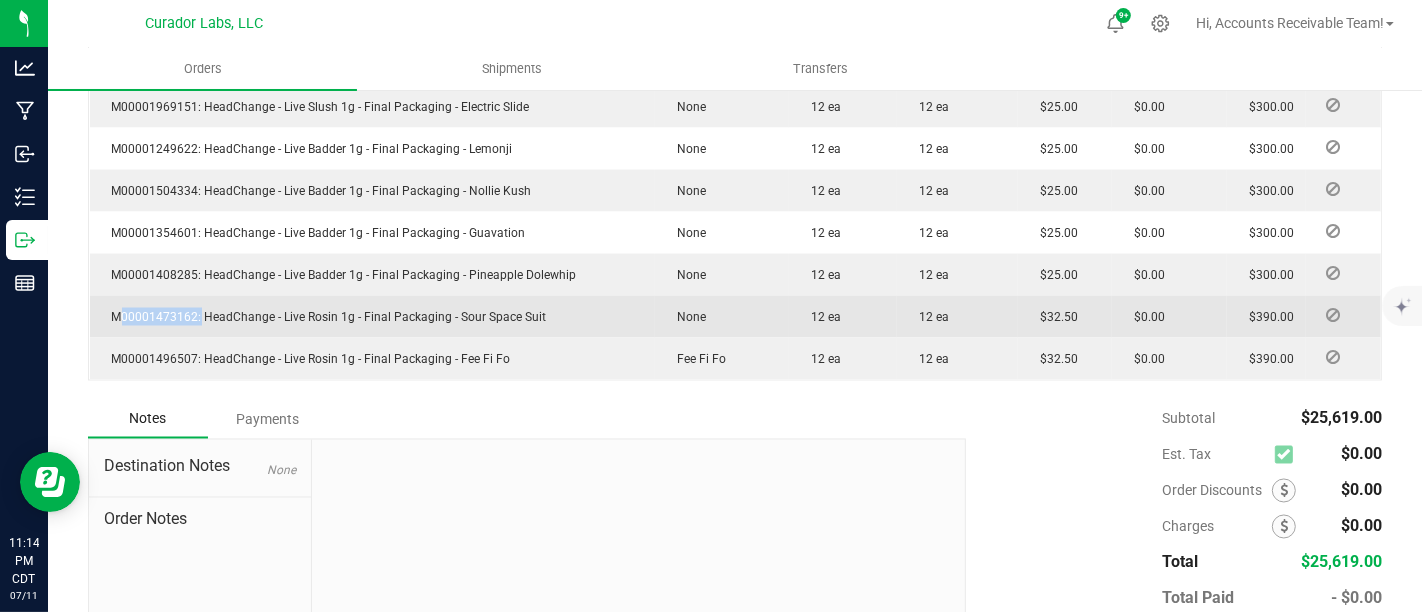 click on "M00001473162: HeadChange - Live Rosin 1g - Final Packaging - Sour Space Suit" at bounding box center (324, 317) 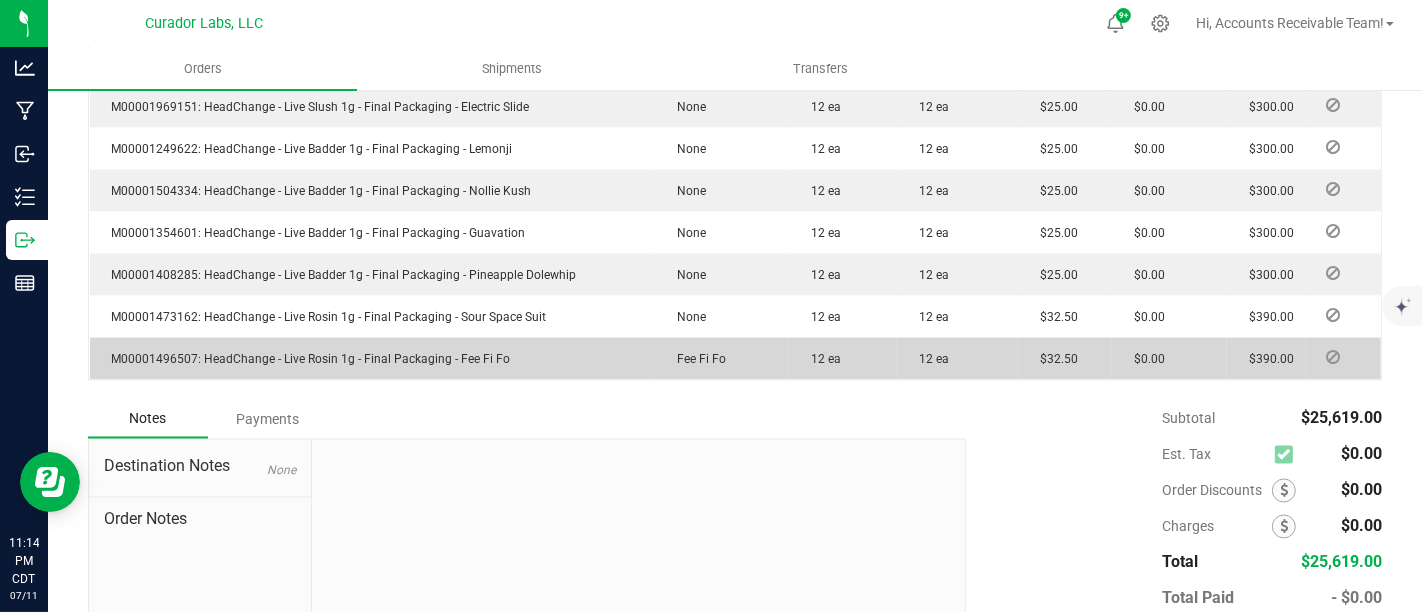 click on "M00001496507: HeadChange - Live Rosin 1g - Final Packaging - Fee Fi Fo" at bounding box center (306, 359) 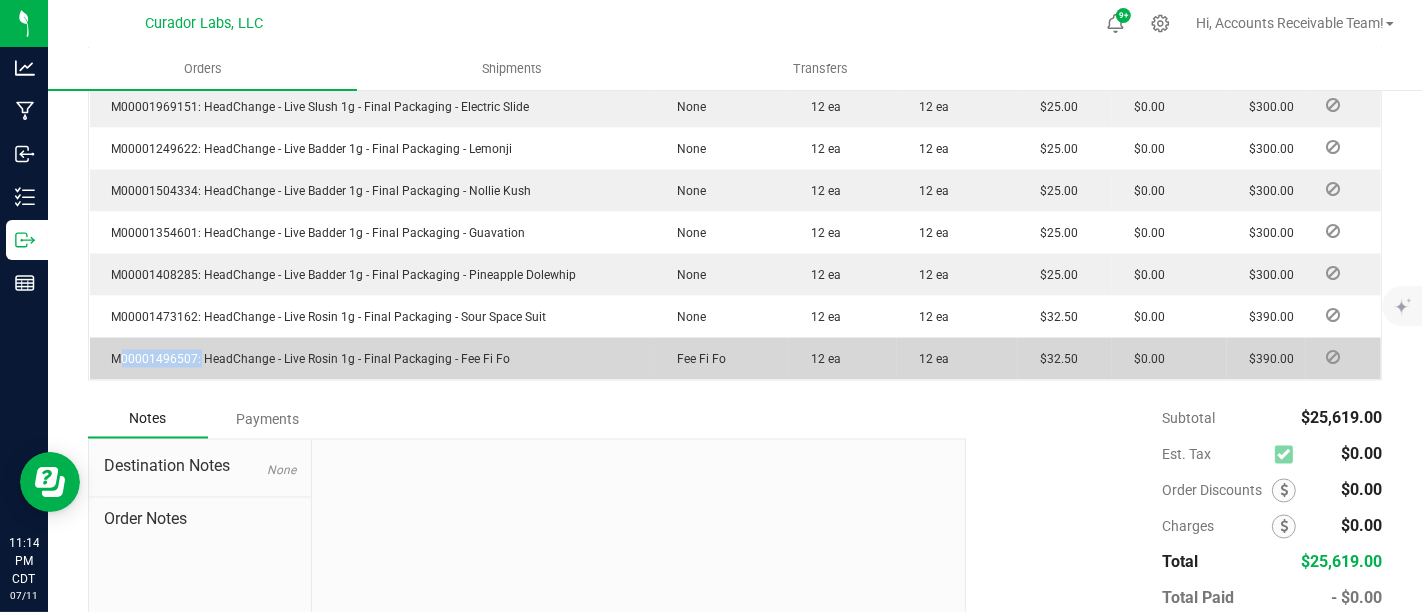 click on "M00001496507: HeadChange - Live Rosin 1g - Final Packaging - Fee Fi Fo" at bounding box center [306, 359] 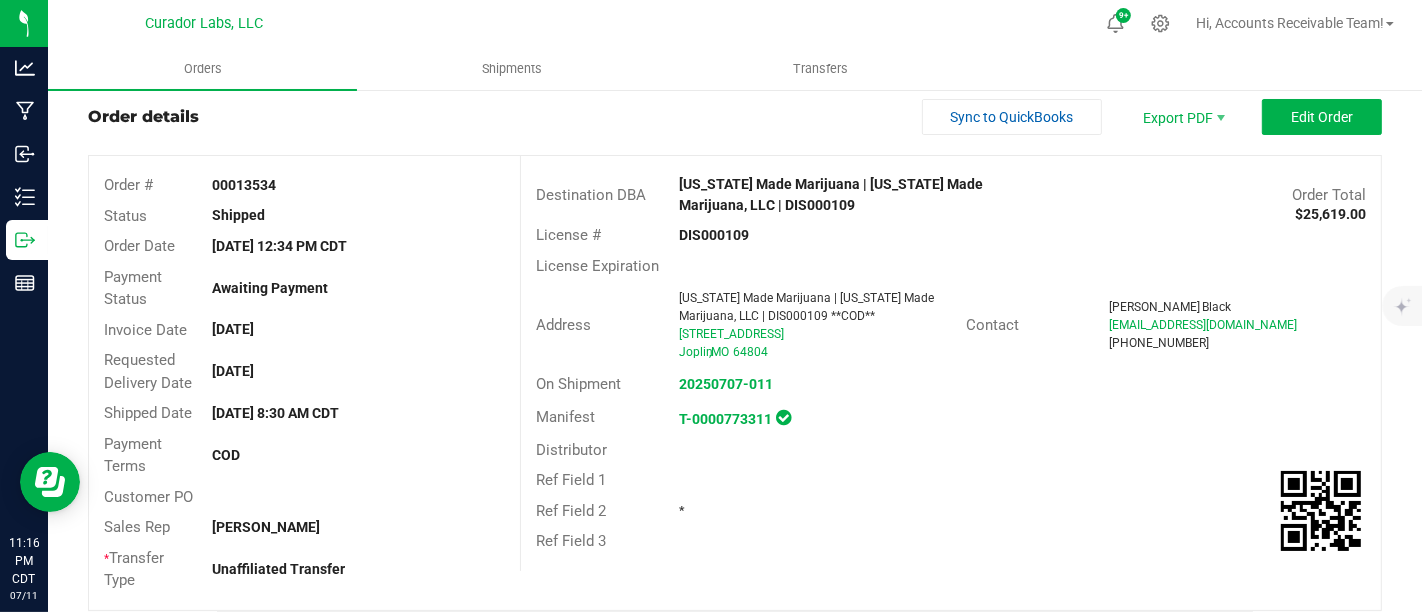 scroll, scrollTop: 0, scrollLeft: 0, axis: both 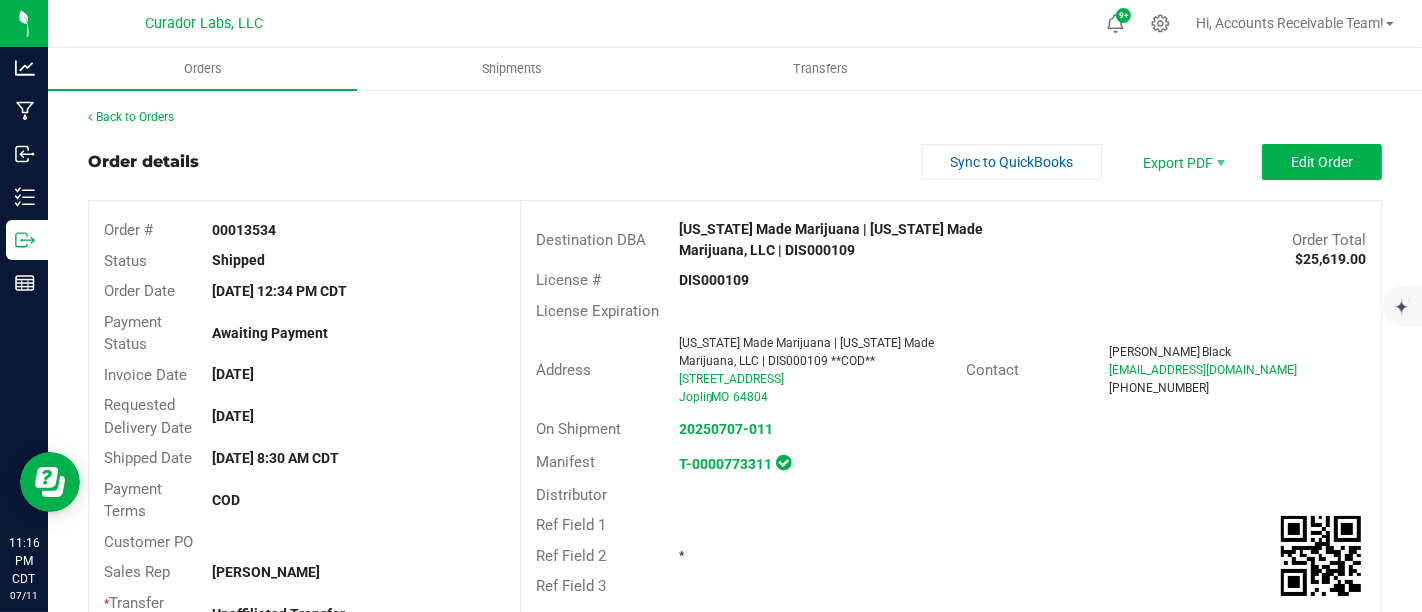 click on "Back to Orders" at bounding box center (735, 117) 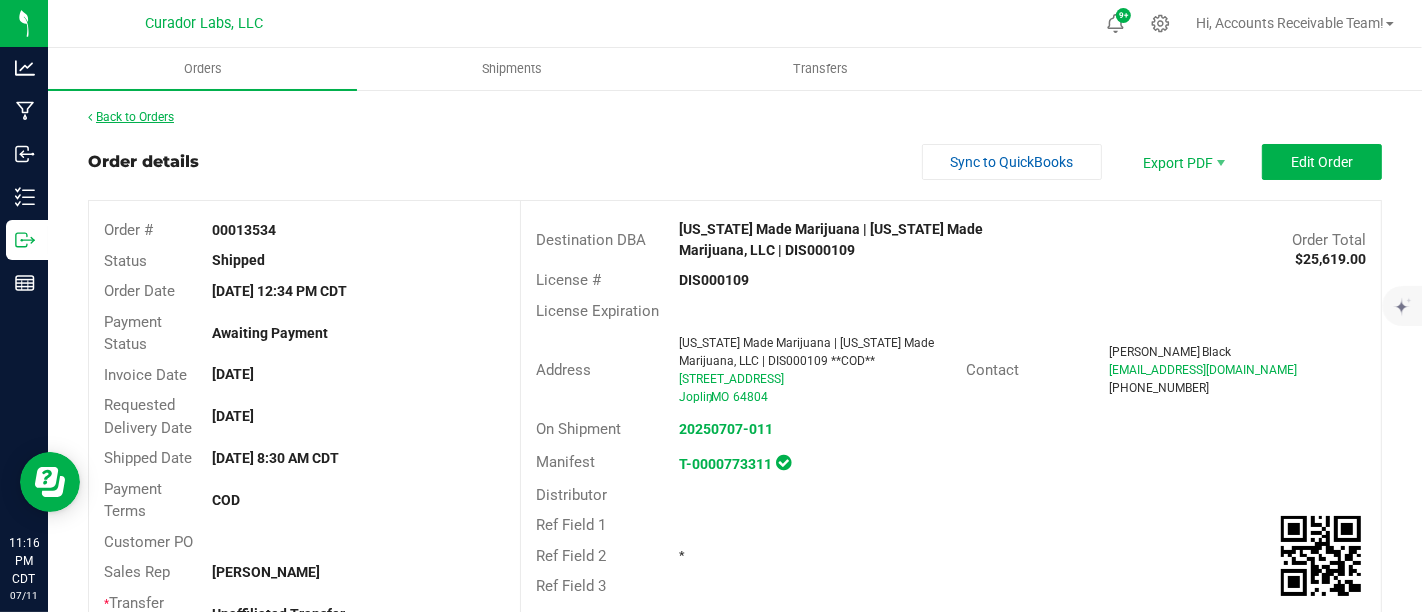 click on "Back to Orders" at bounding box center (131, 117) 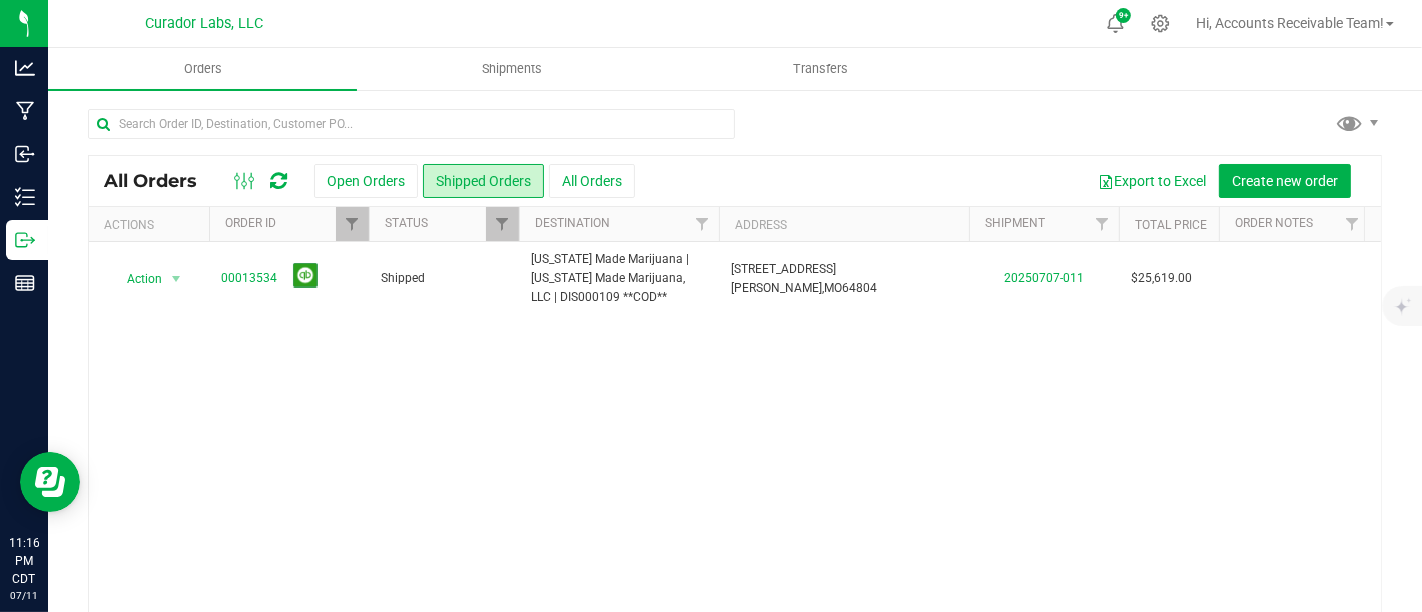 click on "Action Action Clone order Mark as fully paid Order audit log Print COAs (single PDF) Print COAs (zip) Print invoice Print packing list
00013534
Shipped
[US_STATE] Made Marijuana | [US_STATE] Made Marijuana, LLC | DIS000109 **COD**
[STREET_ADDRESS],
[GEOGRAPHIC_DATA],
[GEOGRAPHIC_DATA]
64804
20250707-011 $25,619.00     *  [DATE] 12:34:09 CDT
[PERSON_NAME]
54" at bounding box center [735, 435] 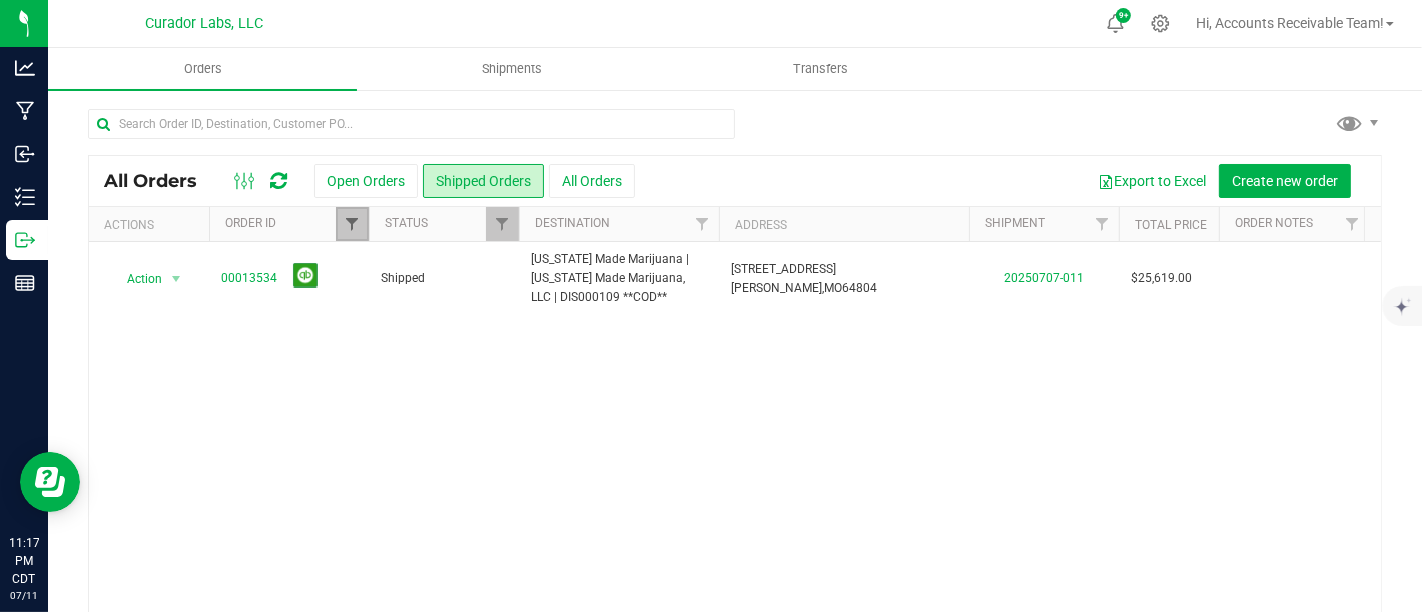 click at bounding box center (352, 224) 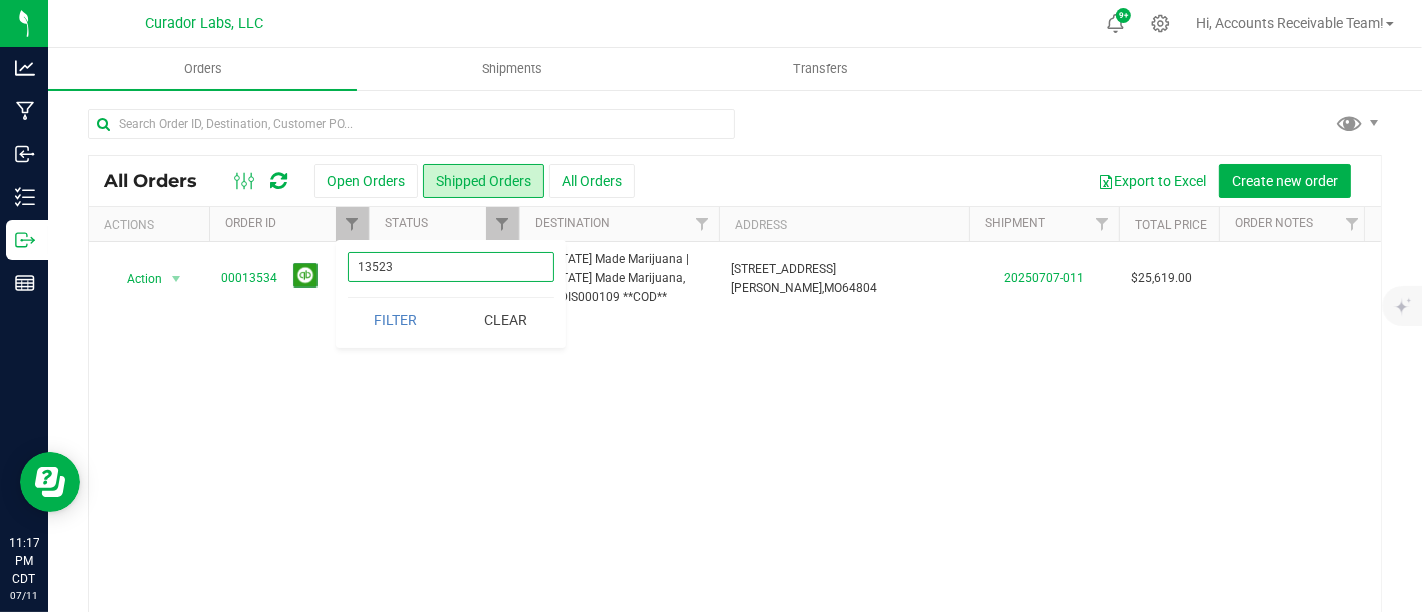 type on "13523" 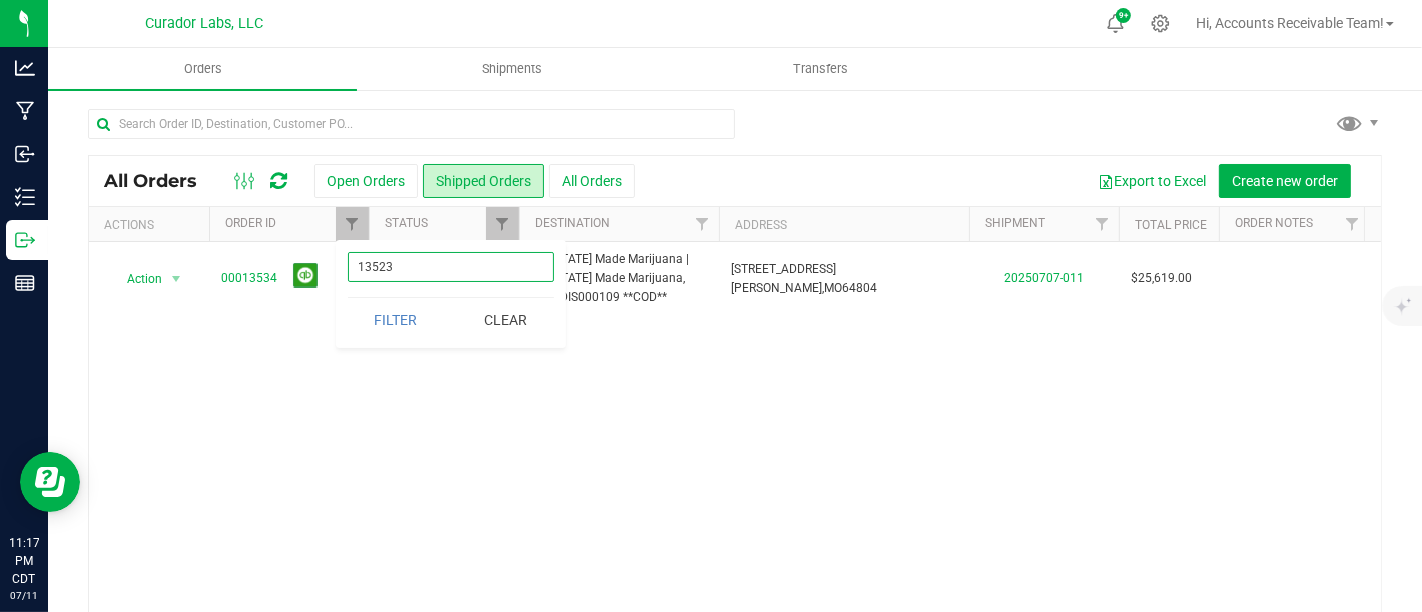 click on "Filter" at bounding box center [396, 320] 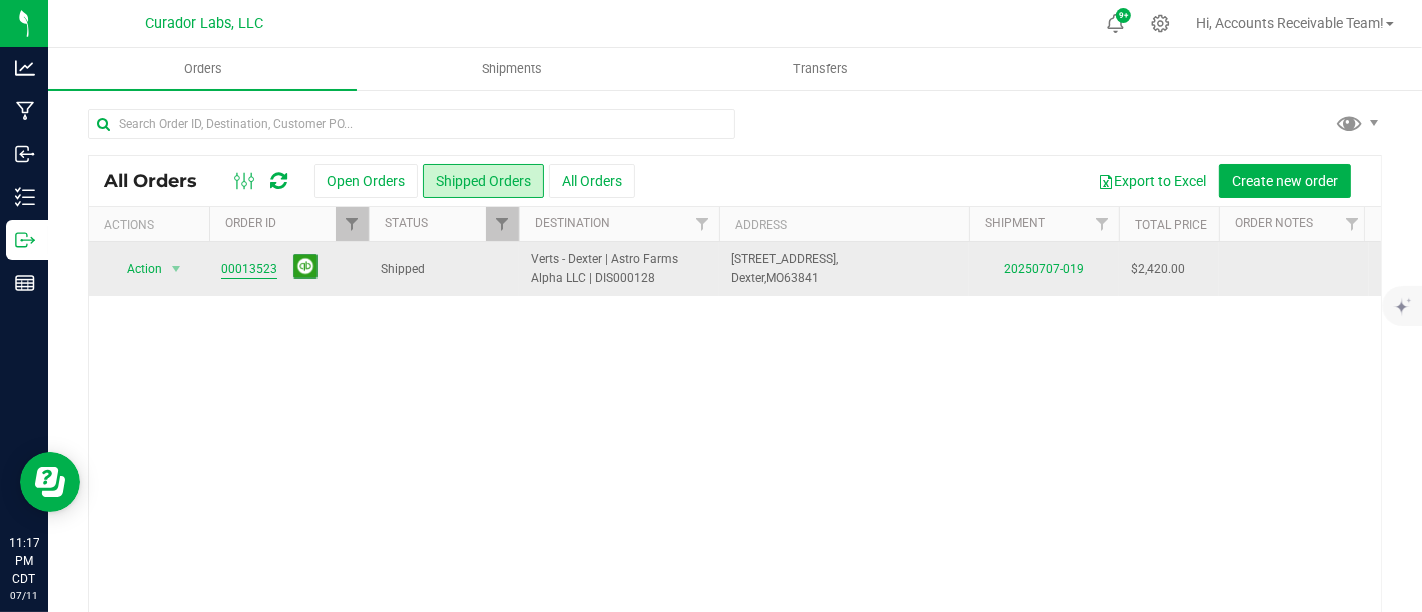 click on "00013523" at bounding box center (249, 269) 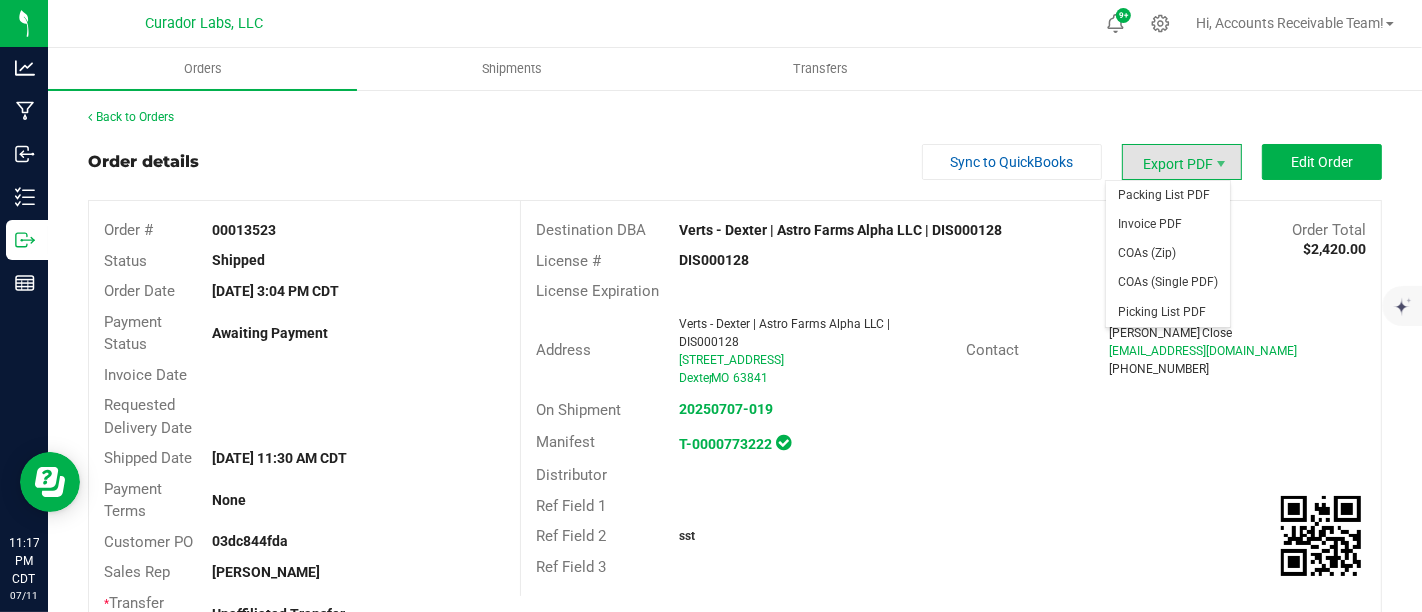 click on "Export PDF" at bounding box center (1182, 162) 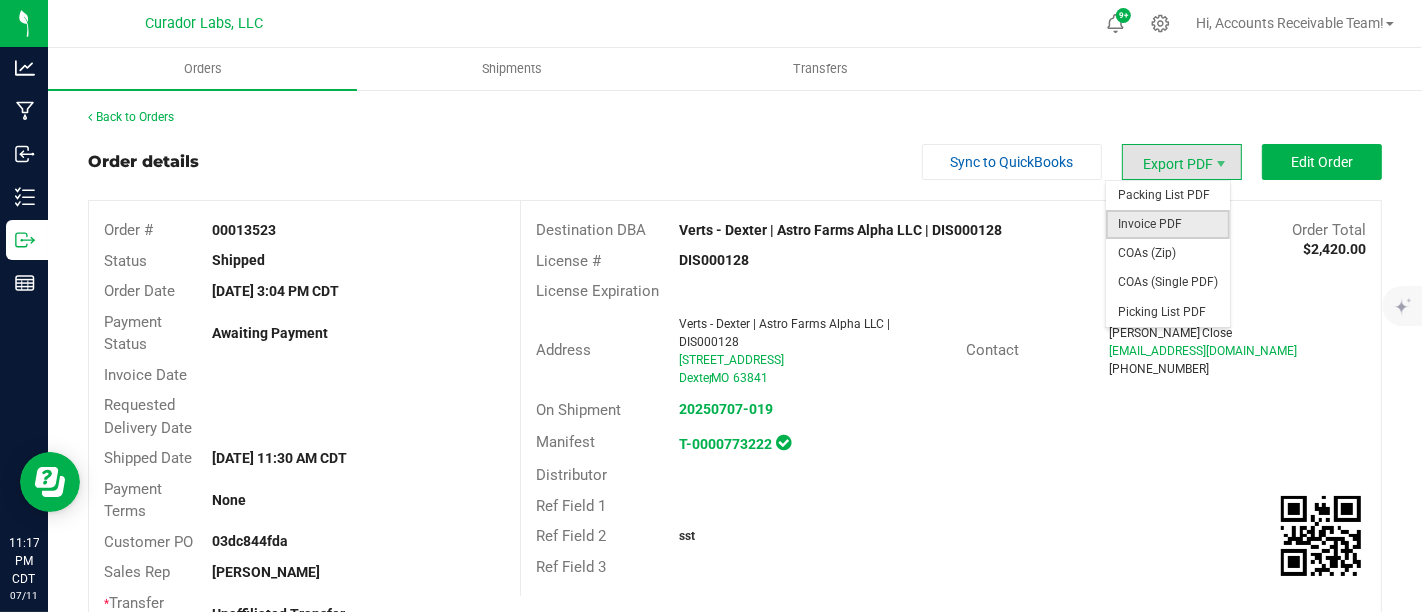click on "Invoice PDF" at bounding box center [1168, 224] 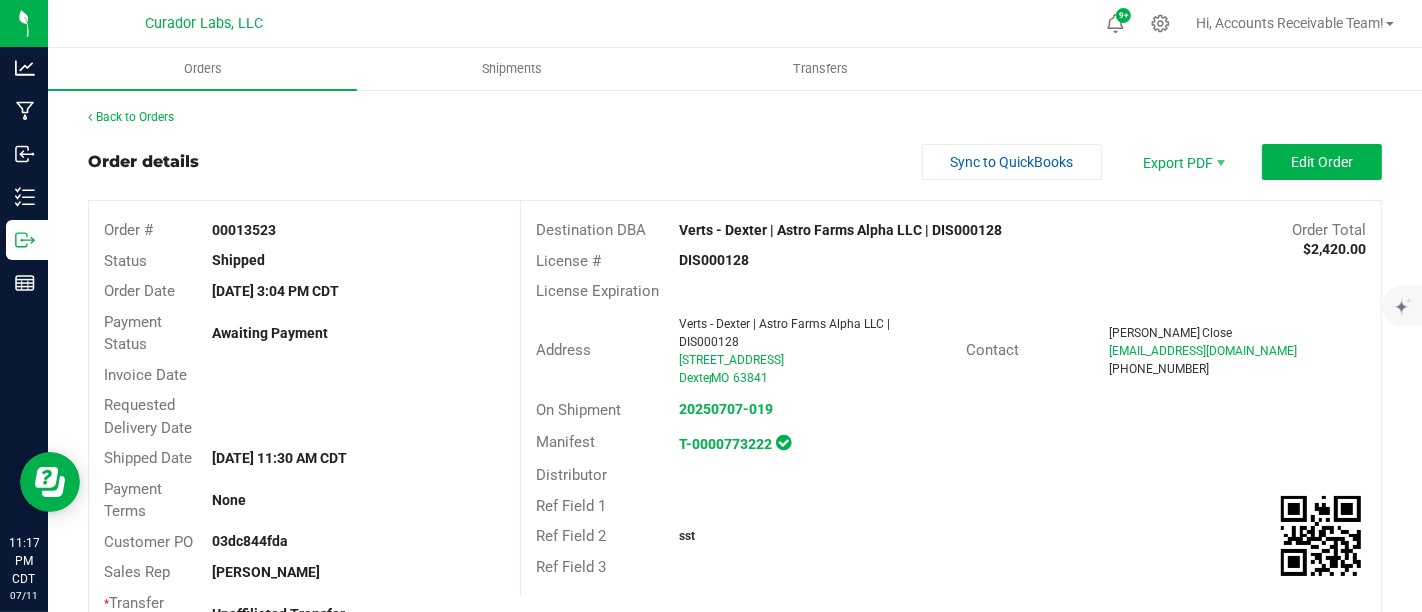click on "Back to Orders
Order details   Sync to QuickBooks   Export PDF   Edit Order   Order #   00013523   Status   Shipped   Order Date   [DATE] 3:04 PM CDT   Payment Status   Awaiting Payment   Invoice Date      Requested Delivery Date      Shipped Date   [DATE] 11:30 AM CDT   Payment Terms   None   Customer PO   03dc844fda   Sales Rep   [PERSON_NAME]  *  Transfer Type   Unaffiliated Transfer   Destination DBA   Verts - Dexter | Astro Farms Alpha LLC | DIS000128   Order Total   $2,420.00   License #   DIS000128   License Expiration   Address  Verts - Dexter | Astro Farms Alpha LLC | DIS000128 [STREET_ADDRESS]  Contact  [PERSON_NAME] [PERSON_NAME][EMAIL_ADDRESS][DOMAIN_NAME]  [PHONE_NUMBER]   On Shipment   20250707-019   Manifest   T-0000773222
Distributor      Ref Field 1      Ref Field 2   sst   Ref Field 3
Order Details" at bounding box center (735, 738) 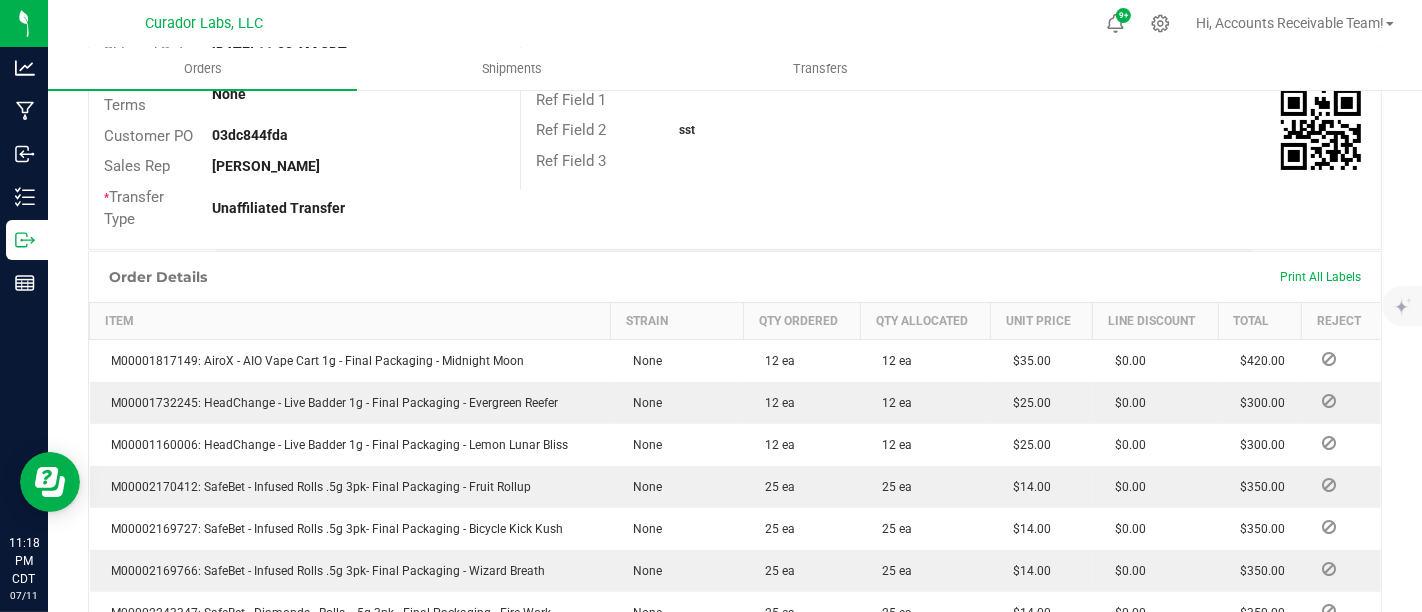 scroll, scrollTop: 0, scrollLeft: 0, axis: both 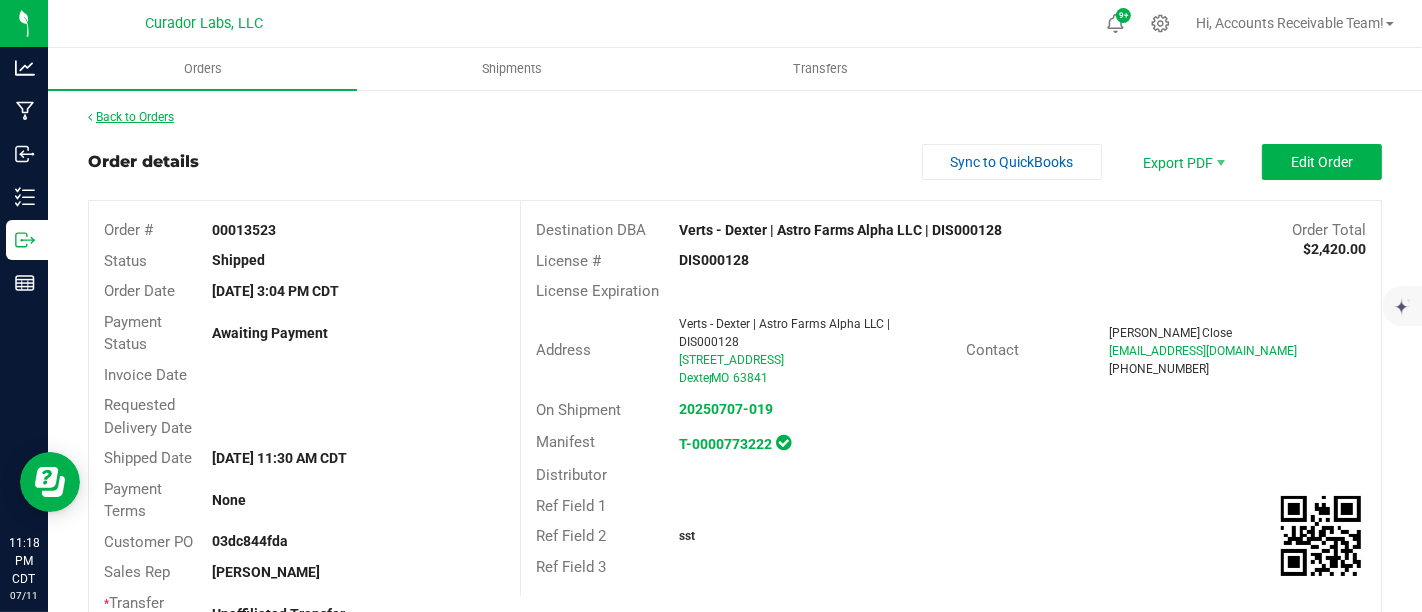 click on "Back to Orders" at bounding box center (131, 117) 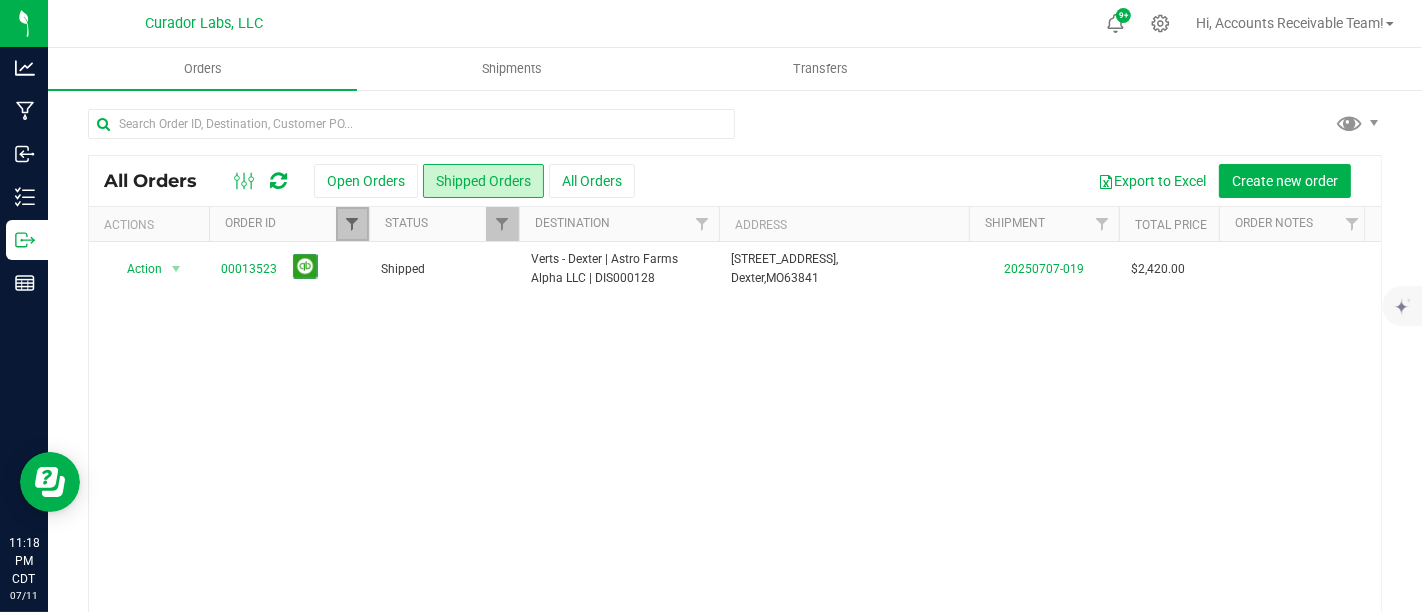 click at bounding box center (352, 224) 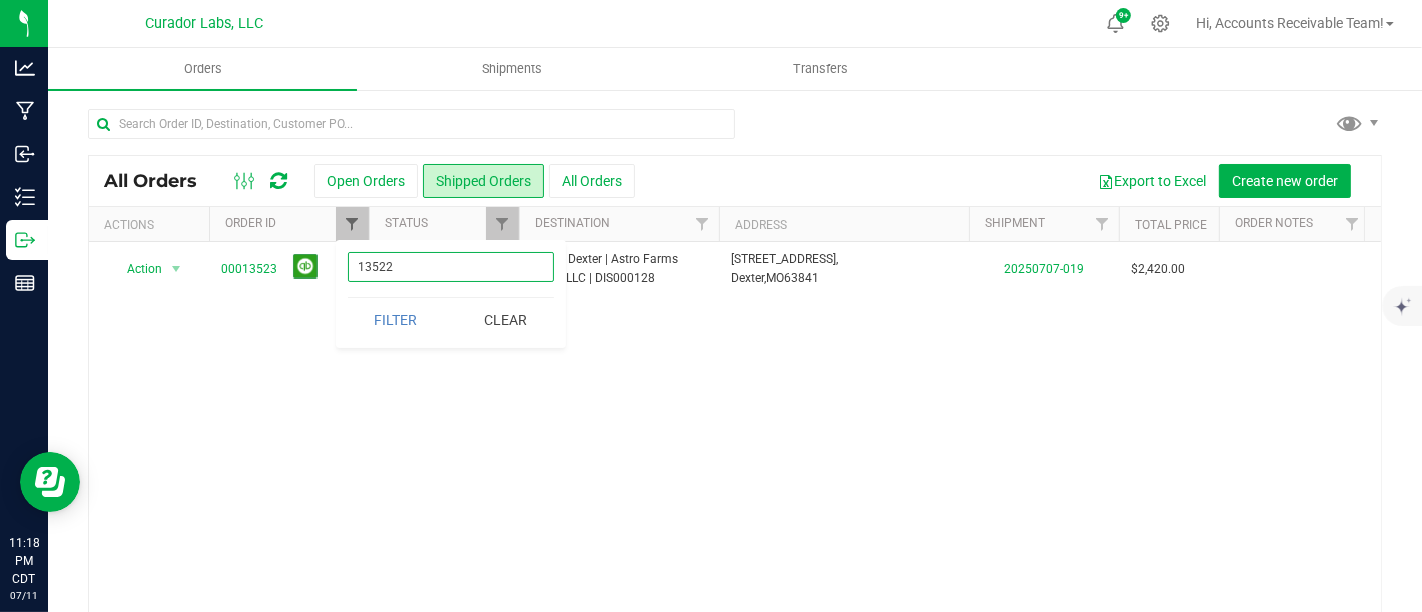 type on "13522" 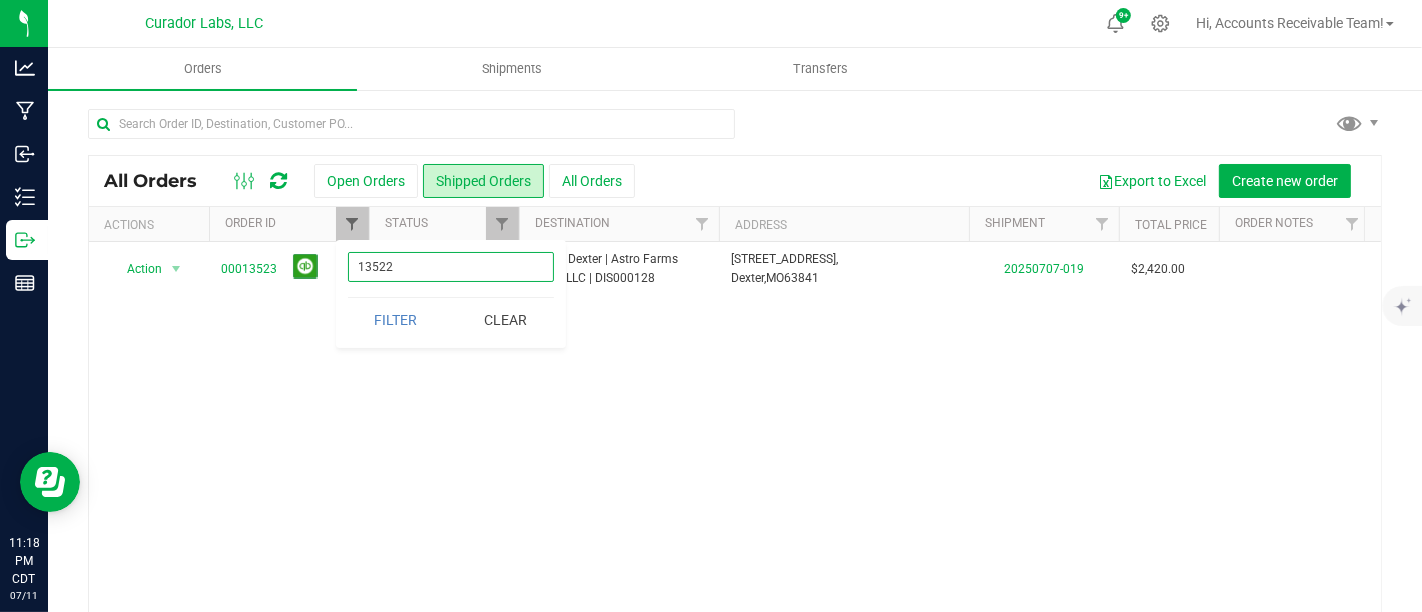 click on "Filter" at bounding box center [396, 320] 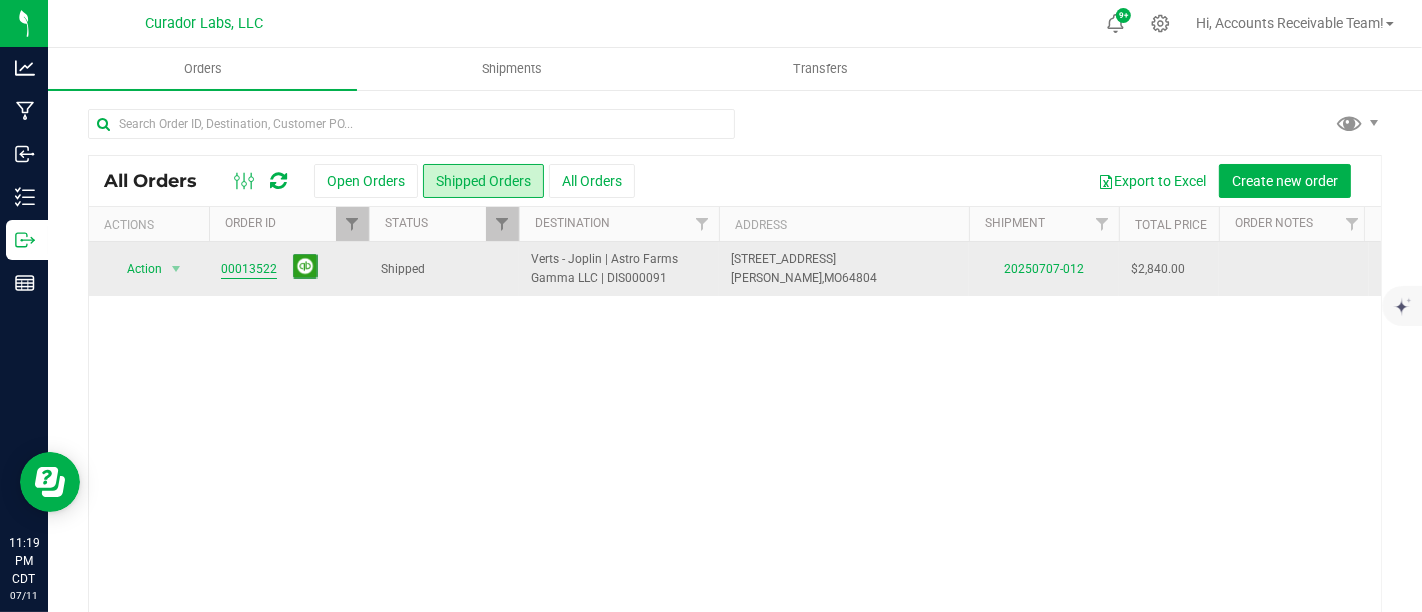click on "00013522" at bounding box center [249, 269] 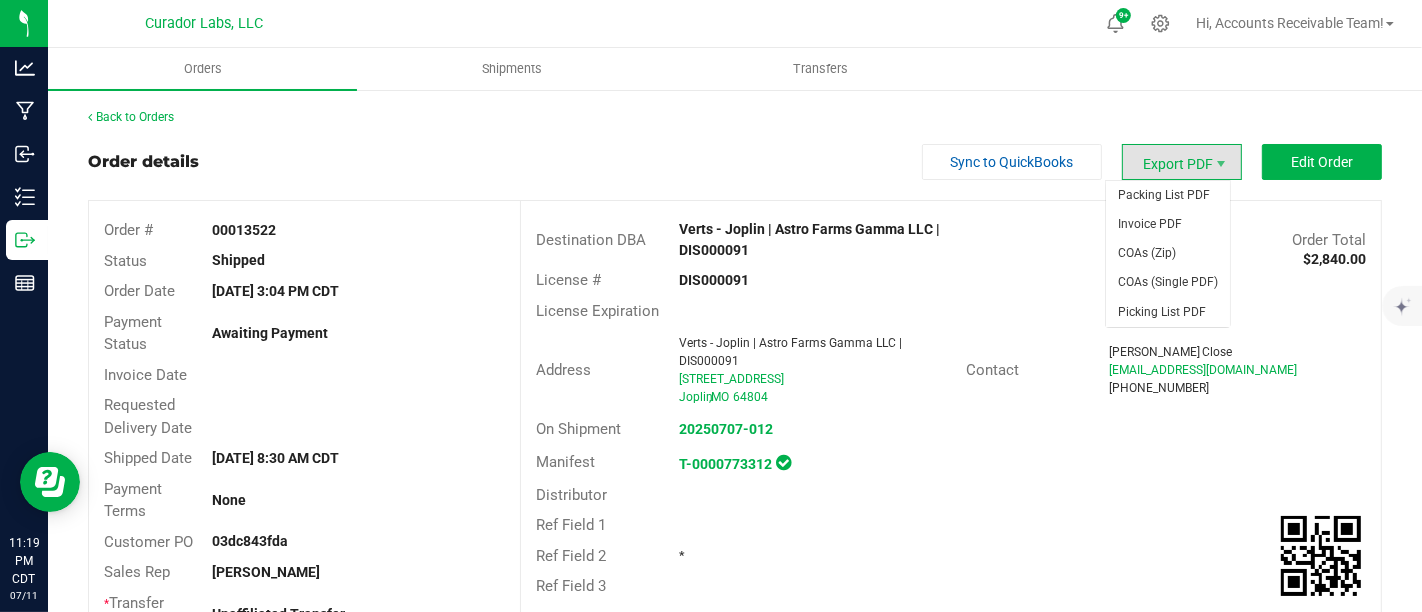 click on "Export PDF" at bounding box center [1182, 162] 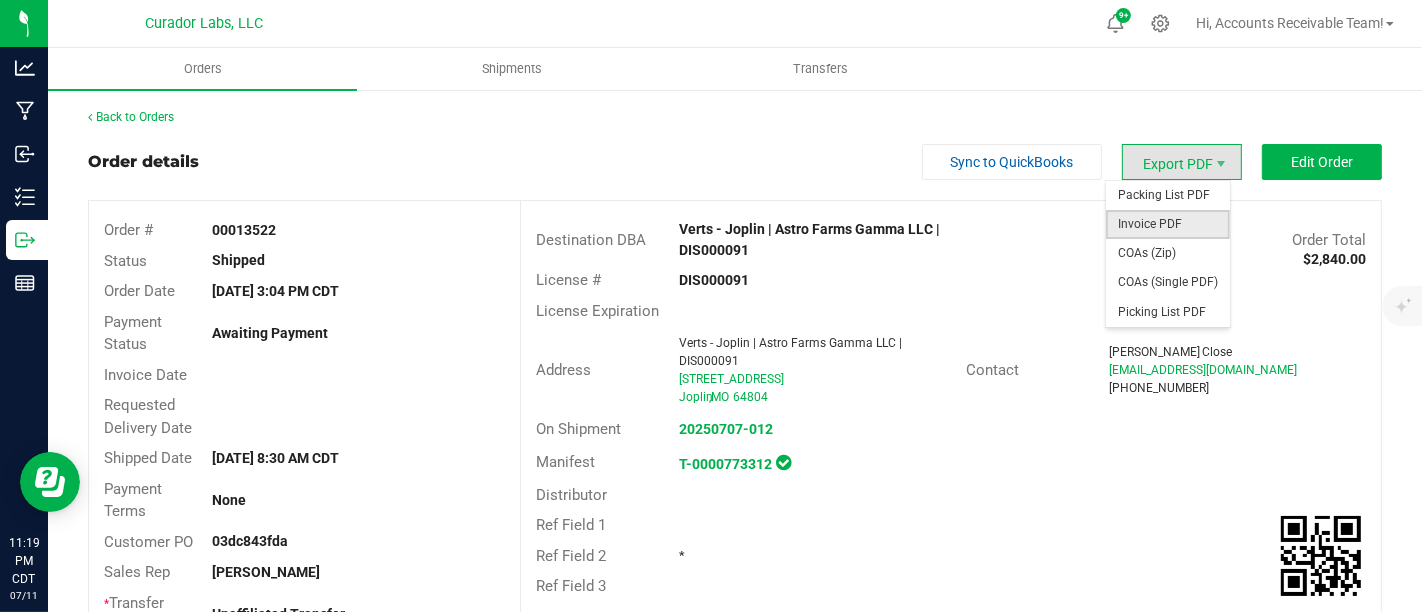 click on "Invoice PDF" at bounding box center [1168, 224] 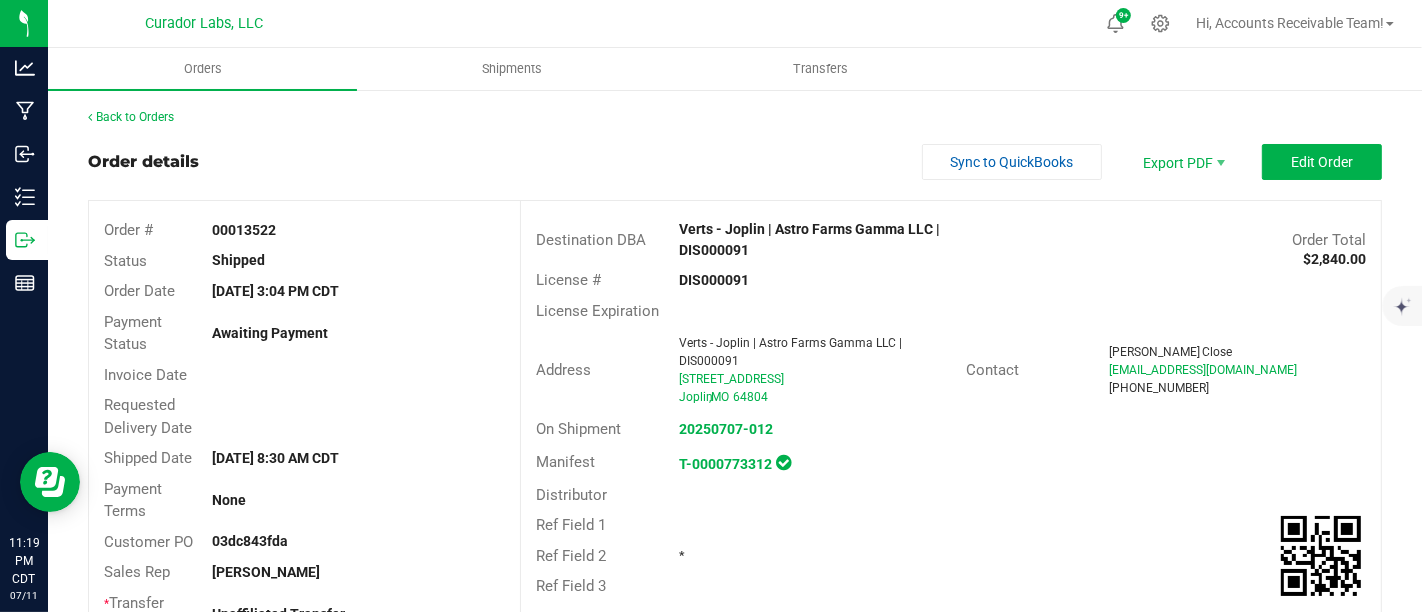 click on "Order details   Sync to QuickBooks   Export PDF   Edit Order" at bounding box center (735, 162) 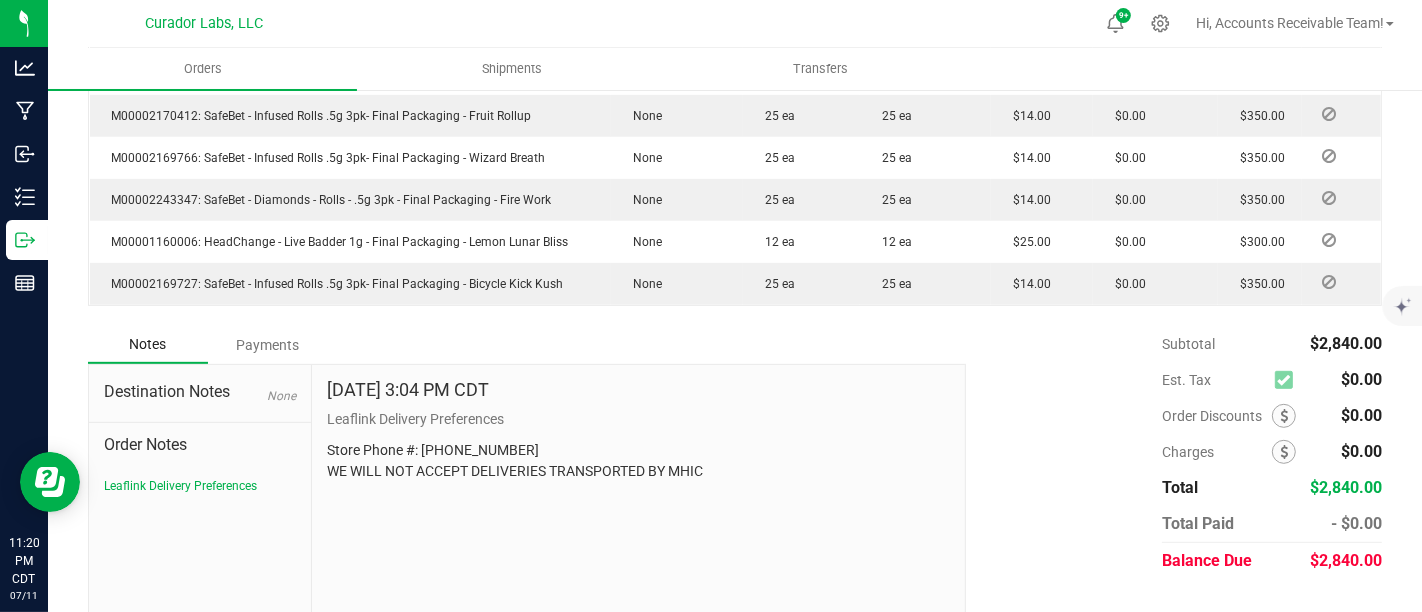 scroll, scrollTop: 0, scrollLeft: 0, axis: both 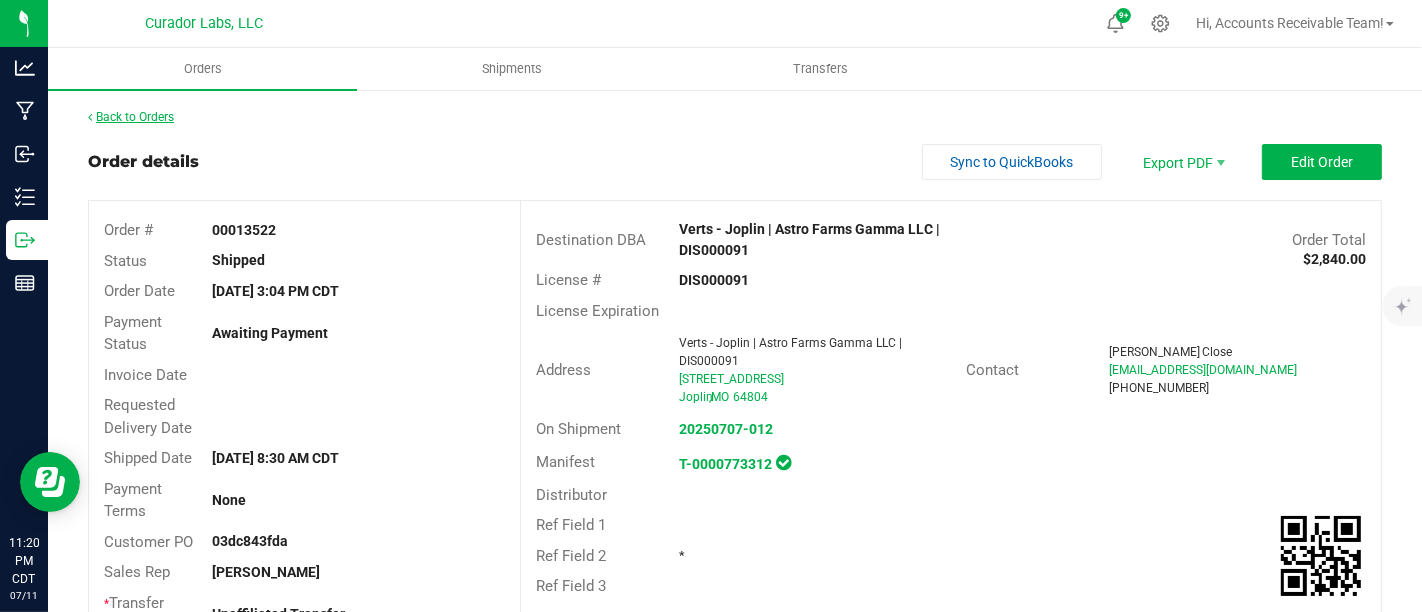 click on "Back to Orders" at bounding box center [131, 117] 